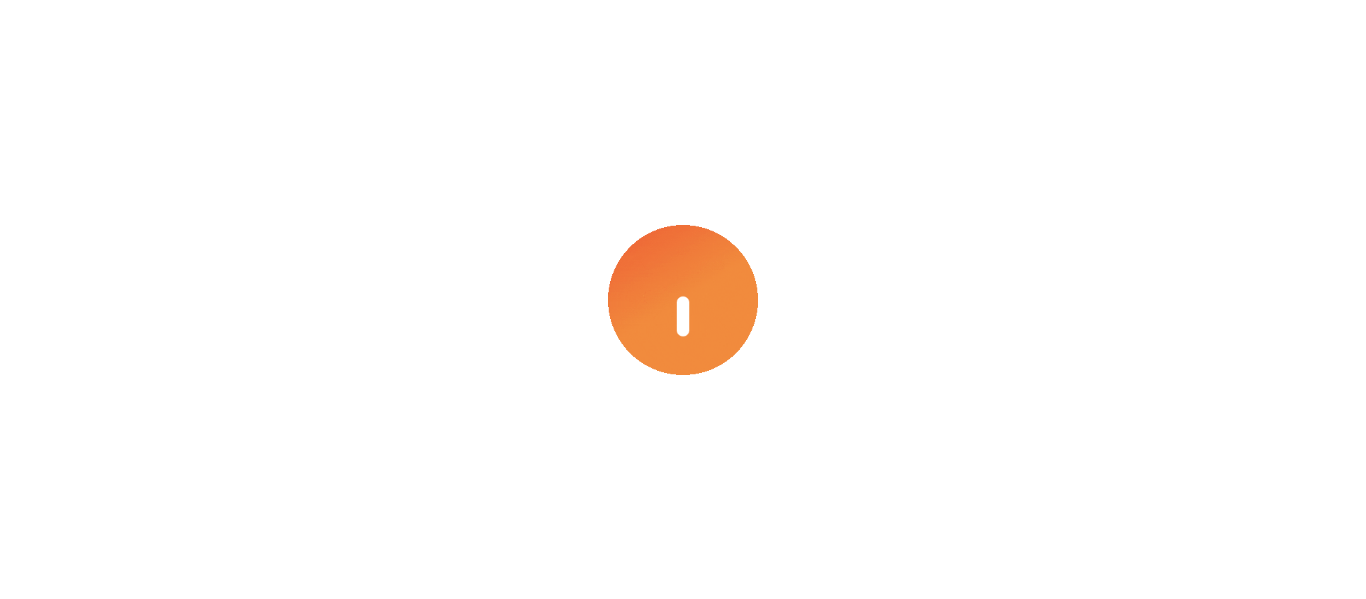 scroll, scrollTop: 0, scrollLeft: 0, axis: both 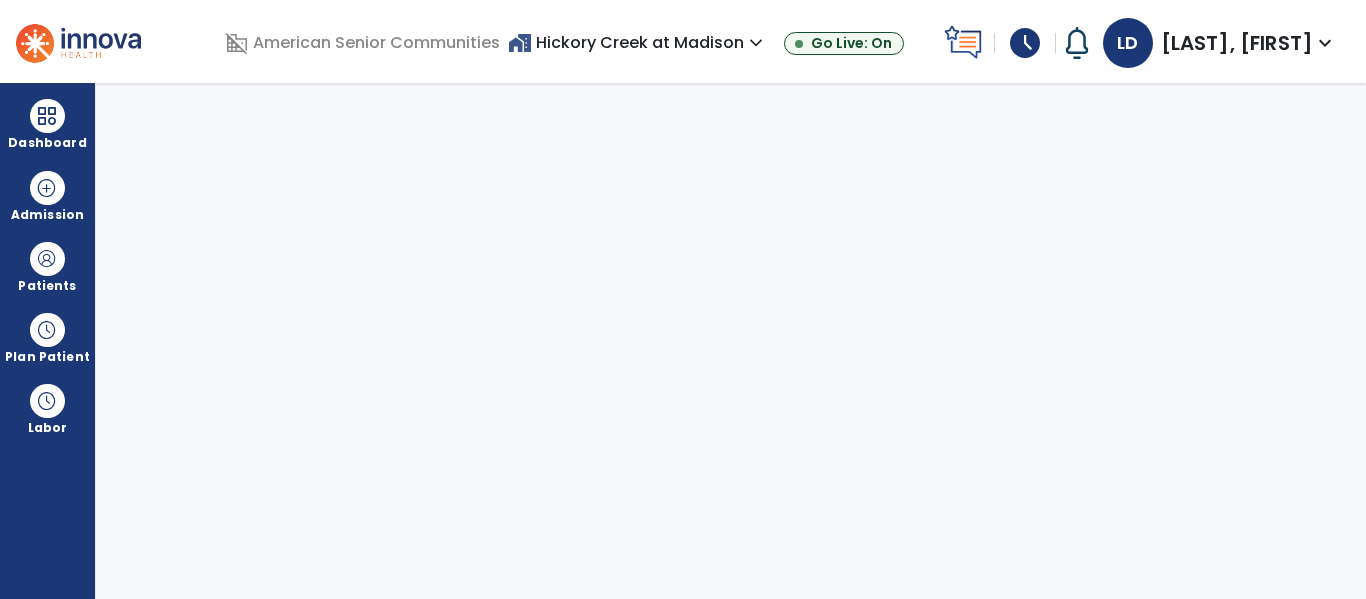 select on "****" 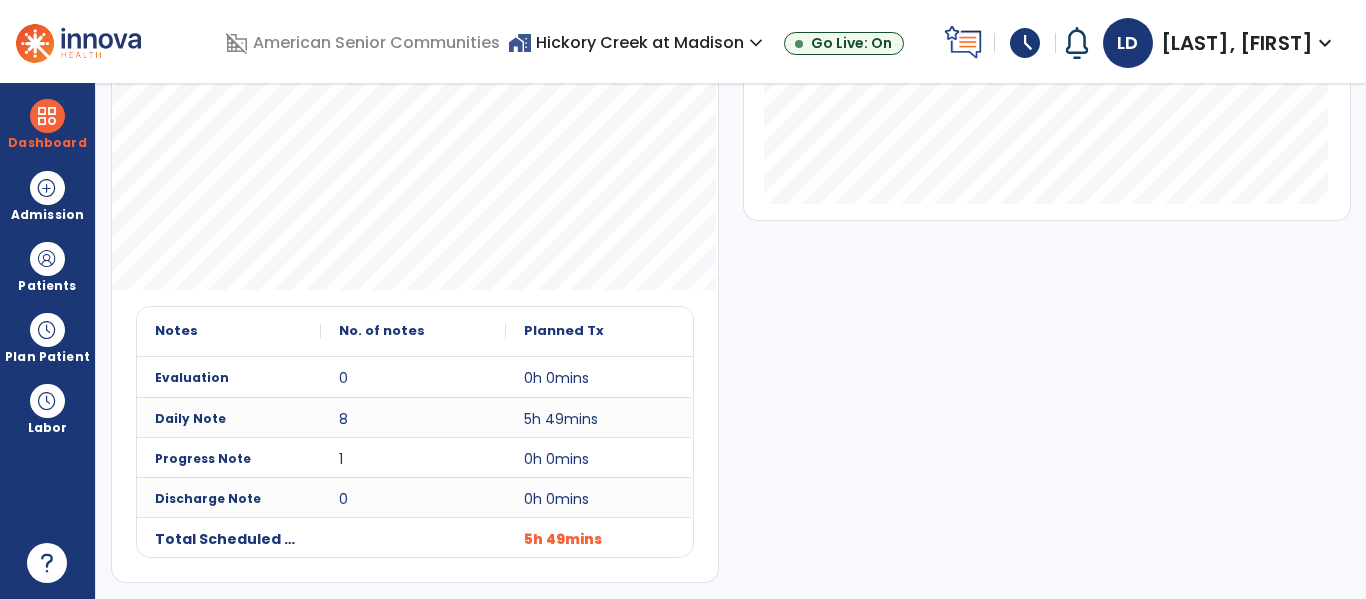 scroll, scrollTop: 0, scrollLeft: 0, axis: both 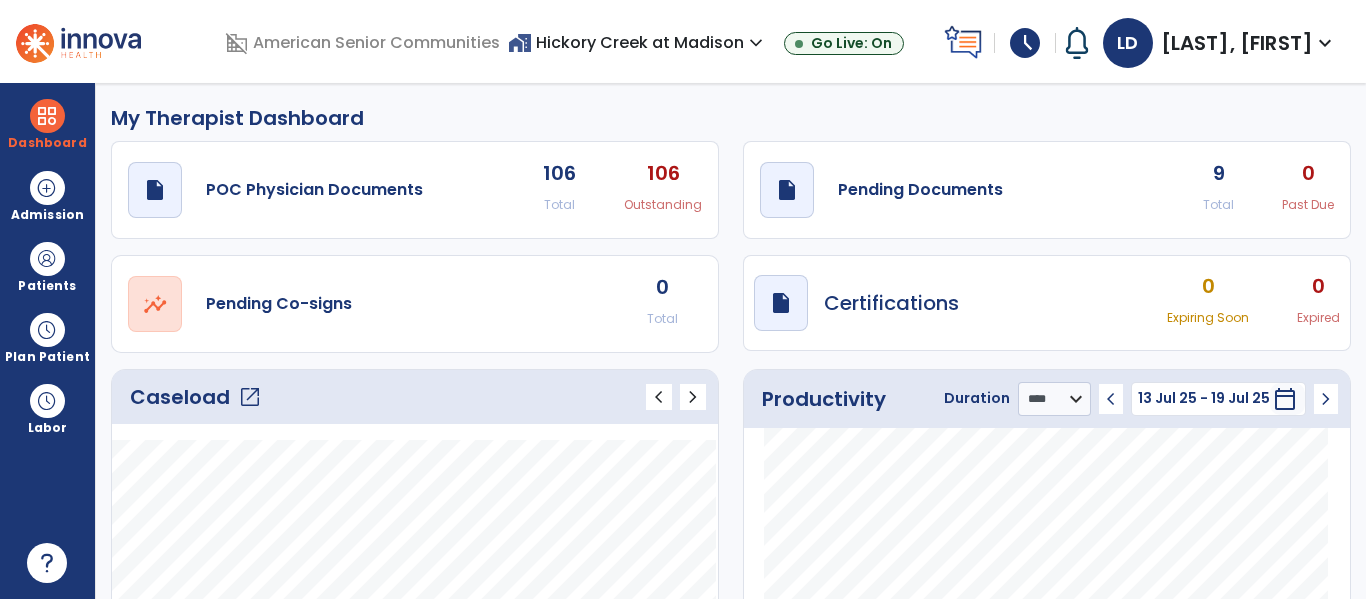 click on "open_in_new" 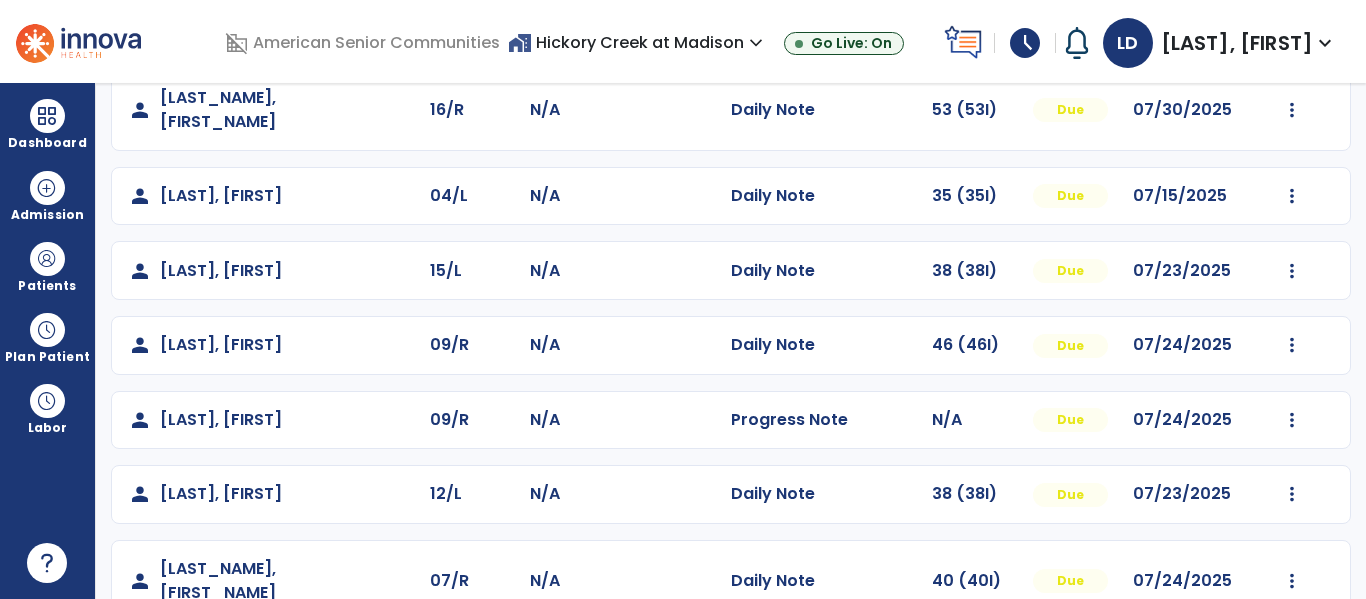 scroll, scrollTop: 0, scrollLeft: 0, axis: both 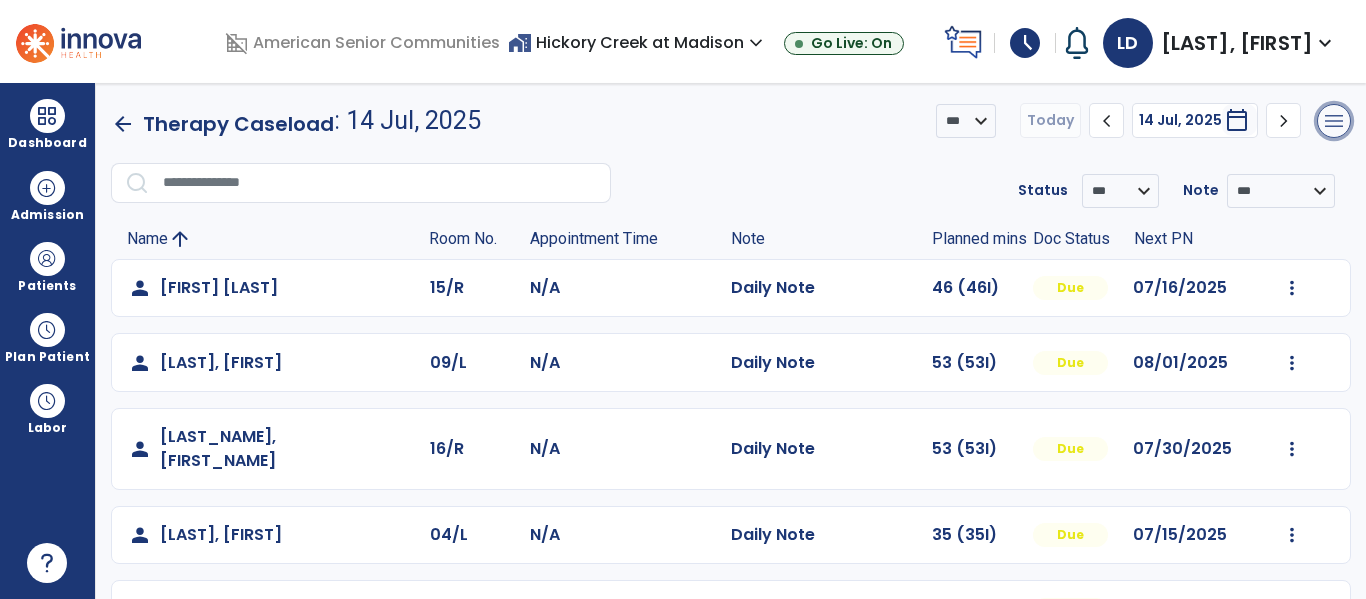 click on "menu" at bounding box center (1334, 121) 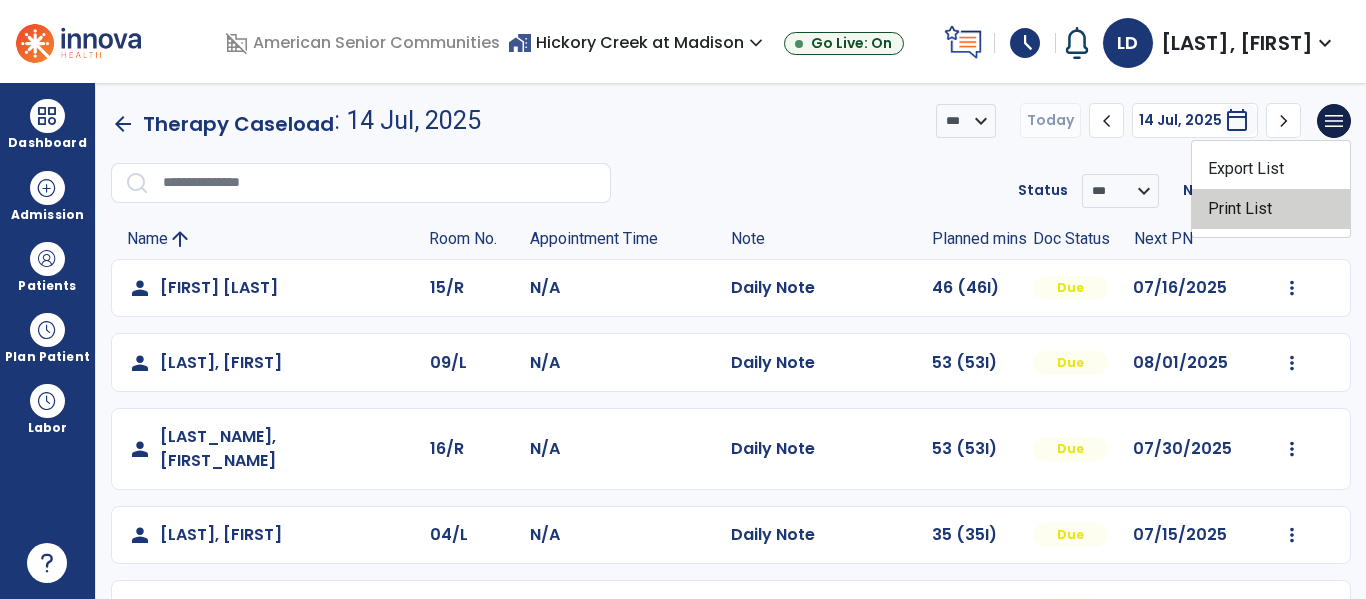 click on "Print List" 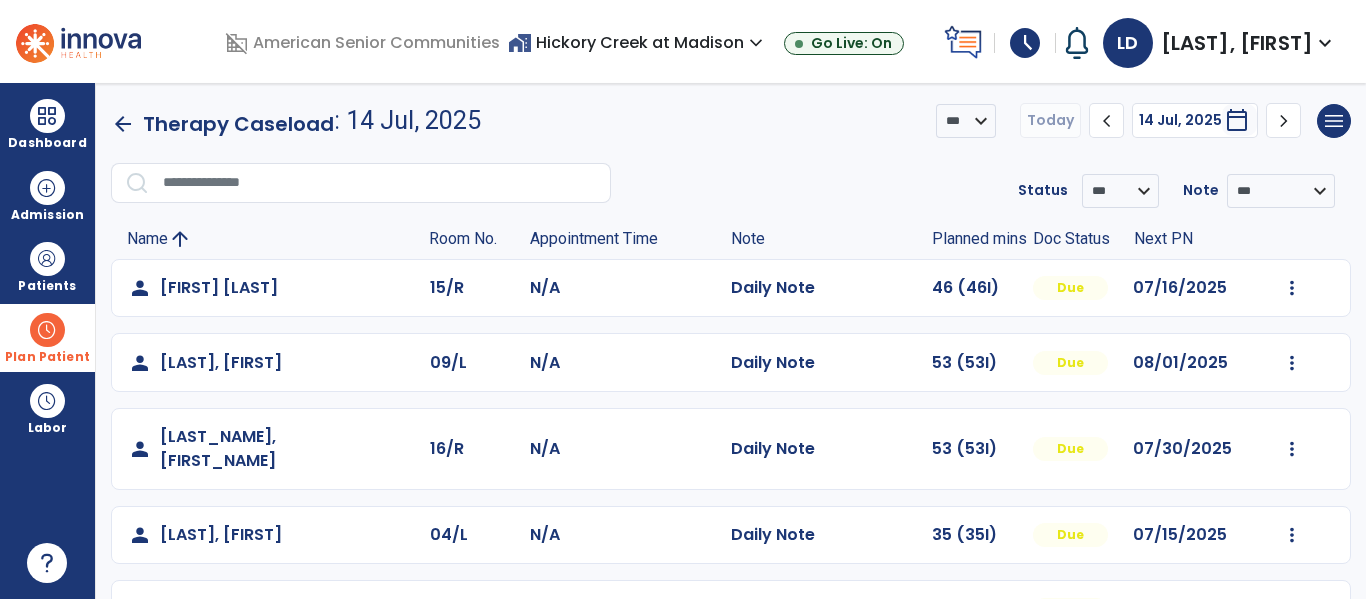 click on "Plan Patient" at bounding box center (47, 266) 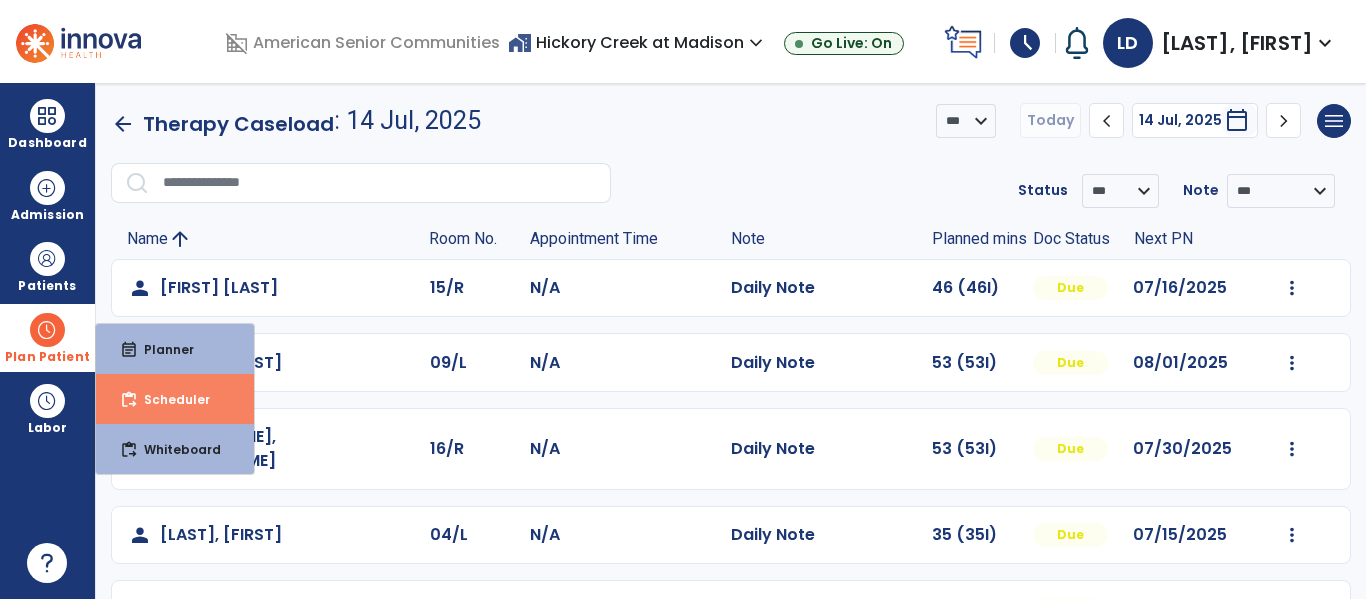 click on "content_paste_go  Scheduler" at bounding box center [175, 399] 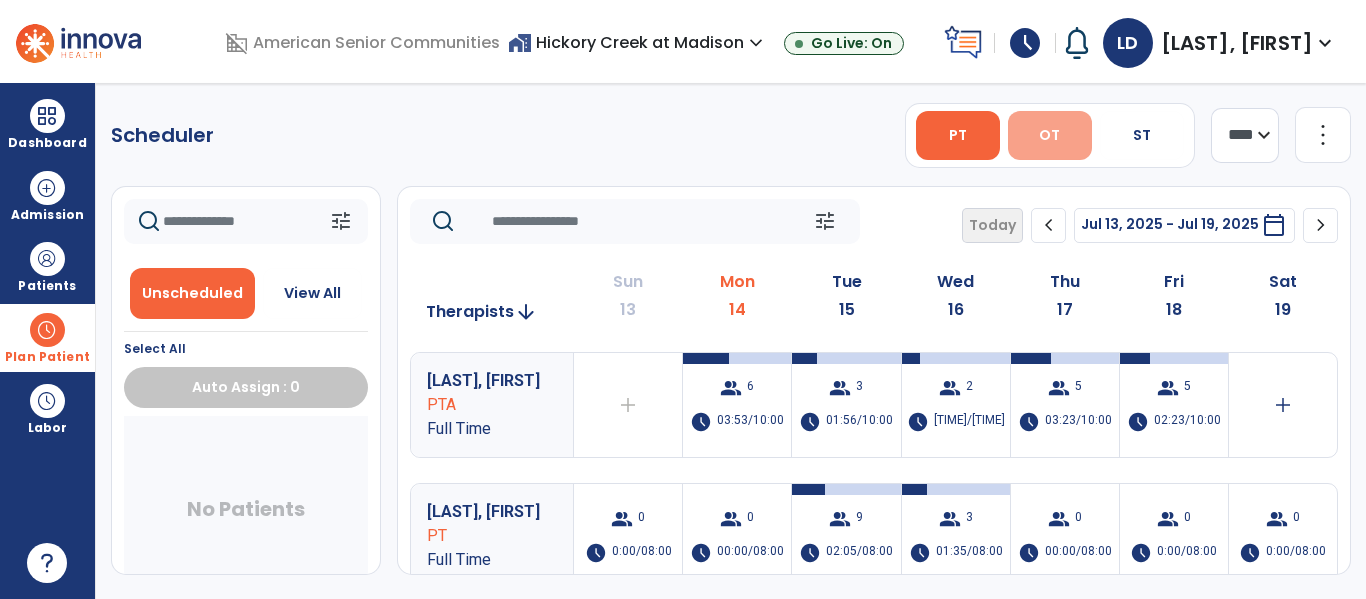 click on "OT" at bounding box center (1050, 135) 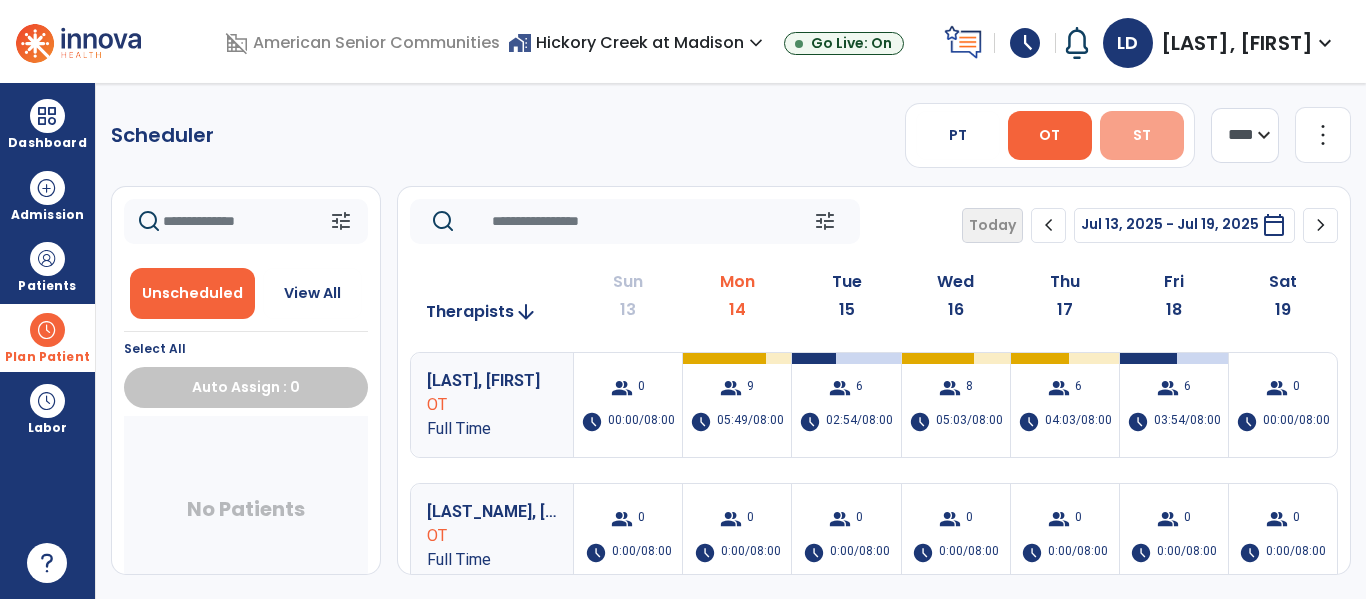 click on "ST" at bounding box center (1142, 135) 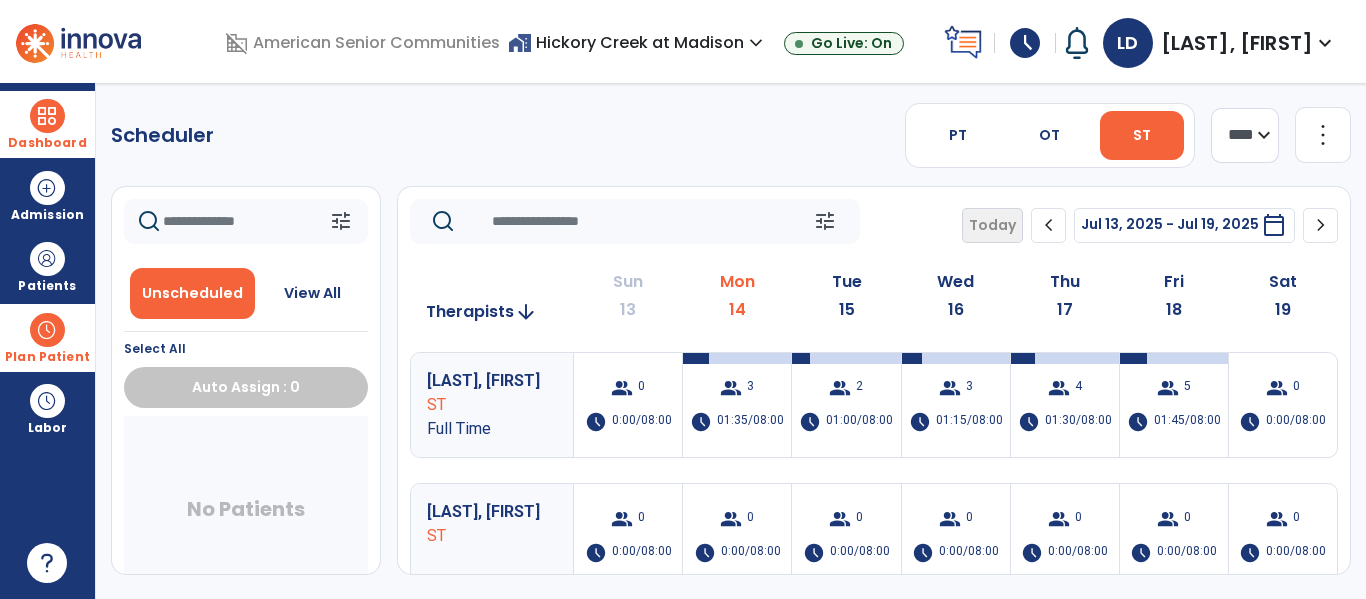 click on "Dashboard" at bounding box center (47, 143) 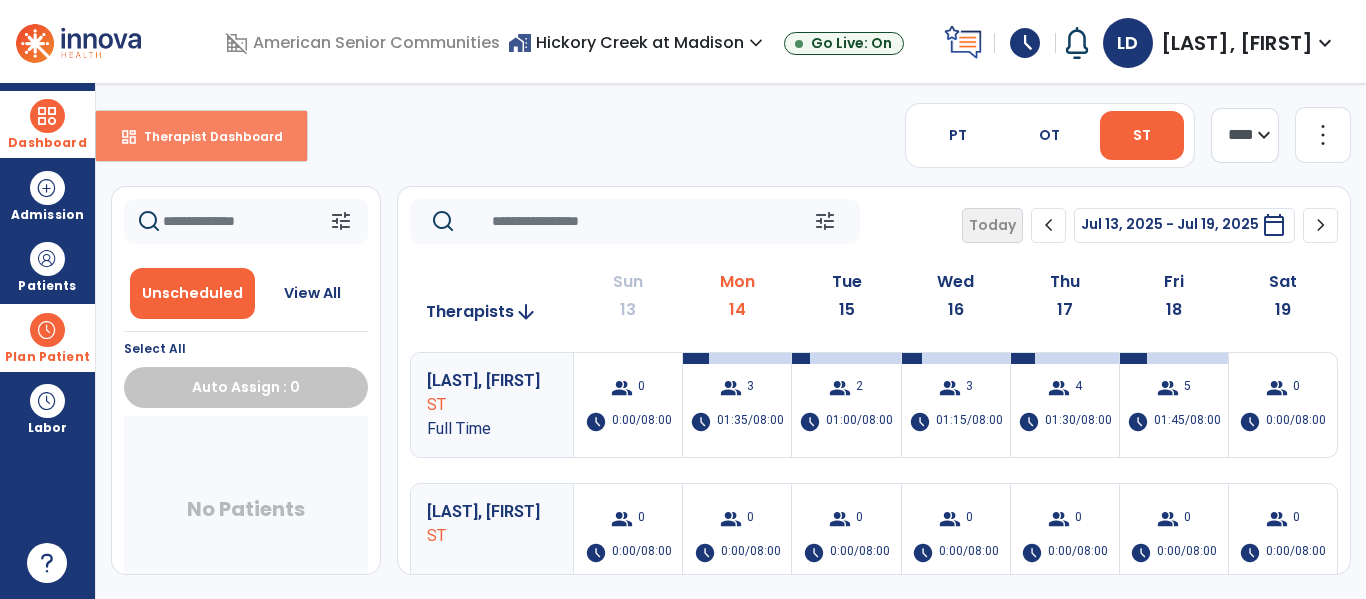 click on "dashboard" at bounding box center [129, 137] 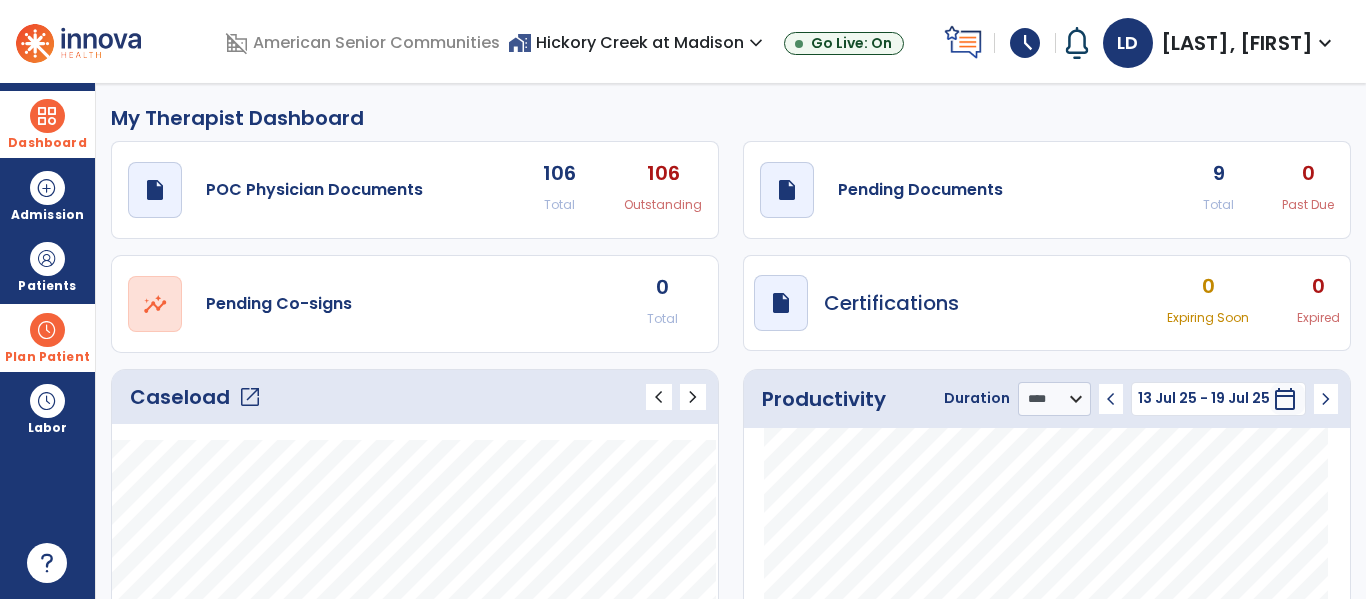 click on "open_in_new" 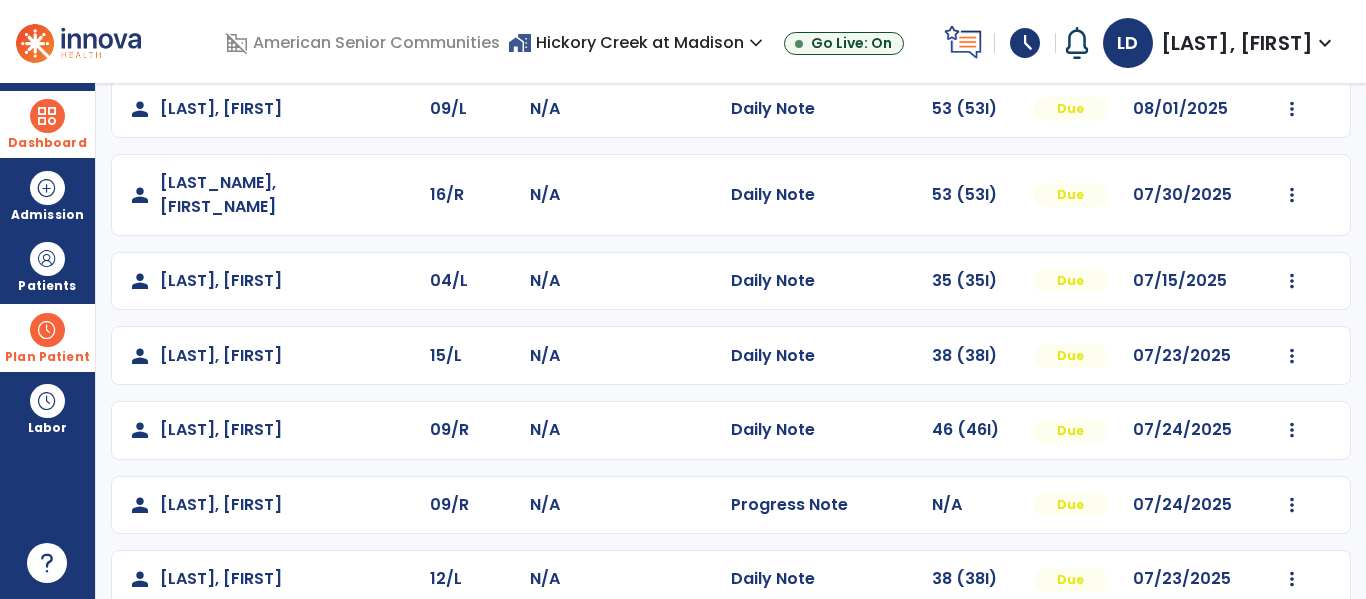 scroll, scrollTop: 339, scrollLeft: 0, axis: vertical 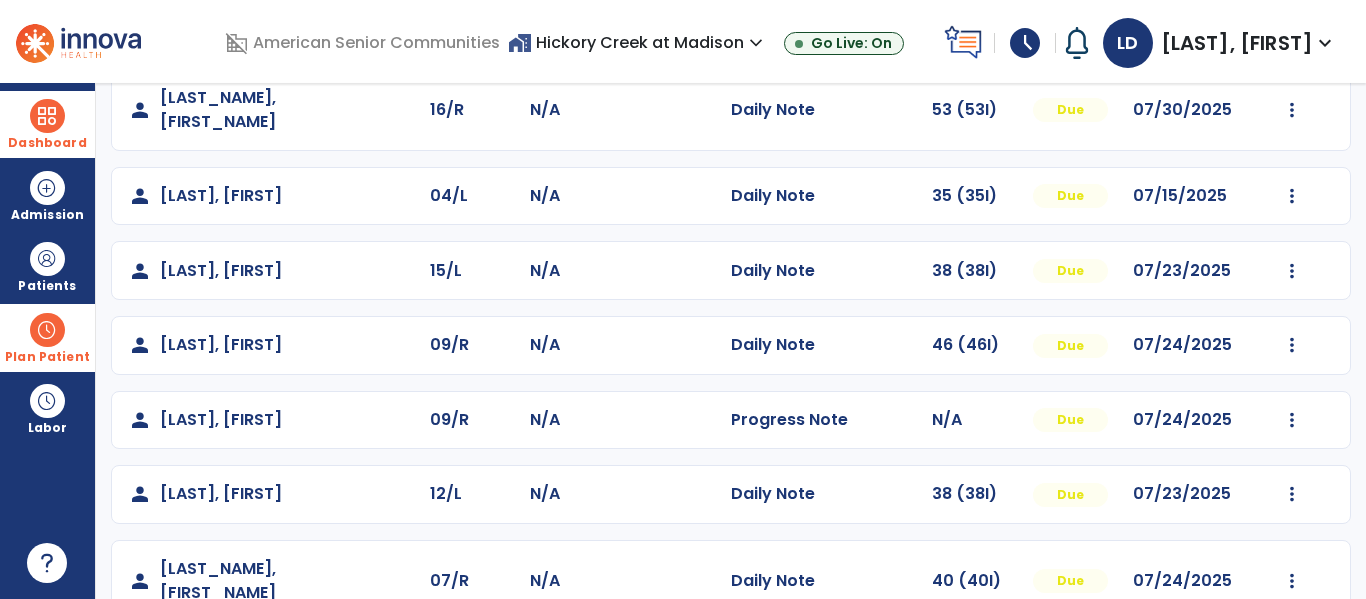 click on "Dashboard" at bounding box center [47, 143] 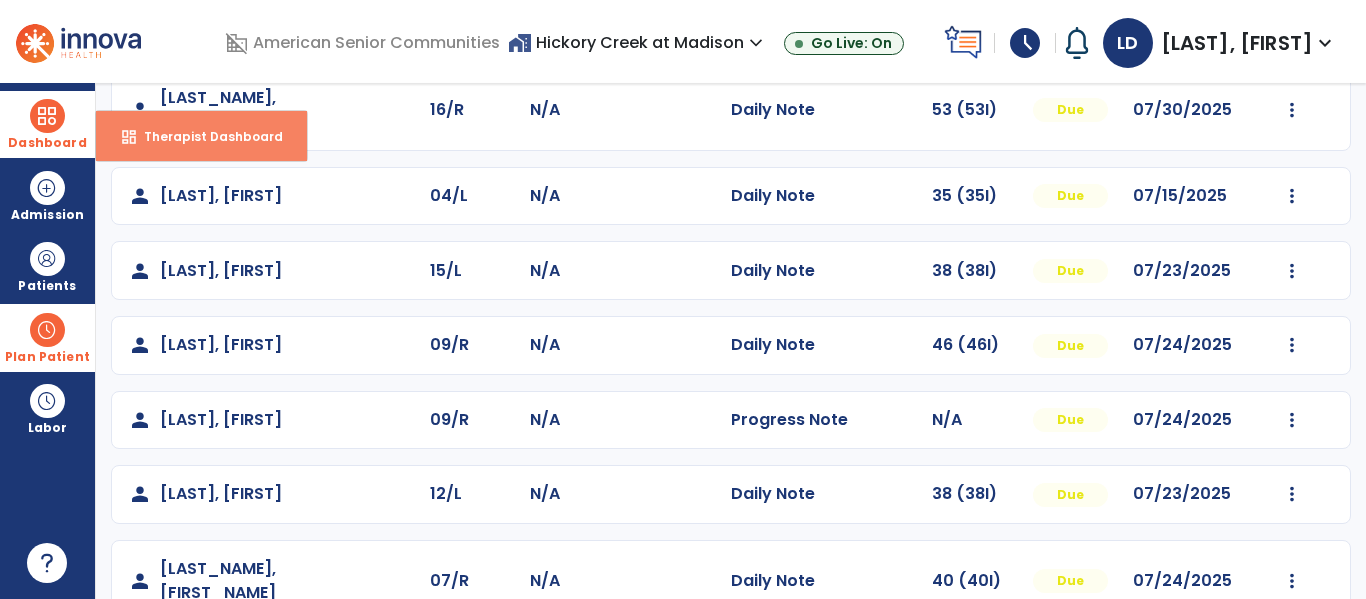 click on "Therapist Dashboard" at bounding box center [205, 136] 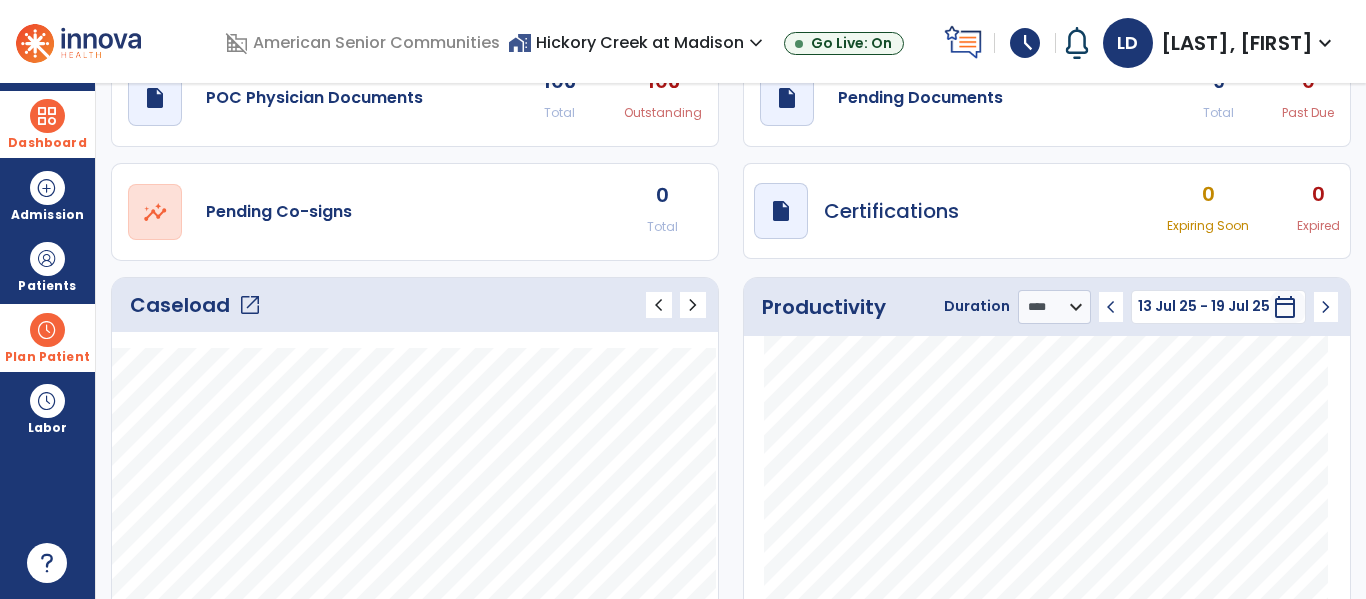 scroll, scrollTop: 0, scrollLeft: 0, axis: both 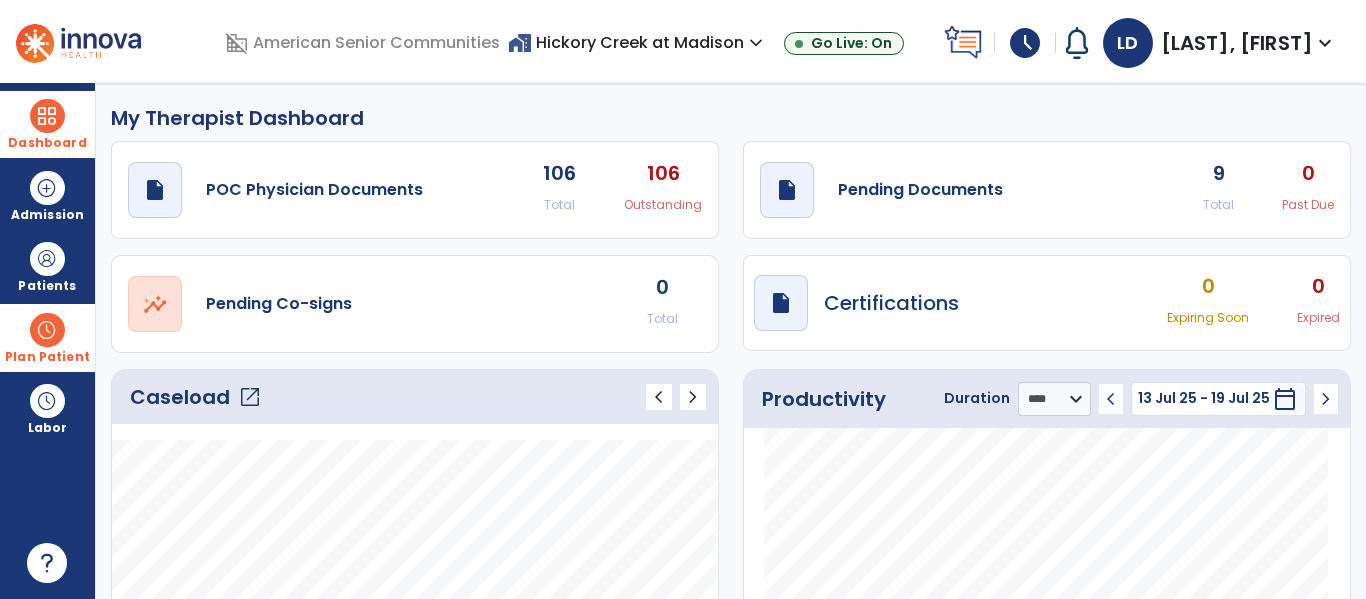 click on "open_in_new" 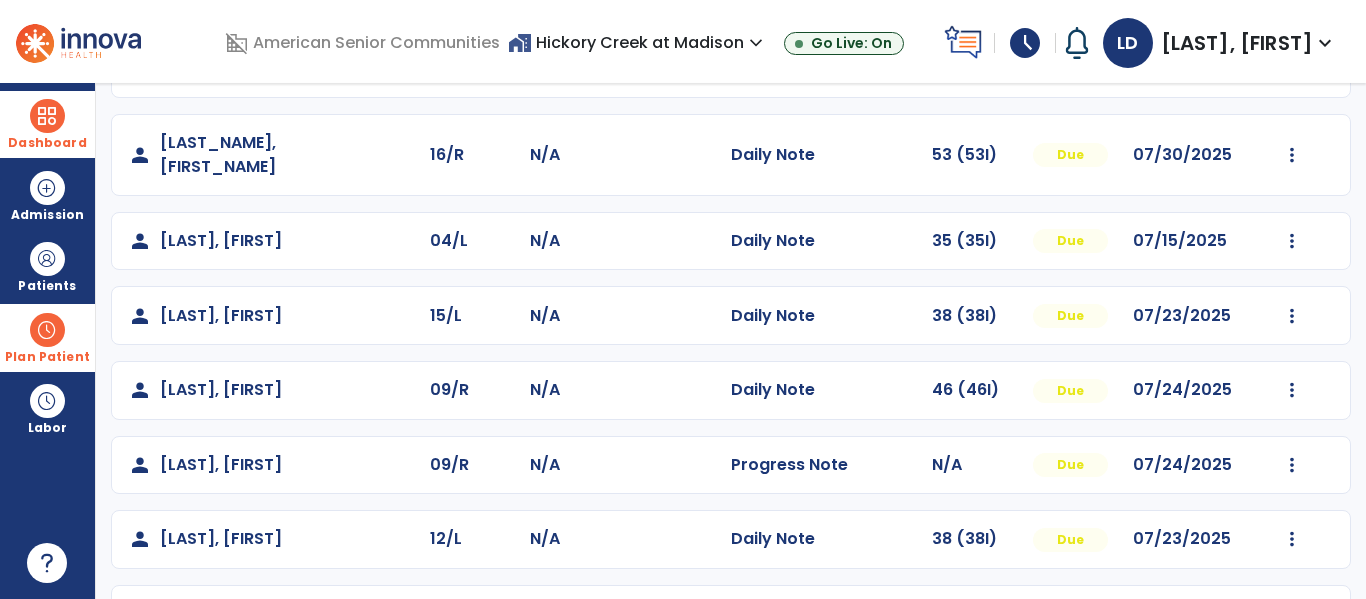 scroll, scrollTop: 339, scrollLeft: 0, axis: vertical 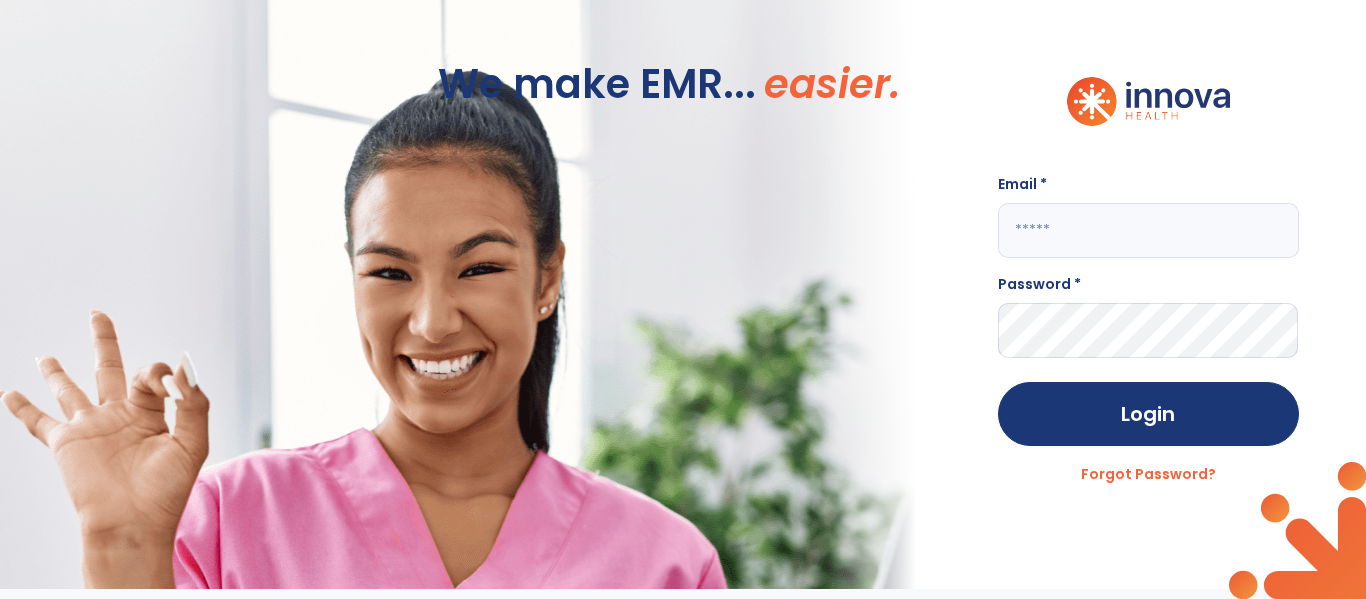 click on "Email * Password * Login Forgot Password?" 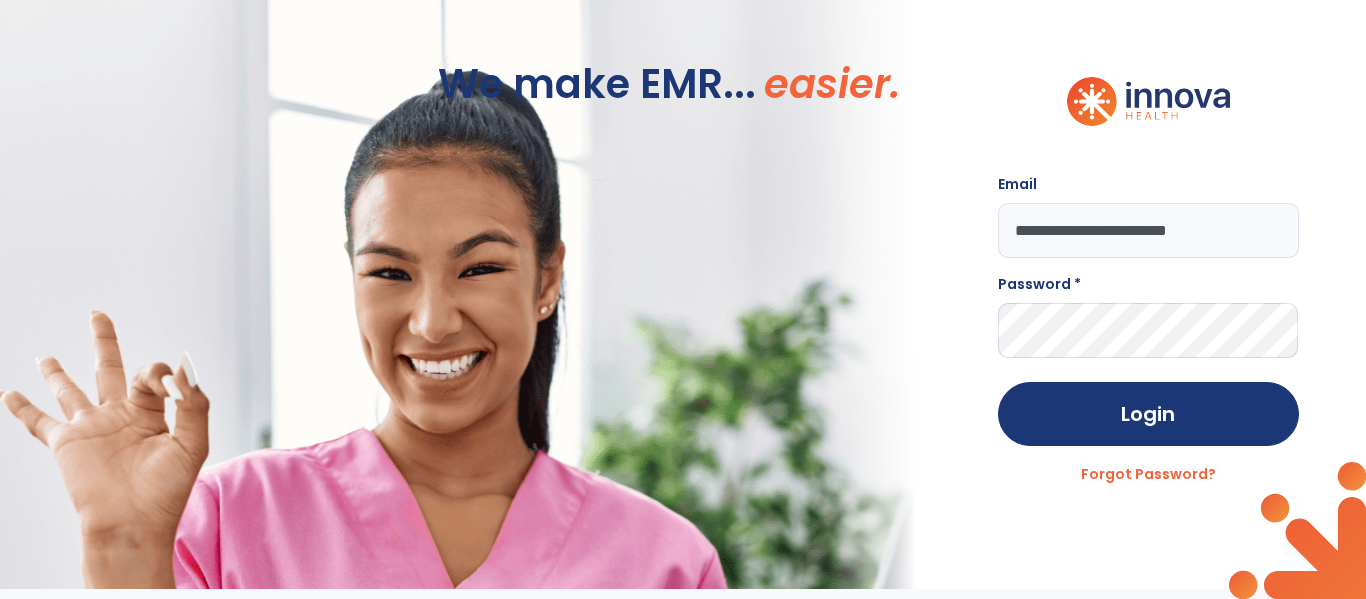 type on "**********" 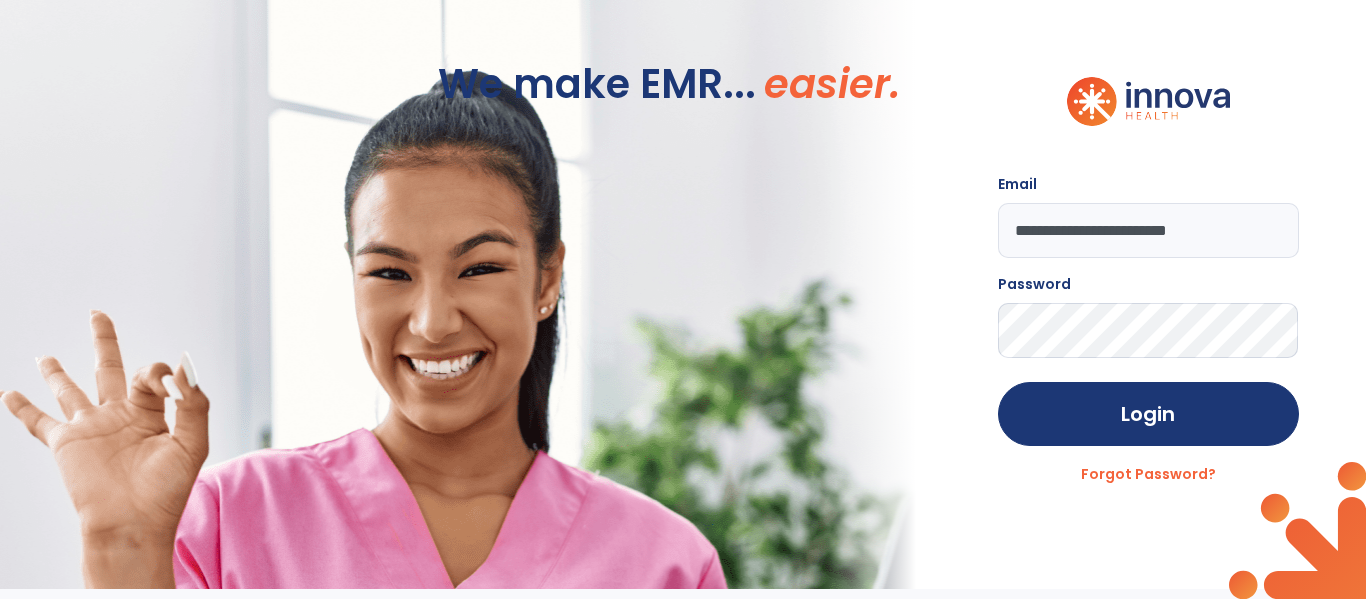 click on "Login" 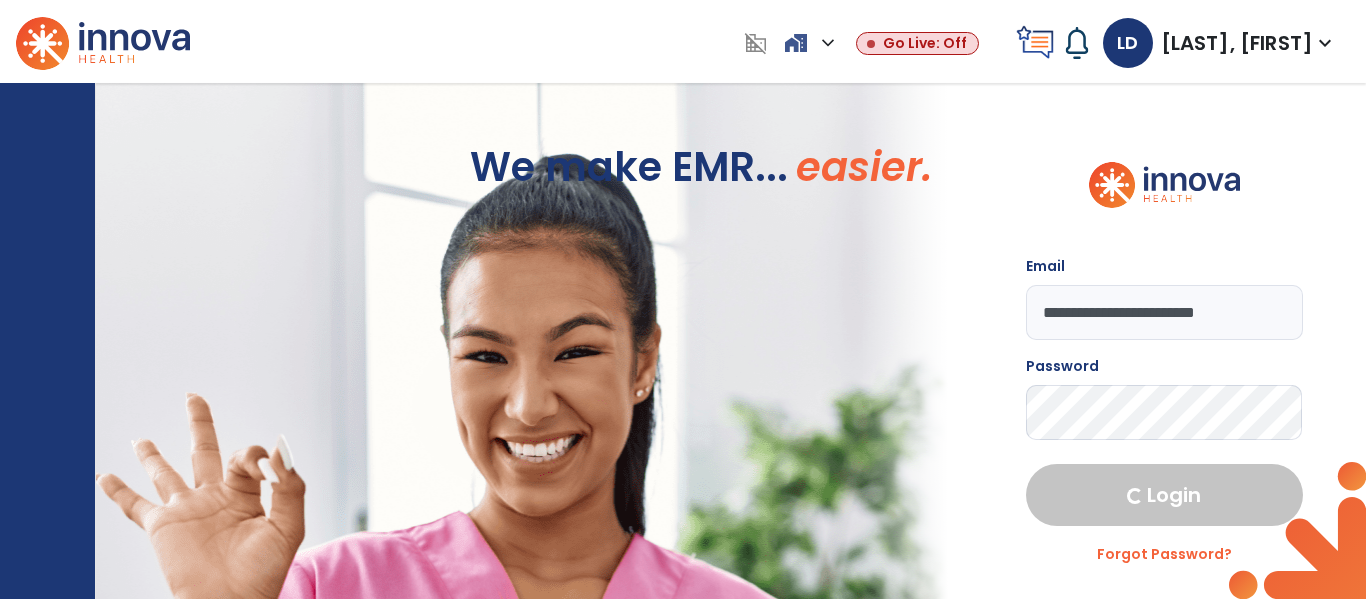 select on "****" 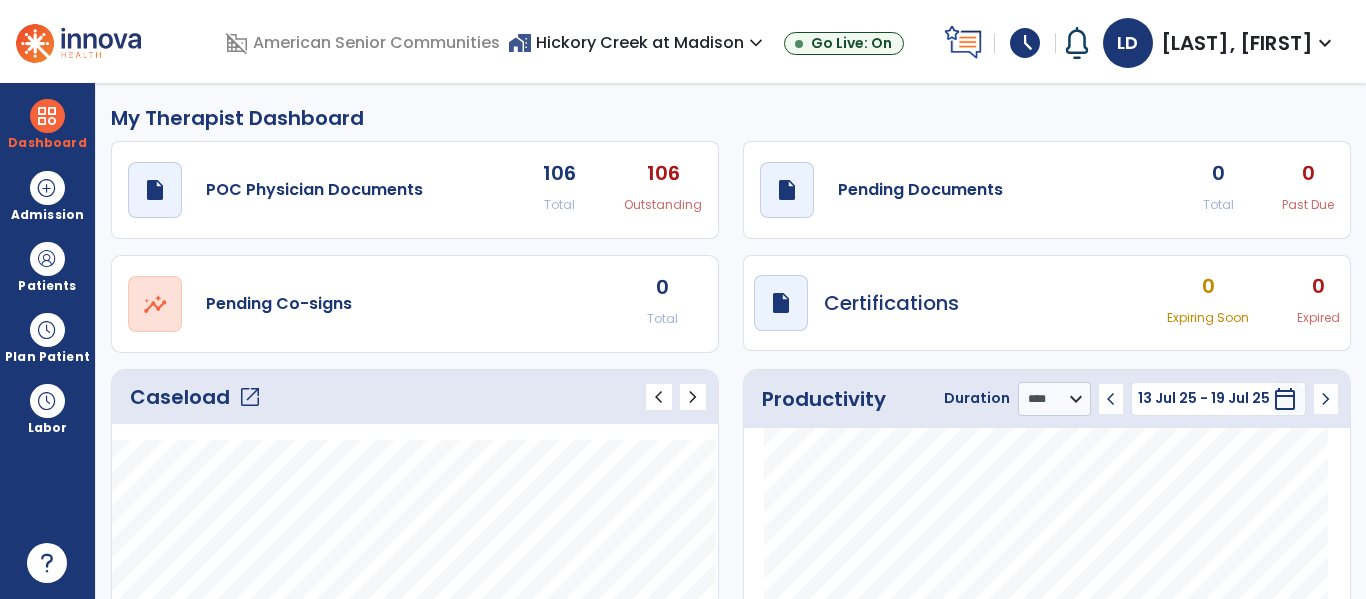 click on "open_in_new" 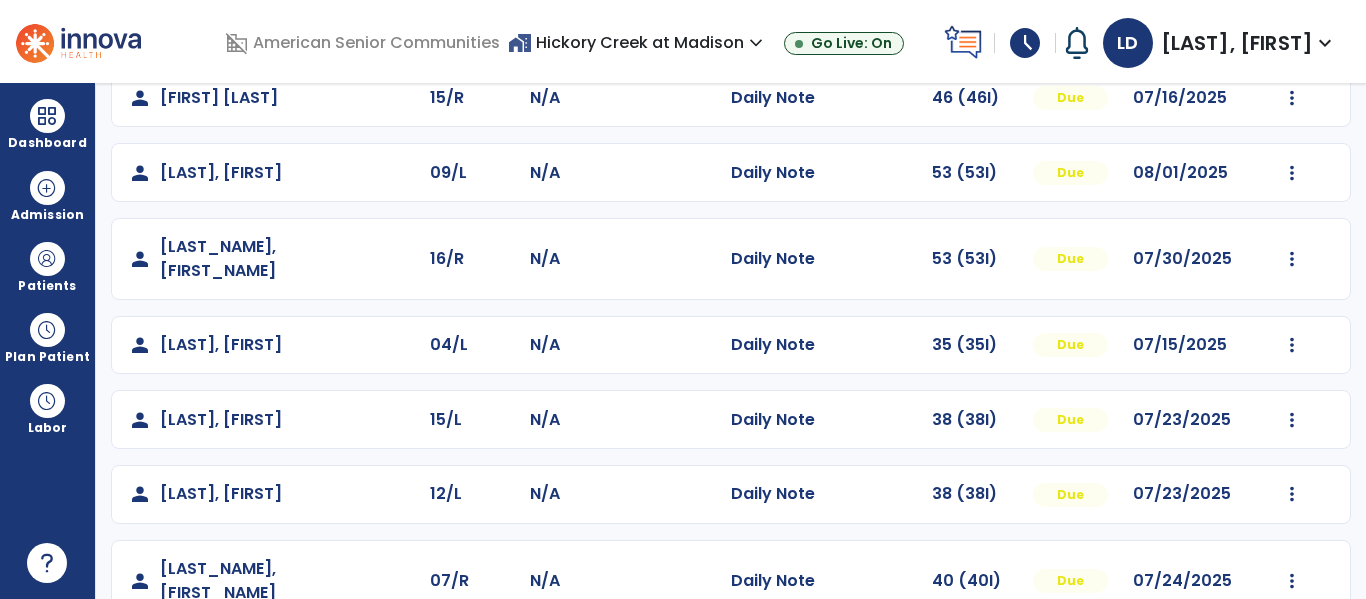 scroll, scrollTop: 0, scrollLeft: 0, axis: both 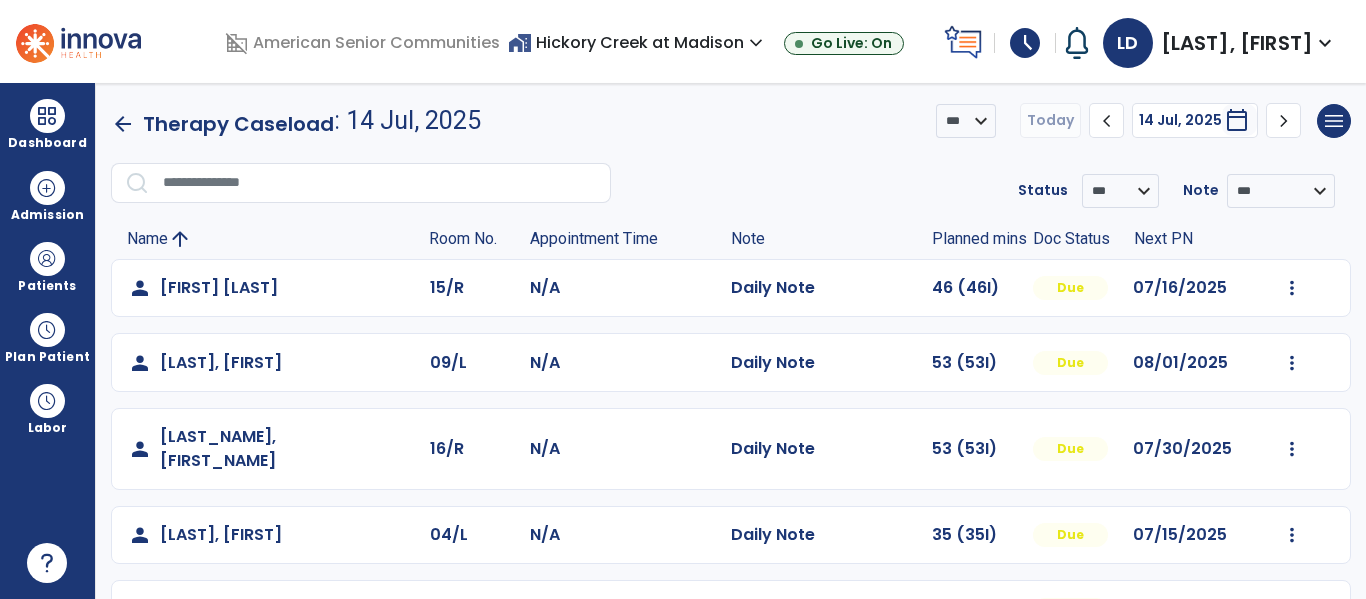 click on "arrow_back" 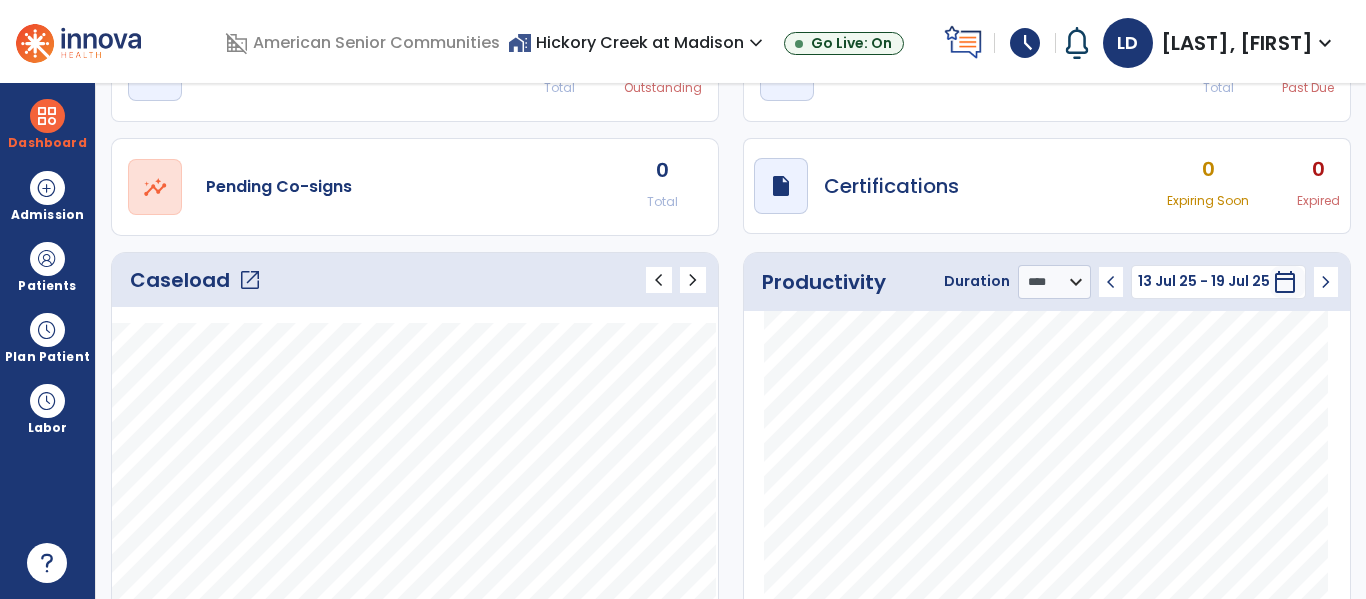 scroll, scrollTop: 50, scrollLeft: 0, axis: vertical 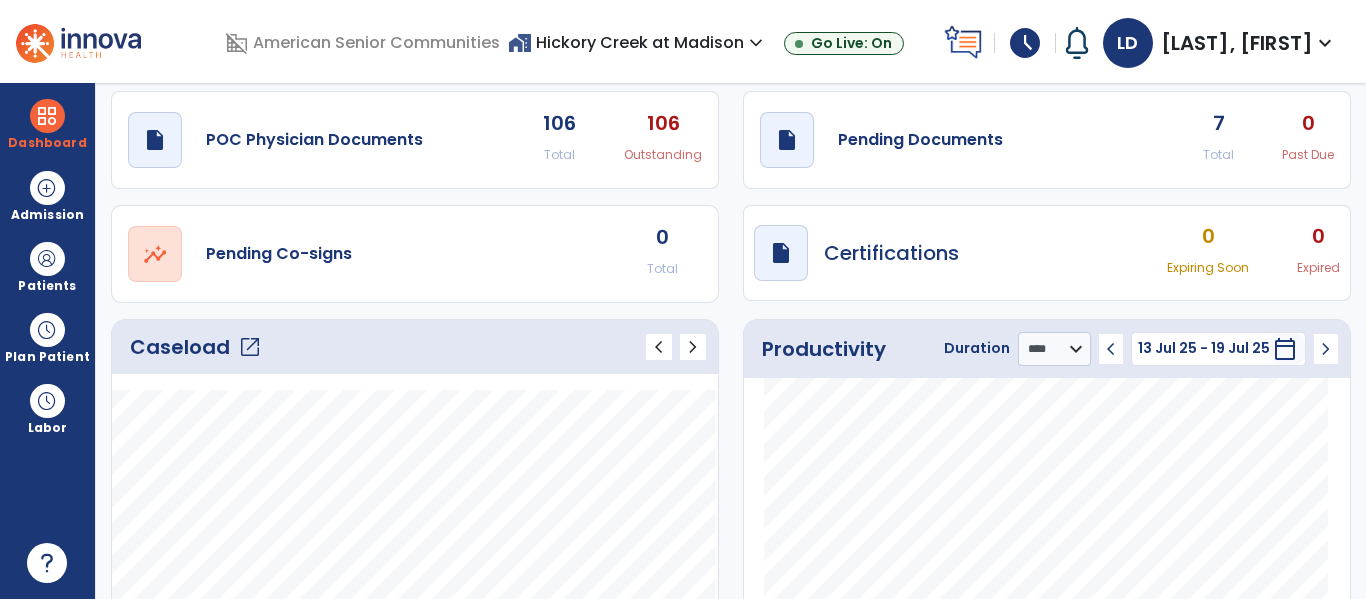 click on "open_in_new" 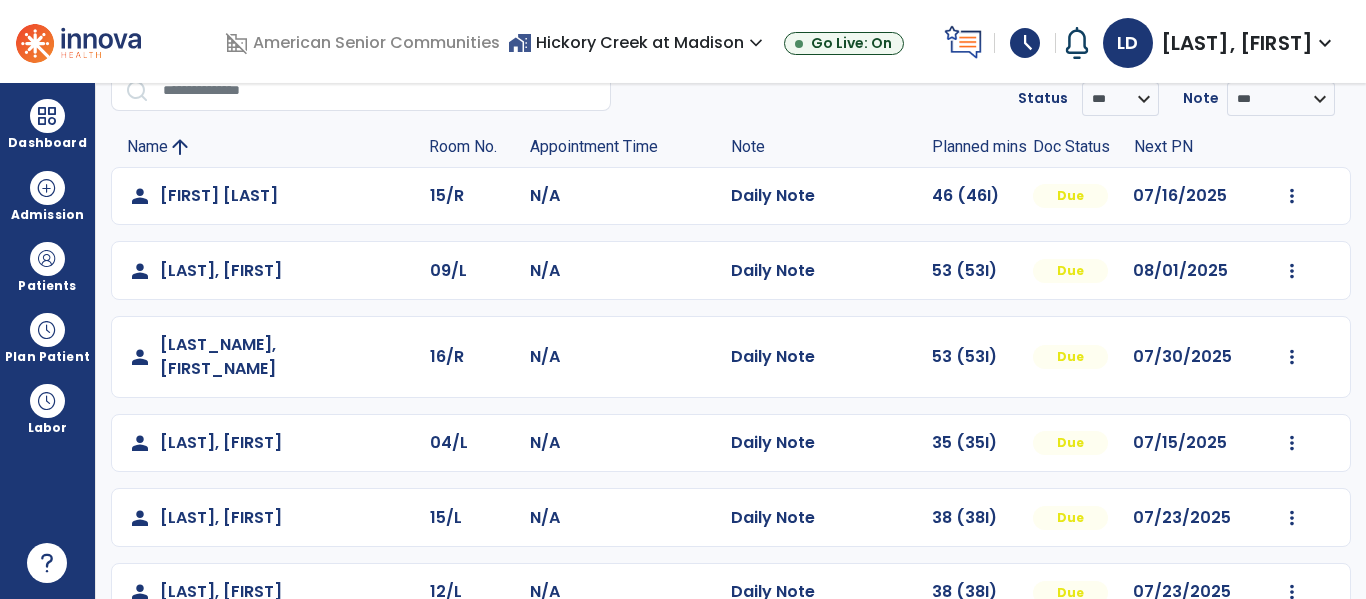 scroll, scrollTop: 96, scrollLeft: 0, axis: vertical 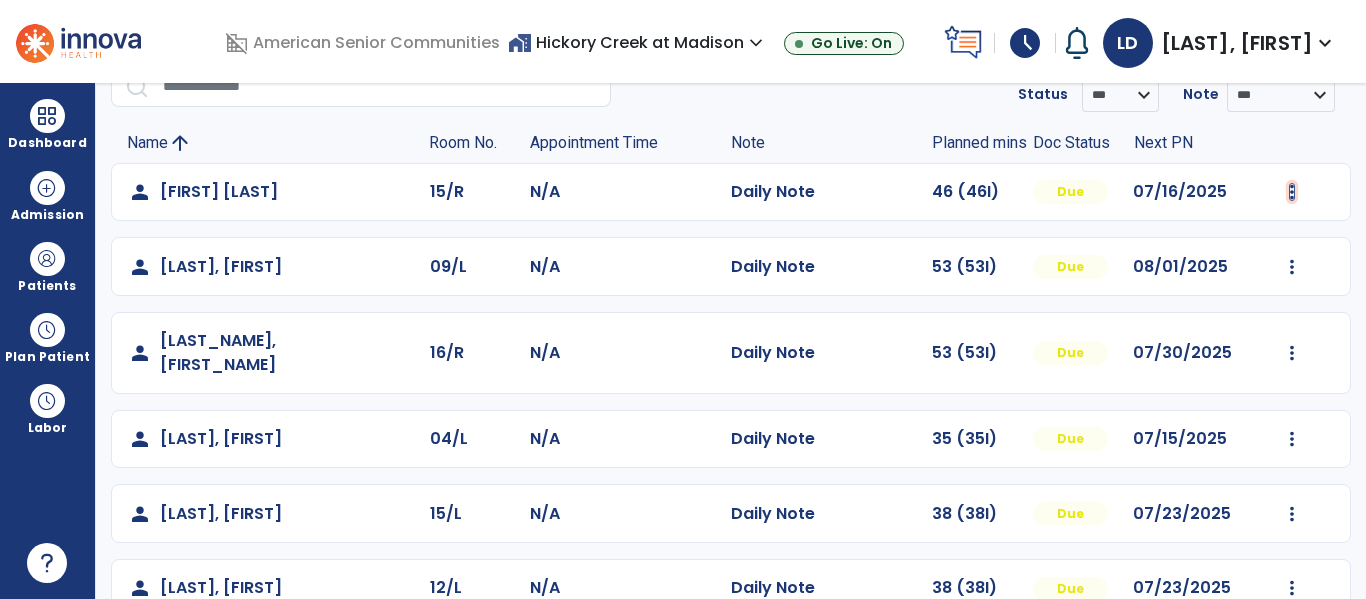 click at bounding box center (1292, 192) 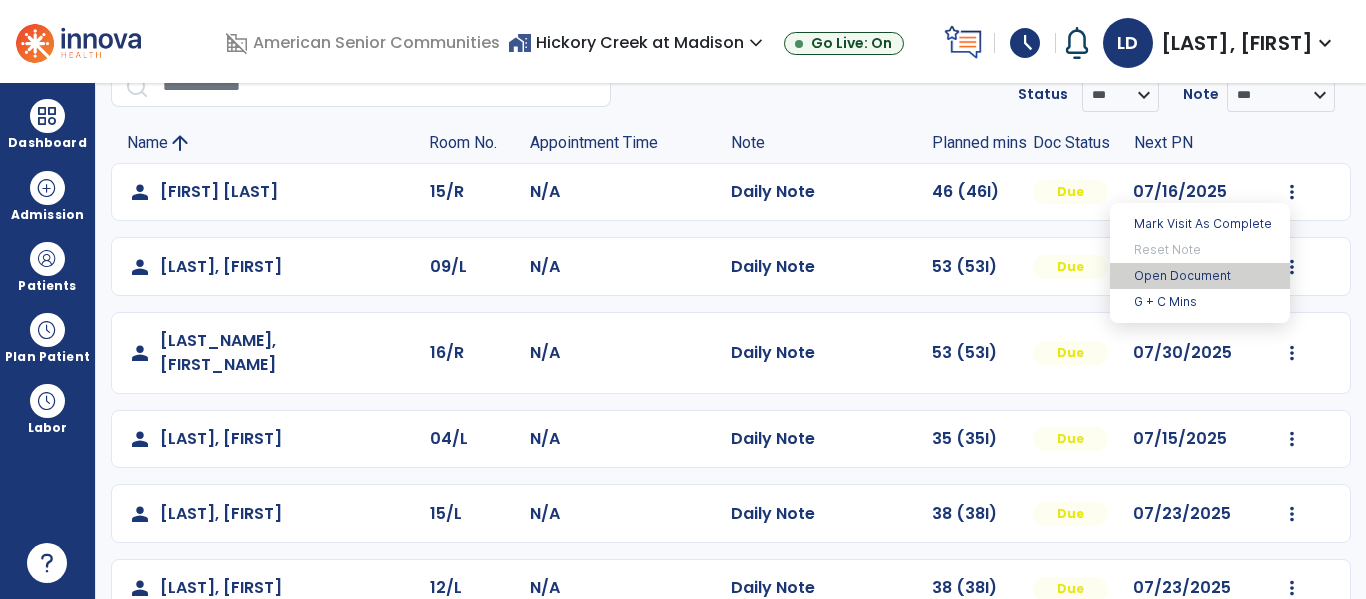 click on "Open Document" at bounding box center [1200, 276] 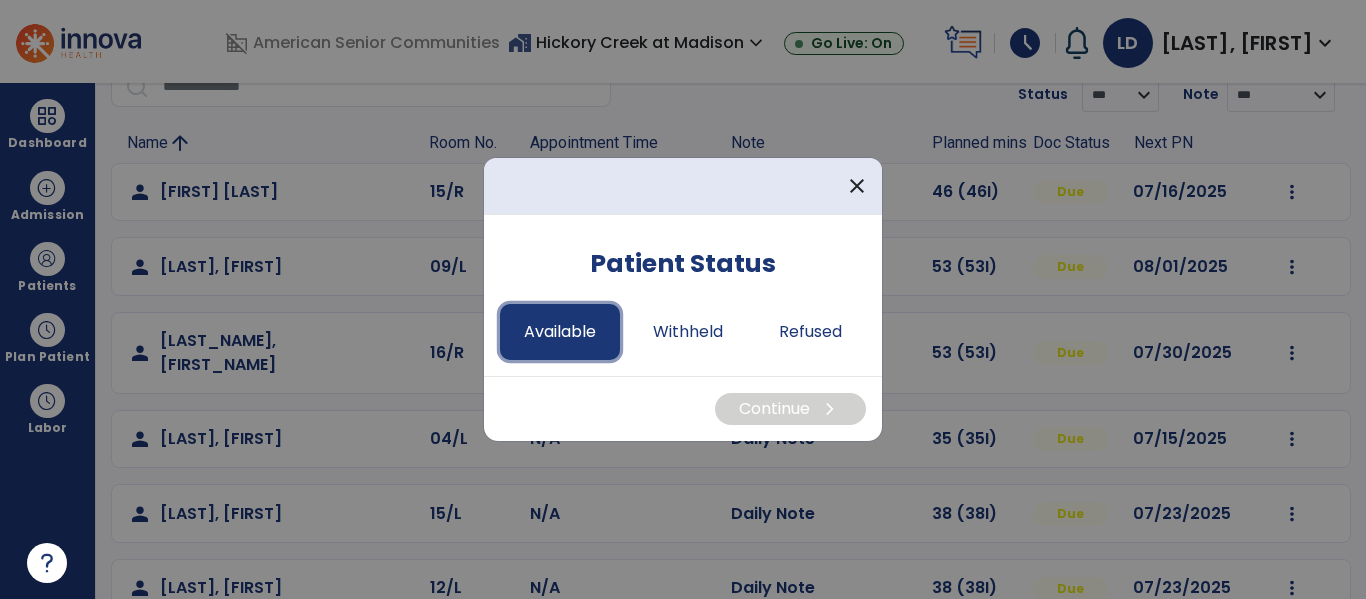 click on "Available" at bounding box center [560, 332] 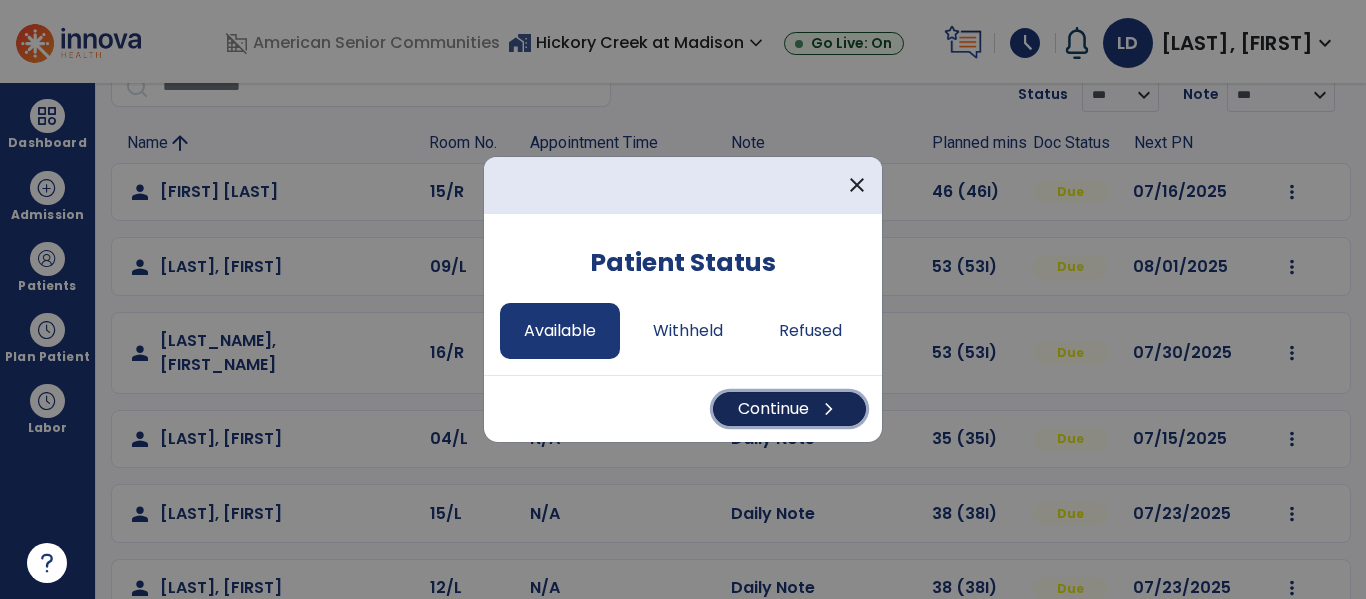 click on "Continue   chevron_right" at bounding box center [789, 409] 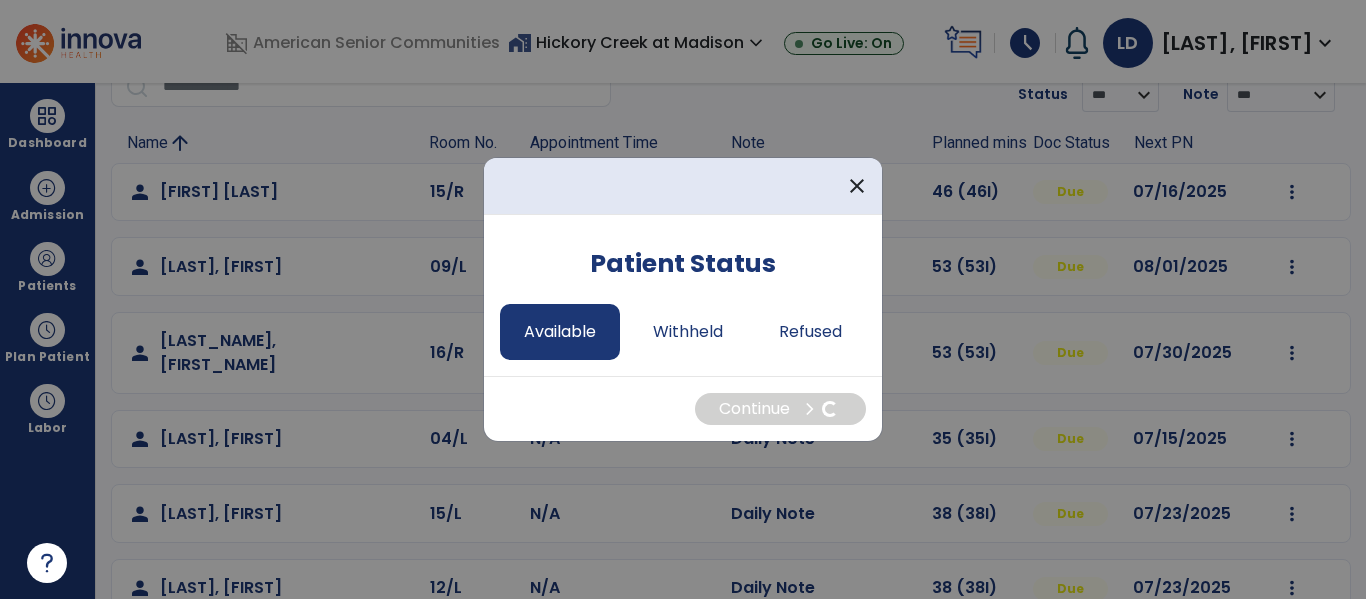 select on "*" 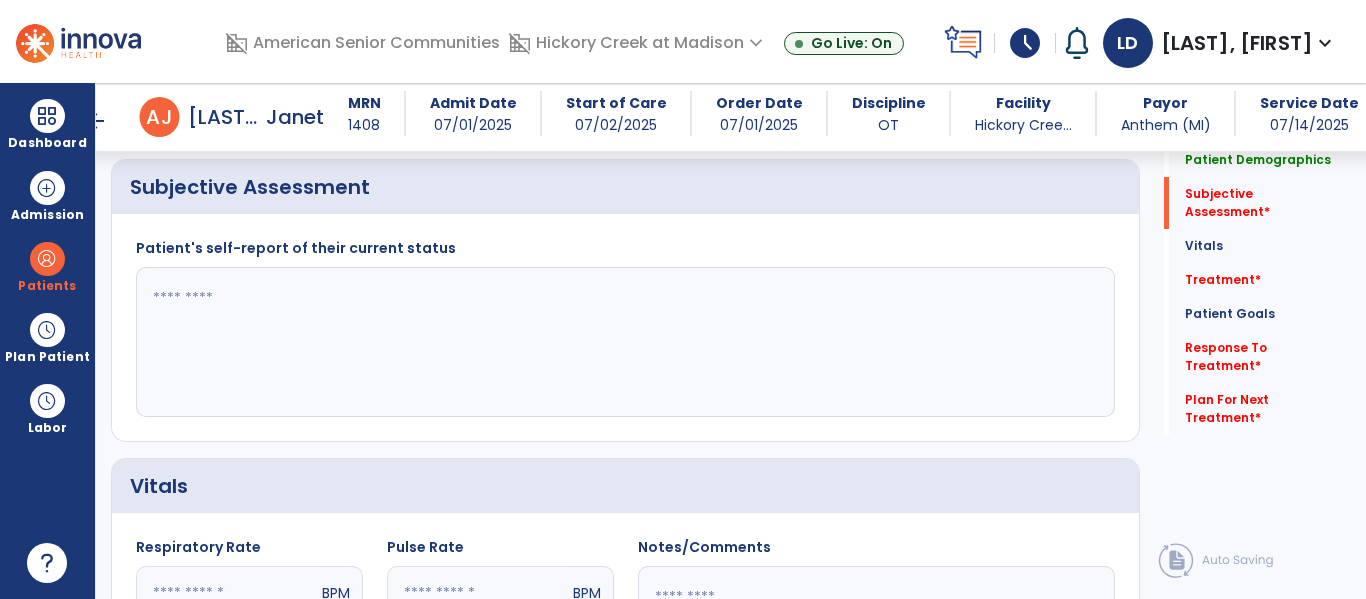 scroll, scrollTop: 475, scrollLeft: 0, axis: vertical 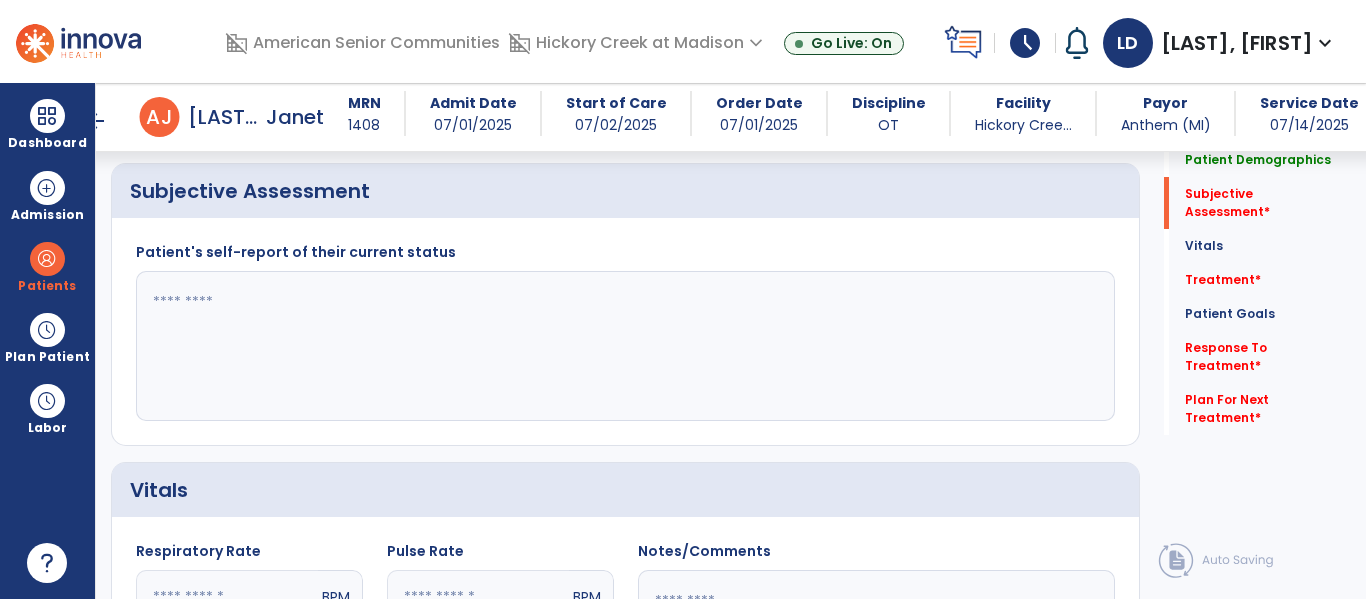 click 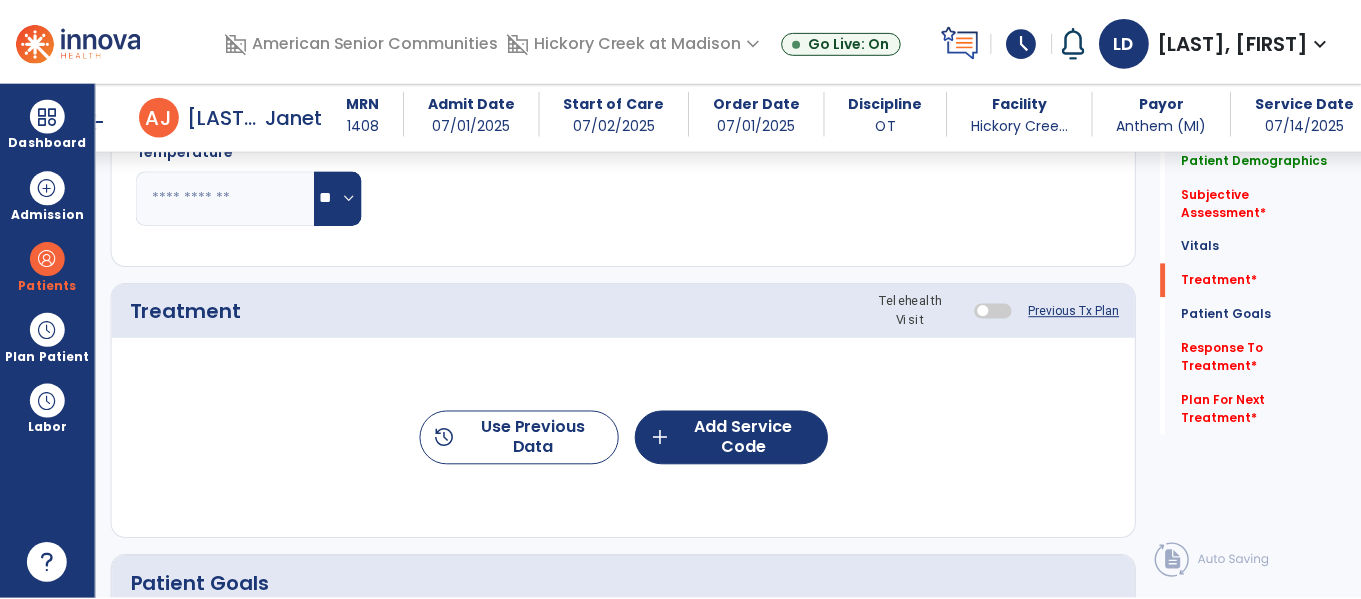 scroll, scrollTop: 1103, scrollLeft: 0, axis: vertical 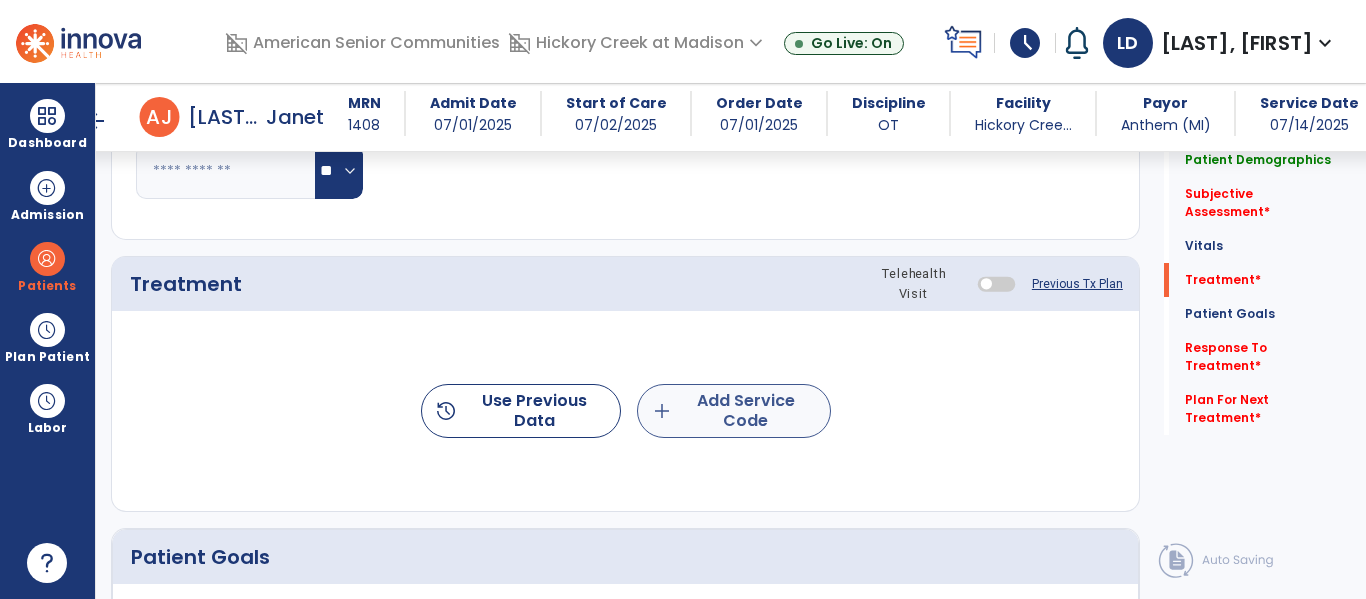 type on "**********" 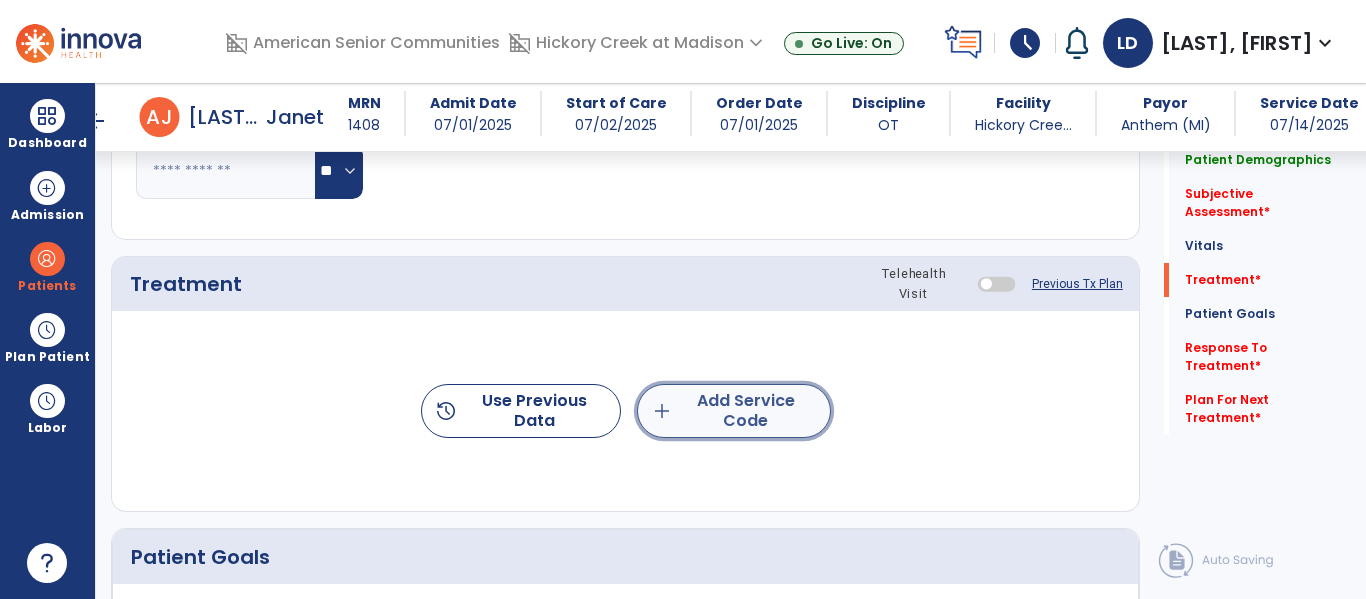 click on "add  Add Service Code" 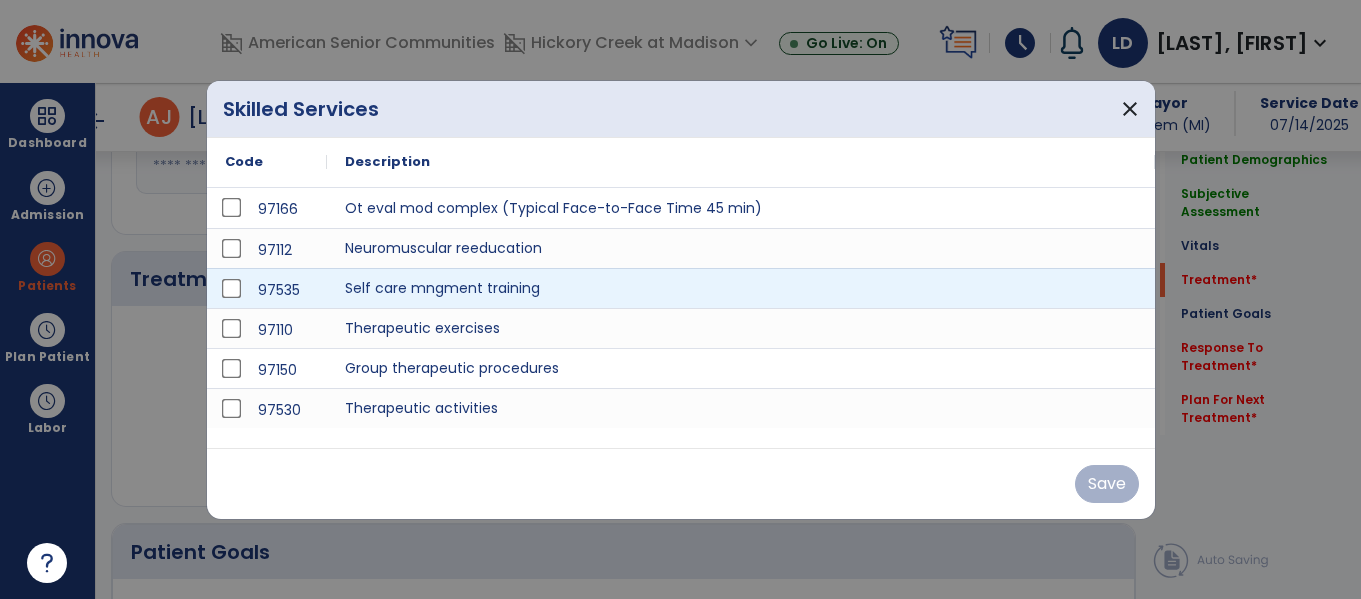 scroll, scrollTop: 1103, scrollLeft: 0, axis: vertical 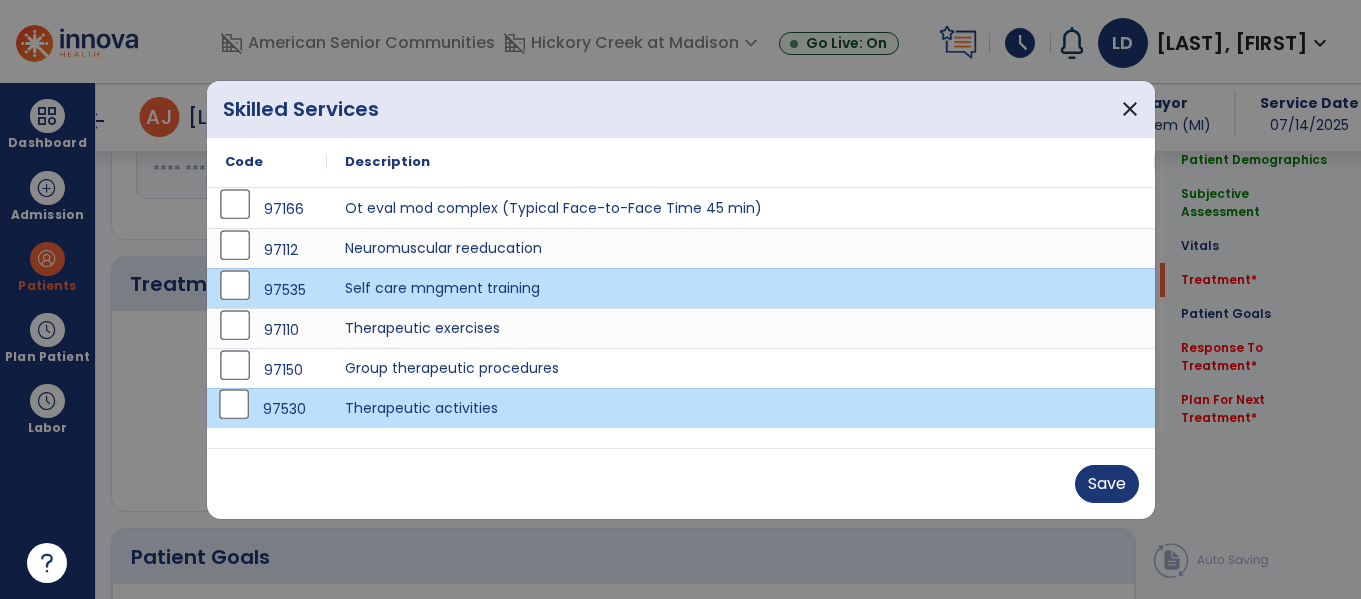 click on "Save" at bounding box center [681, 483] 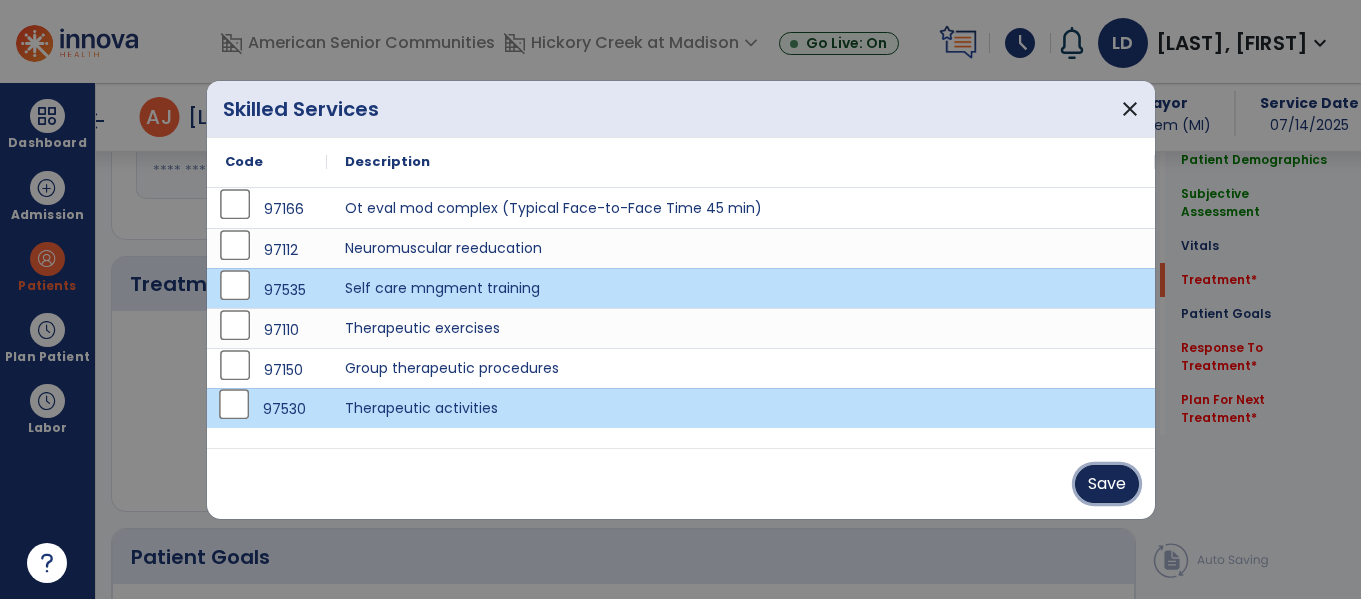 click on "Save" at bounding box center (1107, 484) 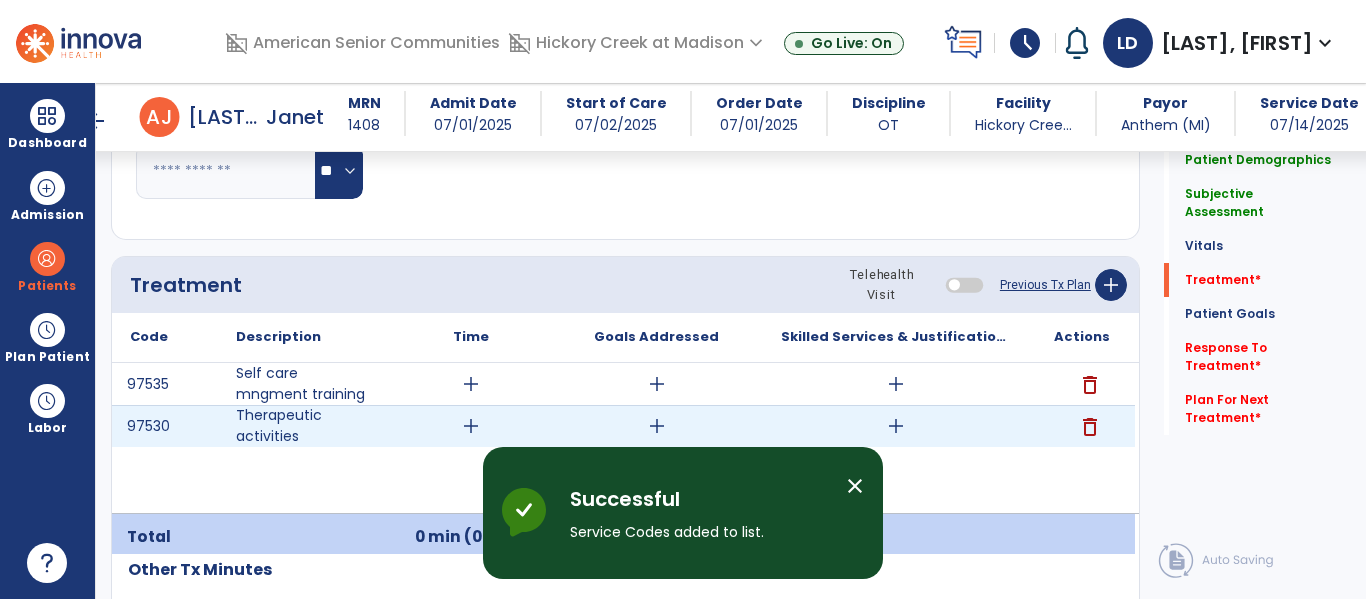 click on "add" at bounding box center [896, 426] 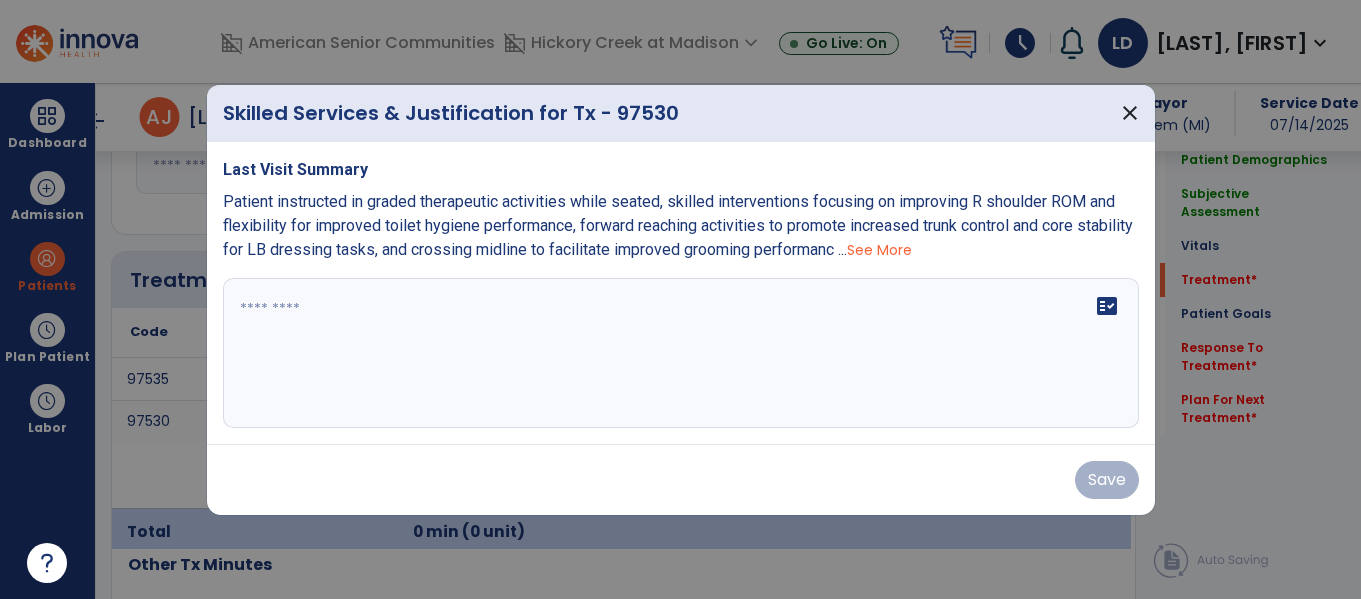 scroll, scrollTop: 1103, scrollLeft: 0, axis: vertical 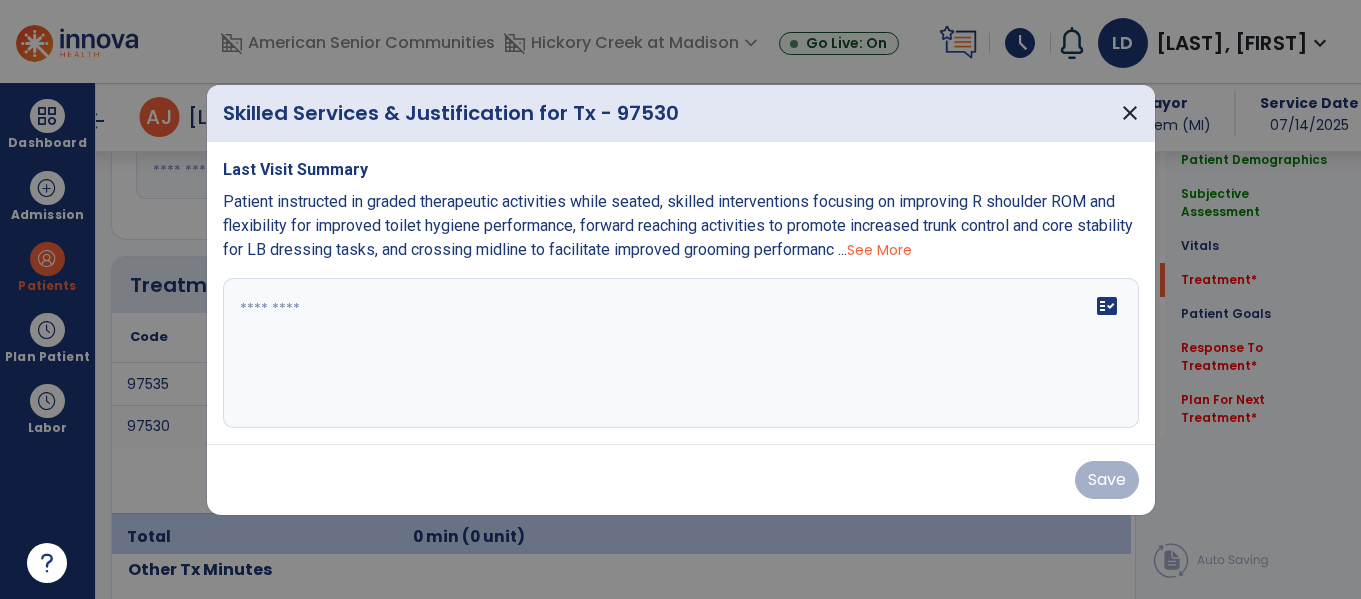click on "See More" at bounding box center (879, 250) 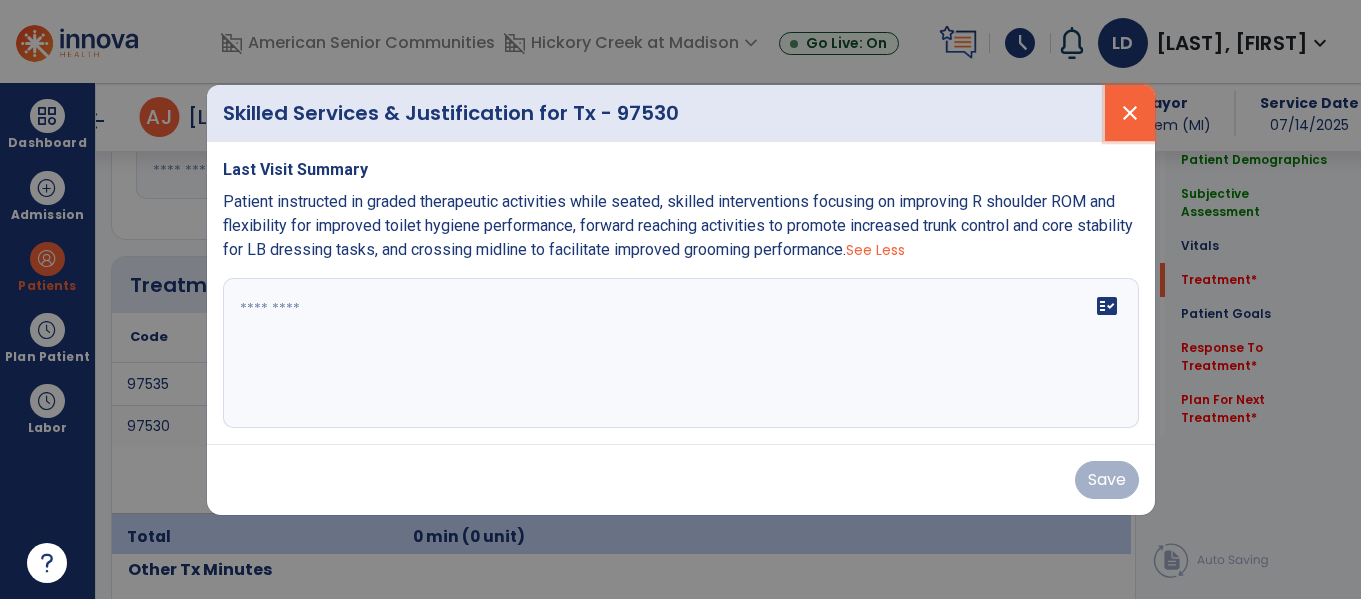 click on "close" at bounding box center [1130, 113] 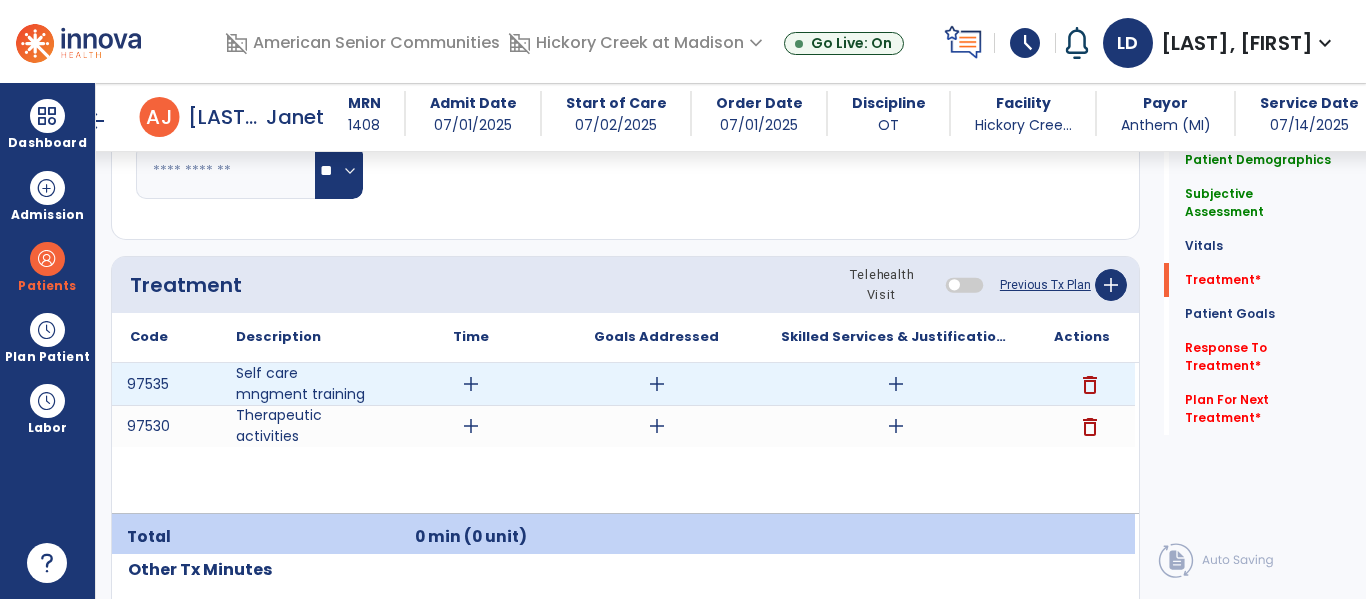 click on "add" at bounding box center [896, 384] 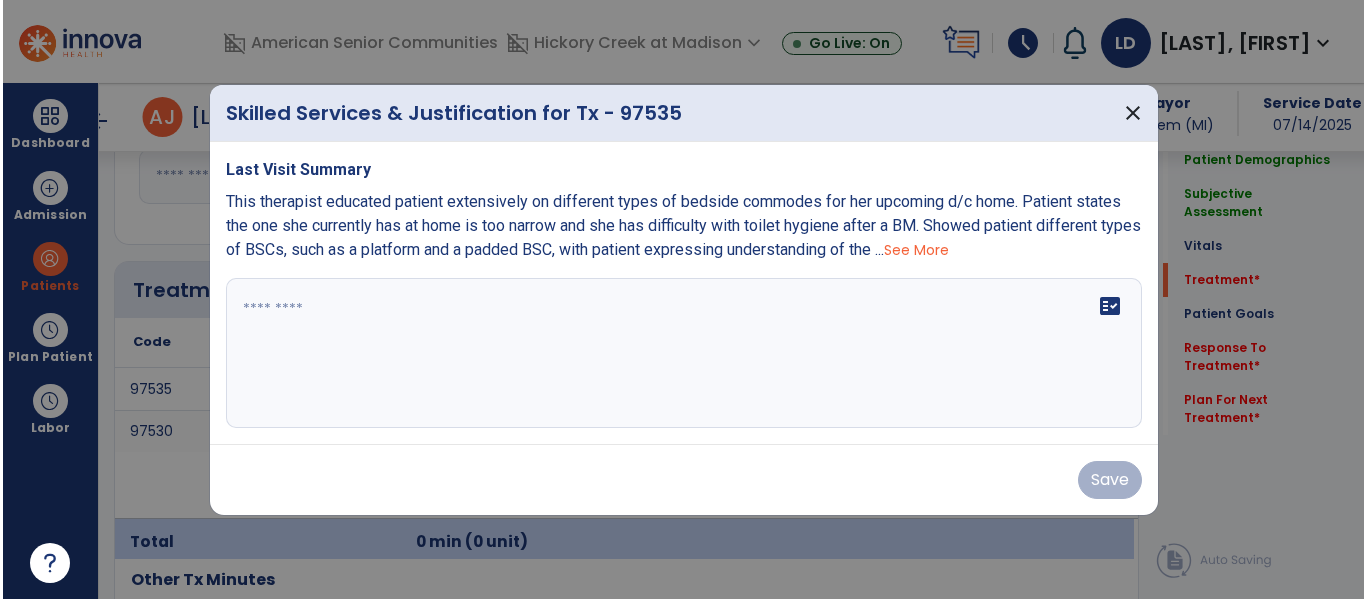 scroll, scrollTop: 1103, scrollLeft: 0, axis: vertical 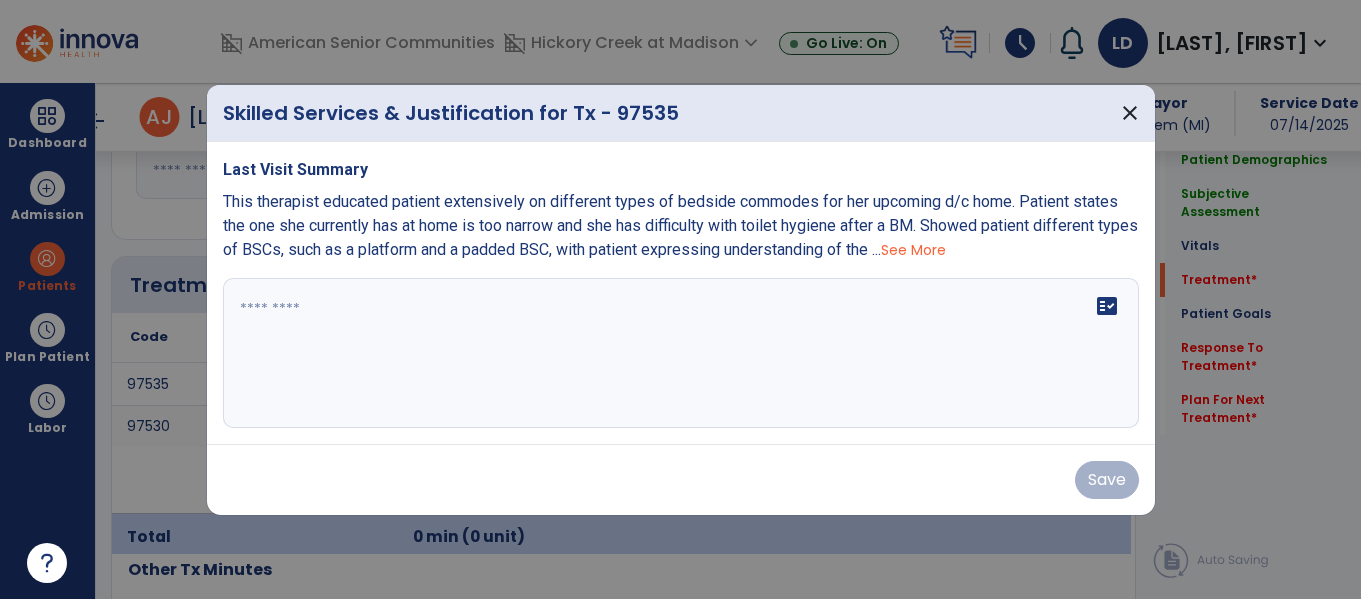 click at bounding box center [681, 353] 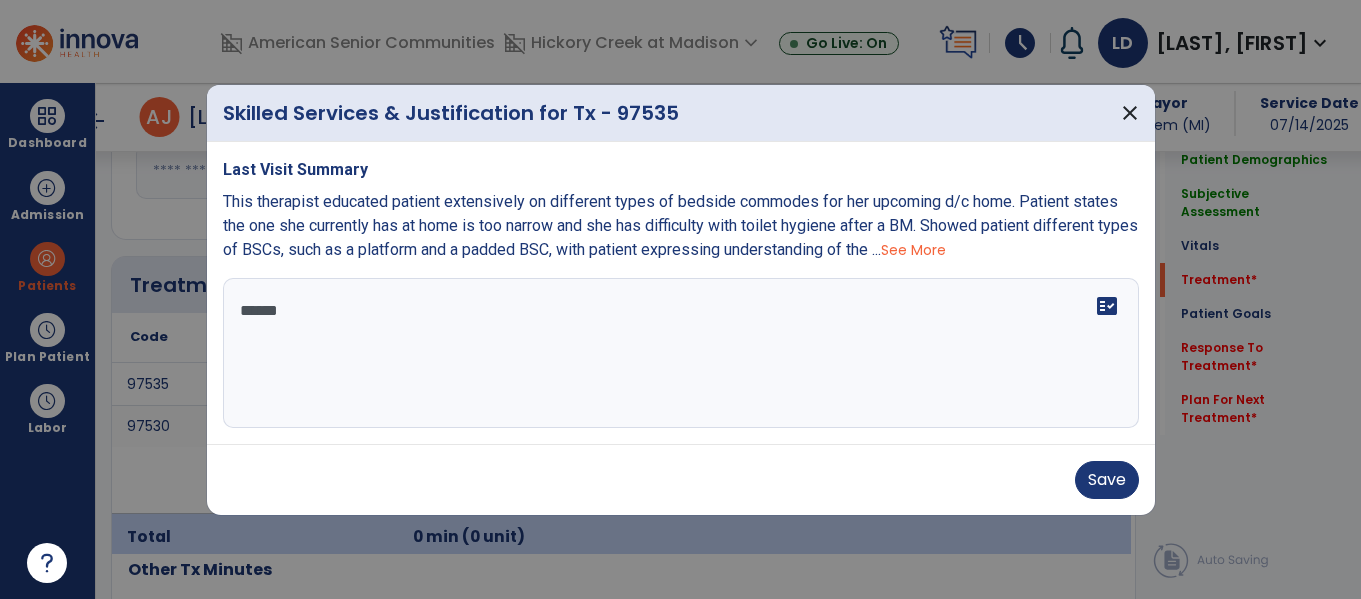 type on "*******" 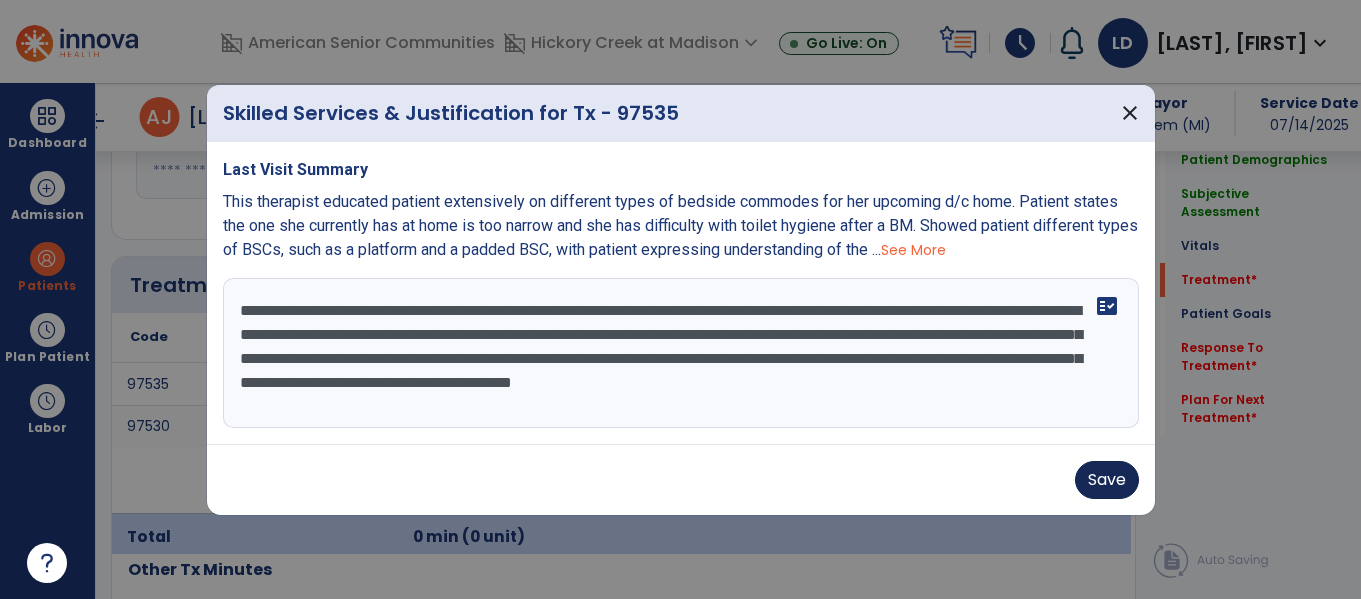 type on "**********" 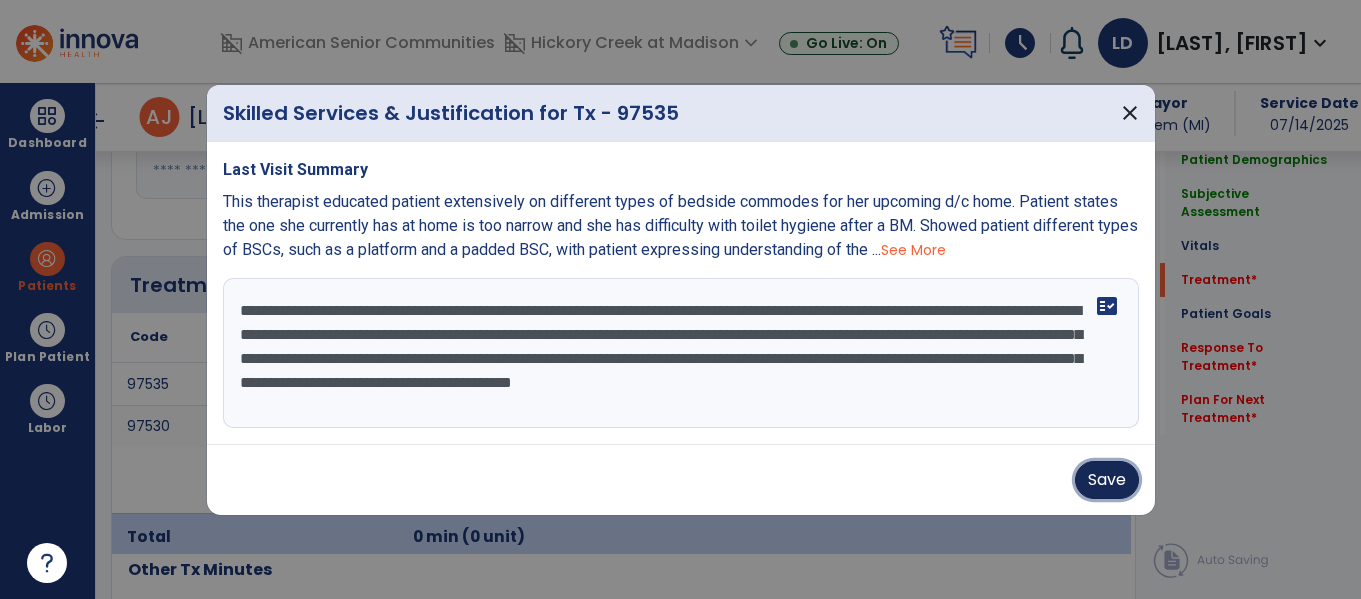 click on "Save" at bounding box center [1107, 480] 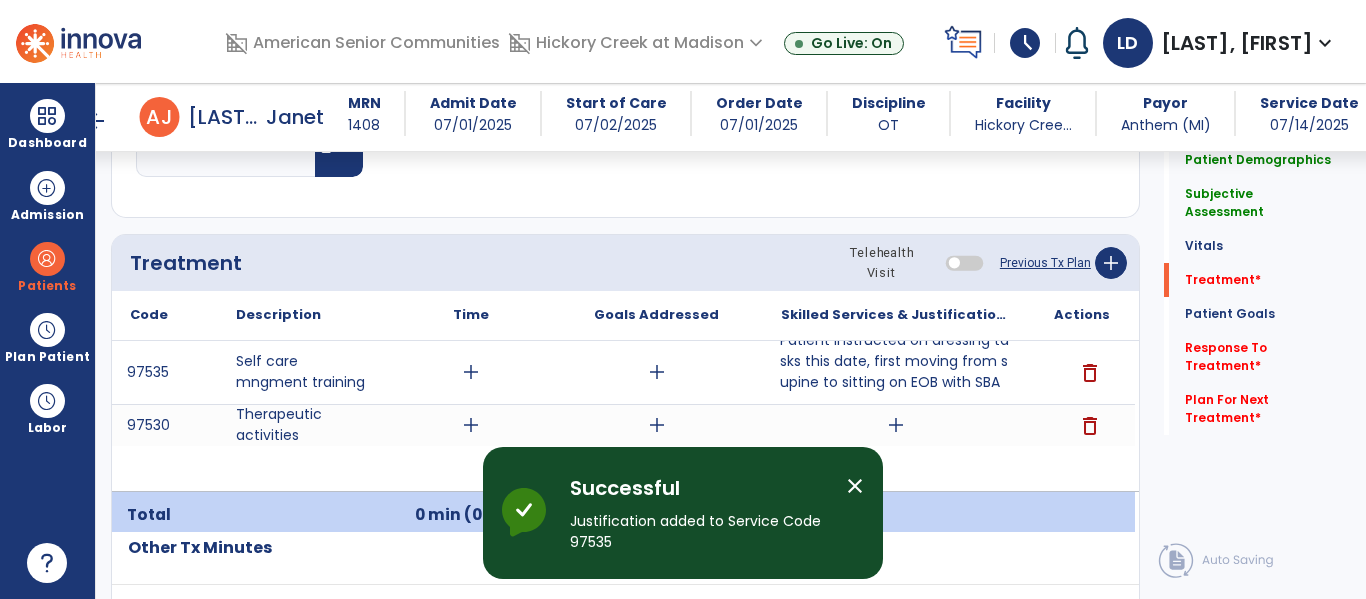 scroll, scrollTop: 1132, scrollLeft: 0, axis: vertical 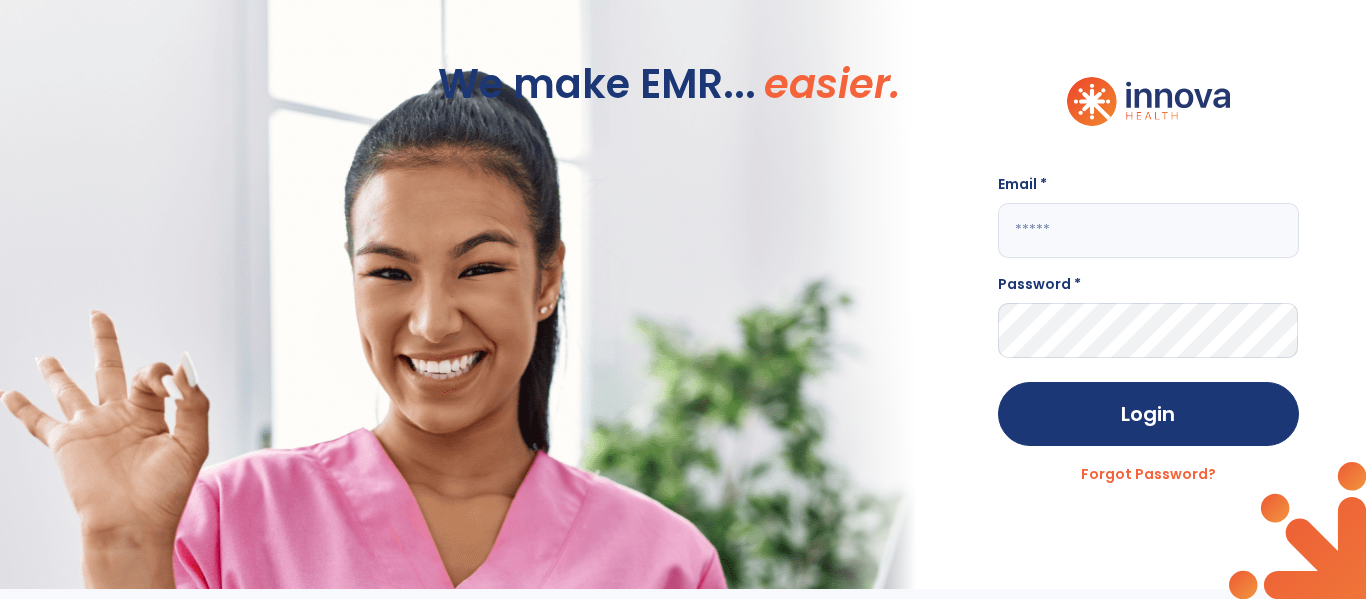 click 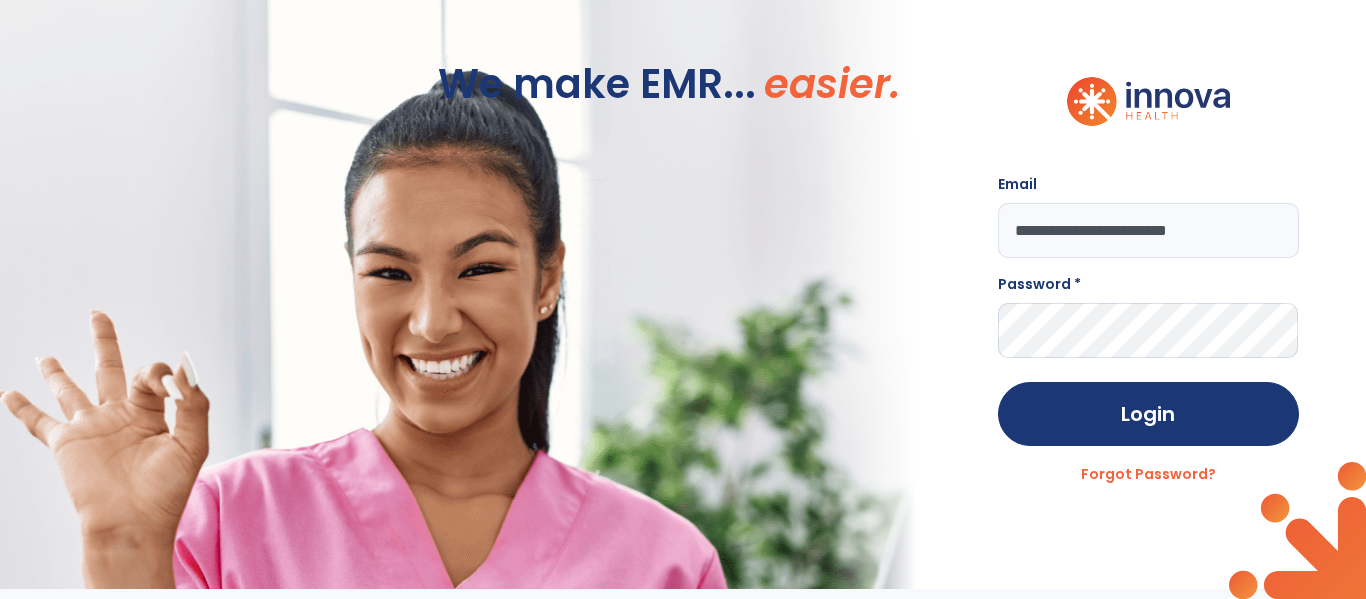 type on "**********" 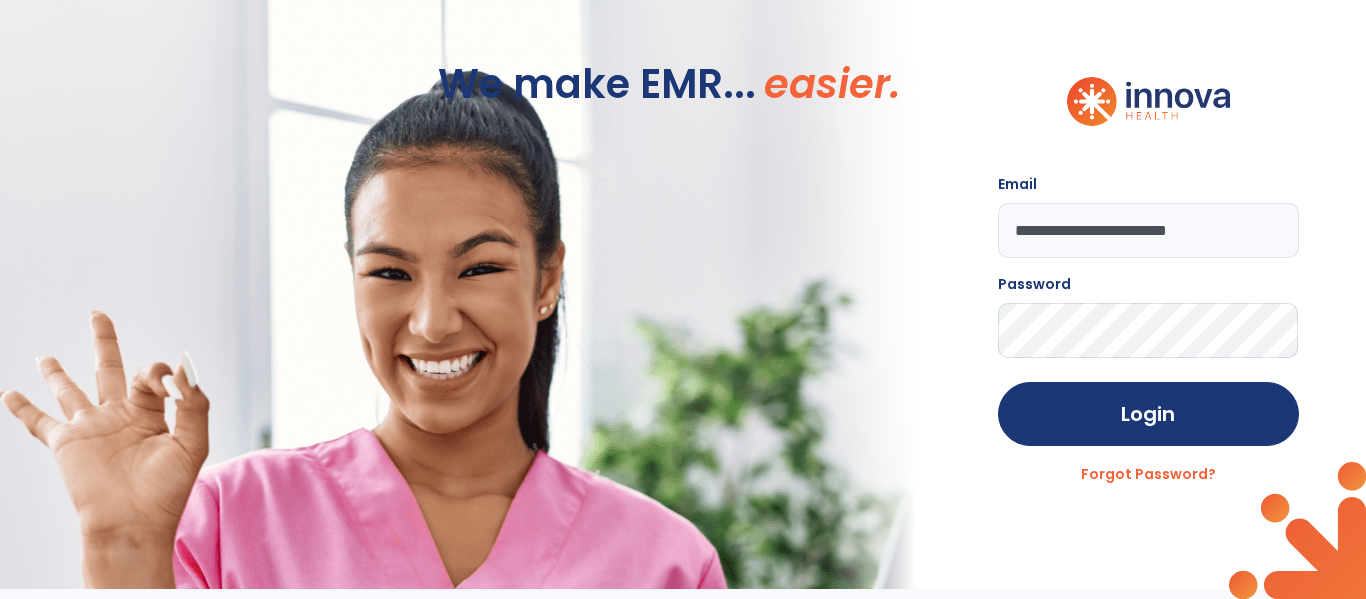 click on "Login" 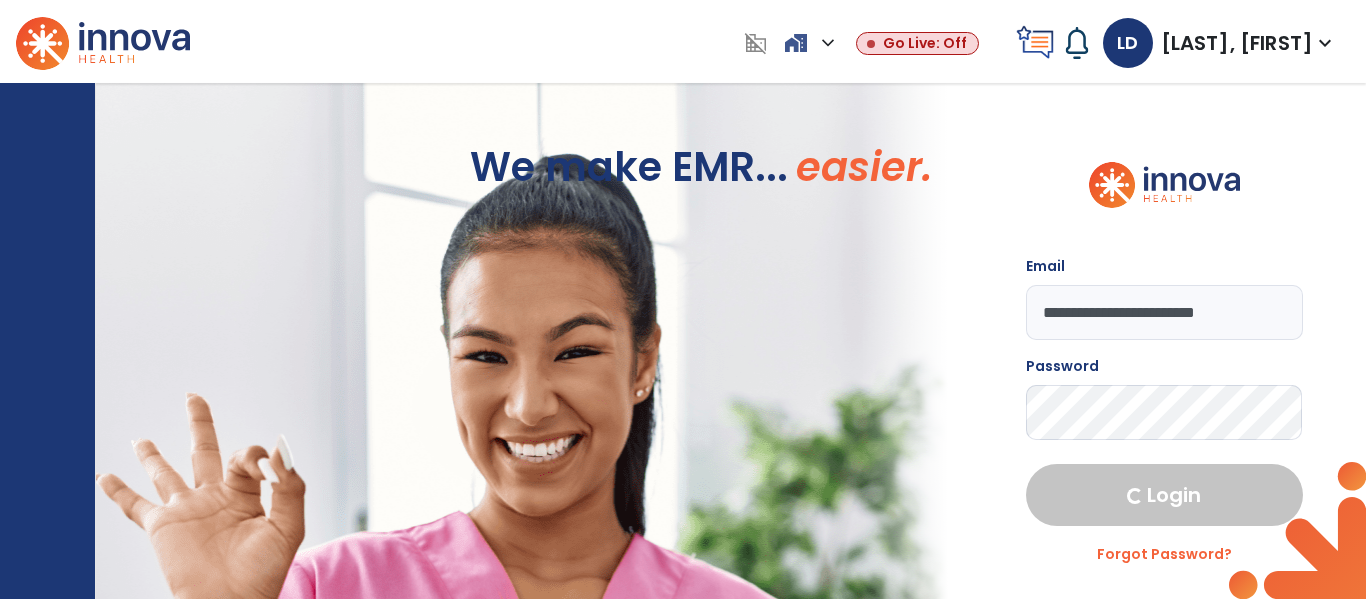 select on "****" 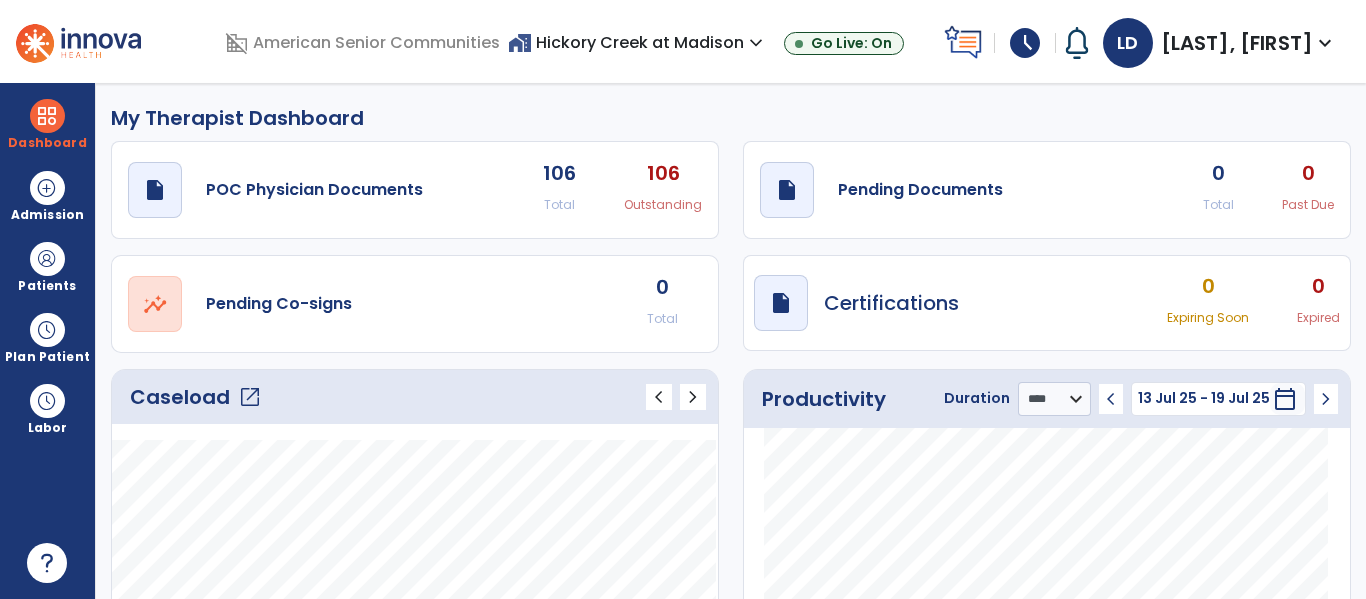 click on "open_in_new" 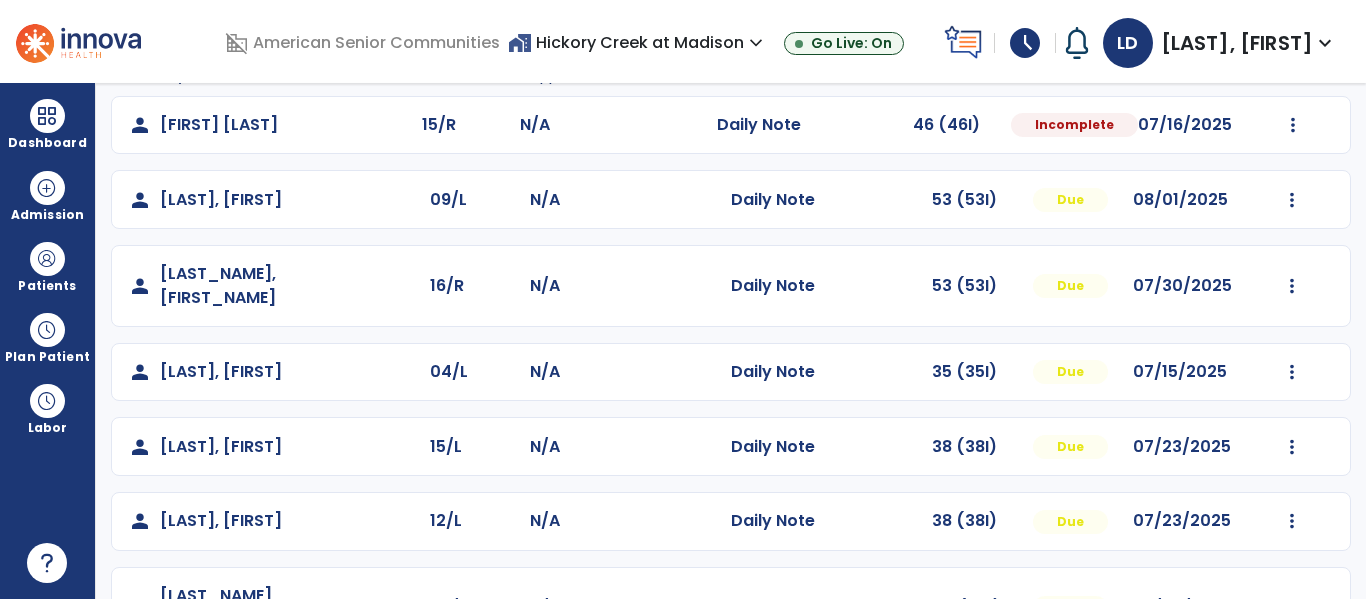 scroll, scrollTop: 190, scrollLeft: 0, axis: vertical 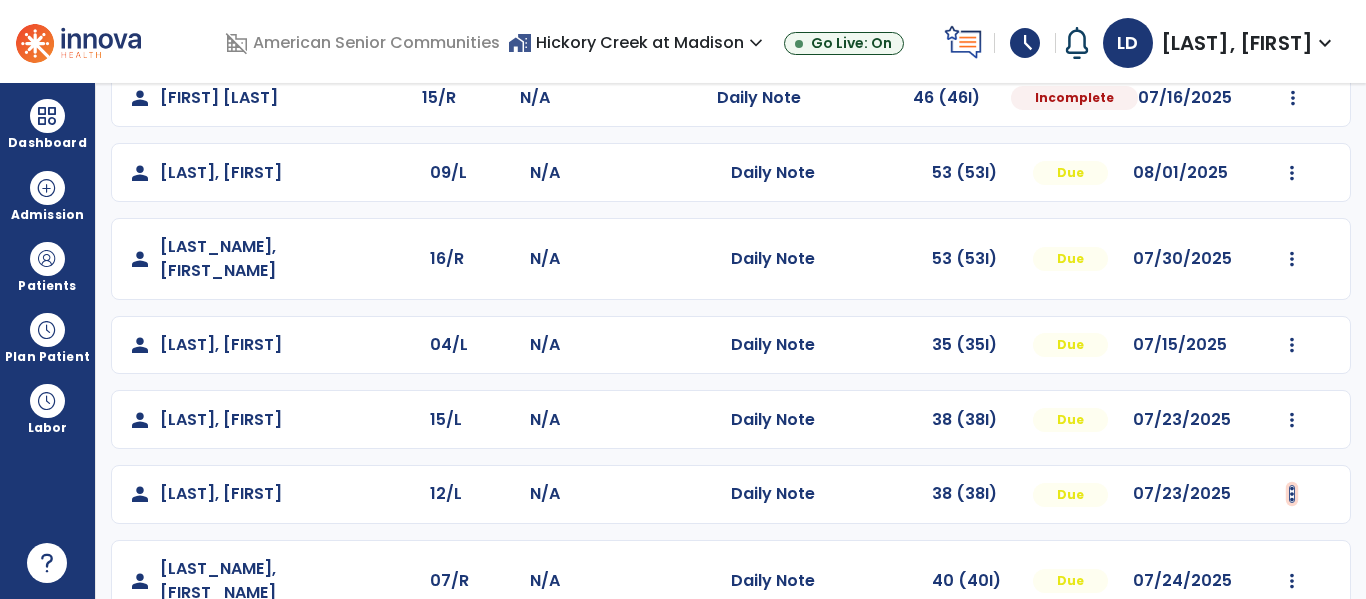 click at bounding box center (1293, 98) 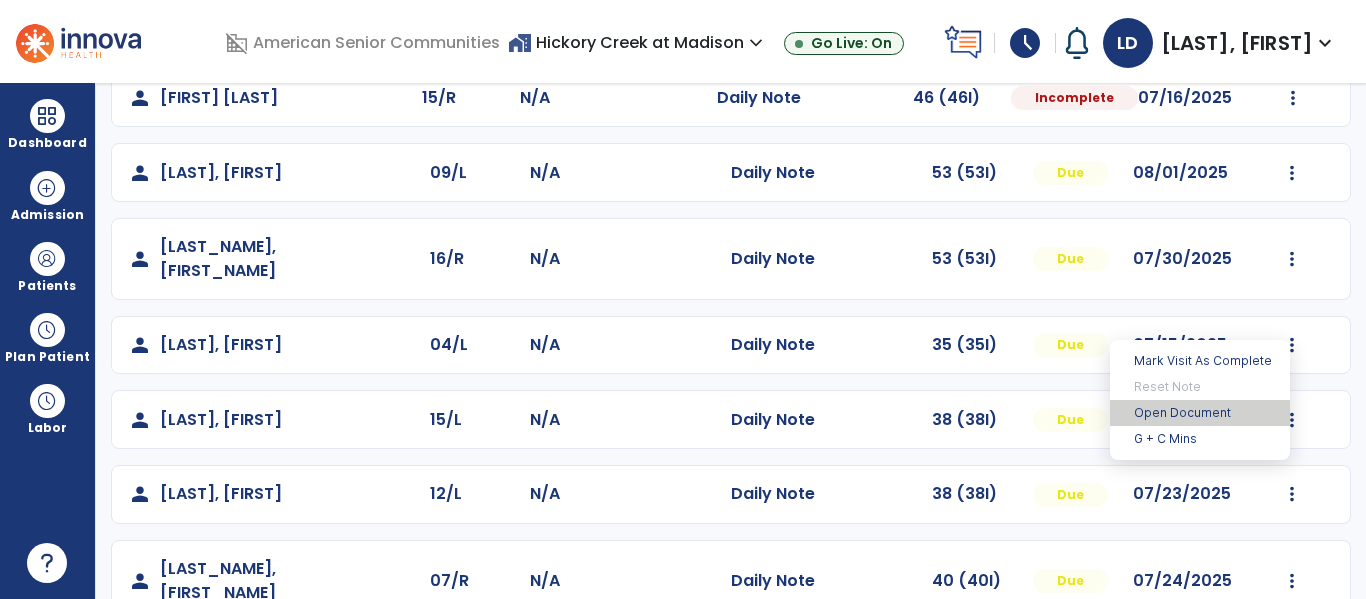 click on "Open Document" at bounding box center [1200, 413] 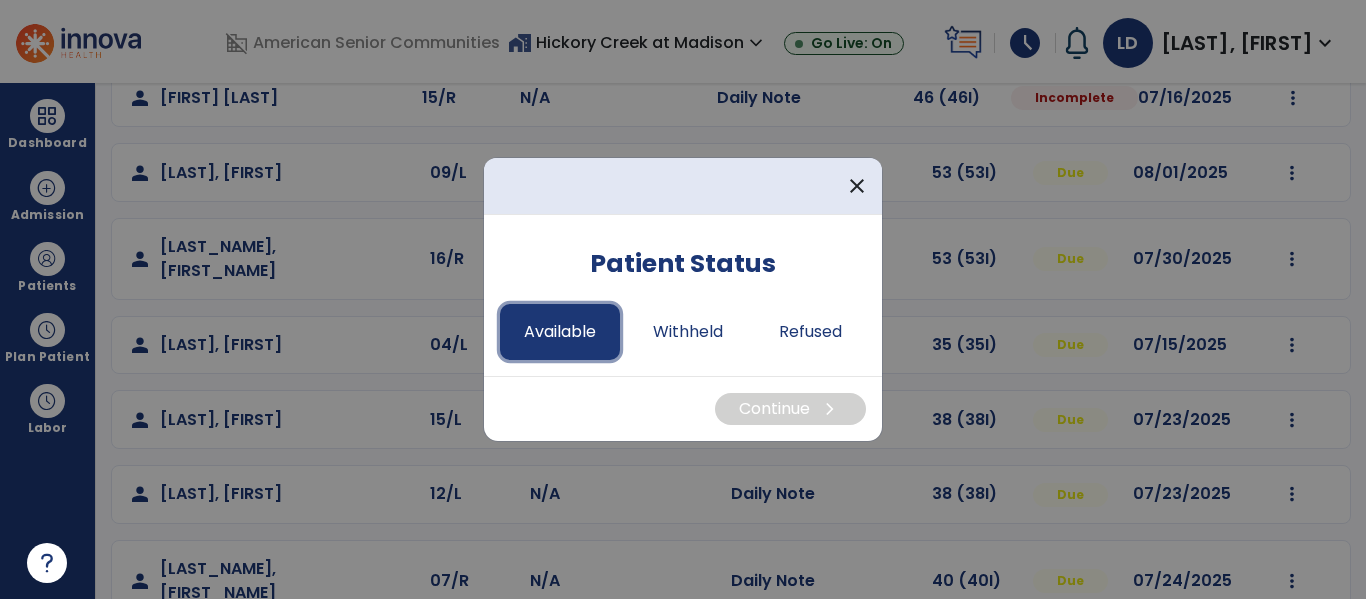 click on "Available" at bounding box center [560, 332] 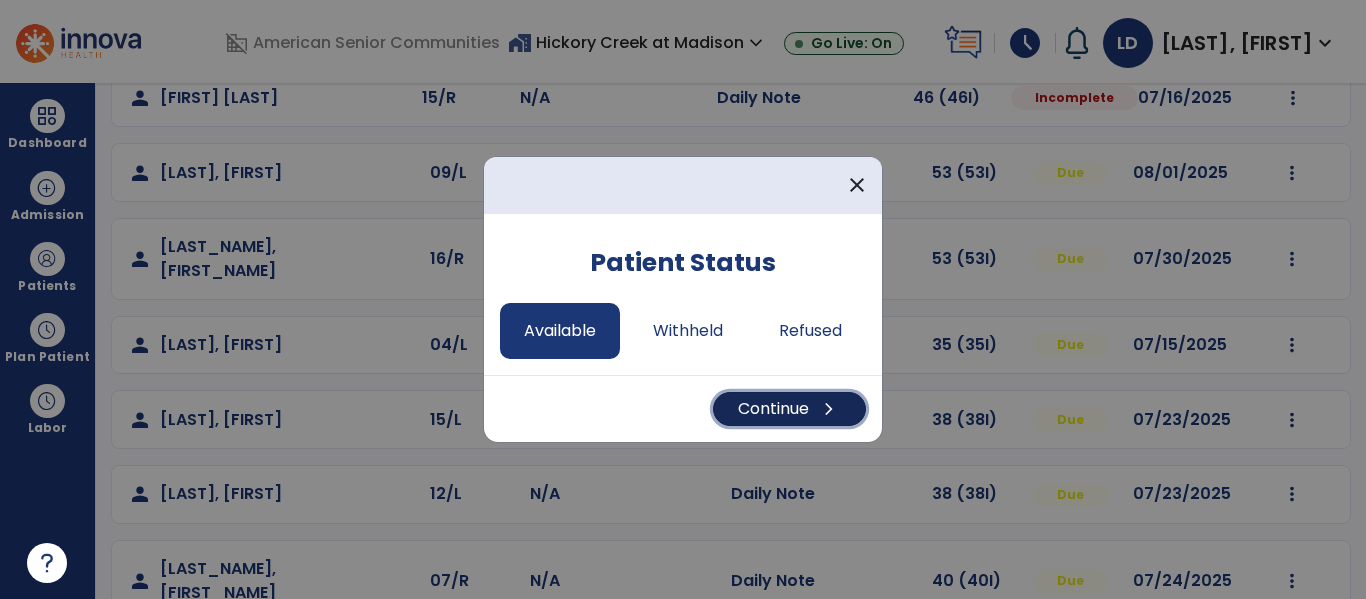 click on "Continue   chevron_right" at bounding box center (789, 409) 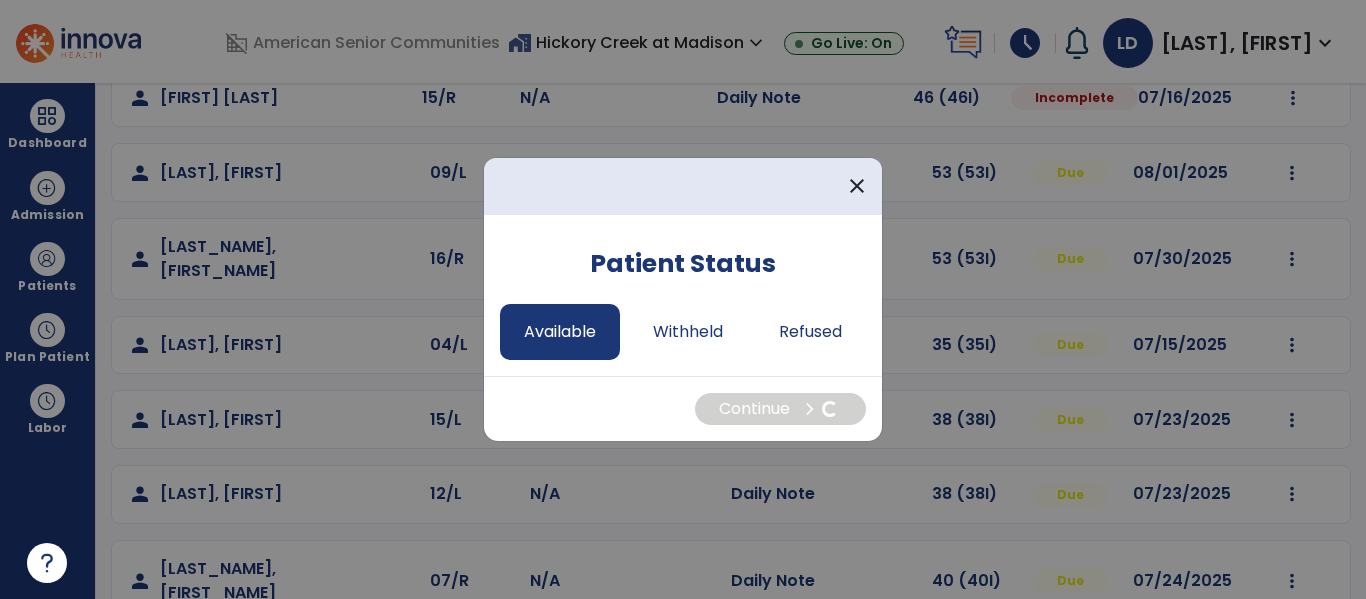select on "*" 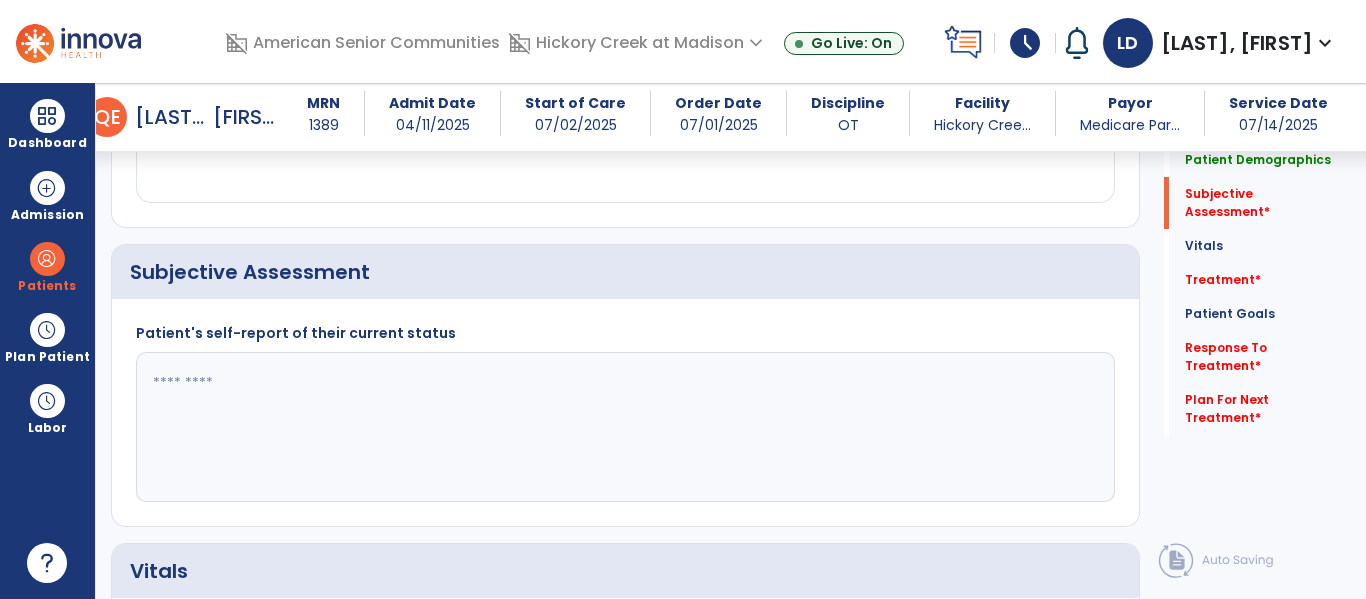 scroll, scrollTop: 472, scrollLeft: 0, axis: vertical 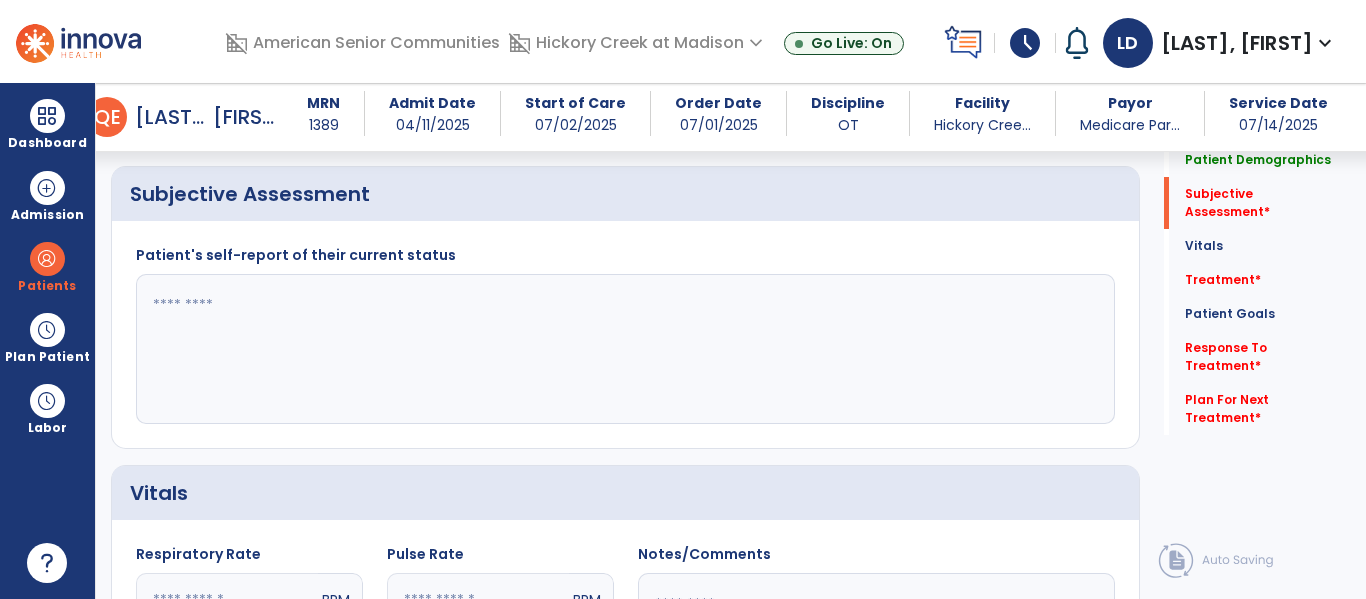 click 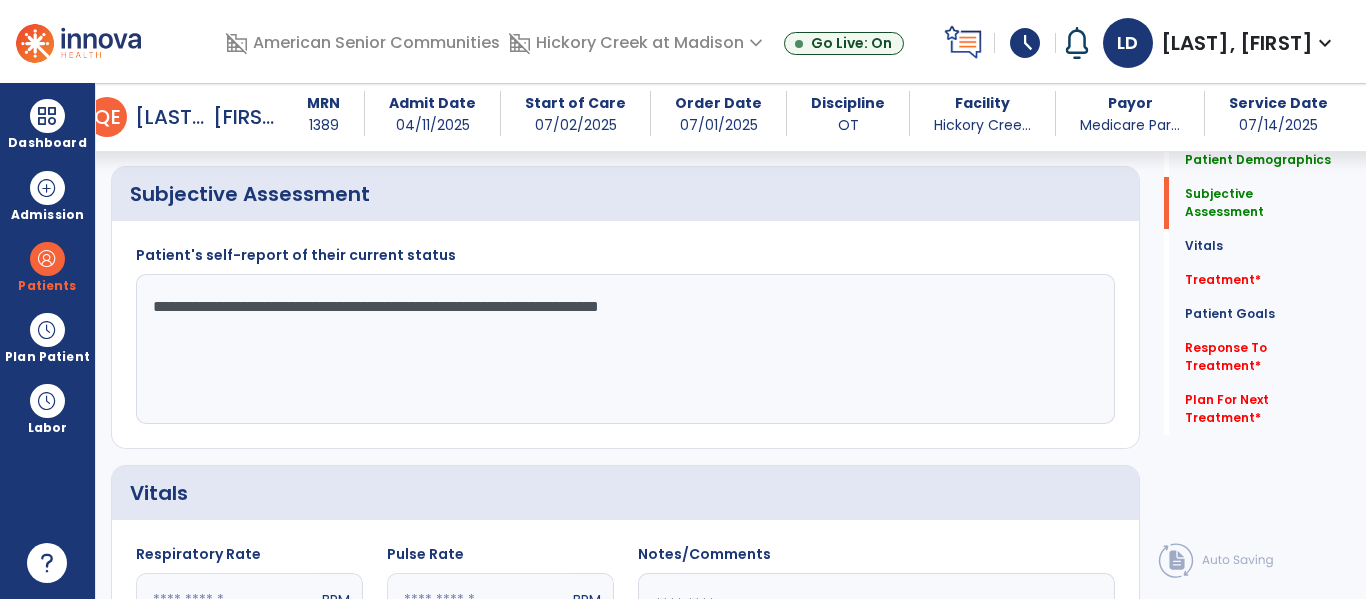 type on "**********" 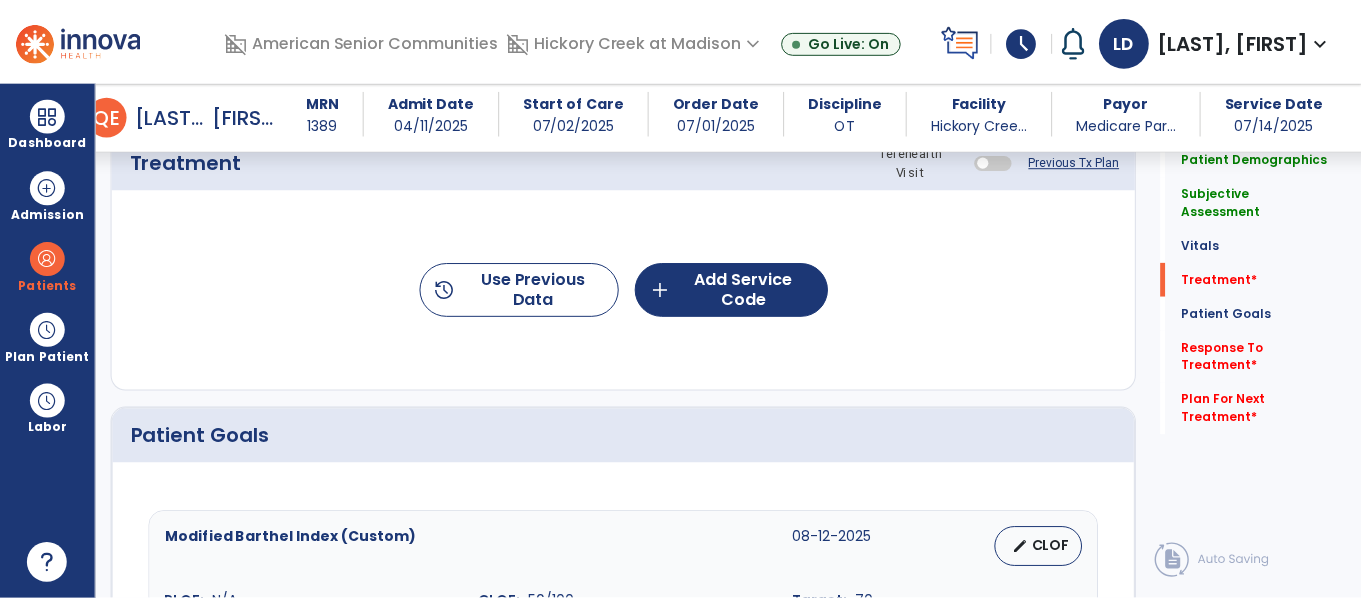 scroll, scrollTop: 1215, scrollLeft: 0, axis: vertical 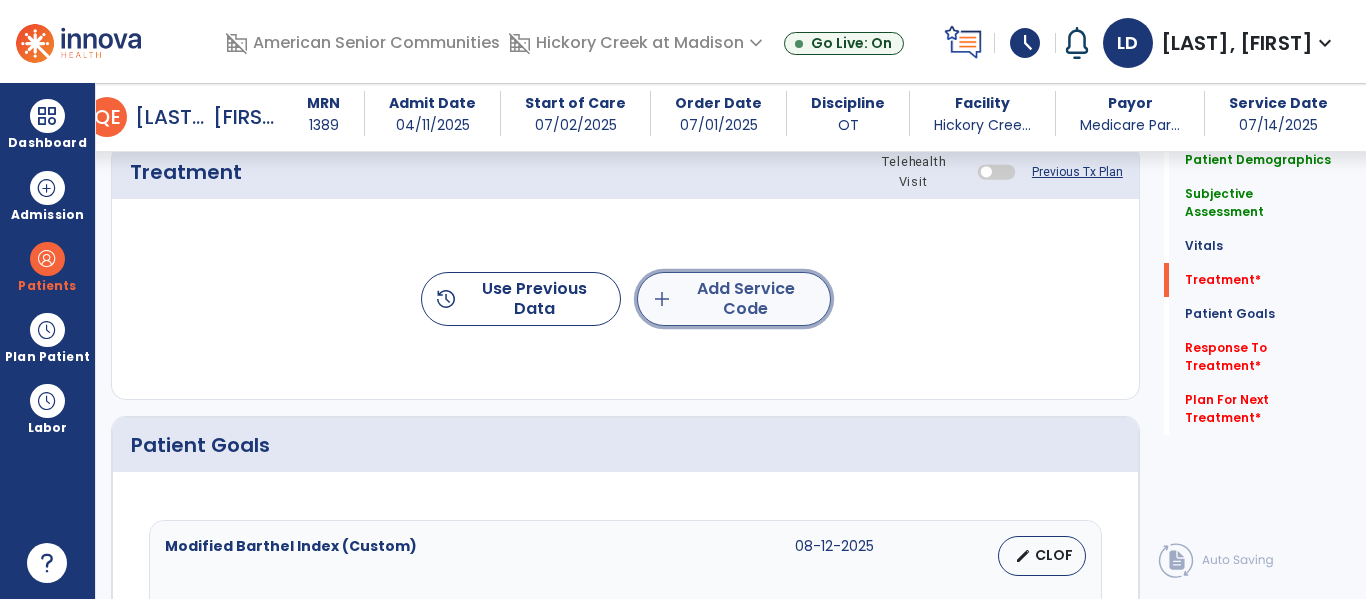 click on "add  Add Service Code" 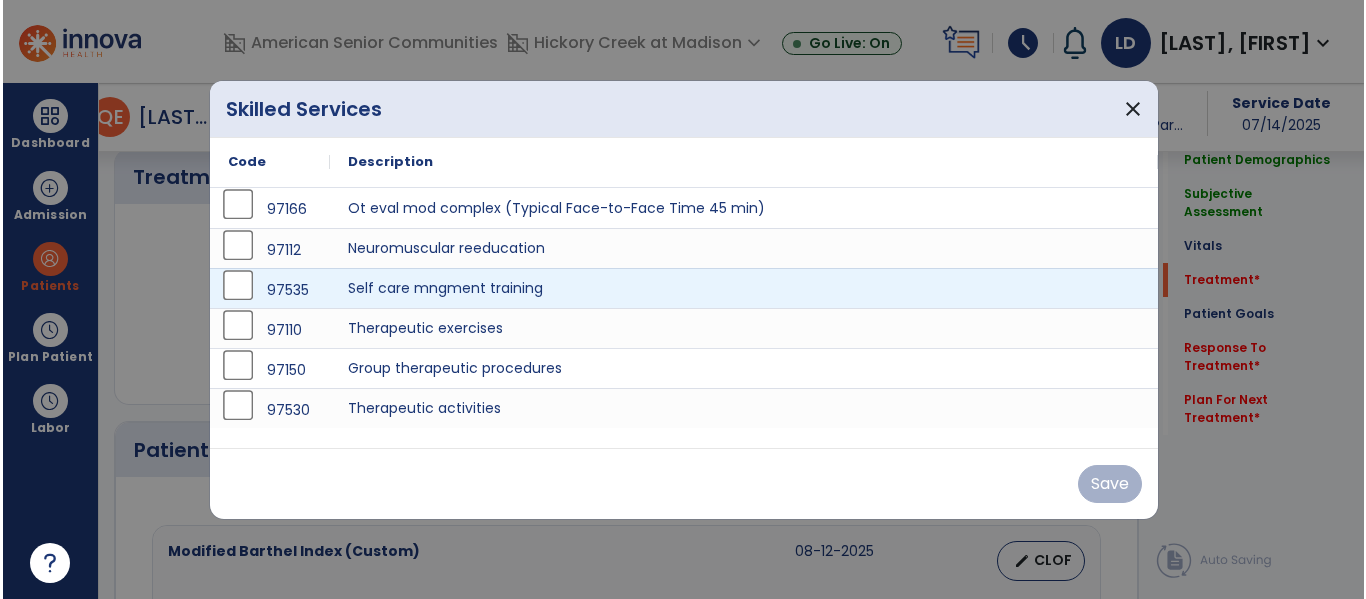 scroll, scrollTop: 1215, scrollLeft: 0, axis: vertical 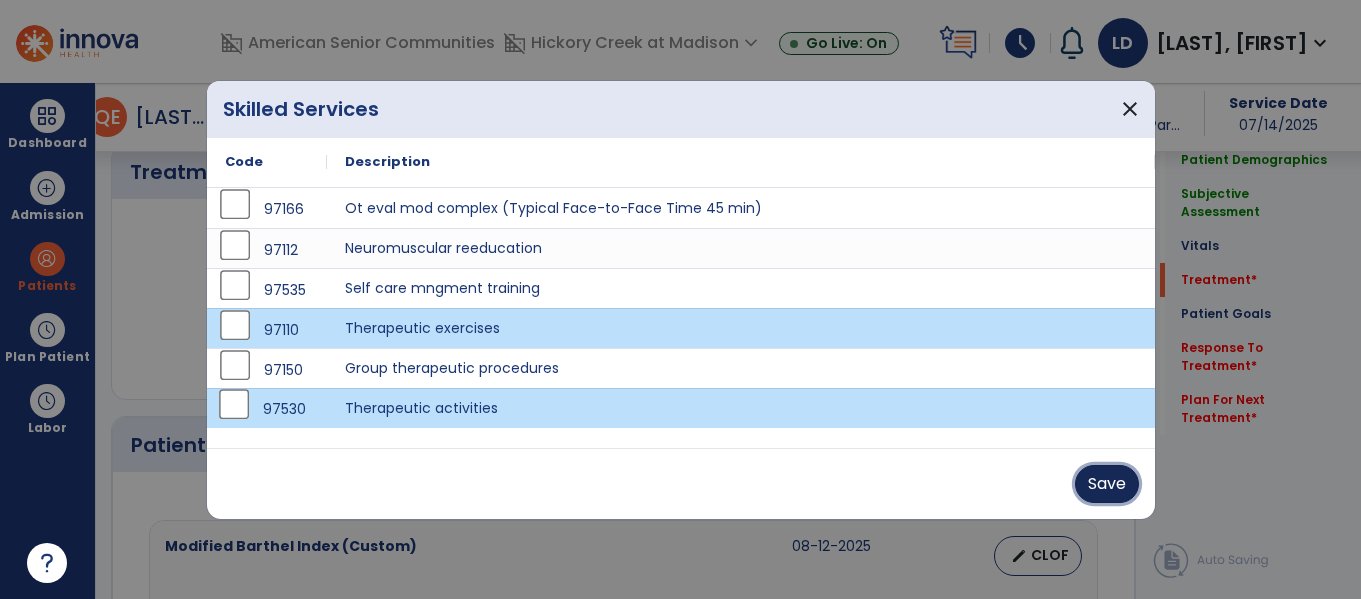 click on "Save" at bounding box center (1107, 484) 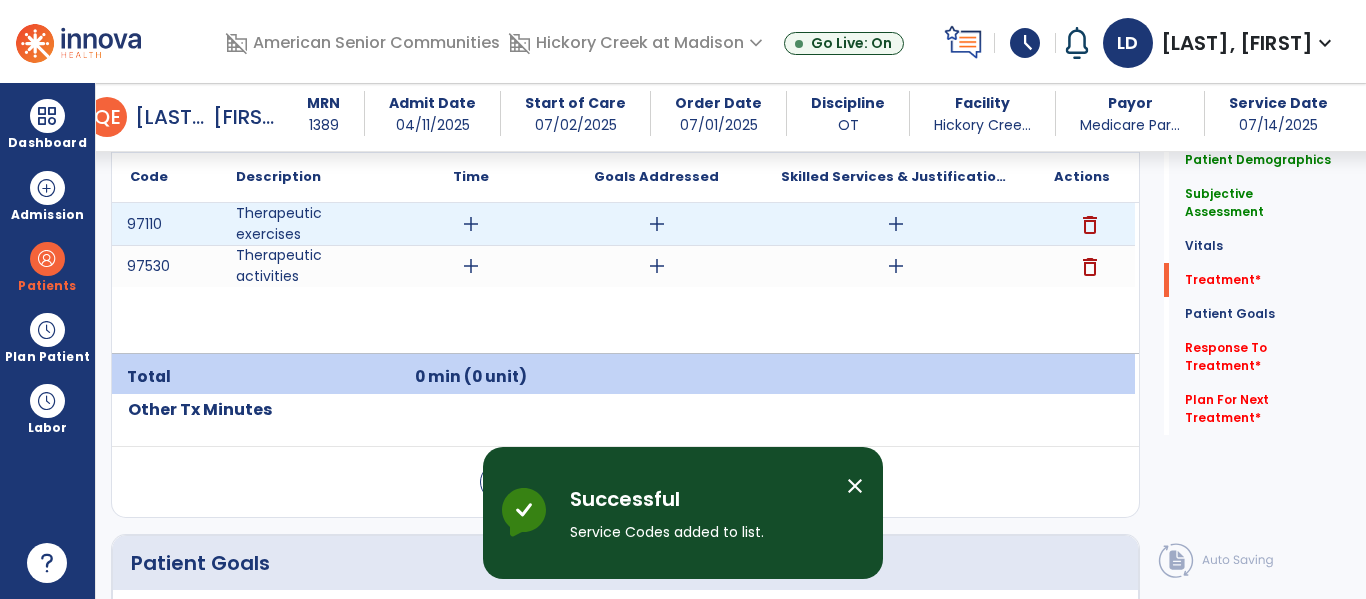 scroll, scrollTop: 1279, scrollLeft: 0, axis: vertical 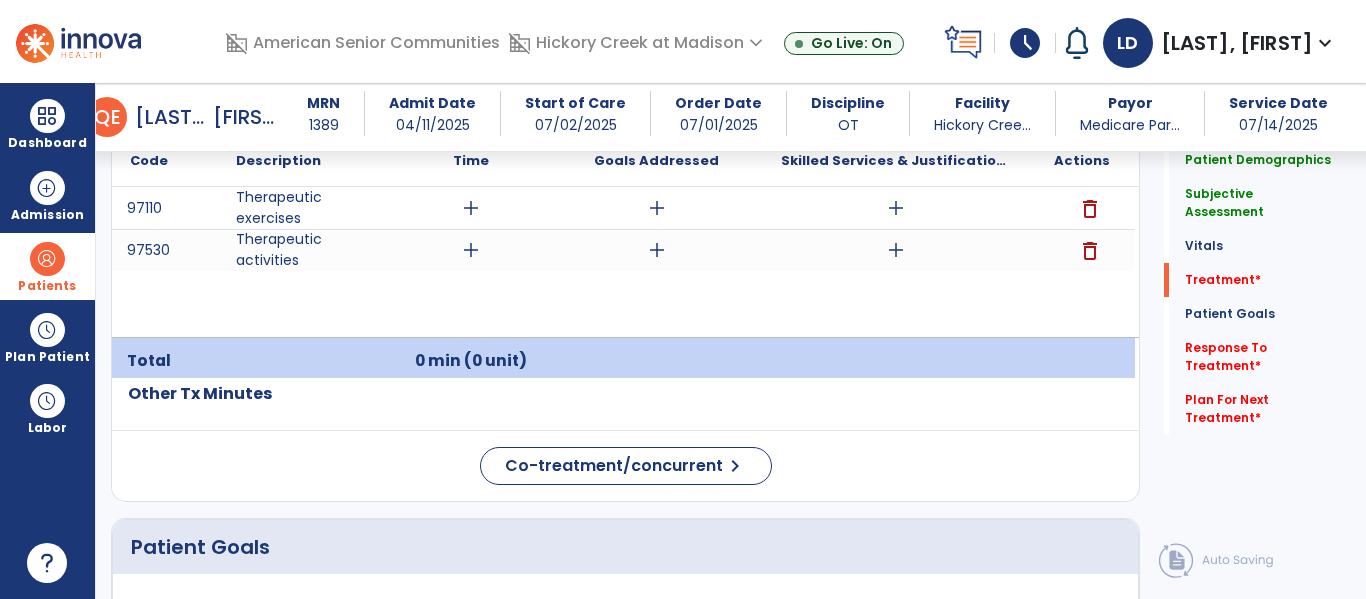 click at bounding box center [47, 259] 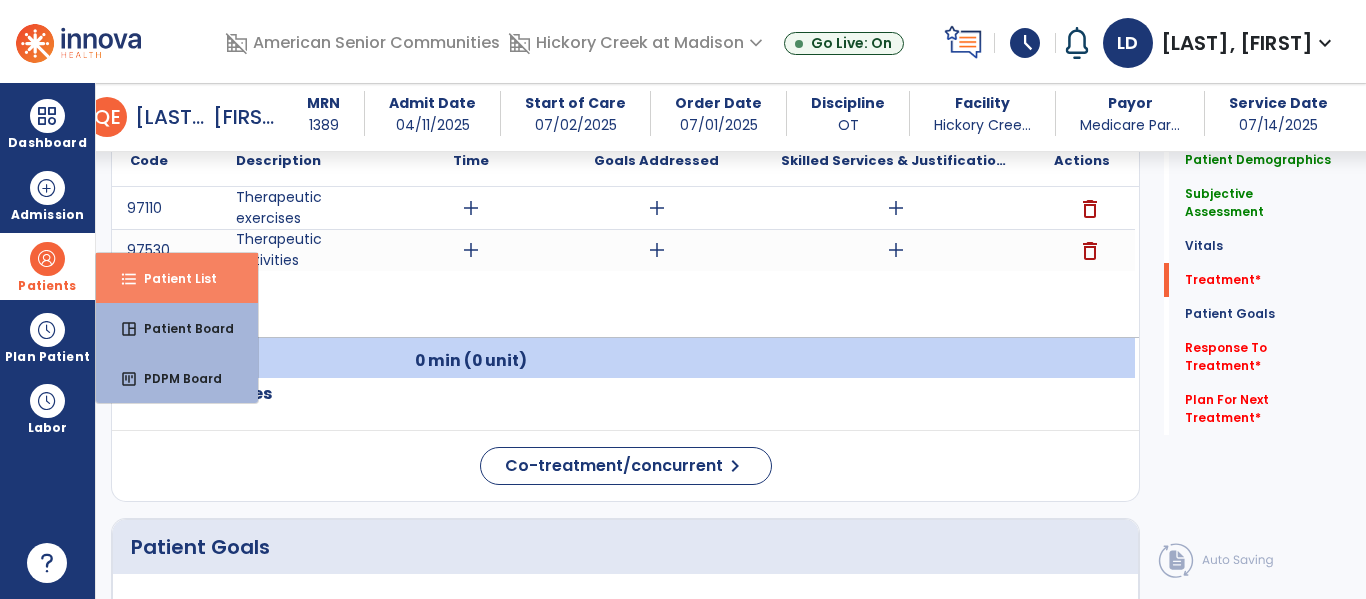 click on "format_list_bulleted  Patient List" at bounding box center [177, 278] 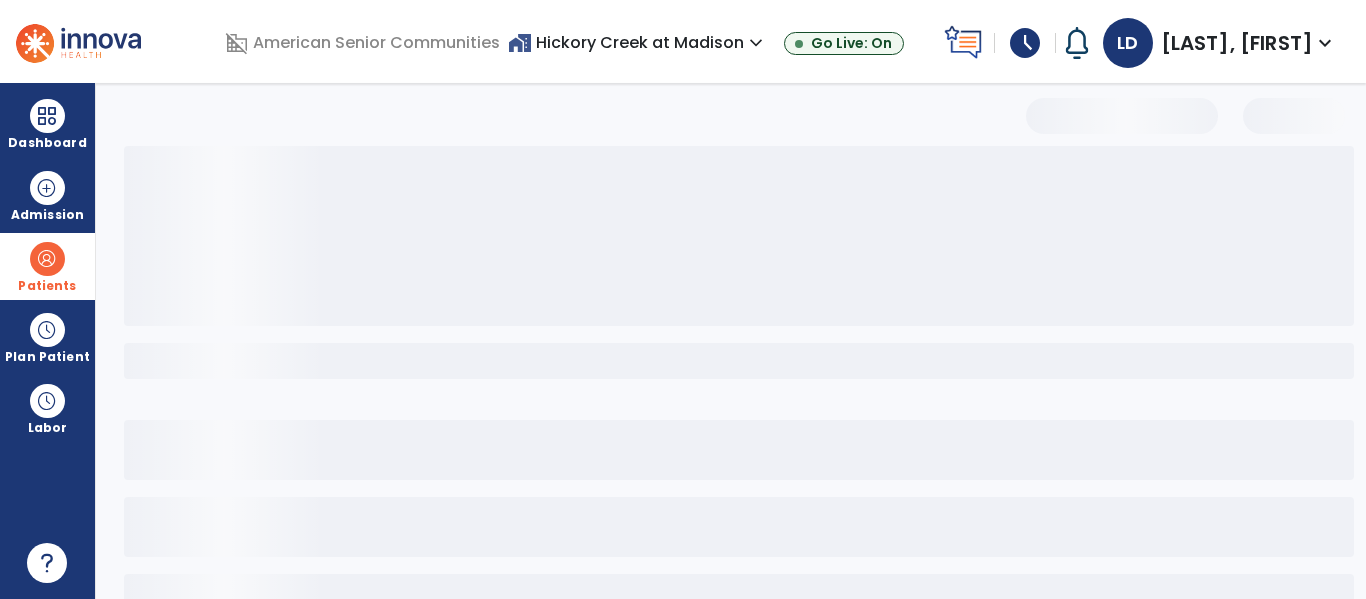 scroll, scrollTop: 144, scrollLeft: 0, axis: vertical 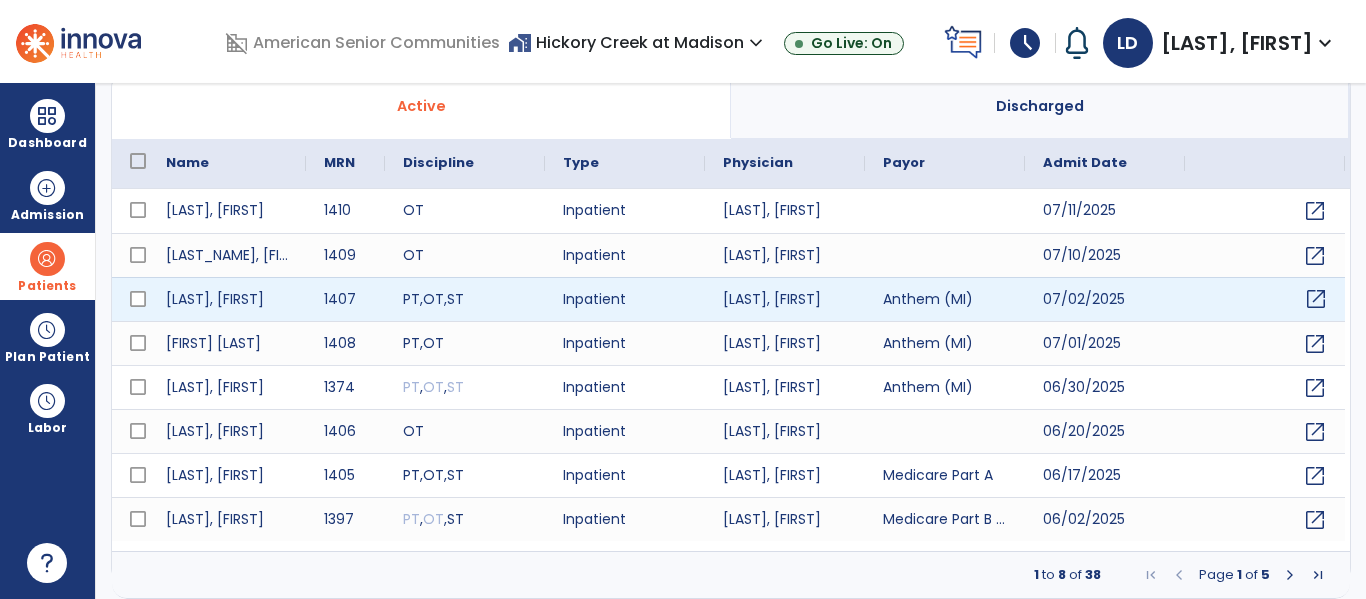click on "open_in_new" at bounding box center [1316, 299] 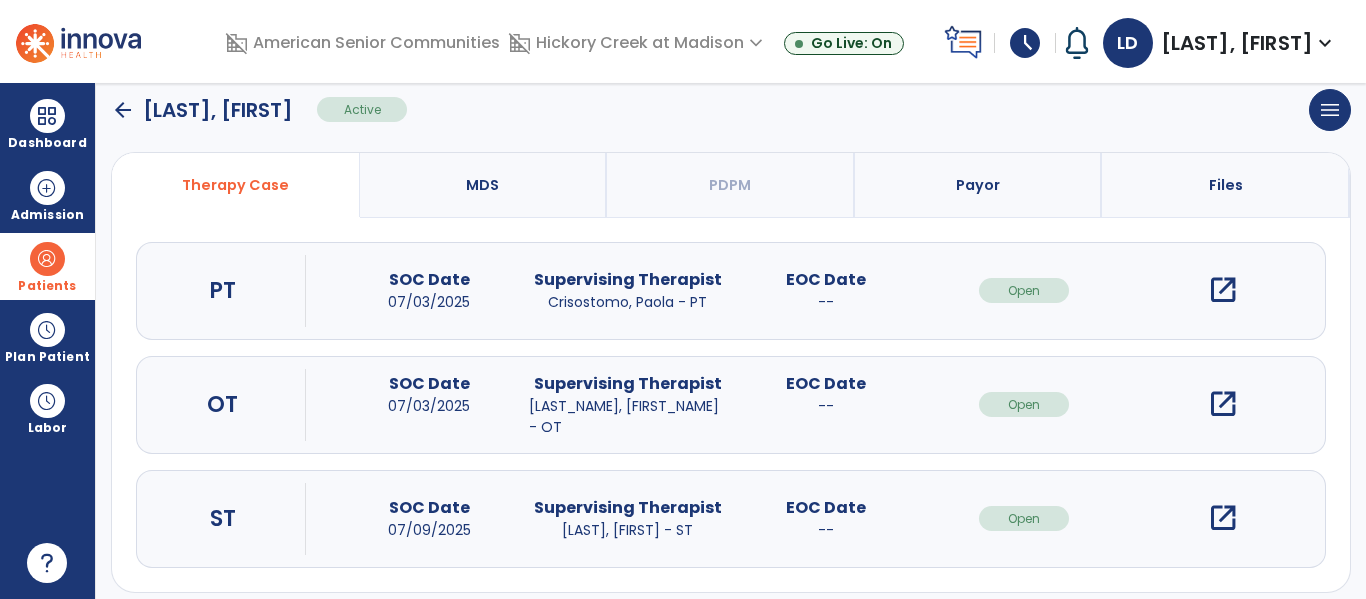 scroll, scrollTop: 162, scrollLeft: 0, axis: vertical 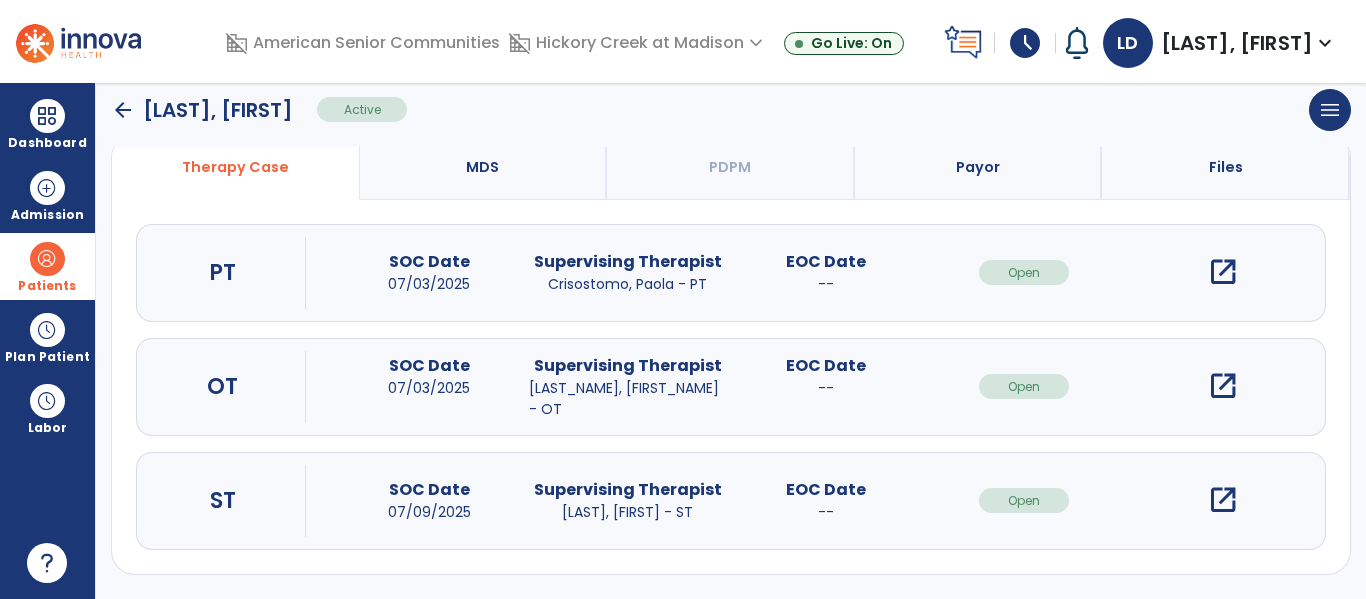 click on "open_in_new" at bounding box center [1223, 386] 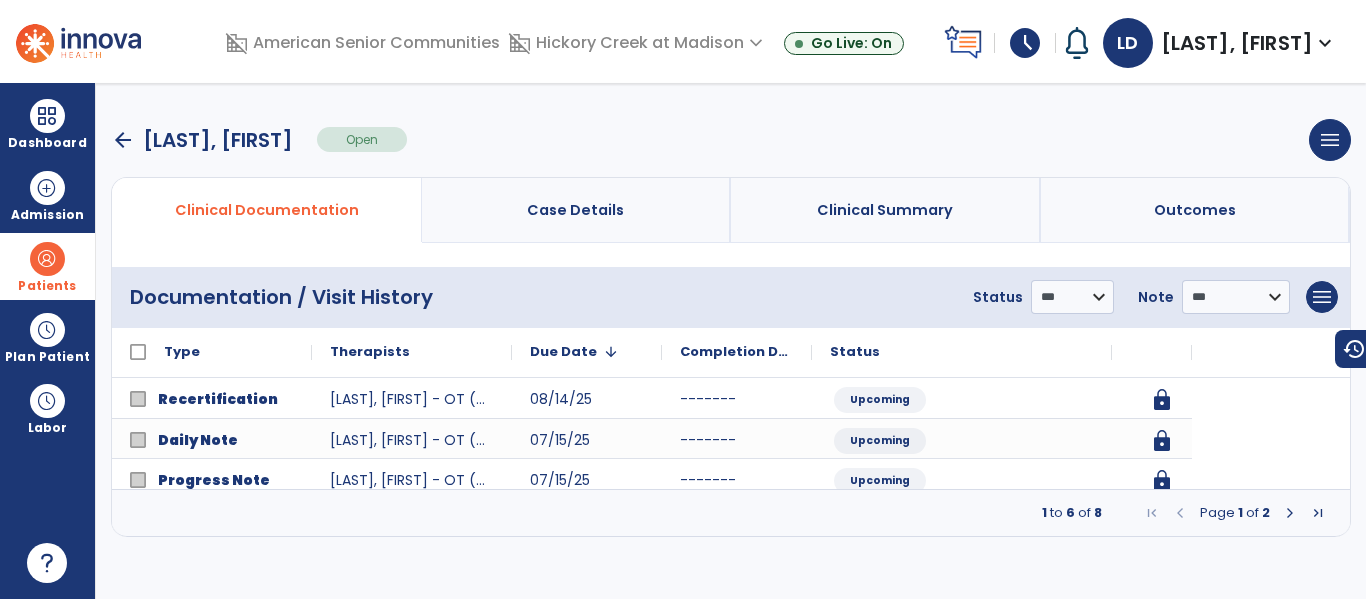 scroll, scrollTop: 0, scrollLeft: 0, axis: both 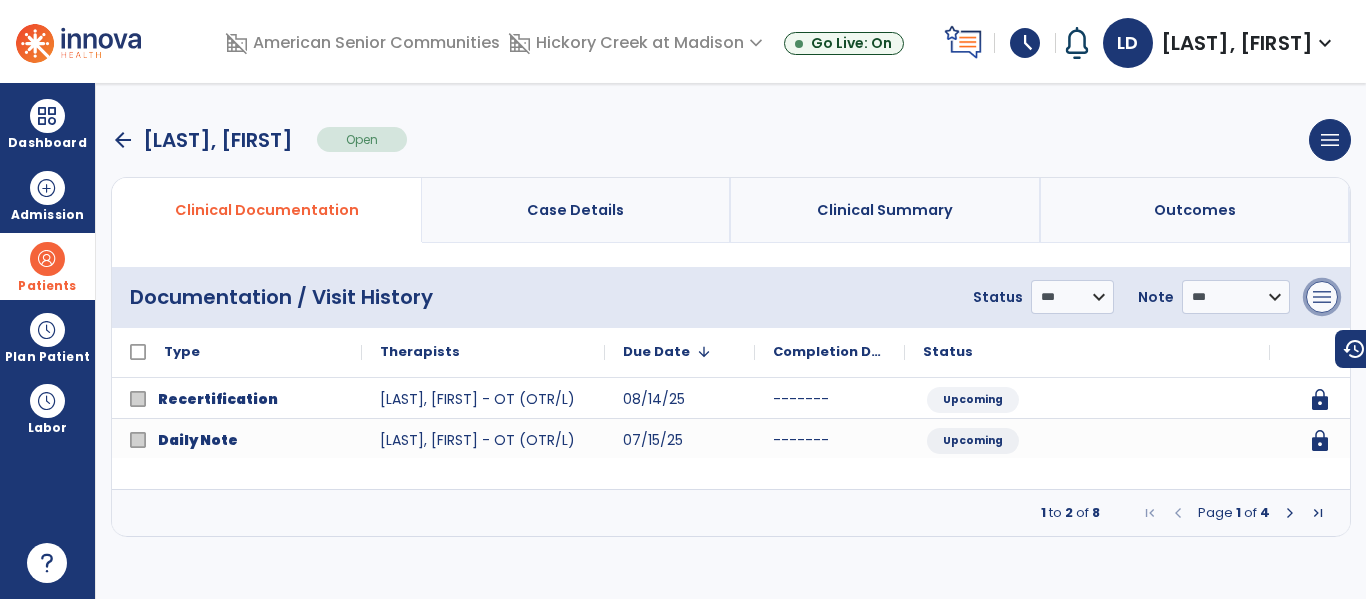 click on "menu" at bounding box center [1322, 297] 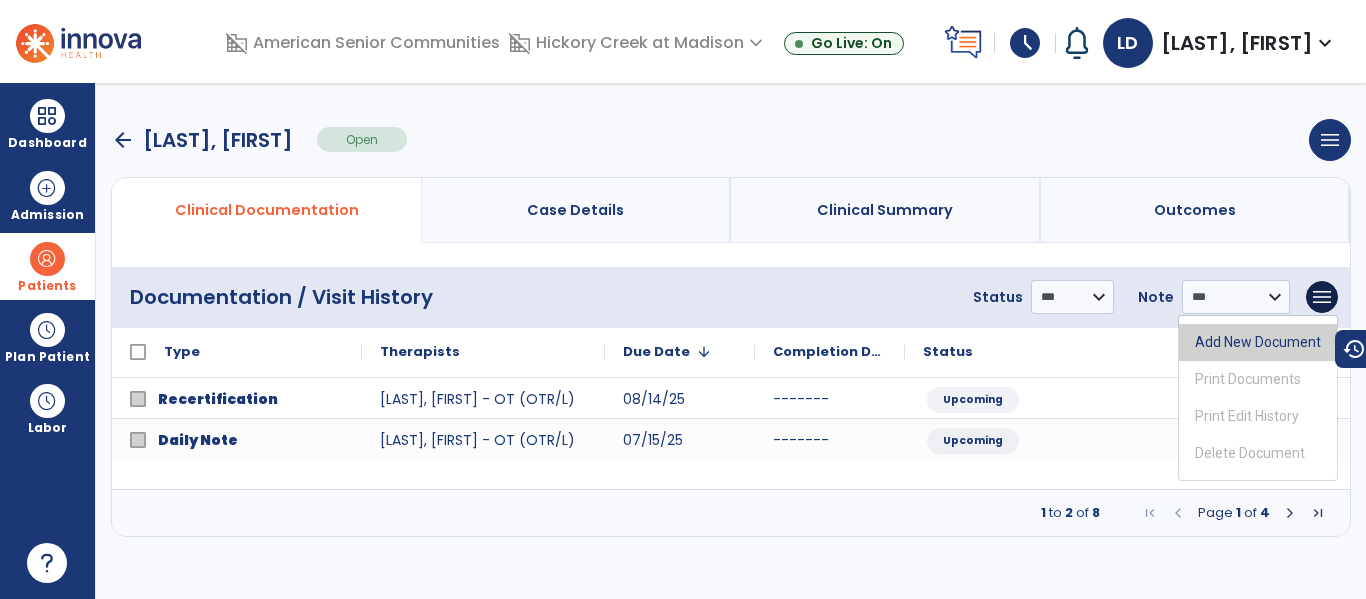 click on "Add New Document" at bounding box center (1258, 342) 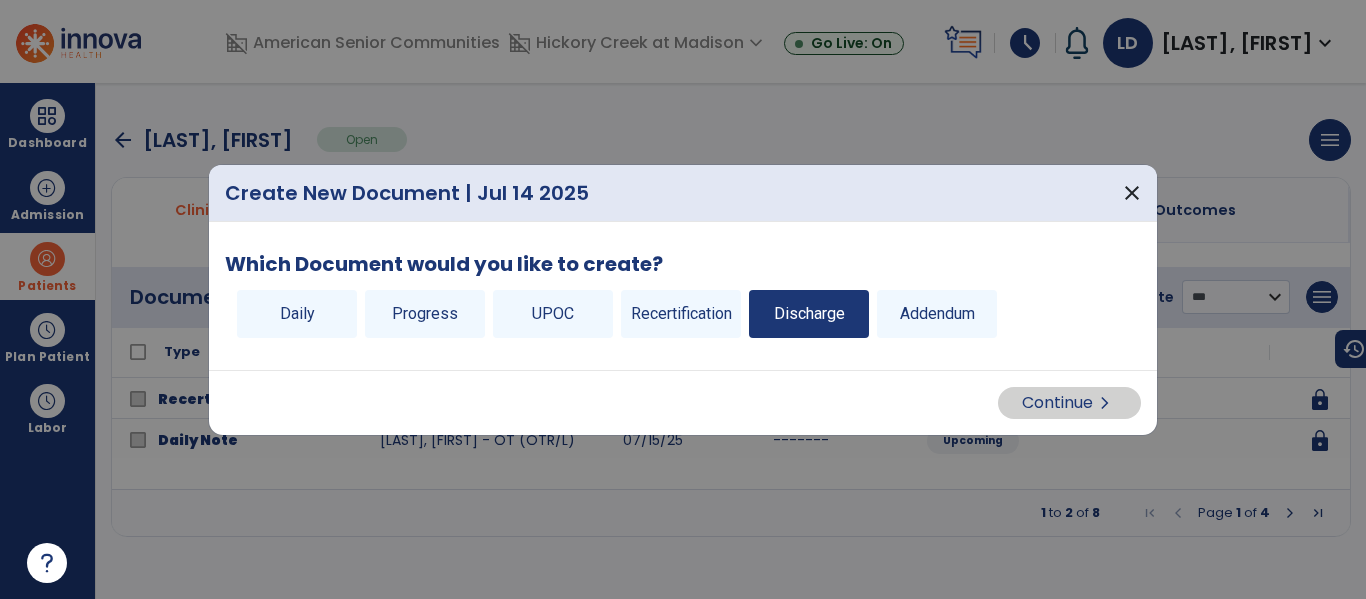 click on "Discharge" at bounding box center [809, 314] 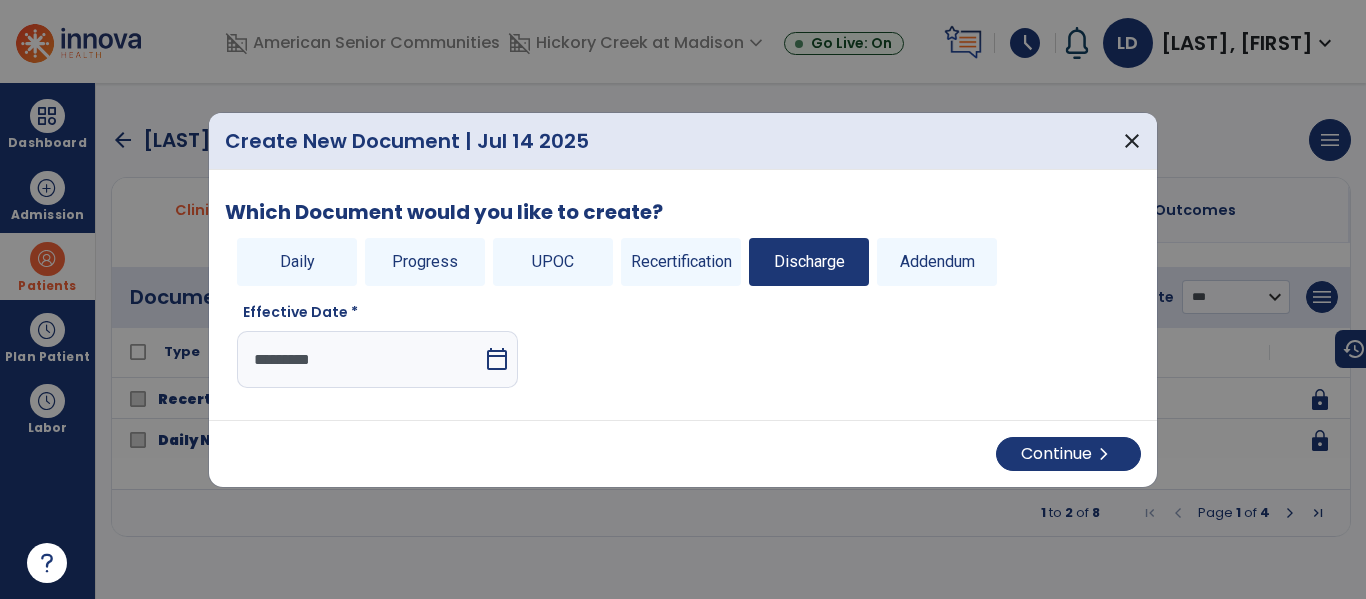 click on "calendar_today" at bounding box center (497, 359) 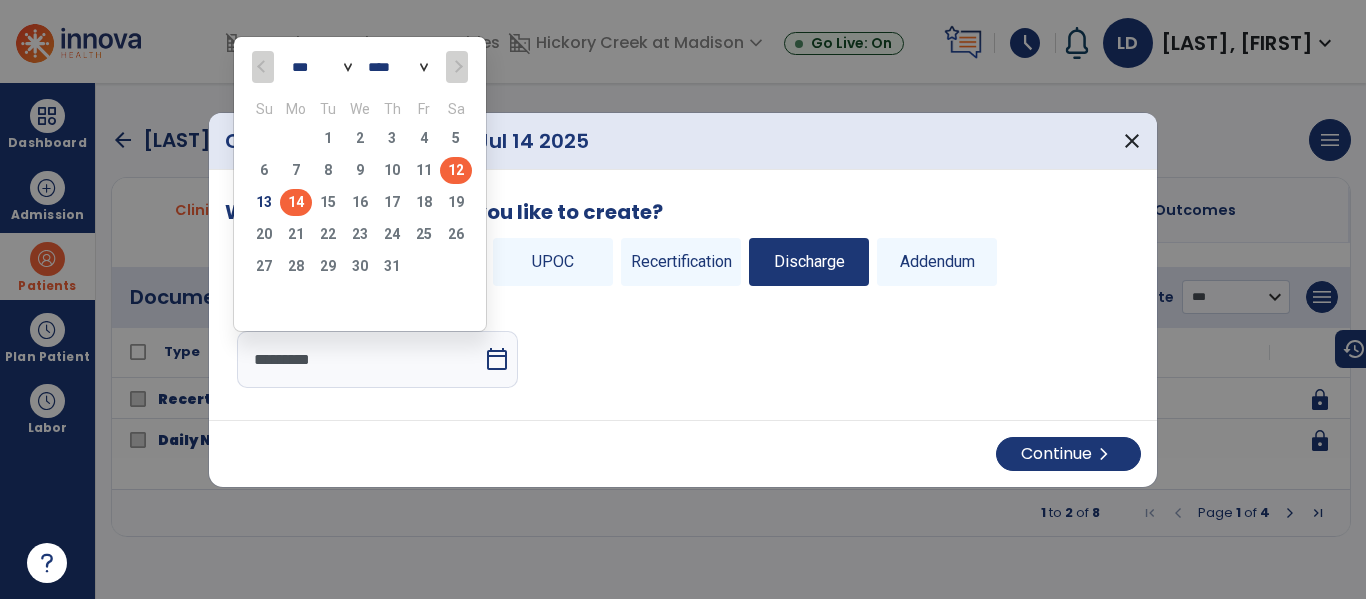 click on "12" 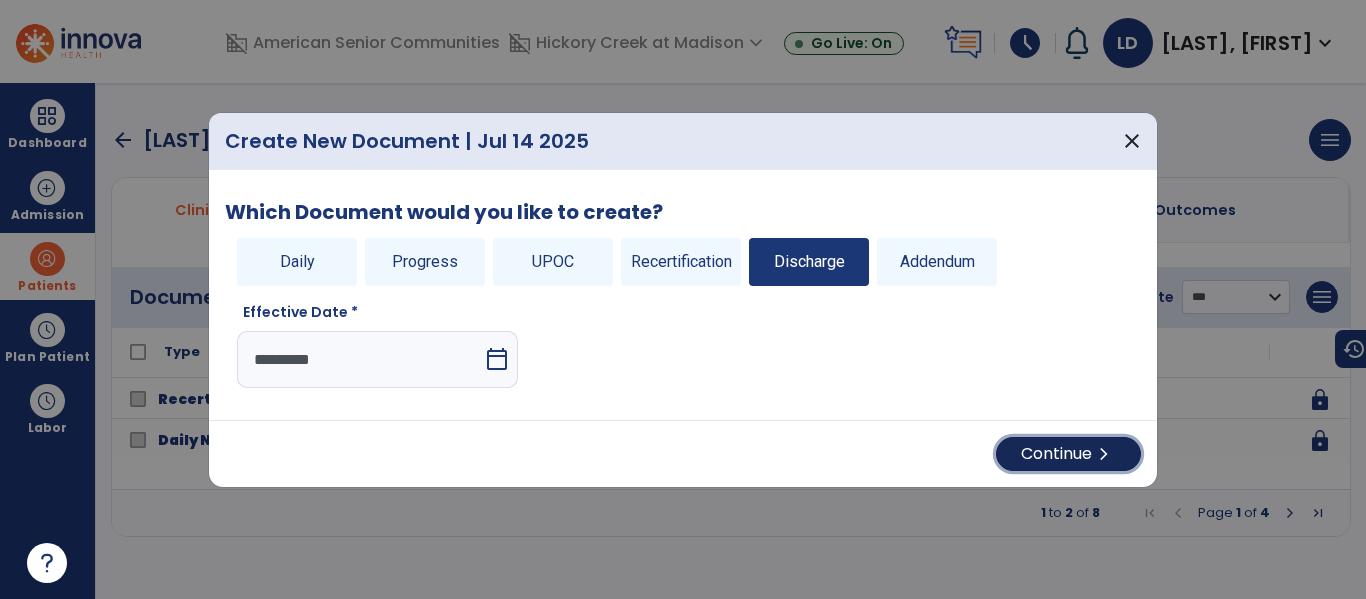 click on "Continue   chevron_right" at bounding box center (1068, 454) 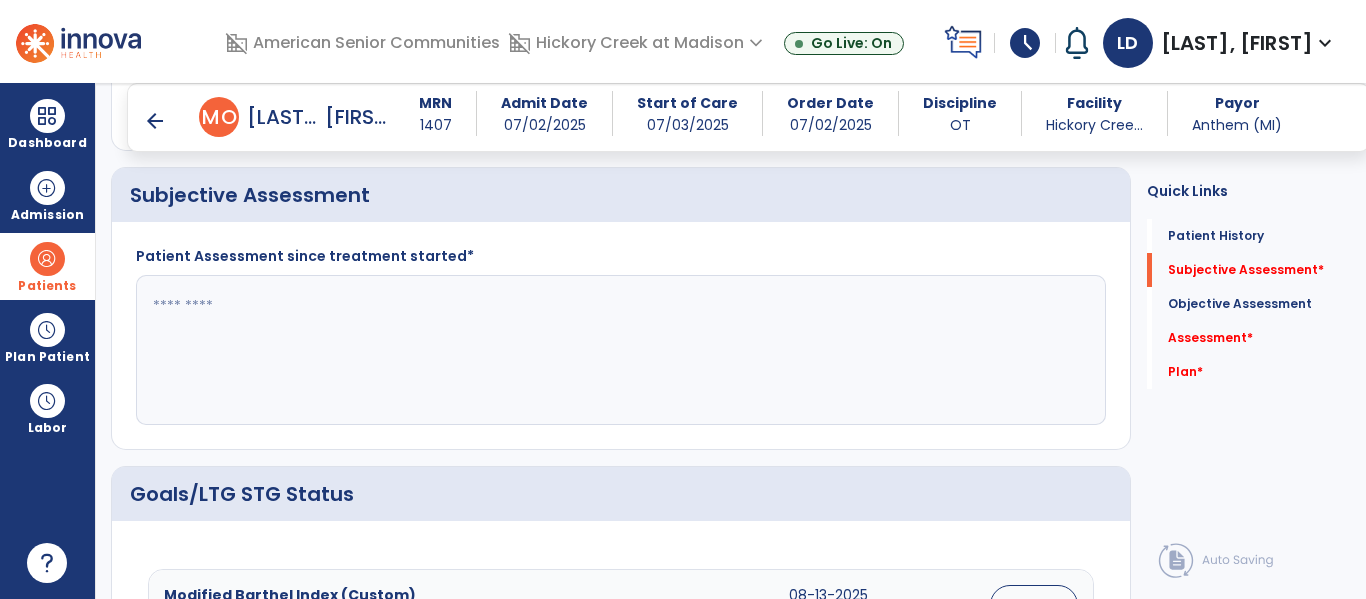 scroll, scrollTop: 454, scrollLeft: 0, axis: vertical 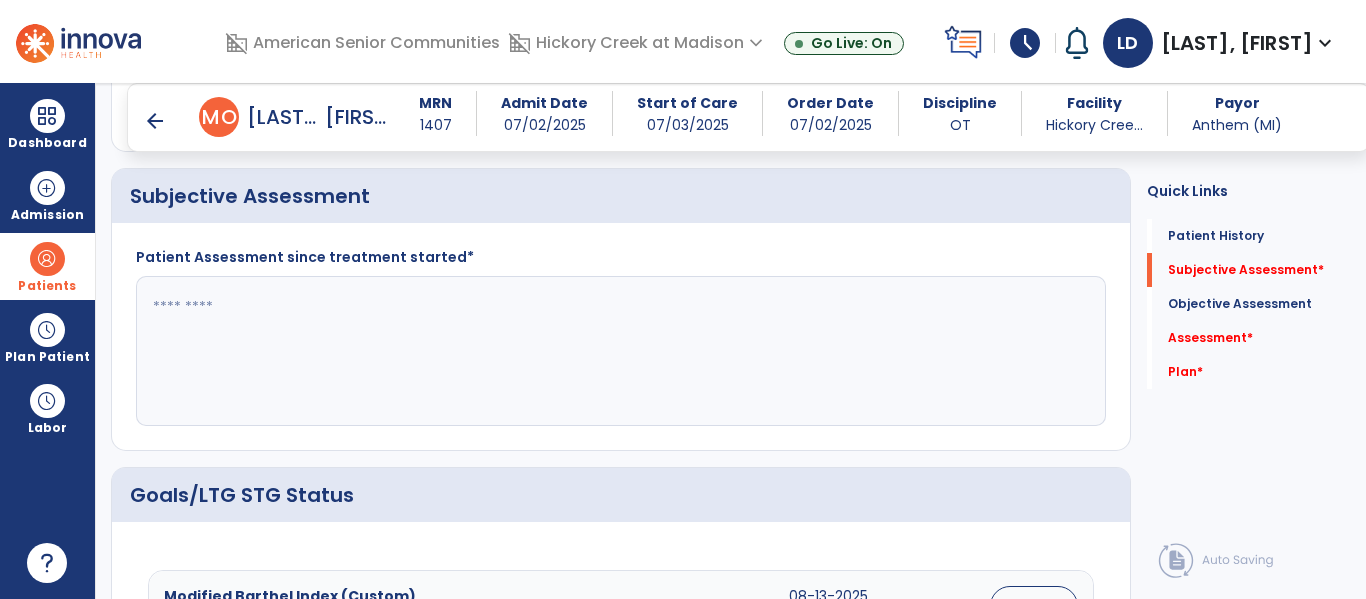 click 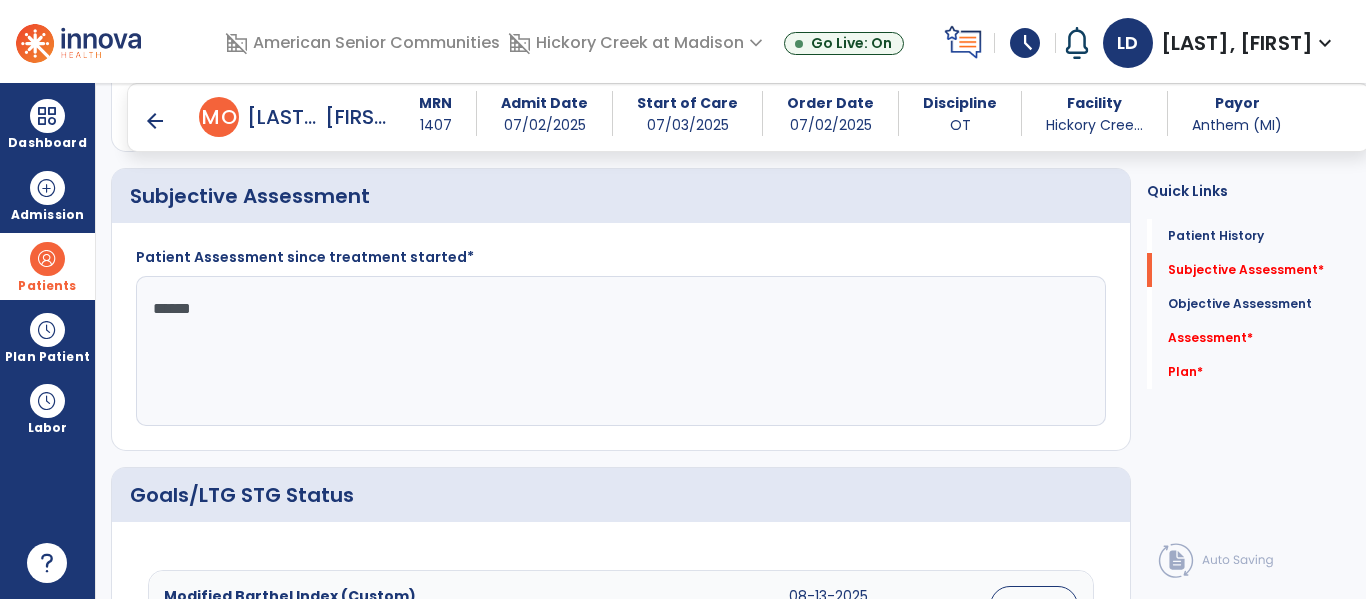 type on "*******" 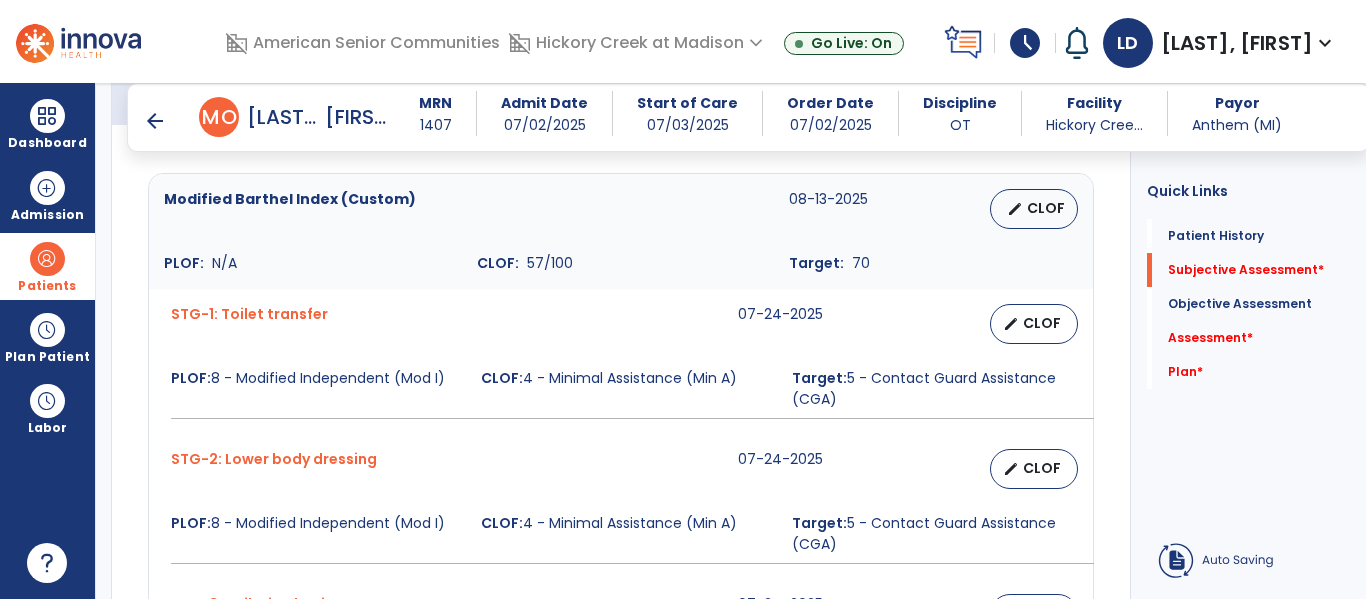 scroll, scrollTop: 892, scrollLeft: 0, axis: vertical 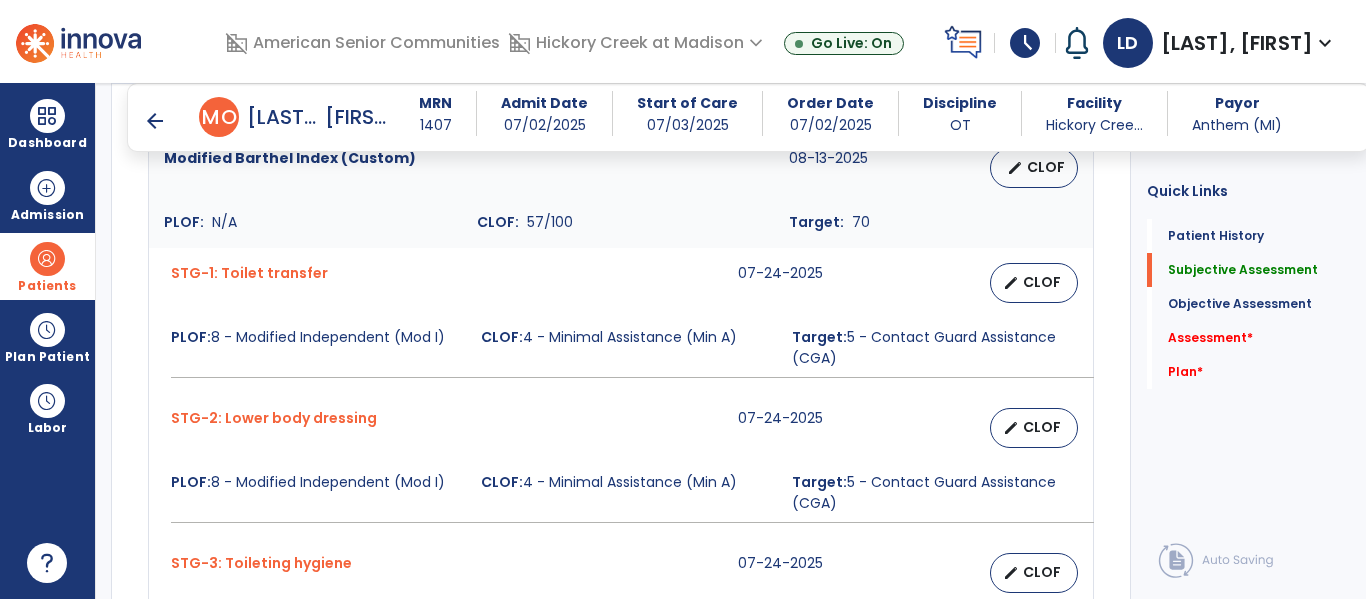 type on "**********" 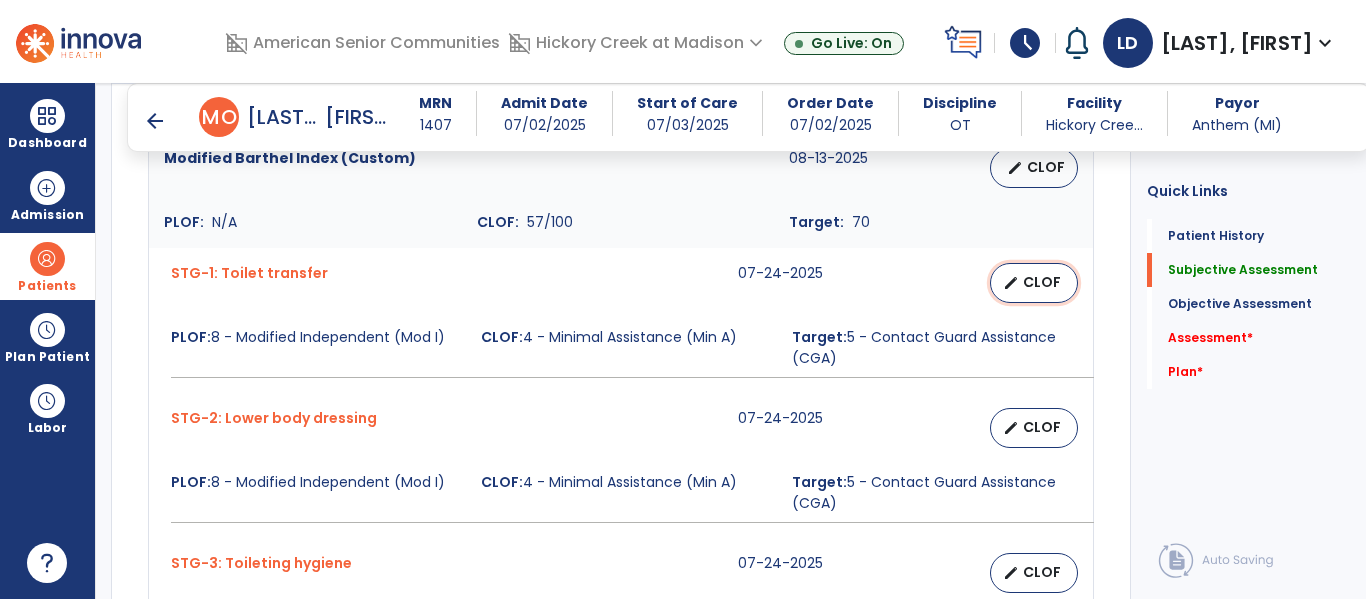 click on "CLOF" at bounding box center (1042, 282) 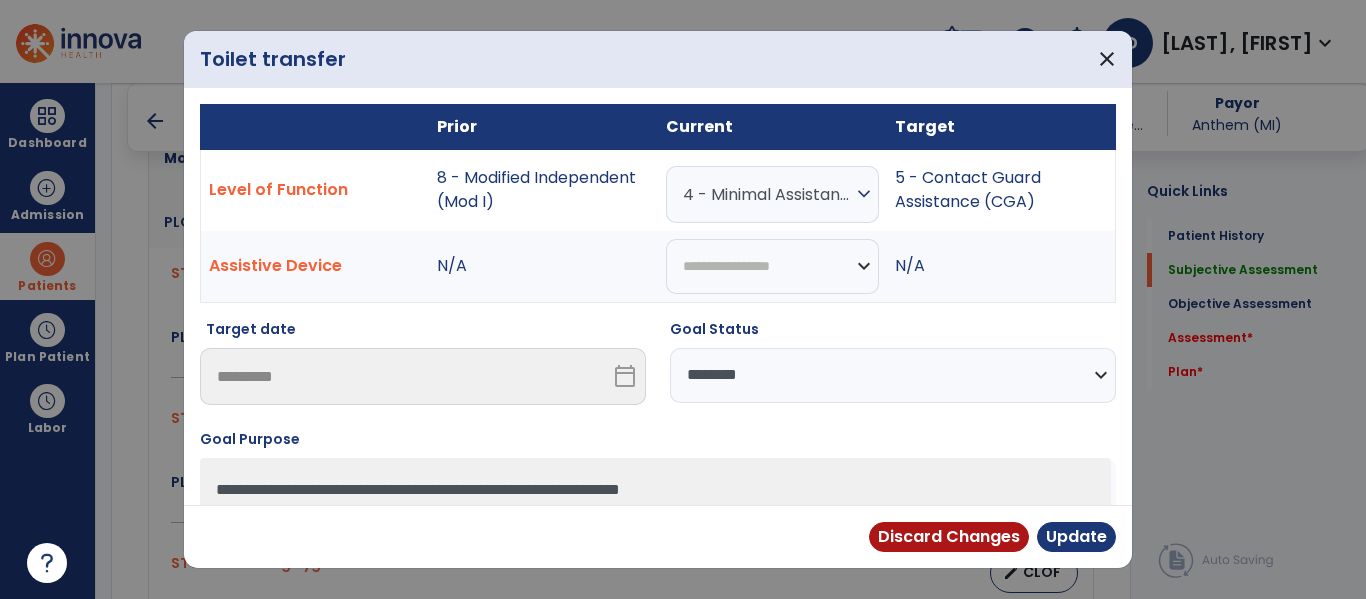 click on "4 - Minimal Assistance (Min A)" at bounding box center (767, 194) 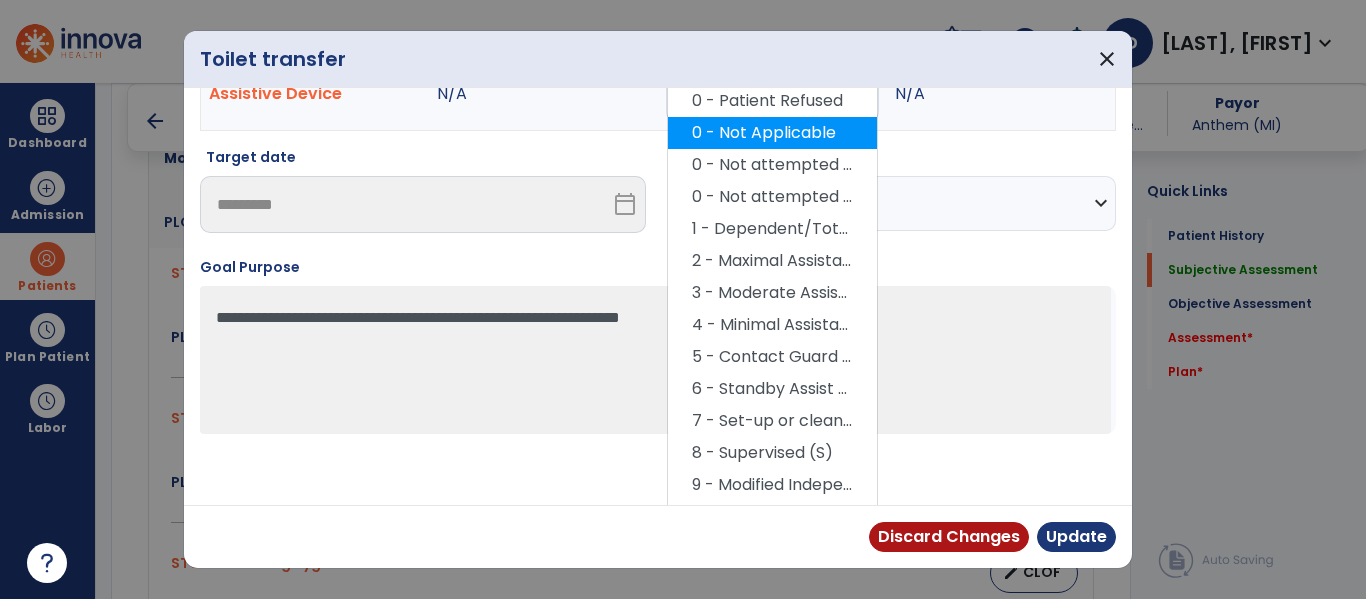 scroll, scrollTop: 176, scrollLeft: 0, axis: vertical 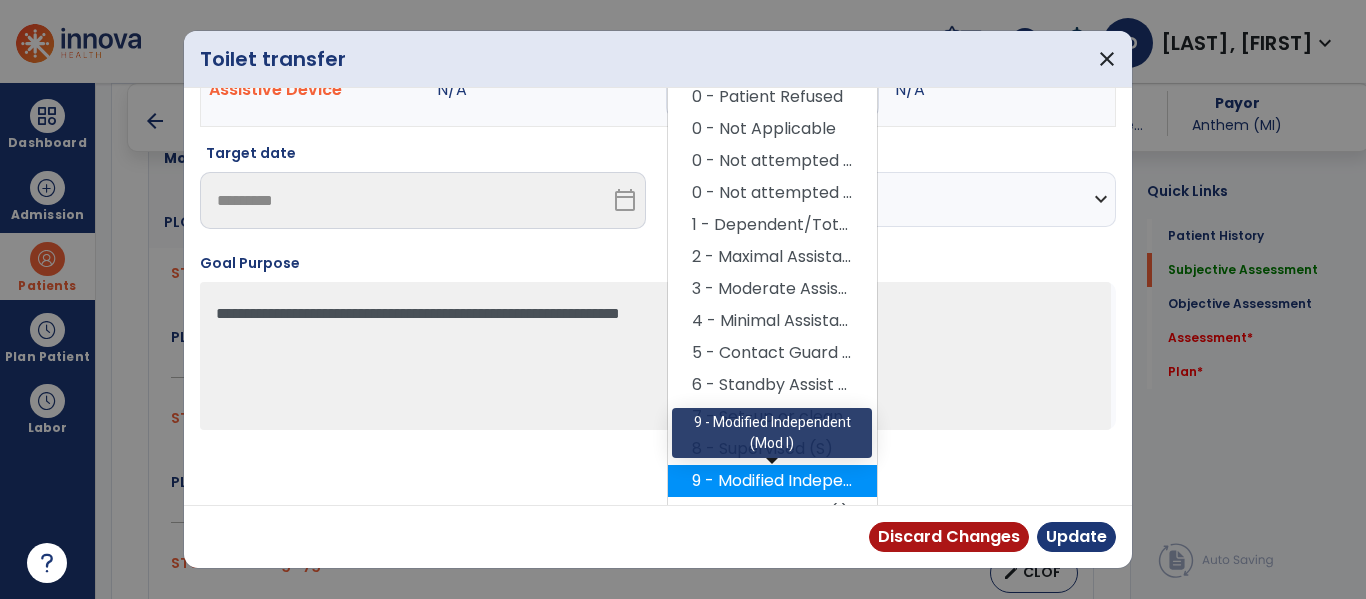 click on "9 - Modified Independent (Mod I)" at bounding box center [772, 481] 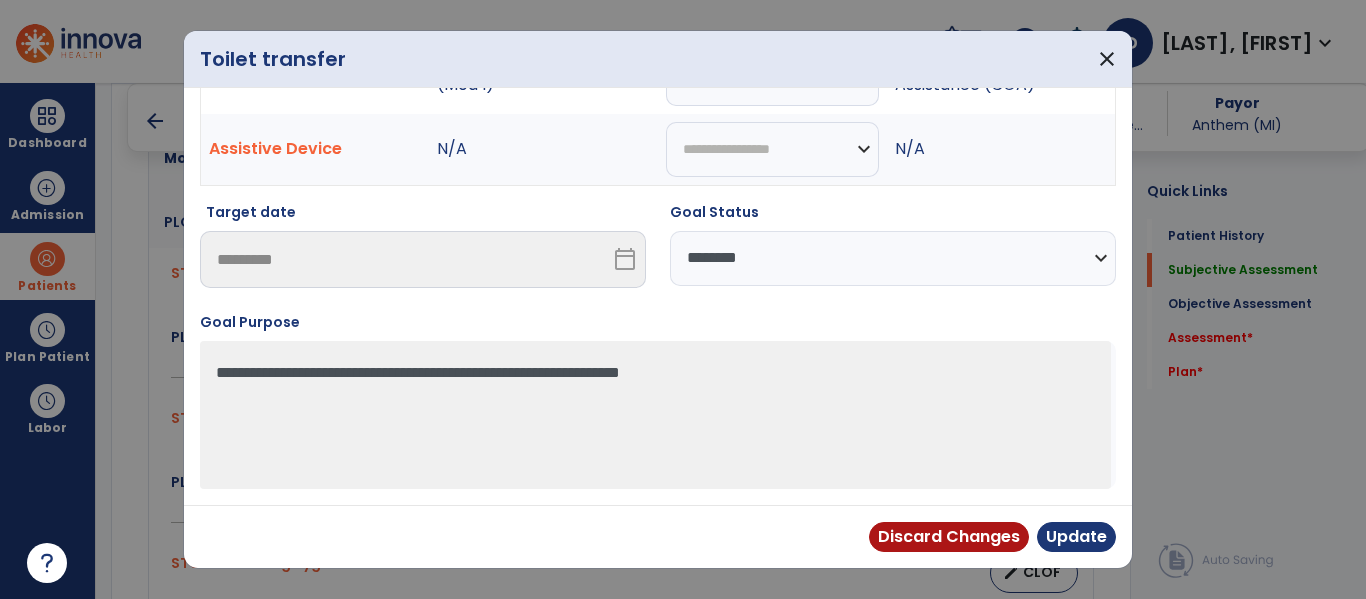 scroll, scrollTop: 117, scrollLeft: 0, axis: vertical 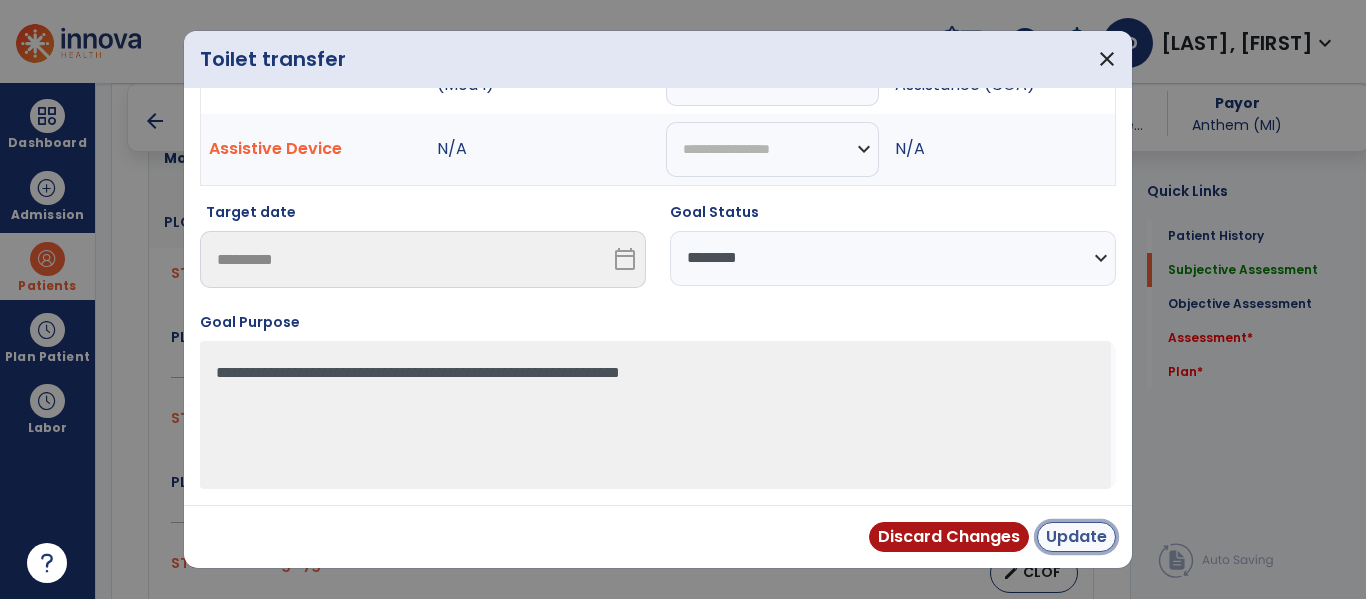 click on "Update" at bounding box center [1076, 537] 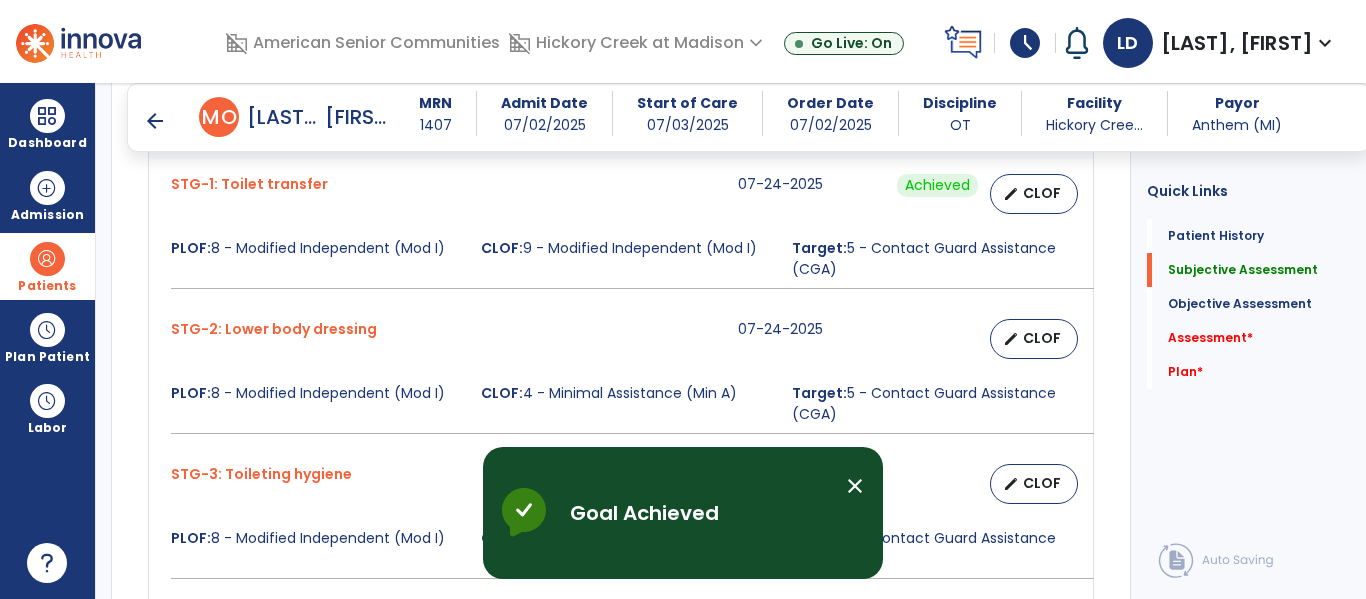 scroll, scrollTop: 989, scrollLeft: 0, axis: vertical 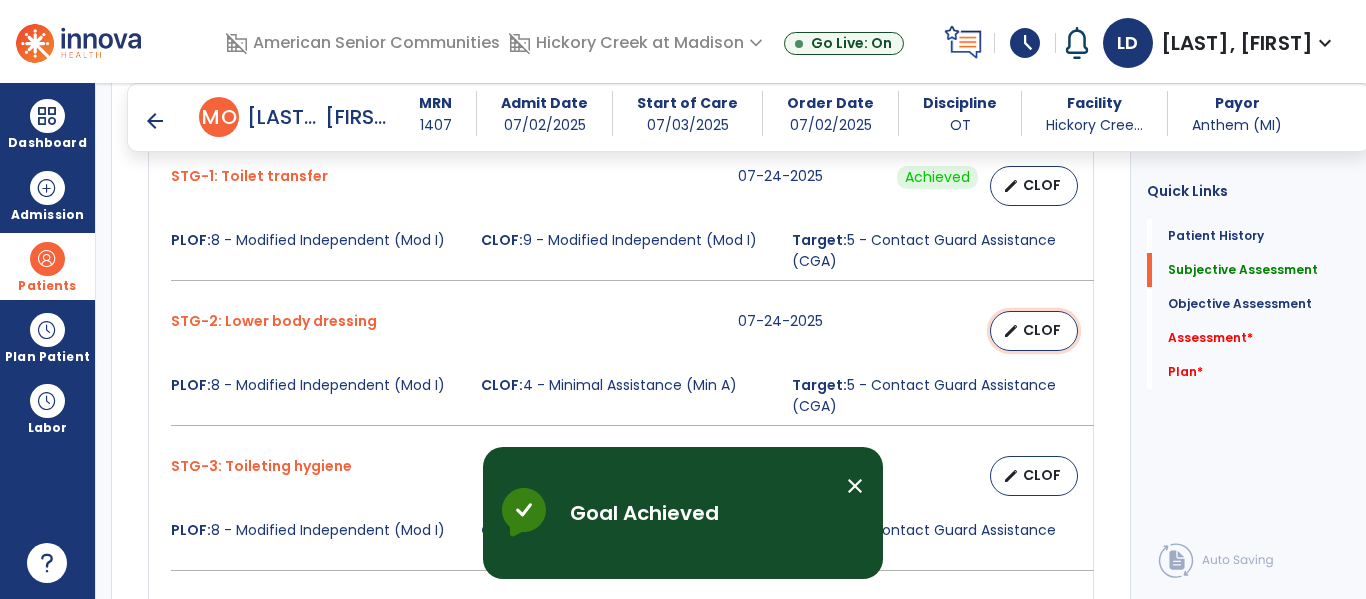 click on "edit   CLOF" at bounding box center [1034, 331] 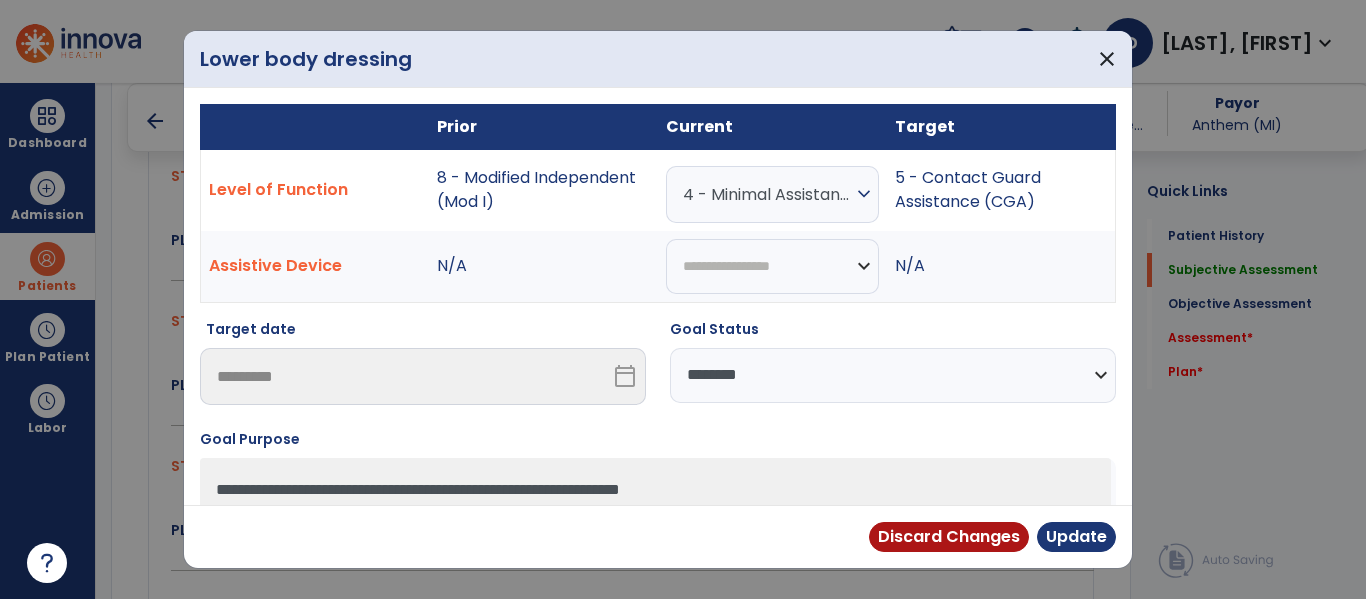 click on "**********" at bounding box center (893, 375) 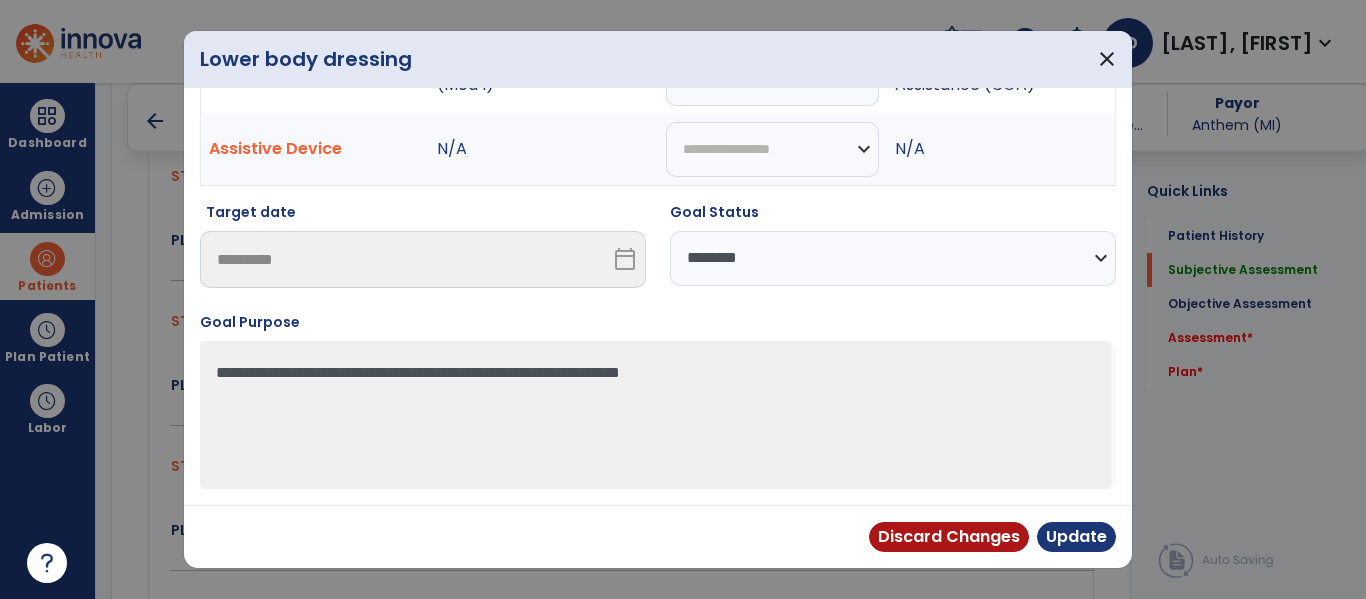 click on "**********" at bounding box center (893, 258) 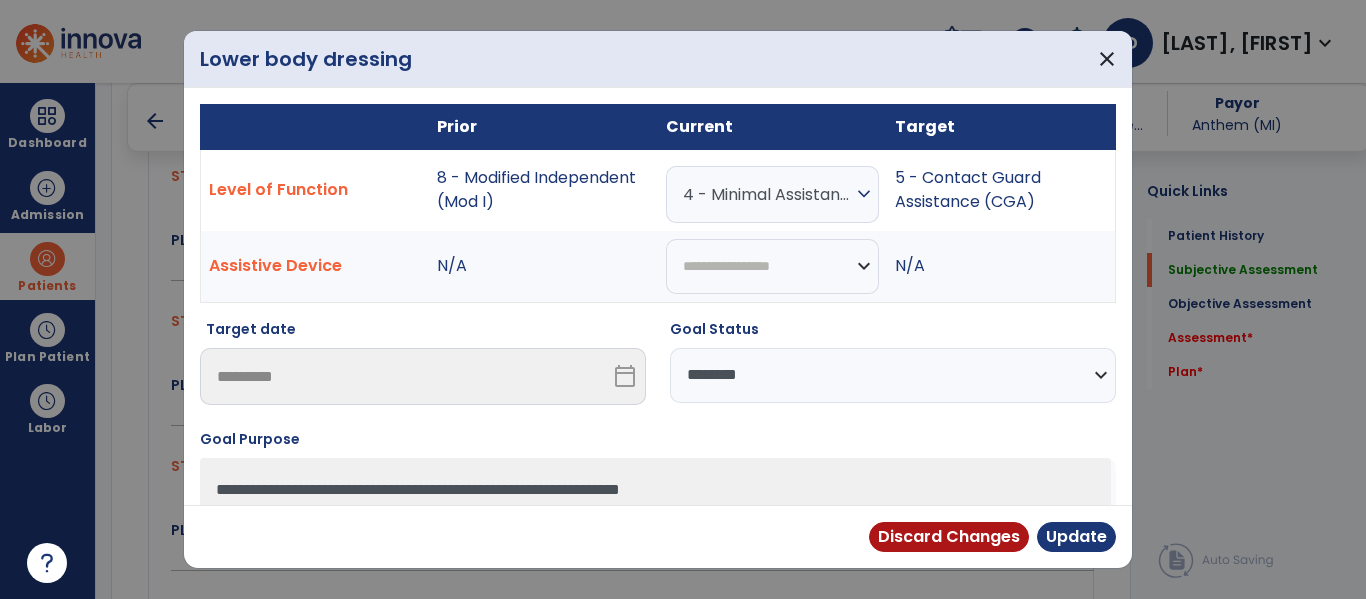 click on "4 - Minimal Assistance (Min A)" at bounding box center (767, 194) 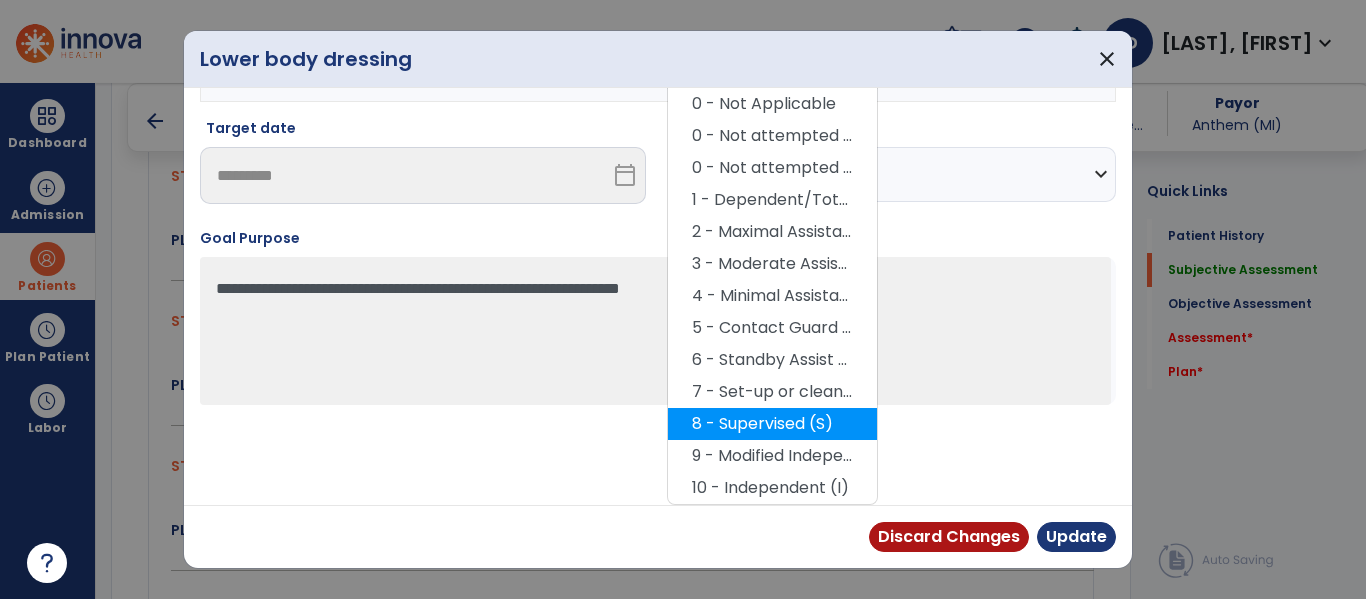 click on "8 - Supervised (S)" at bounding box center [772, 424] 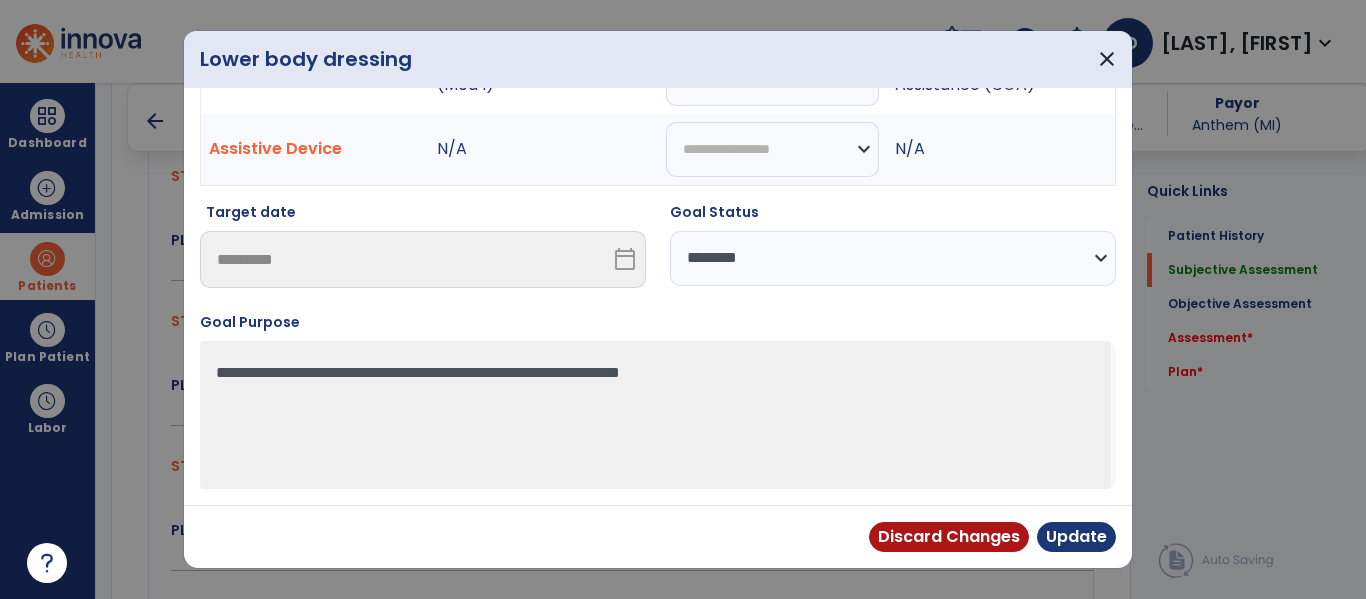 scroll, scrollTop: 117, scrollLeft: 0, axis: vertical 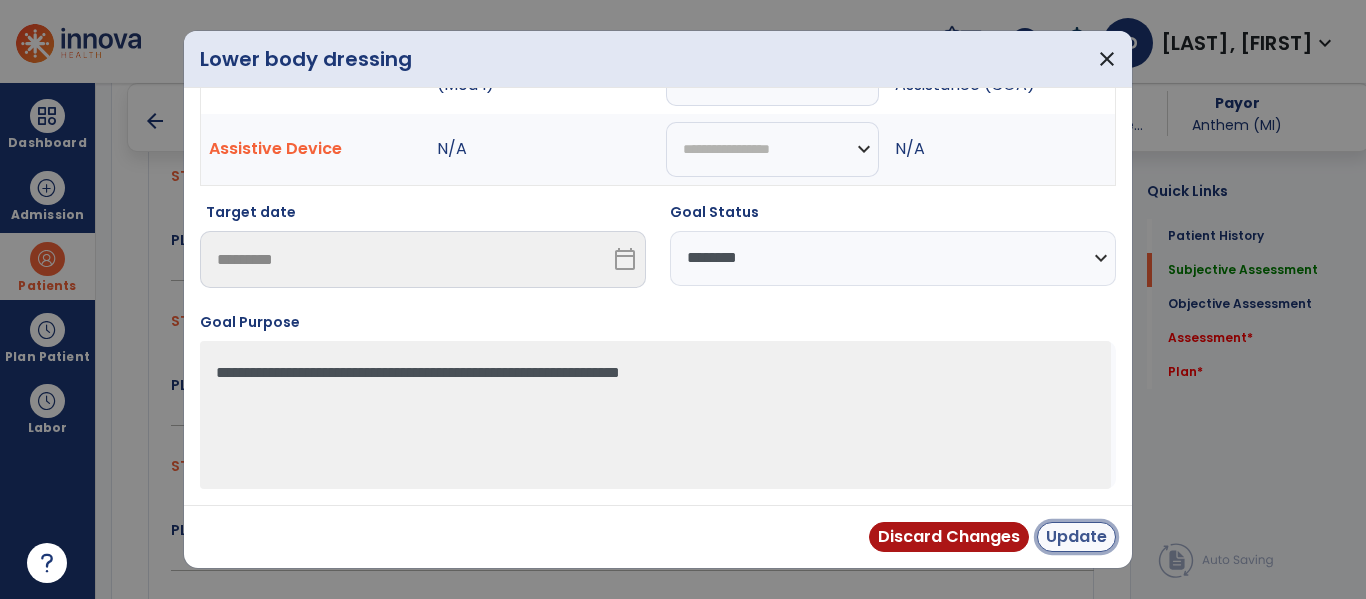 click on "Update" at bounding box center [1076, 537] 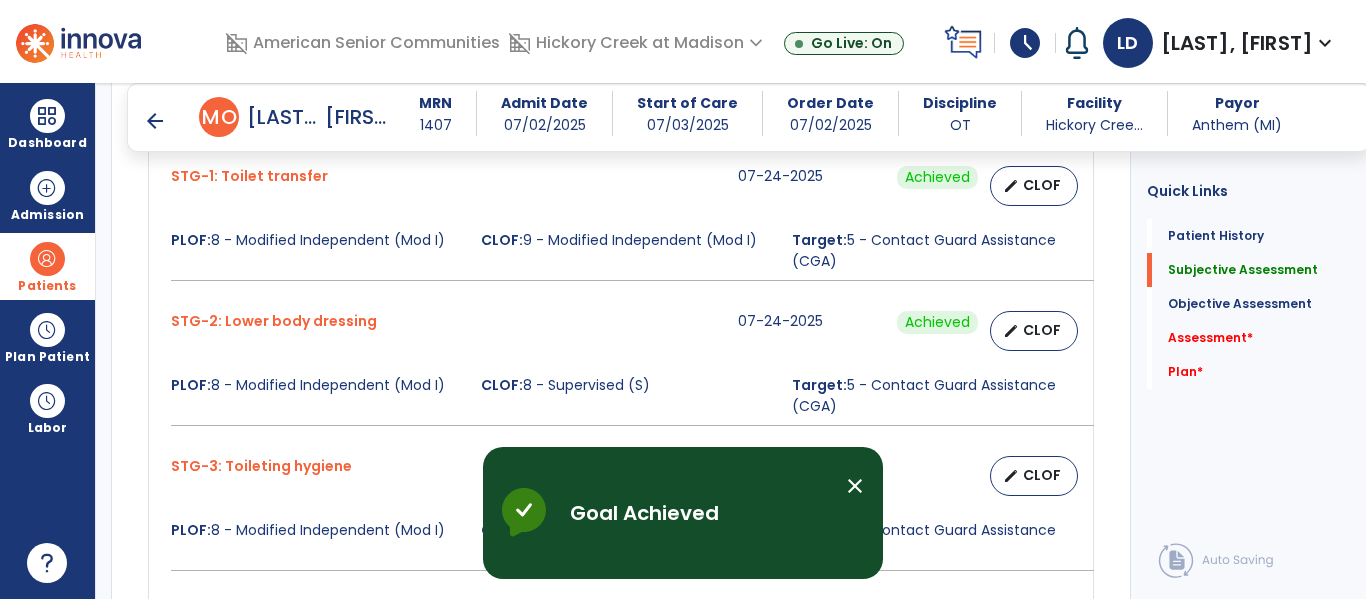 scroll, scrollTop: 1131, scrollLeft: 0, axis: vertical 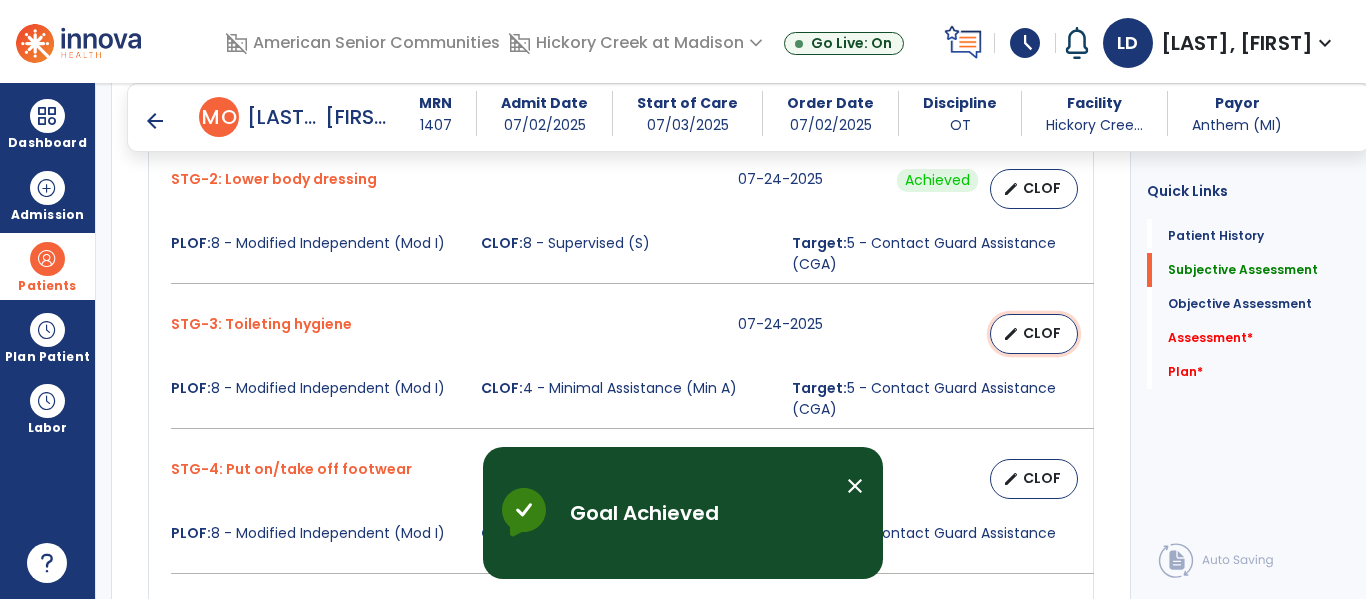 click on "edit" at bounding box center (1011, 334) 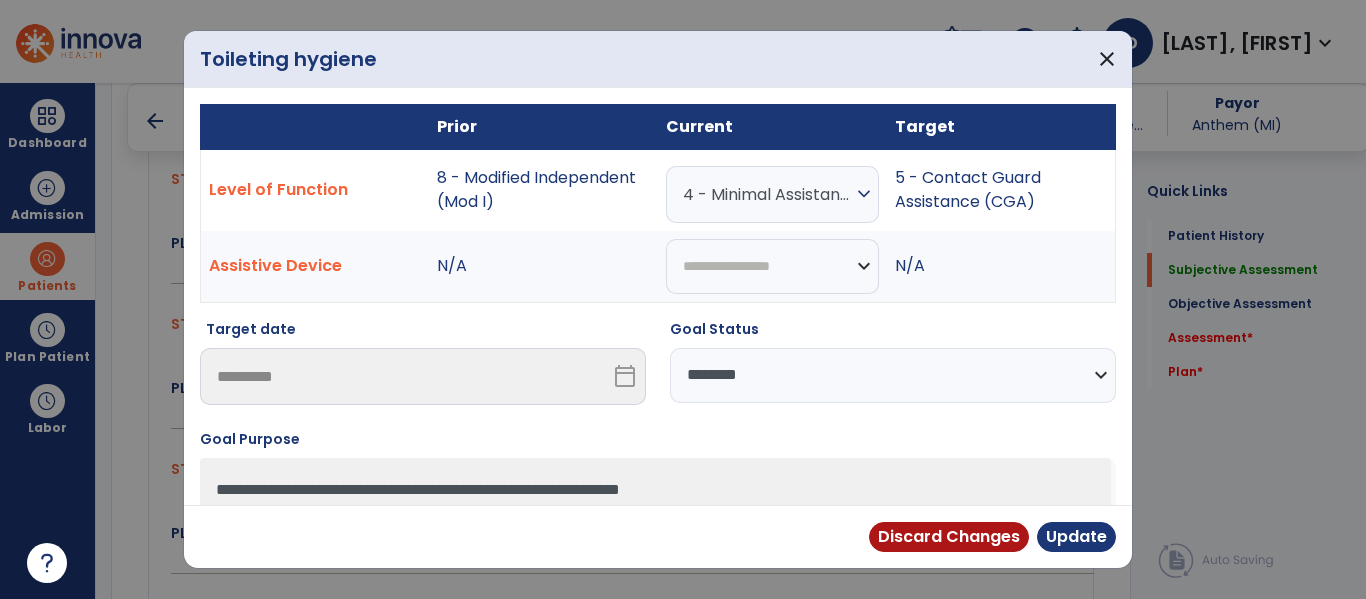 click on "**********" at bounding box center (893, 375) 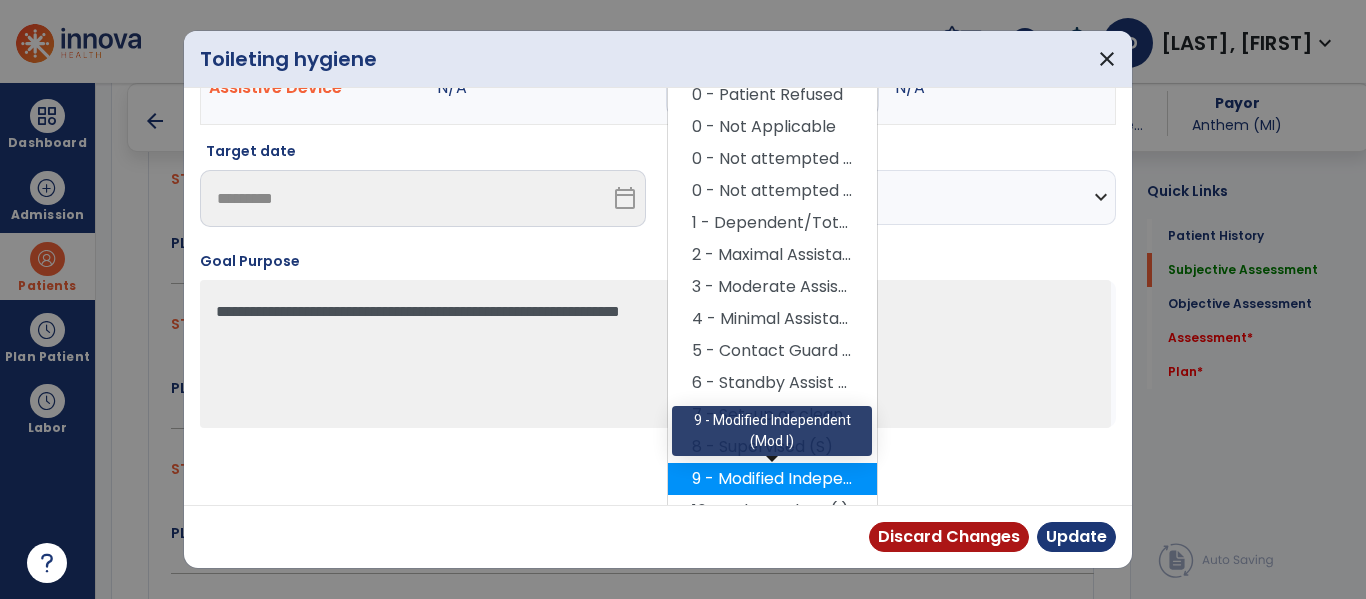 click on "9 - Modified Independent (Mod I)" at bounding box center (772, 479) 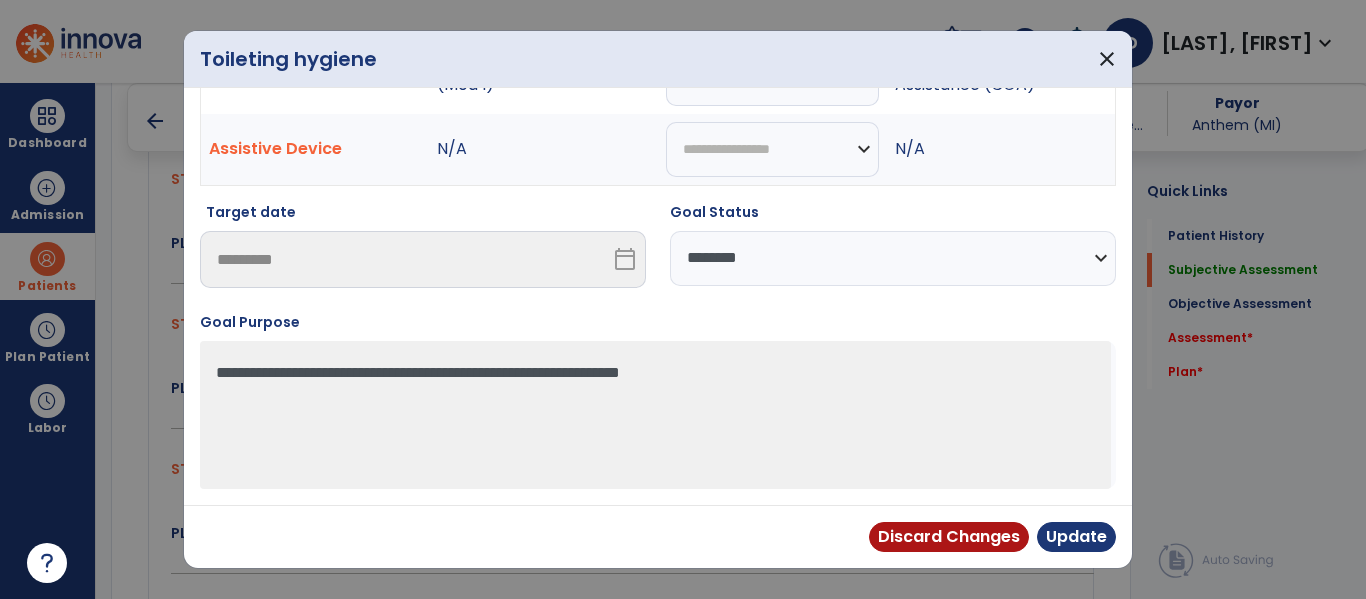 scroll, scrollTop: 117, scrollLeft: 0, axis: vertical 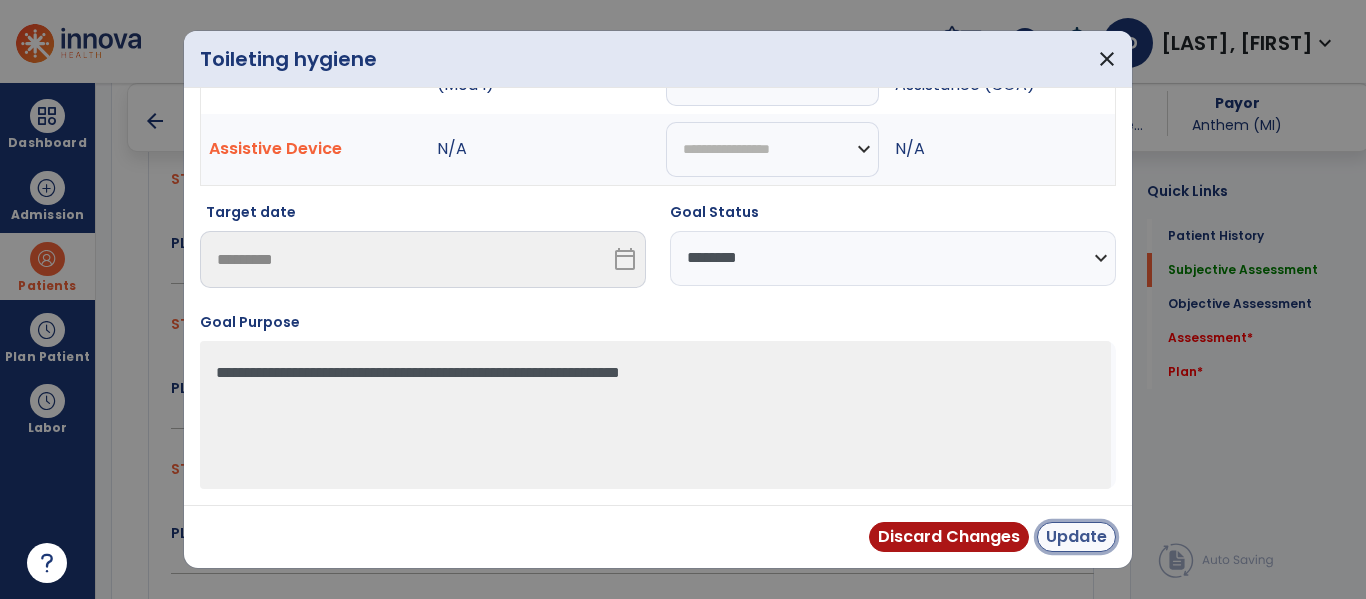 click on "Update" at bounding box center (1076, 537) 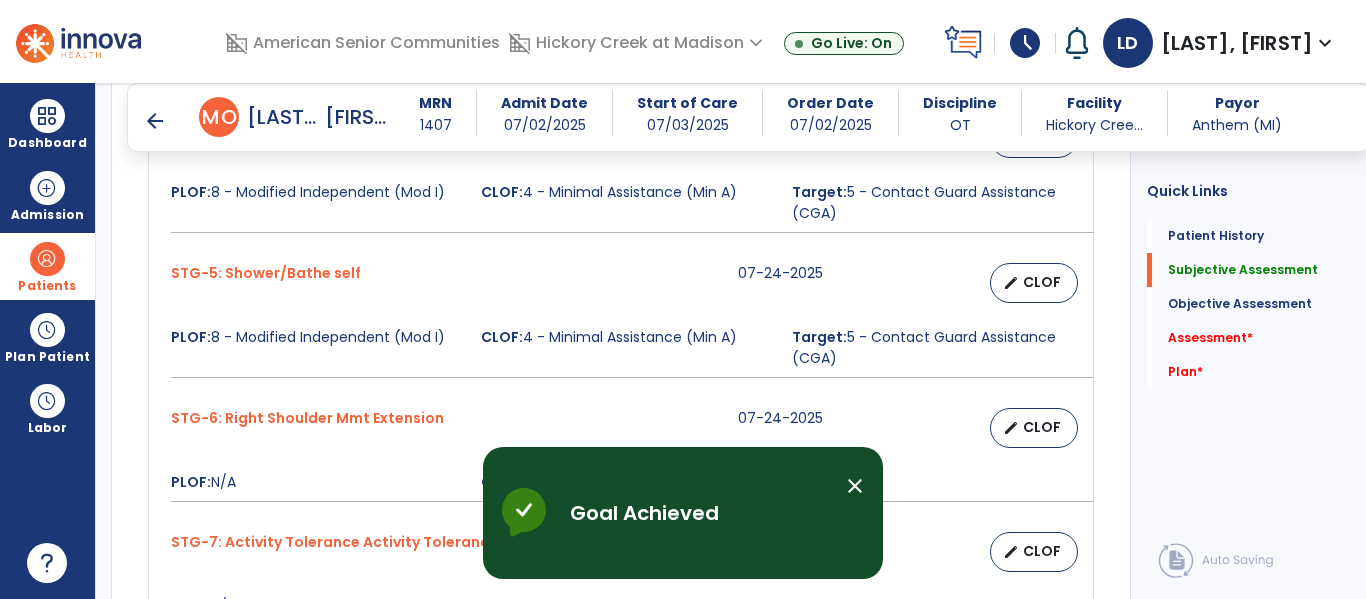 scroll, scrollTop: 1471, scrollLeft: 0, axis: vertical 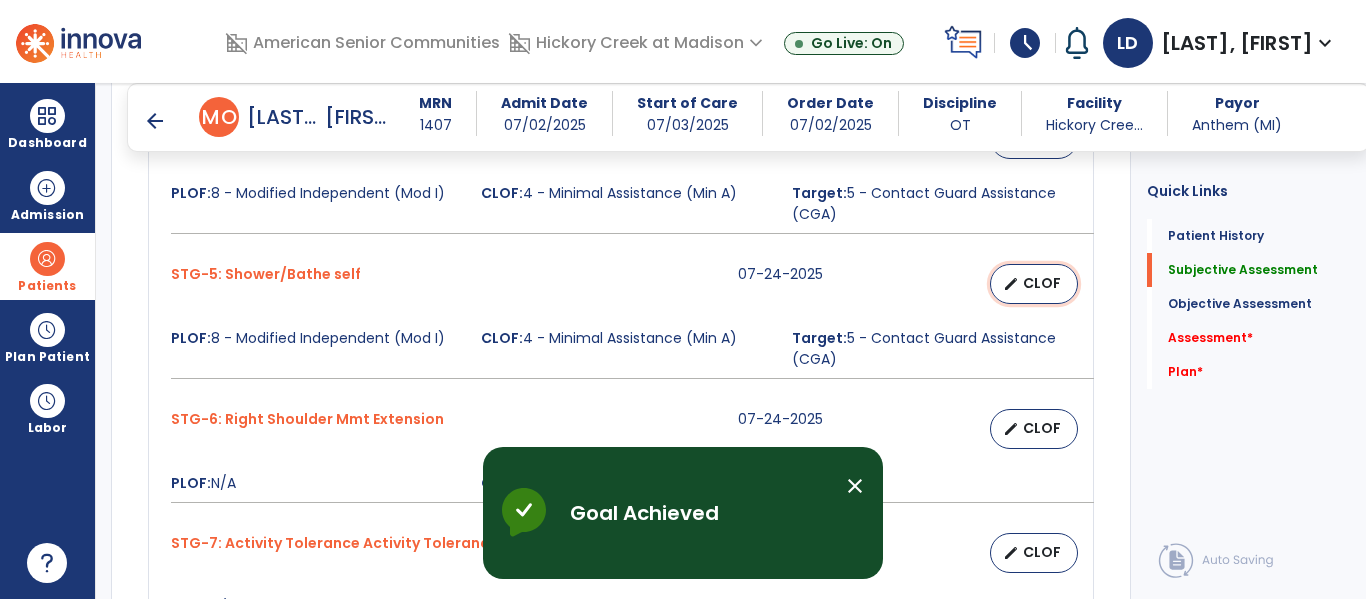 click on "CLOF" at bounding box center [1042, 283] 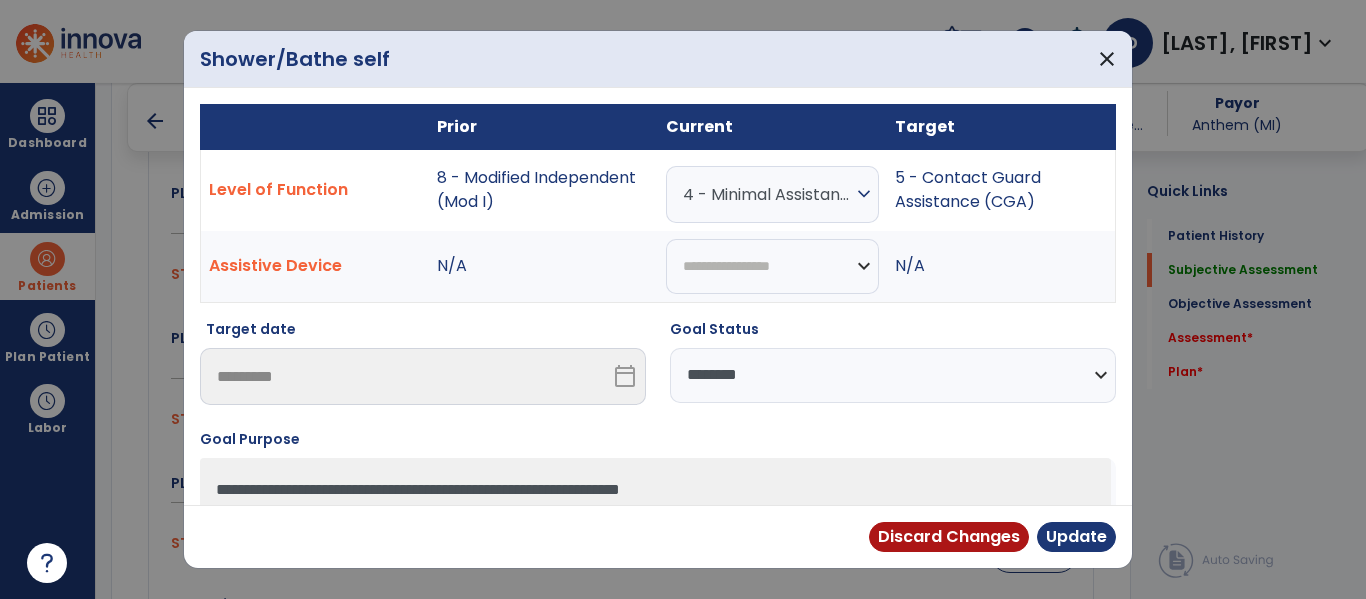 click on "4 - Minimal Assistance (Min A)" at bounding box center [767, 194] 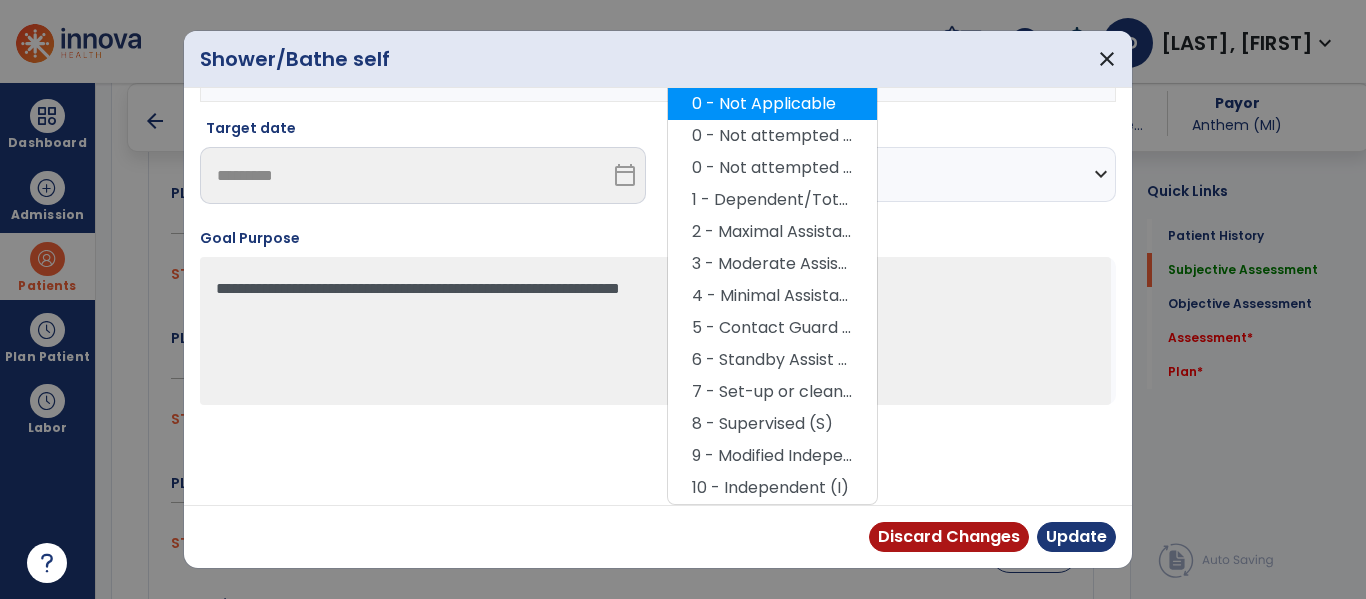 scroll, scrollTop: 197, scrollLeft: 0, axis: vertical 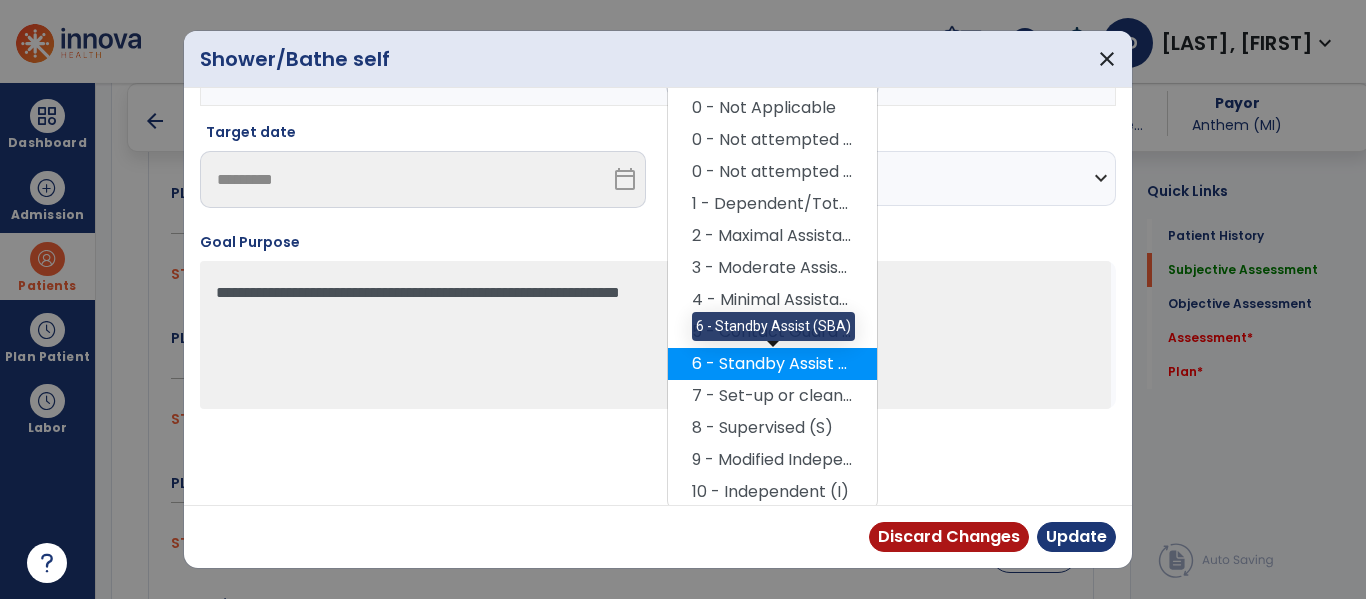 click on "6 - Standby Assist (SBA)" at bounding box center [772, 364] 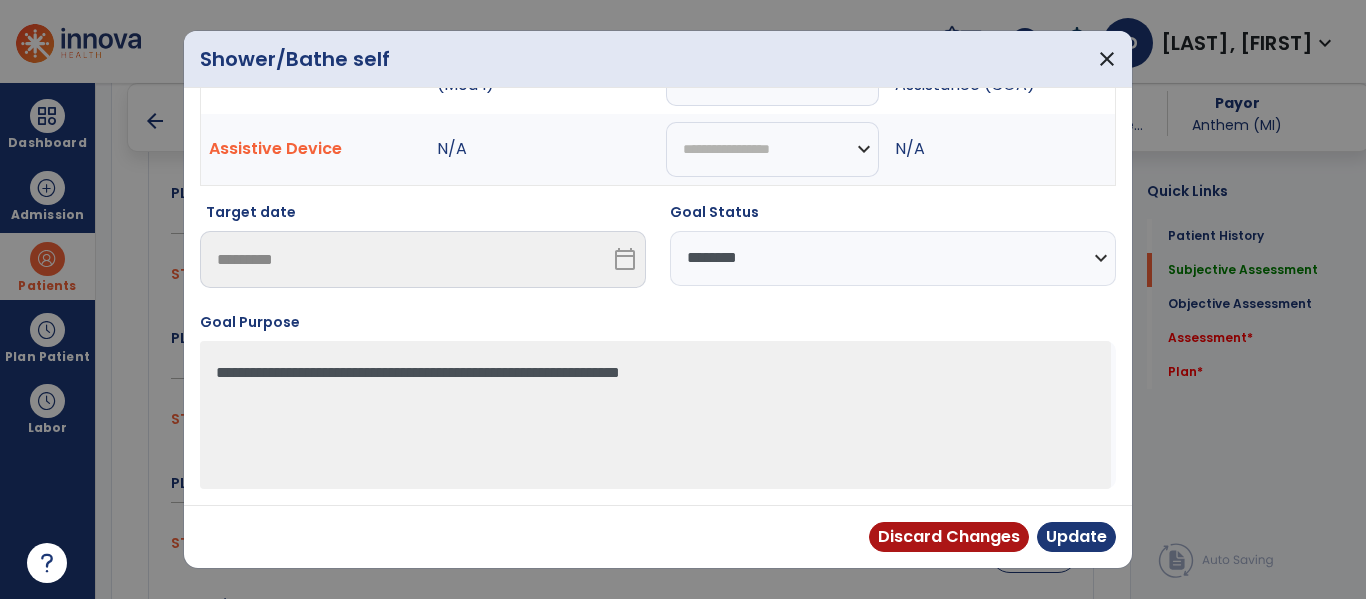click on "**********" at bounding box center (893, 258) 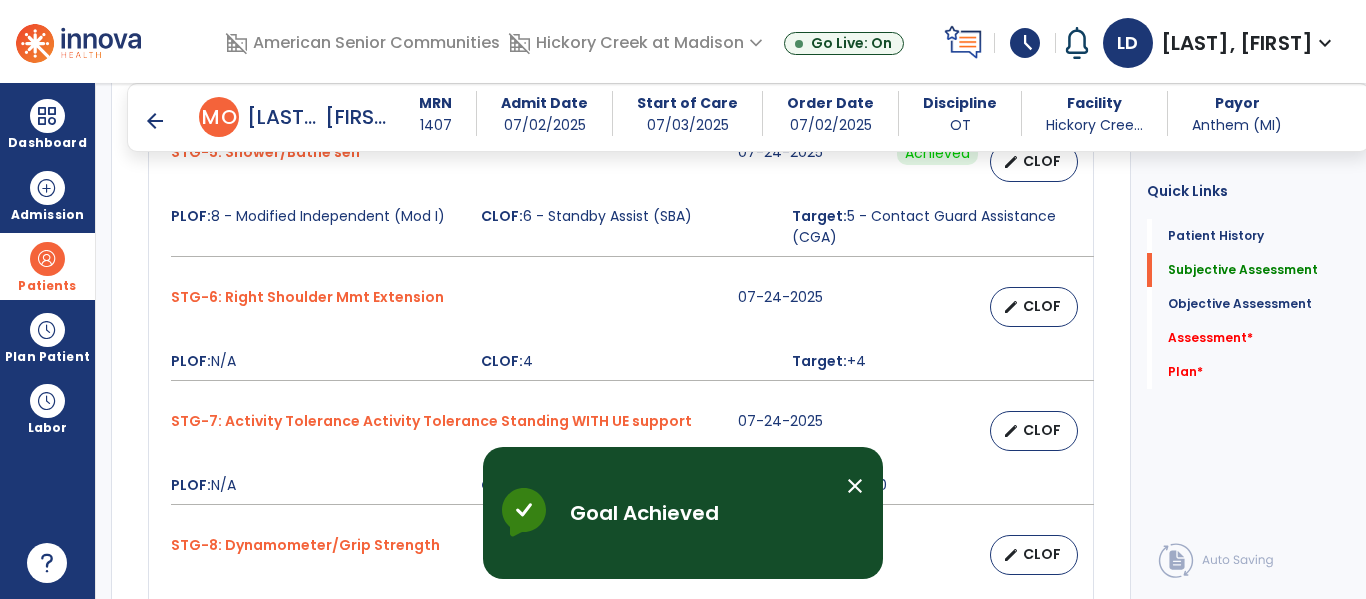 scroll, scrollTop: 1615, scrollLeft: 0, axis: vertical 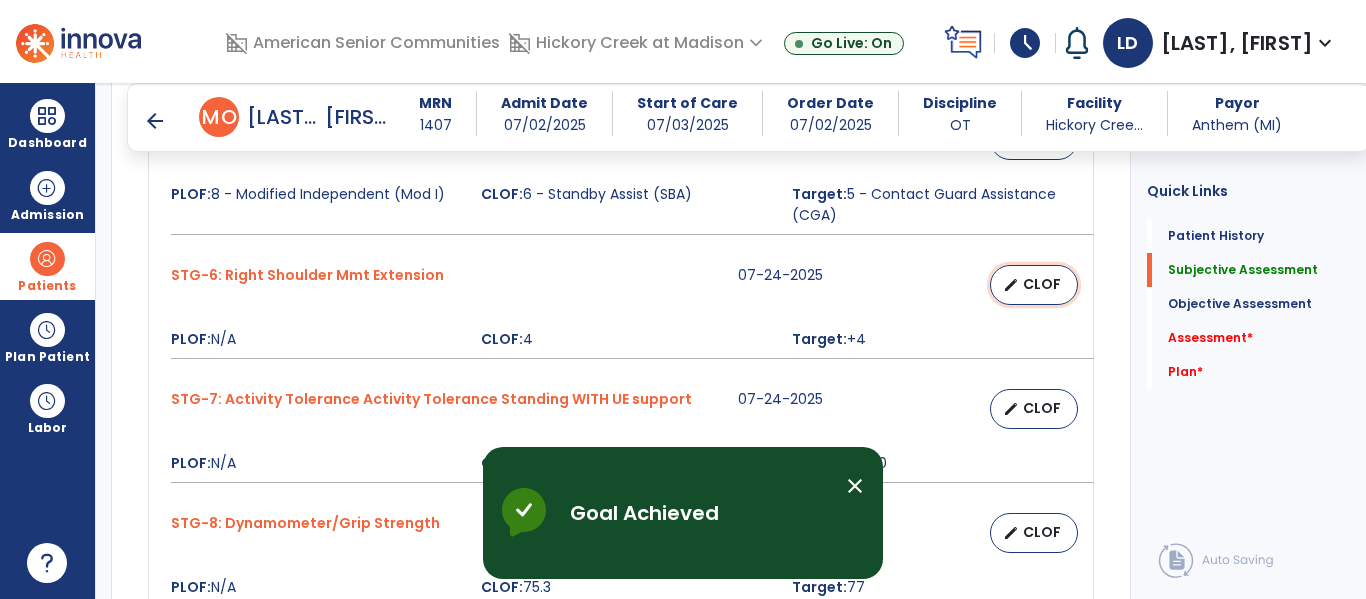 click on "CLOF" at bounding box center [1042, 284] 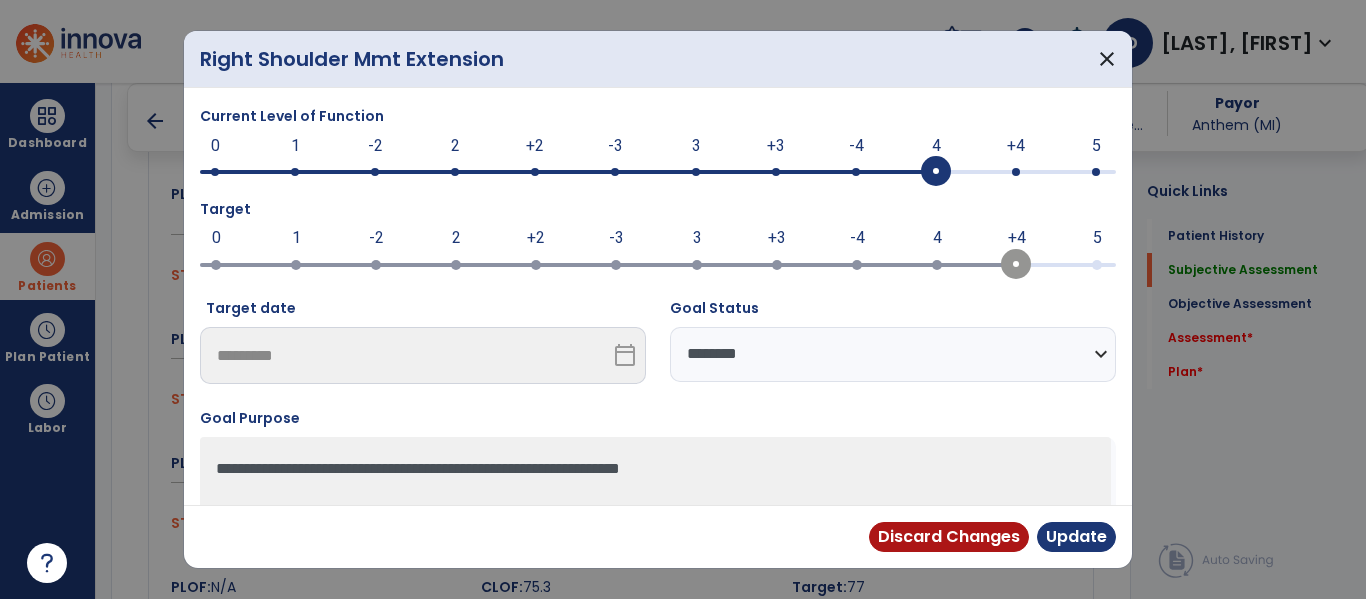 click at bounding box center [658, 170] 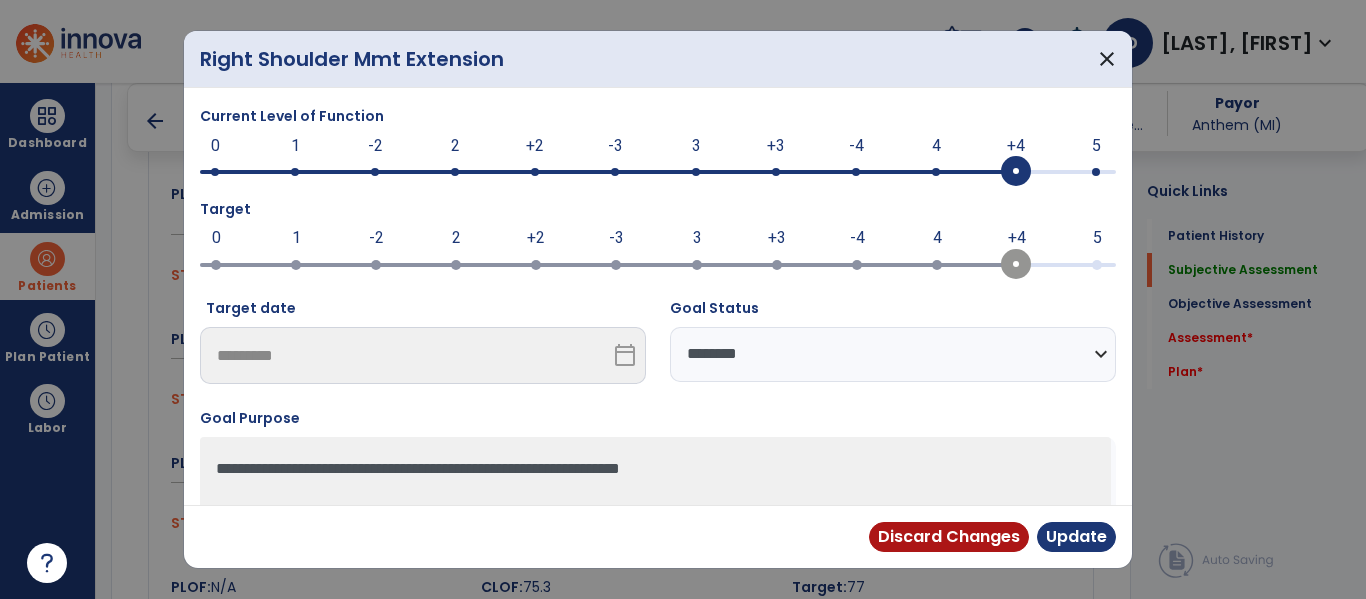 click on "**********" at bounding box center (893, 354) 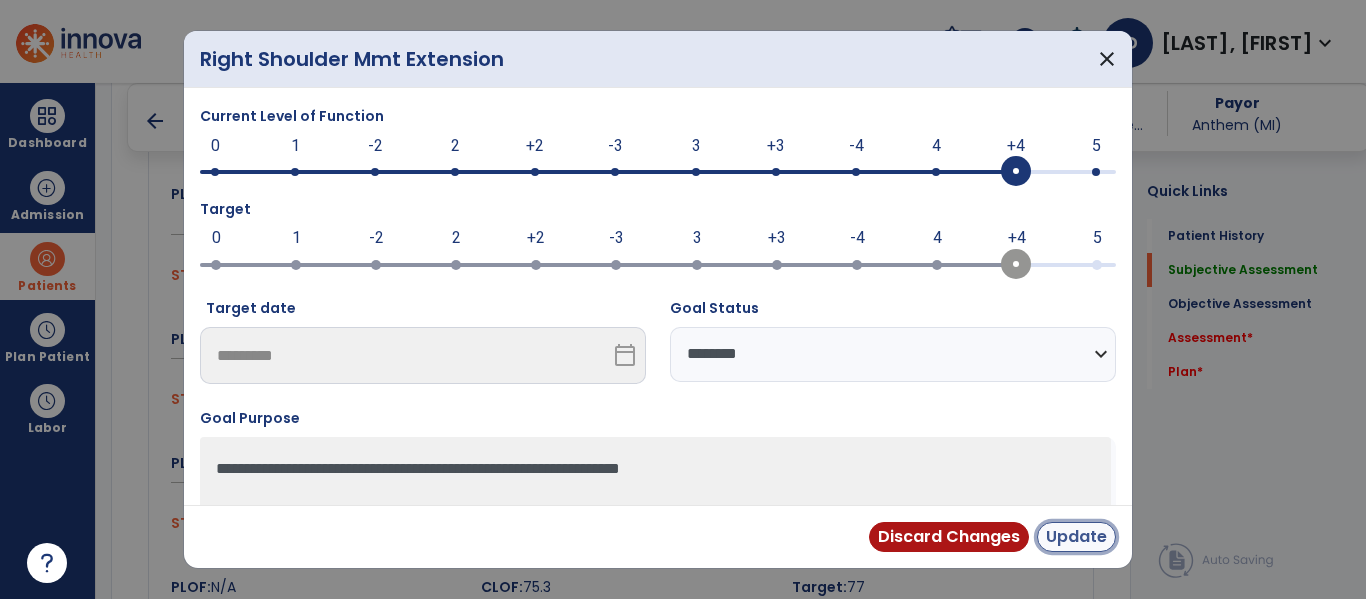 click on "Update" at bounding box center (1076, 537) 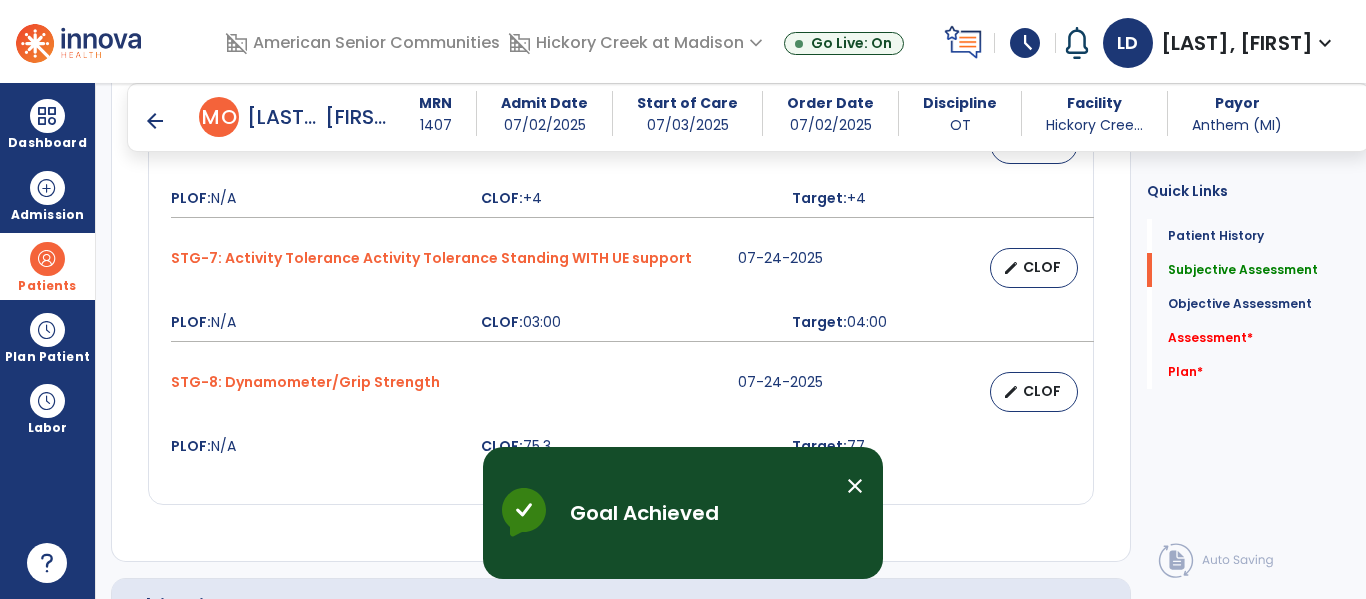 scroll, scrollTop: 1758, scrollLeft: 0, axis: vertical 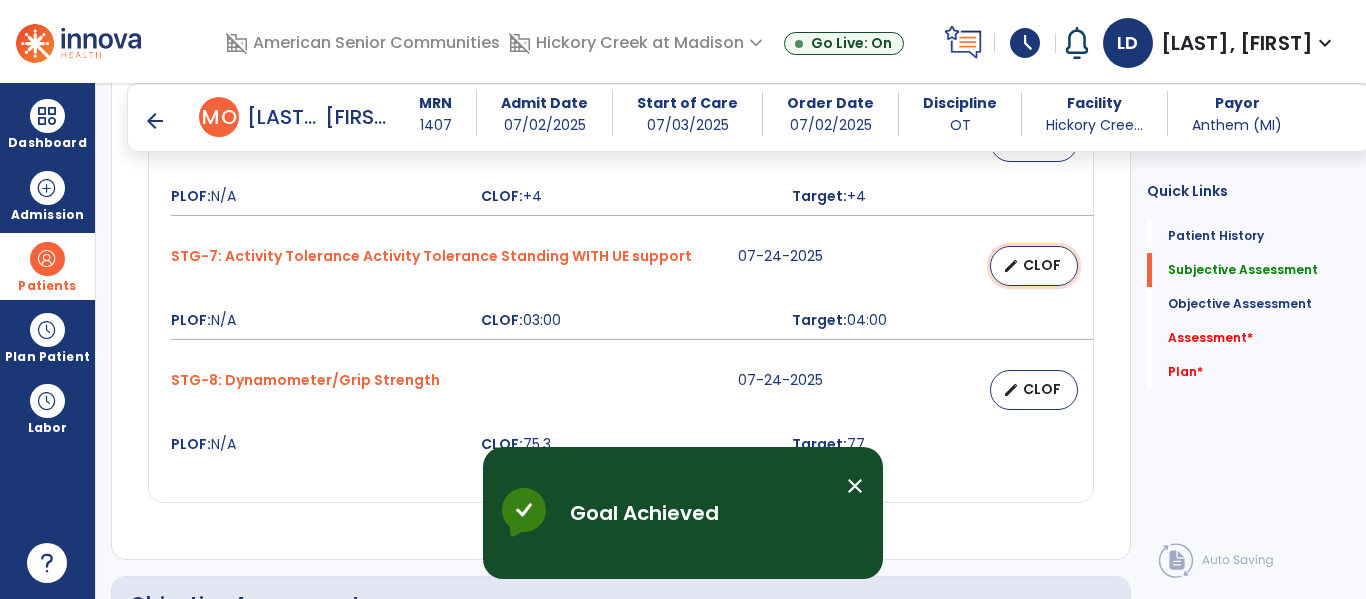 click on "edit   CLOF" at bounding box center (1034, 266) 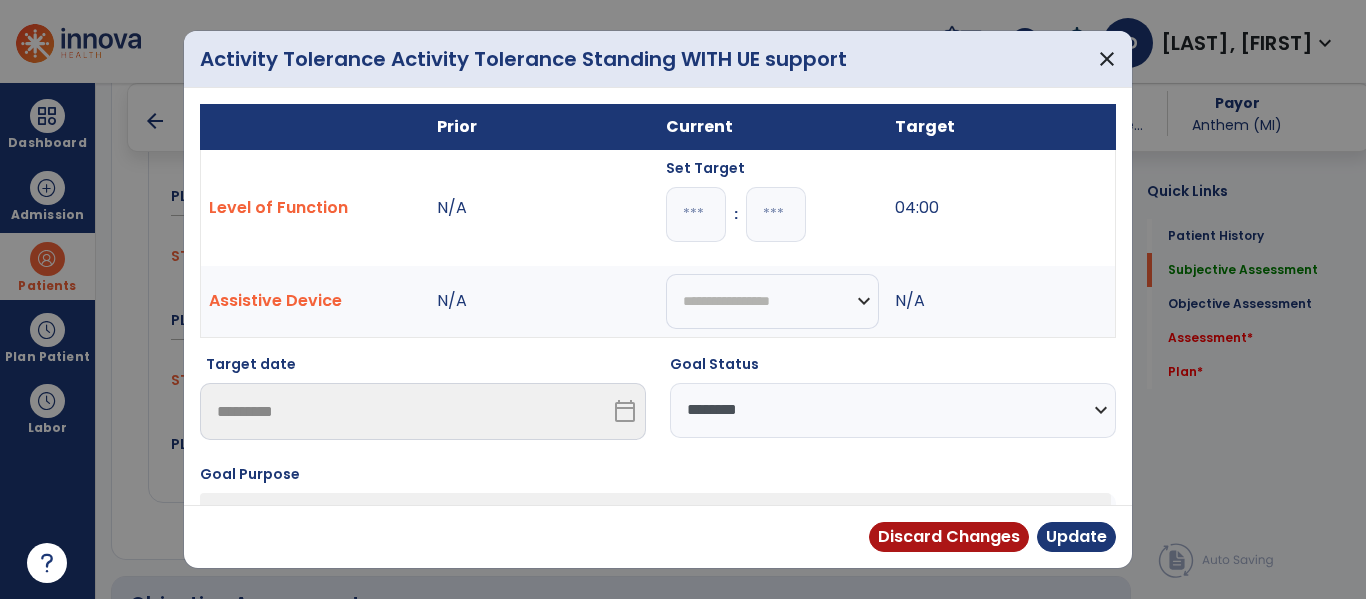 click on "*" at bounding box center (696, 214) 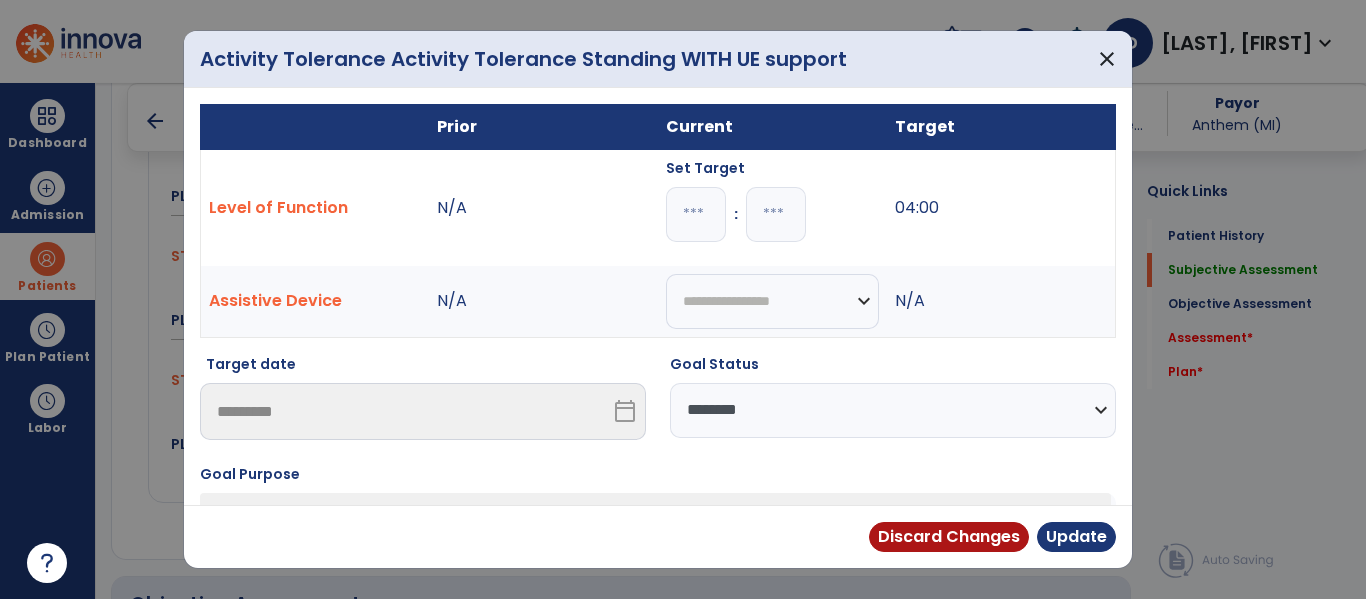 type on "*" 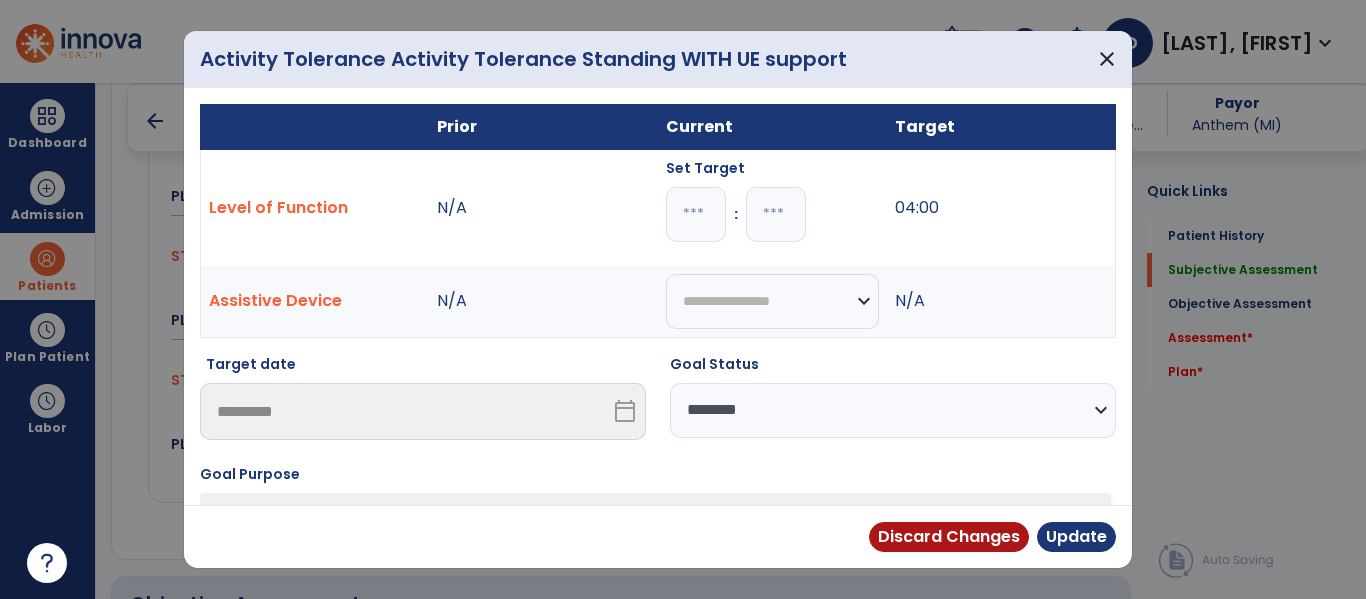 click on "**********" at bounding box center [893, 410] 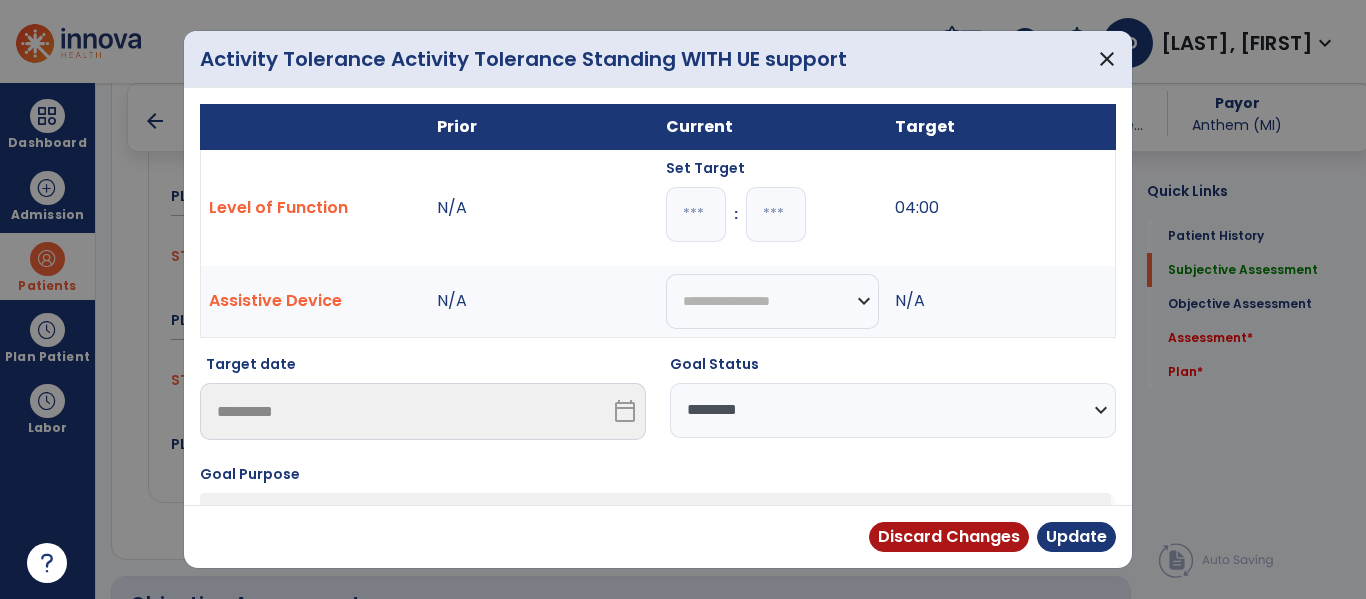select on "********" 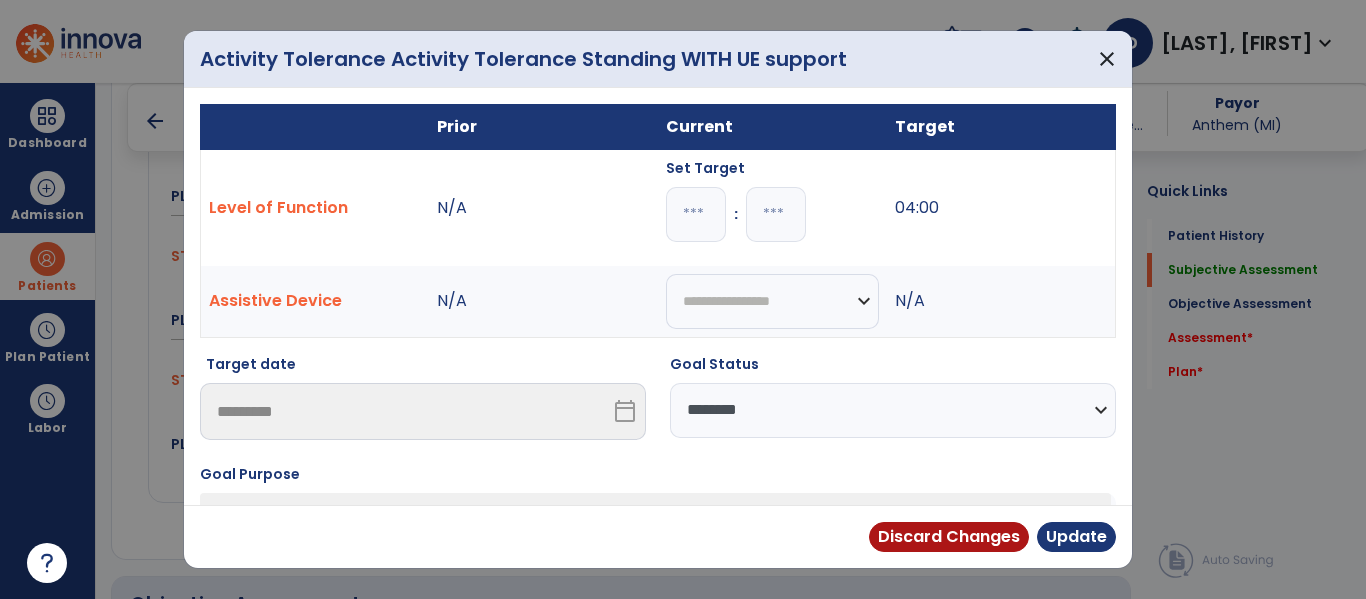 click on "**********" at bounding box center (893, 410) 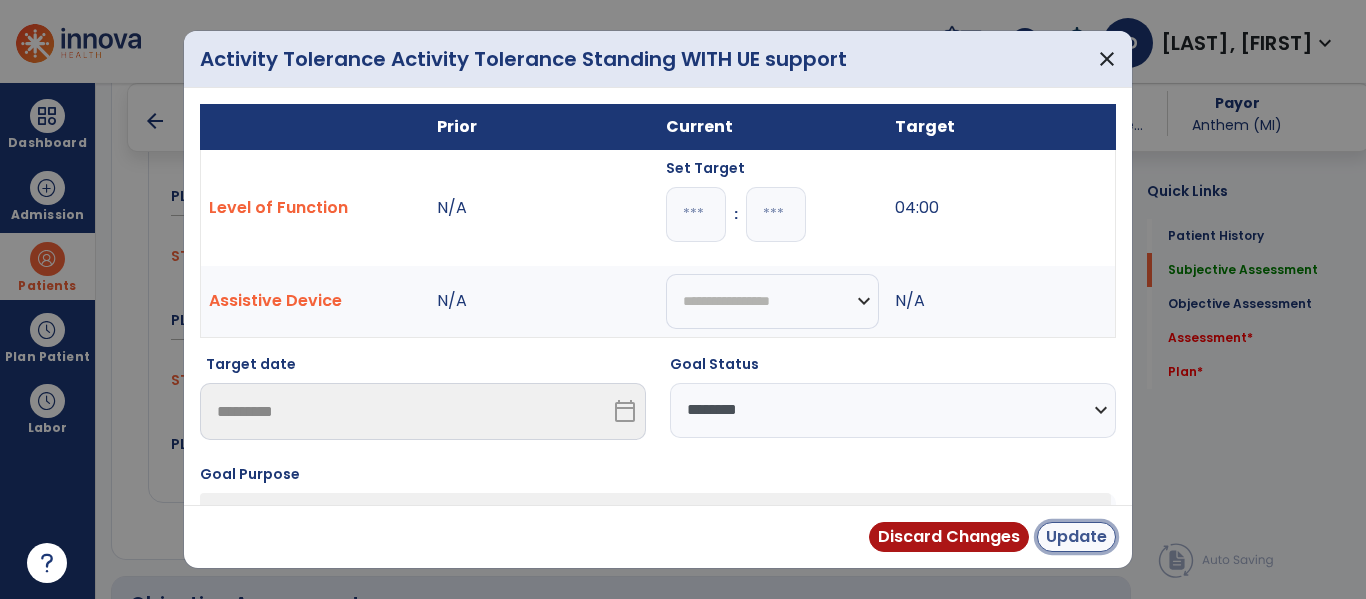 click on "Update" at bounding box center (1076, 537) 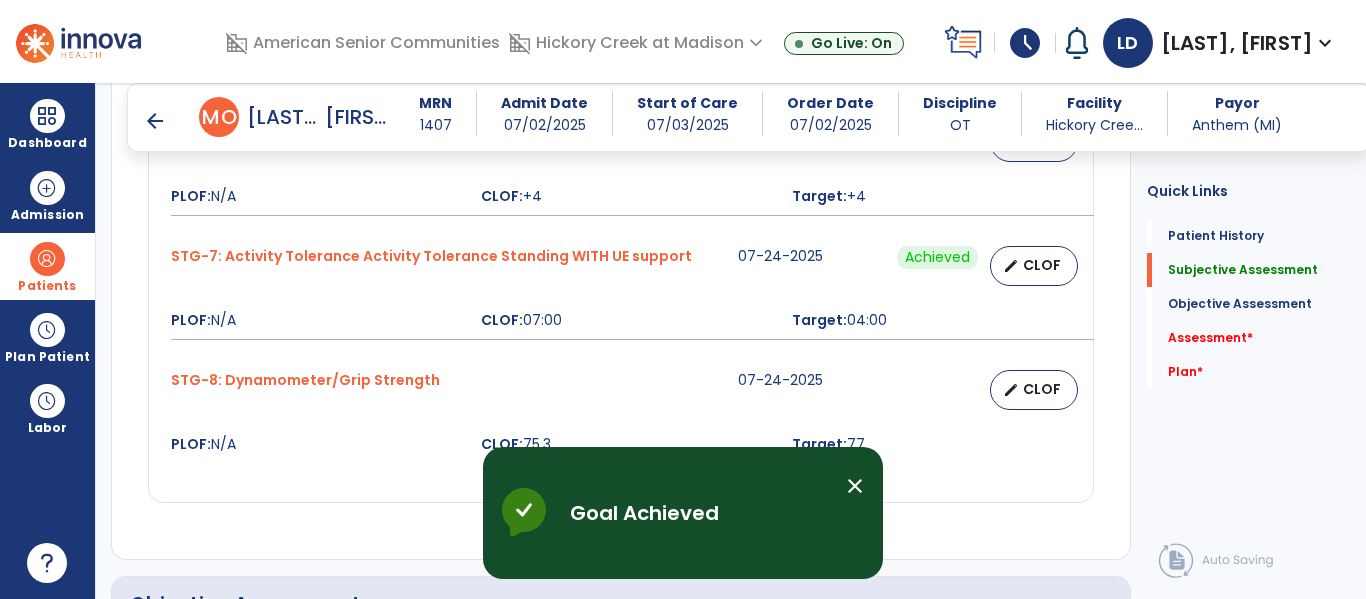 scroll, scrollTop: 1808, scrollLeft: 0, axis: vertical 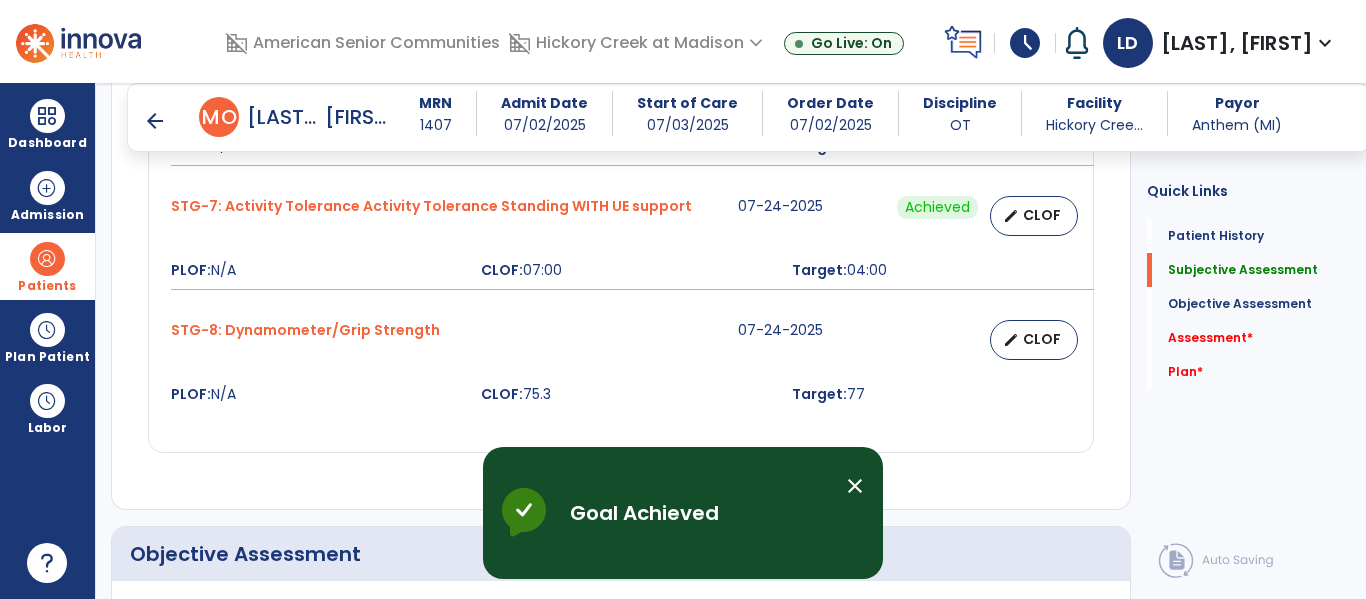 click on "edit   CLOF" at bounding box center (985, 340) 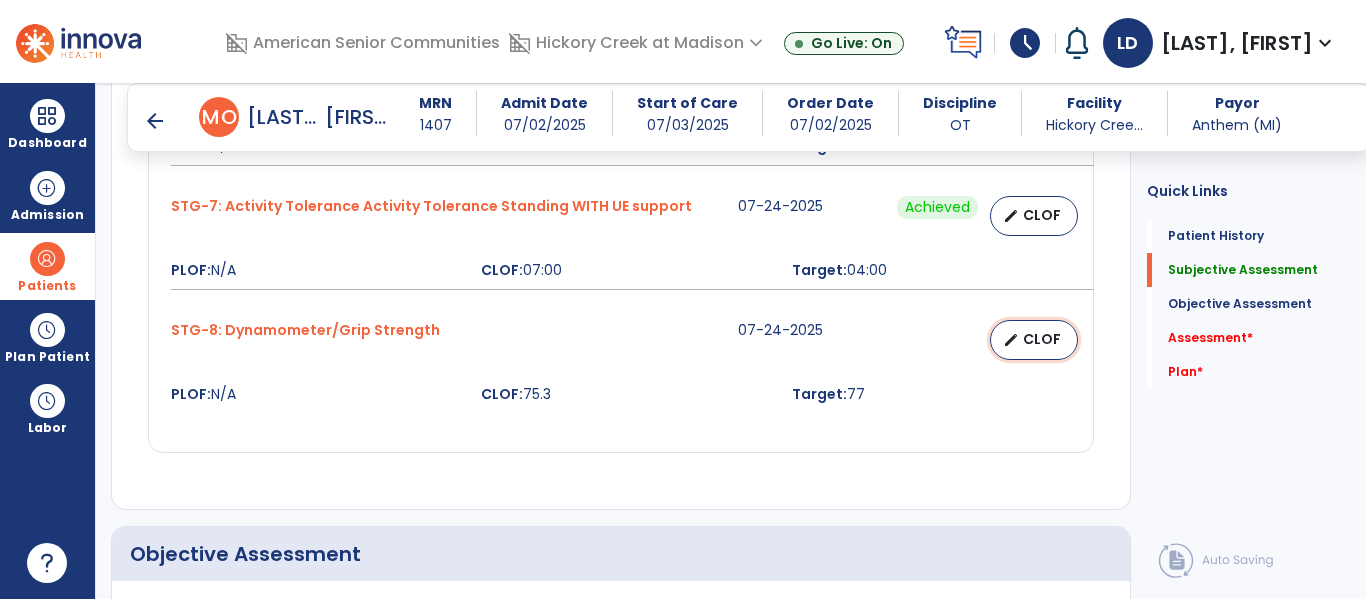 click on "edit   CLOF" at bounding box center [1034, 340] 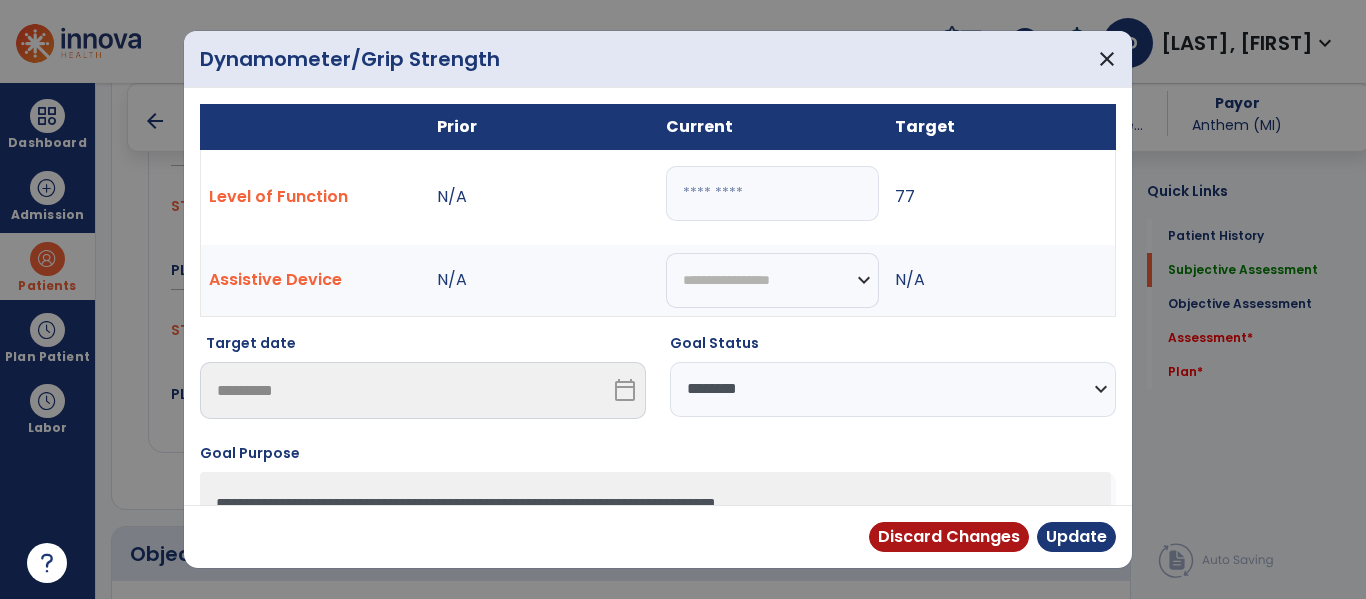 click on "**********" at bounding box center (893, 389) 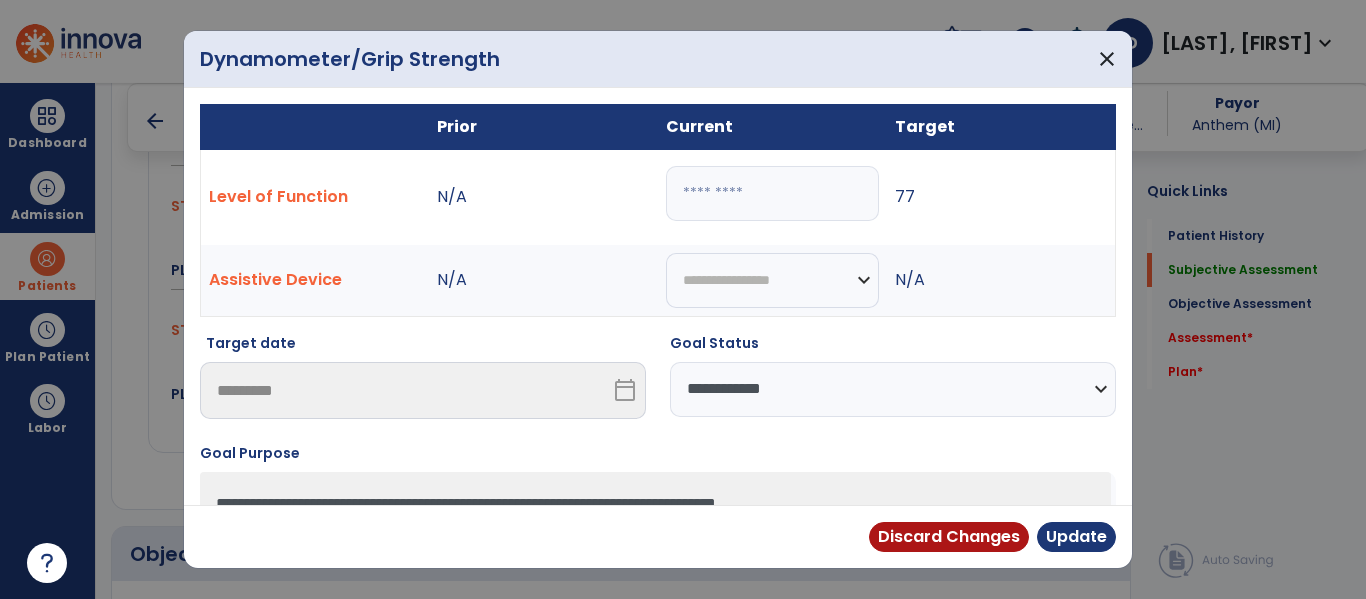 click on "**********" at bounding box center (893, 389) 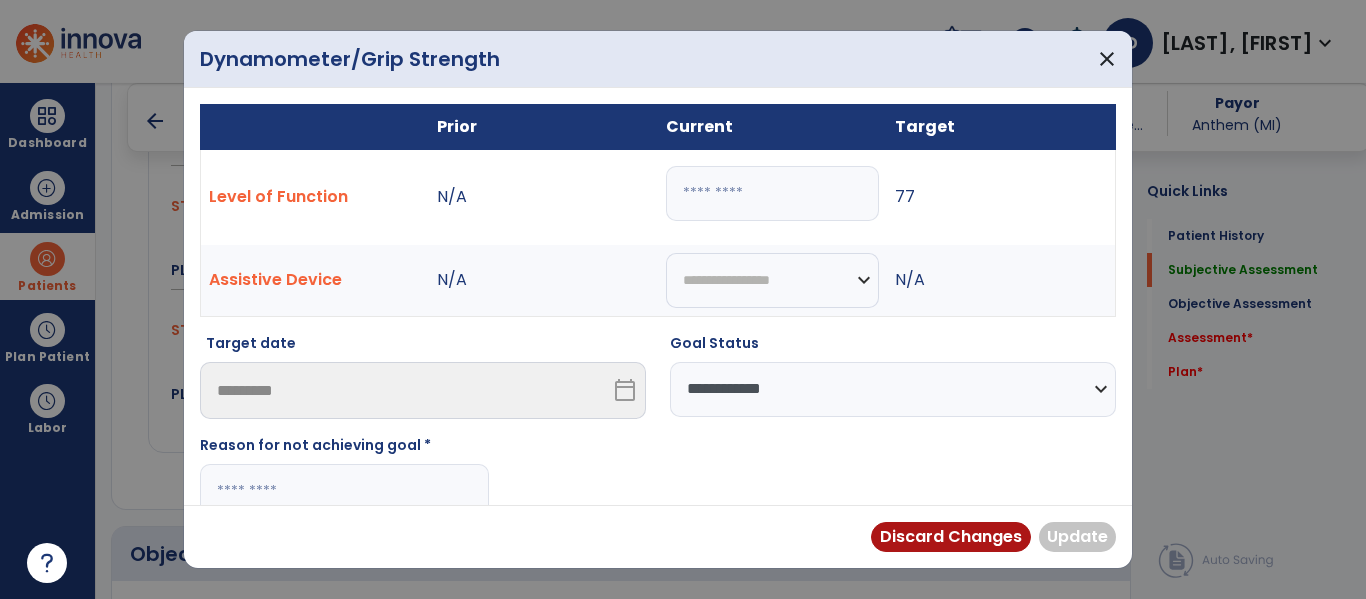 click at bounding box center [344, 491] 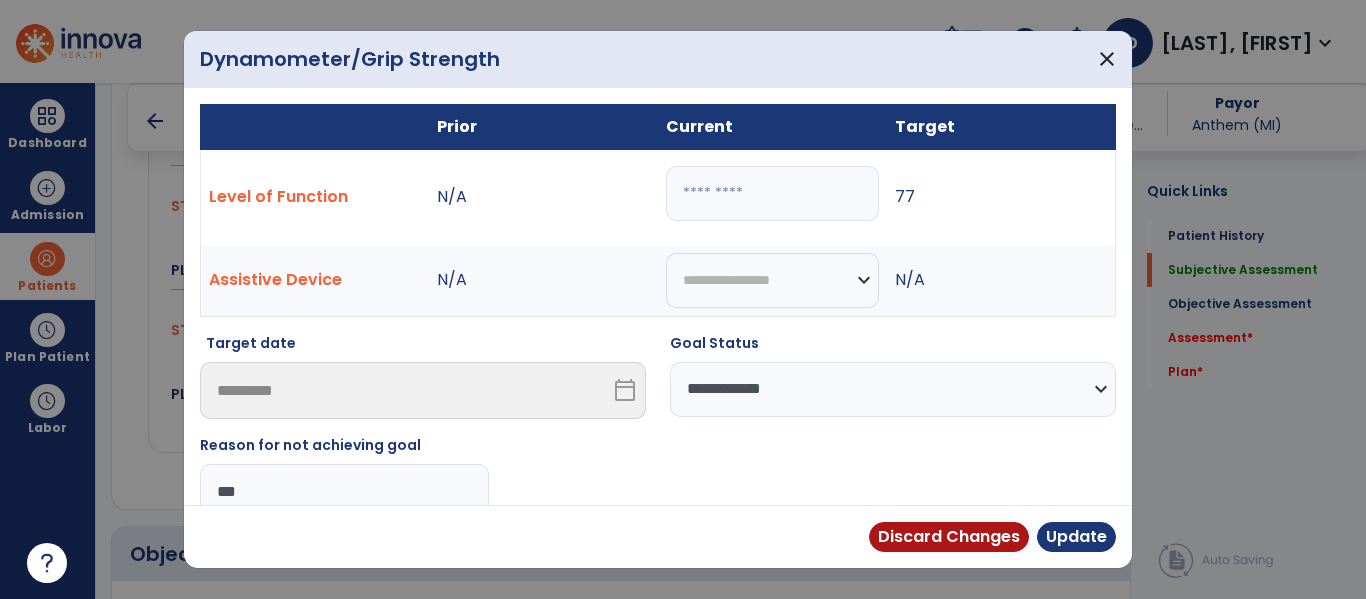 type on "***" 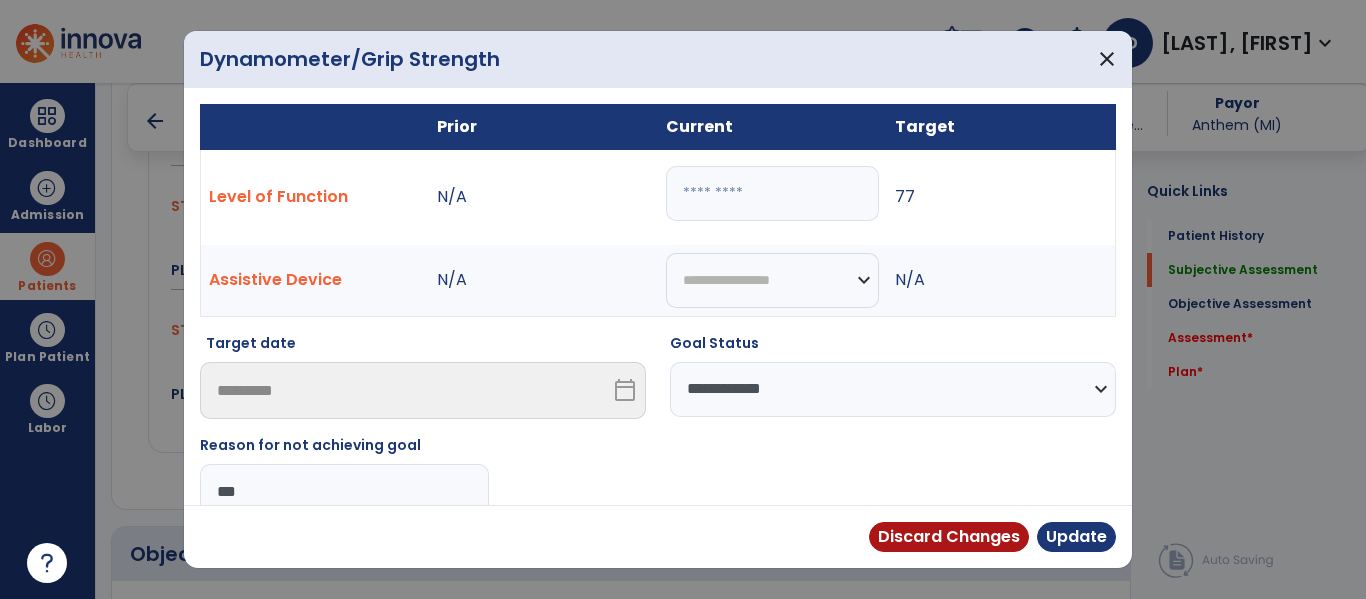 click on "Discard Changes  Update" at bounding box center (658, 536) 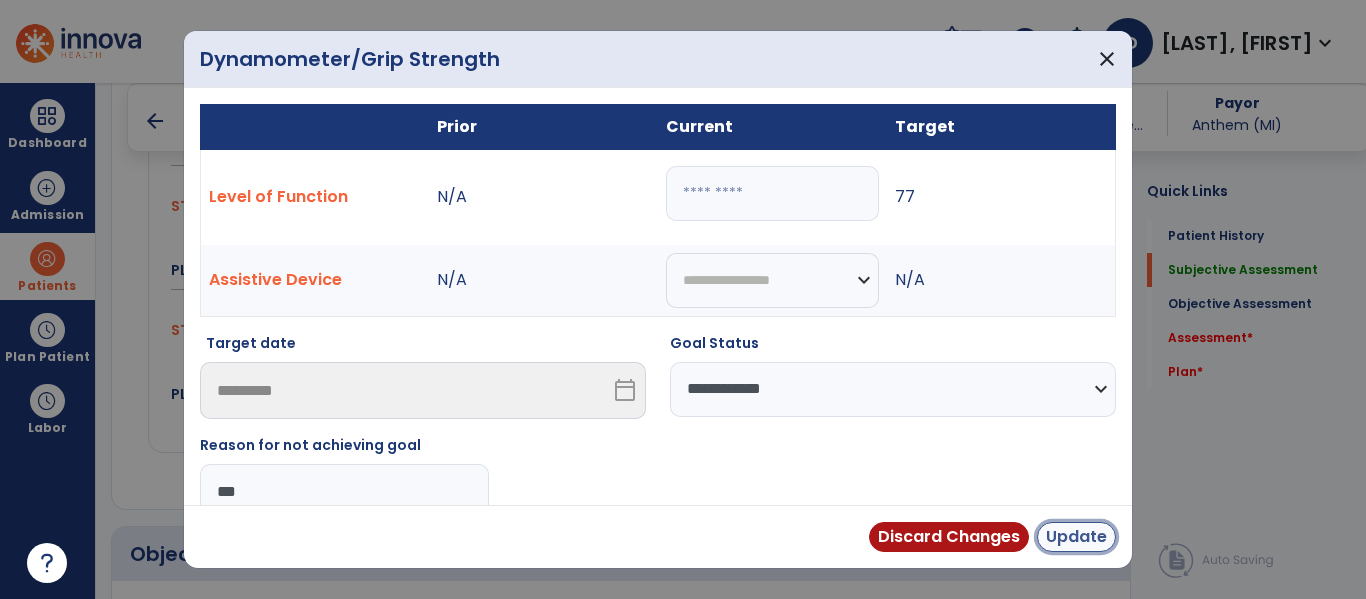 click on "Update" at bounding box center [1076, 537] 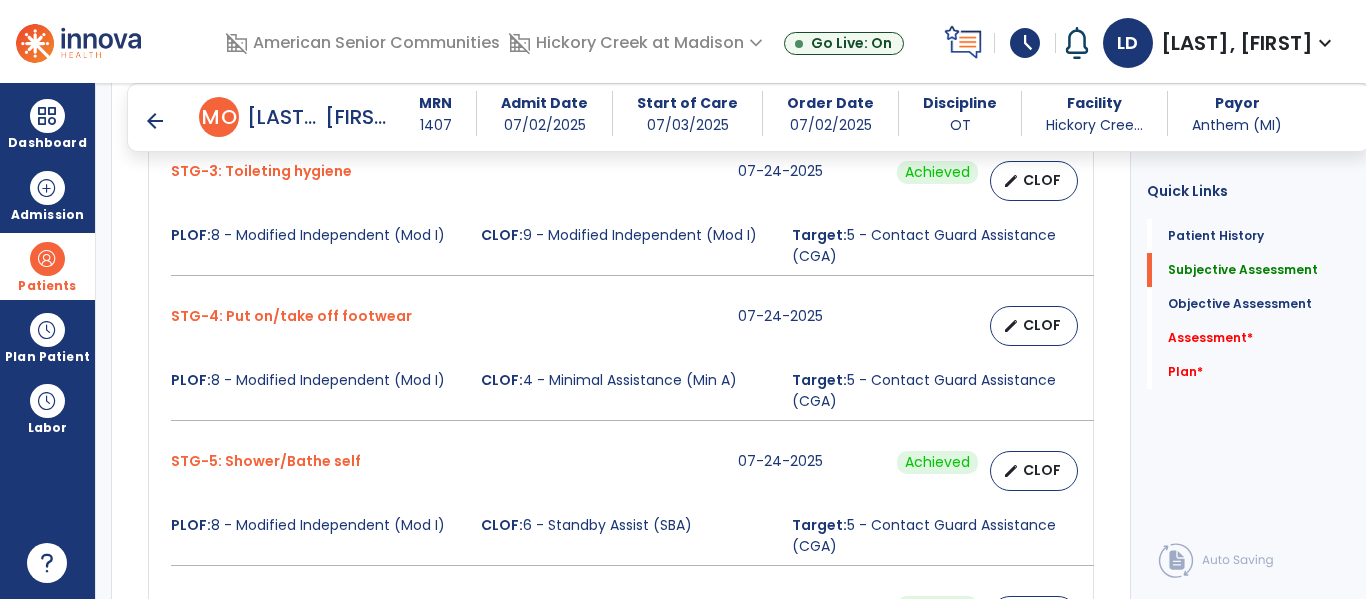 scroll, scrollTop: 1247, scrollLeft: 0, axis: vertical 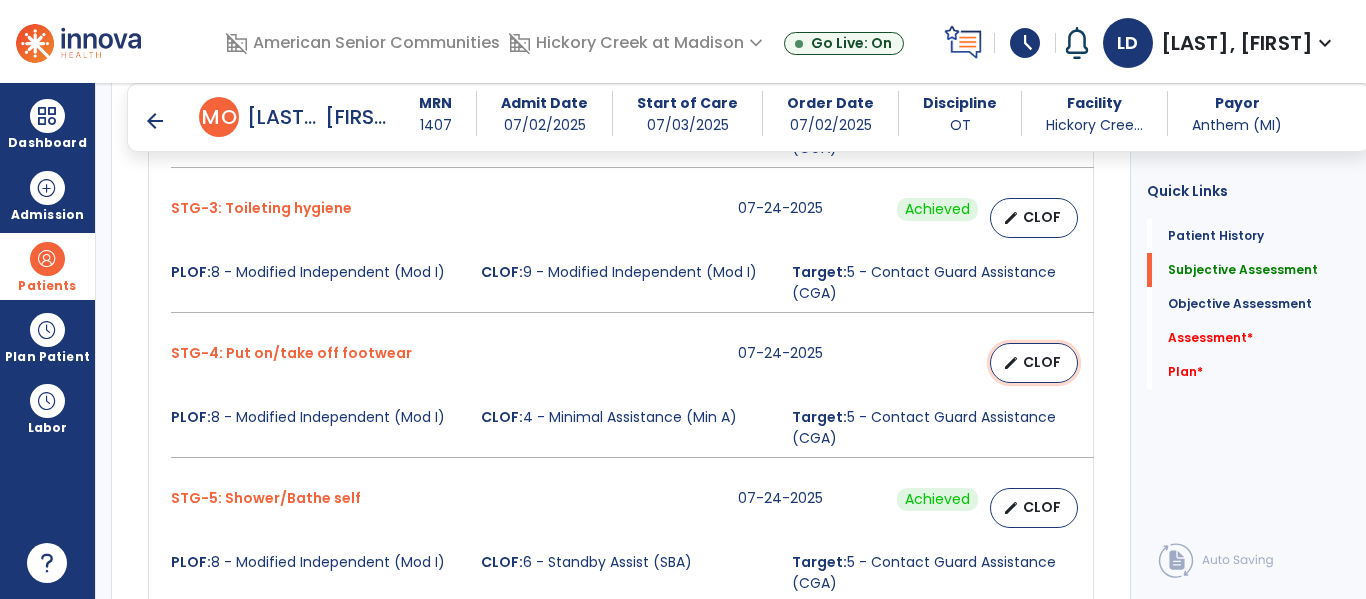 click on "CLOF" at bounding box center [1042, 362] 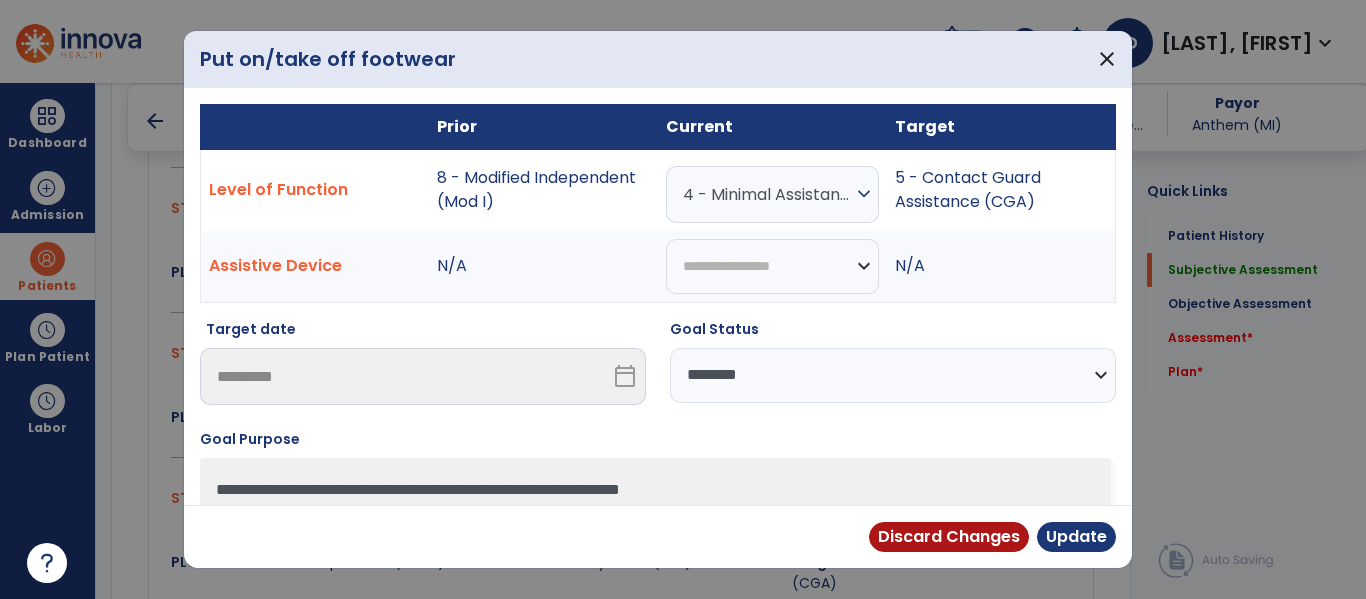 click on "**********" at bounding box center (893, 375) 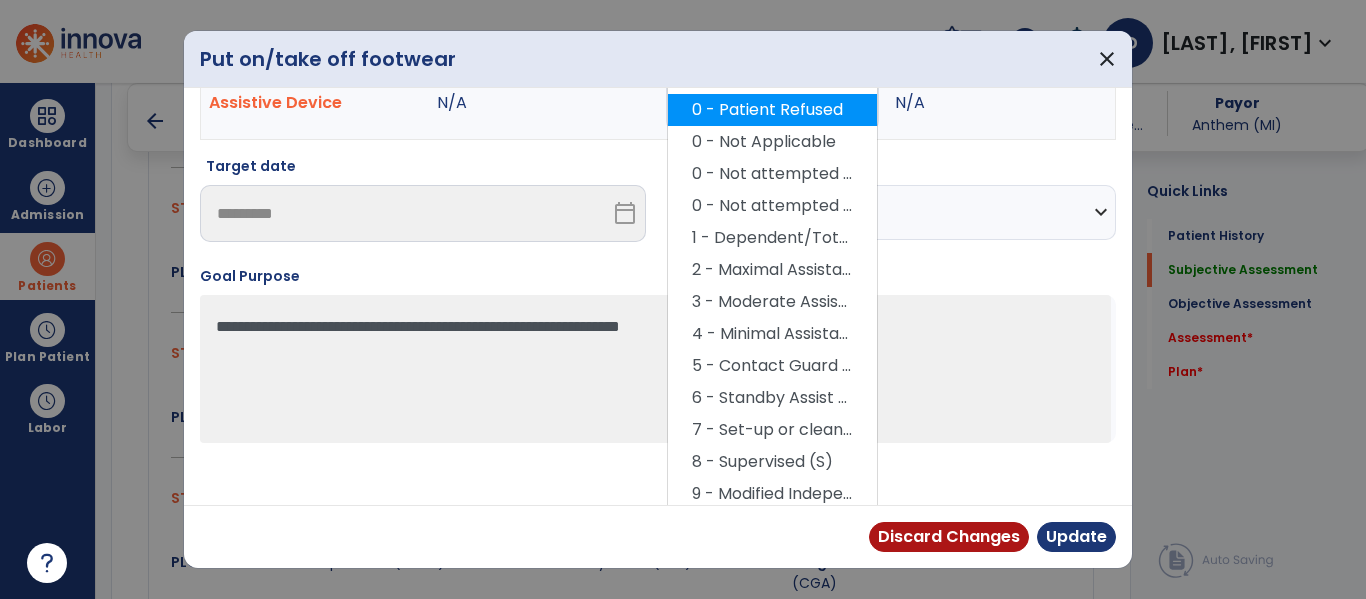 scroll, scrollTop: 164, scrollLeft: 0, axis: vertical 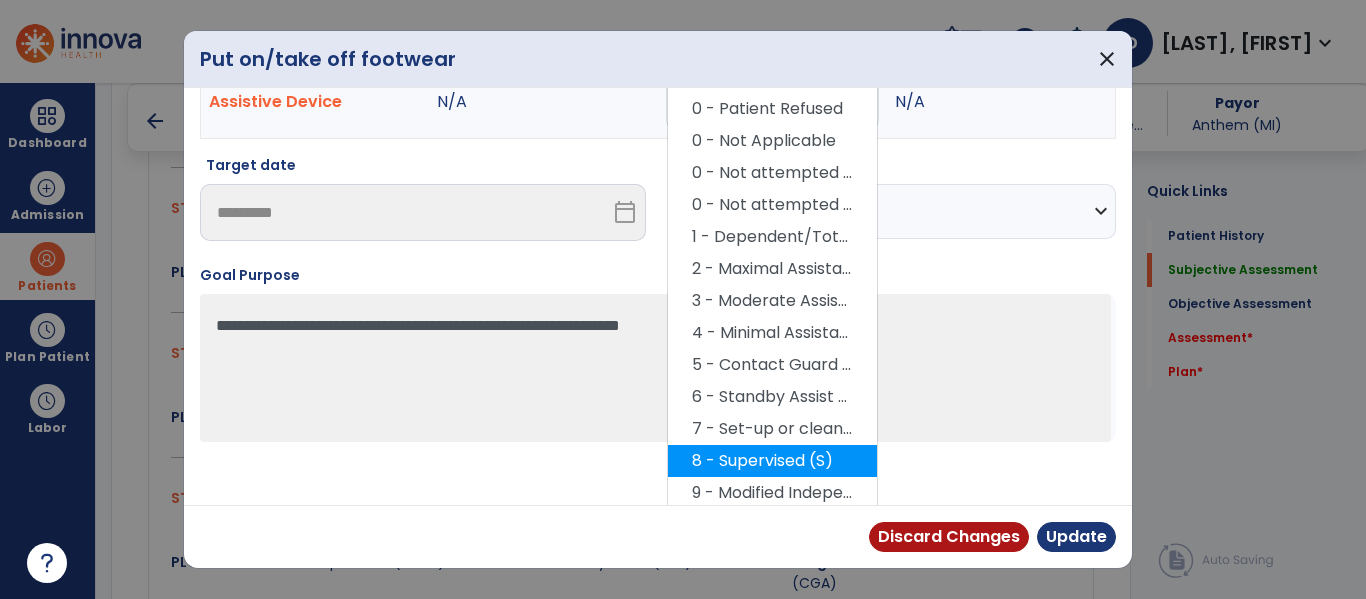click on "8 - Supervised (S)" at bounding box center [772, 461] 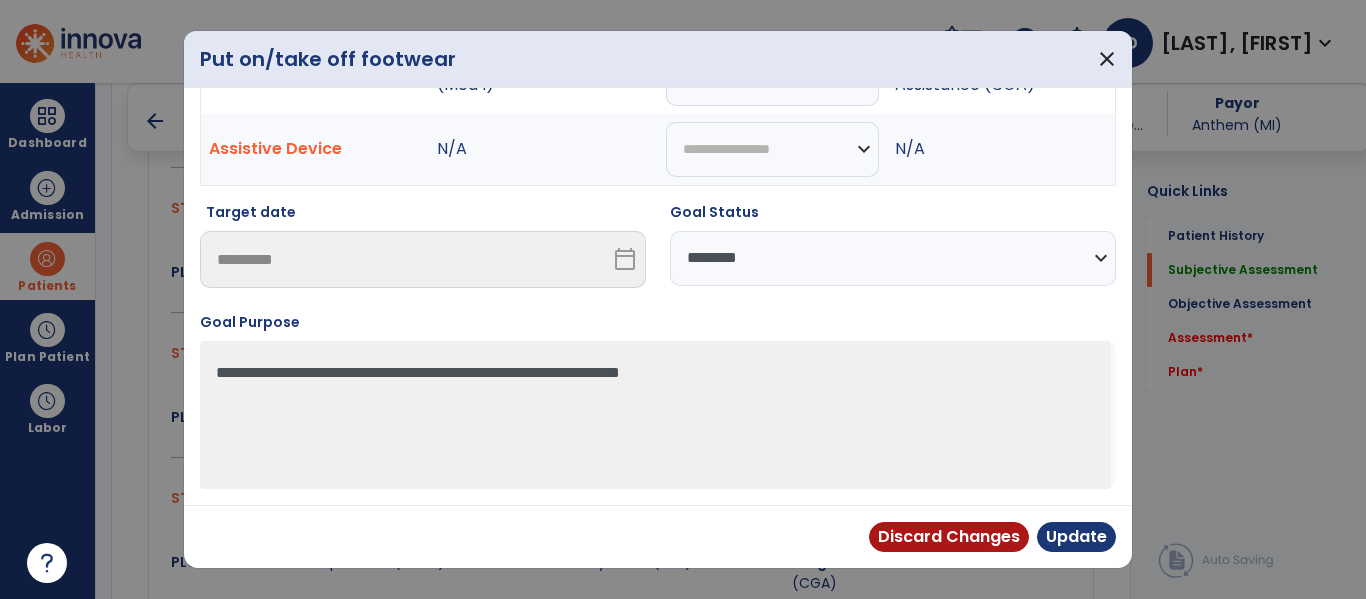 scroll, scrollTop: 117, scrollLeft: 0, axis: vertical 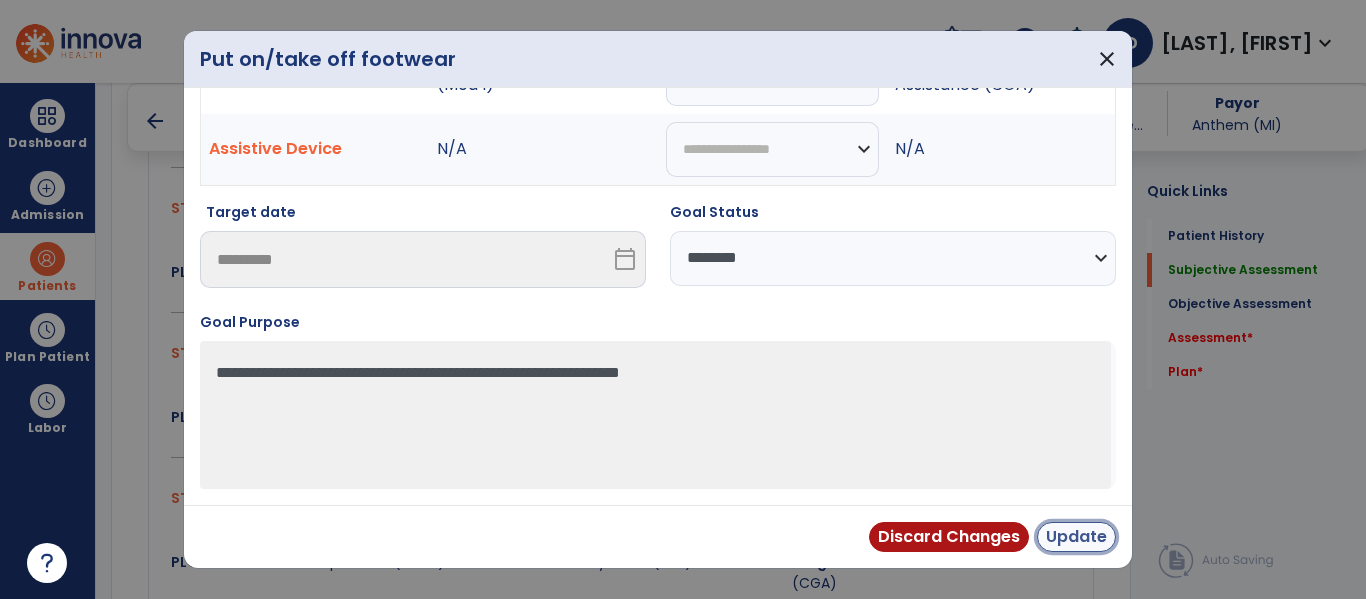 click on "Update" at bounding box center [1076, 537] 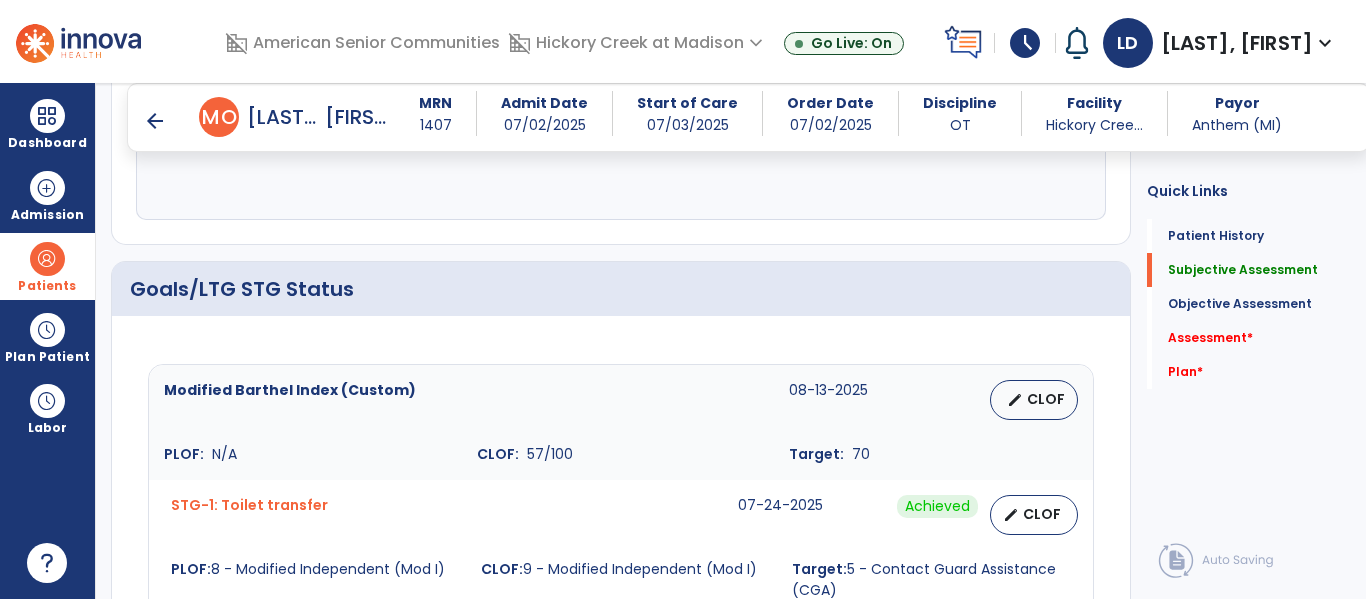 scroll, scrollTop: 661, scrollLeft: 0, axis: vertical 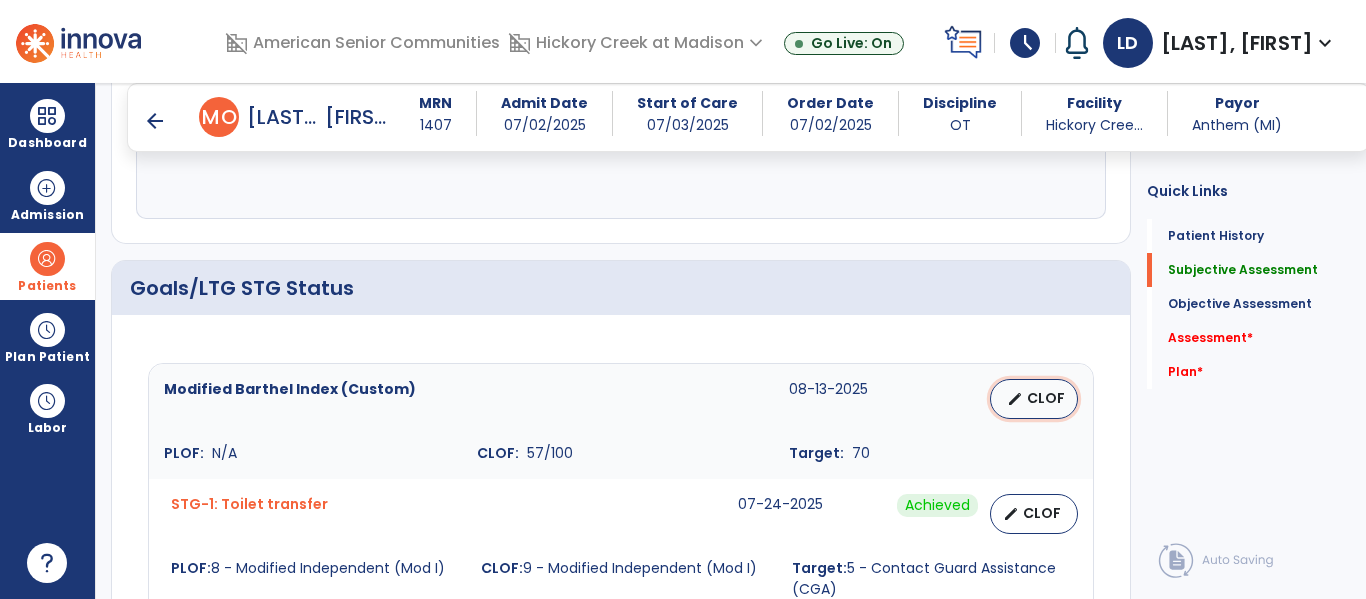 click on "CLOF" at bounding box center [1046, 398] 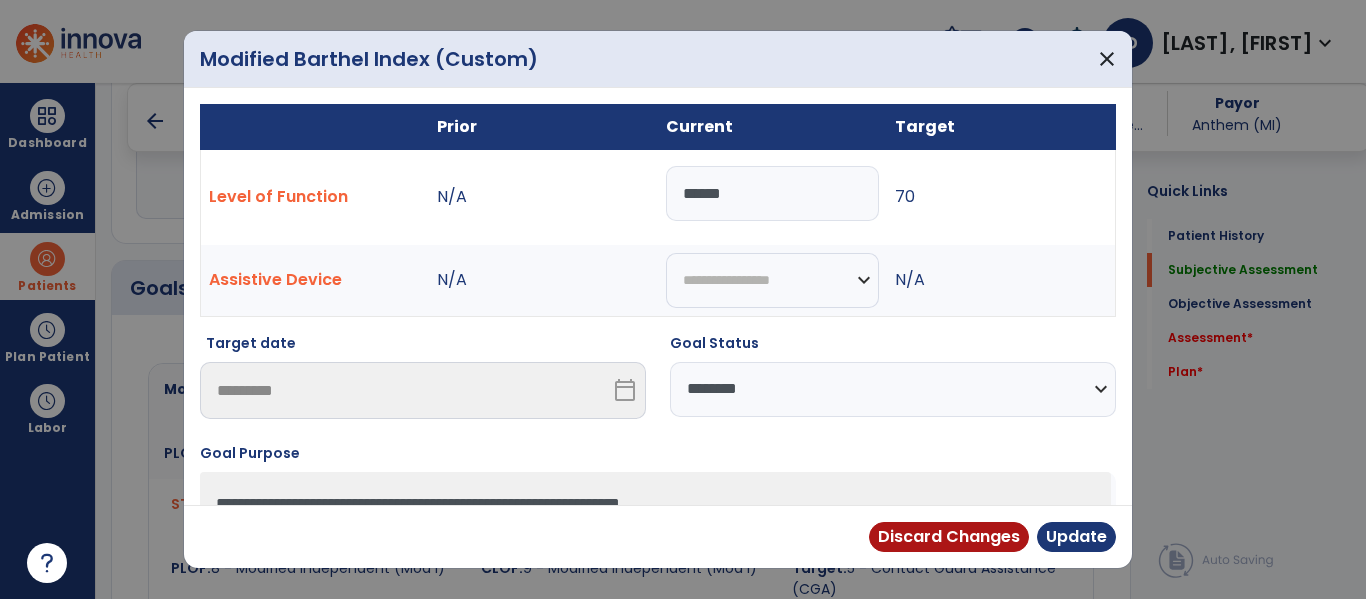 click on "******" at bounding box center [772, 193] 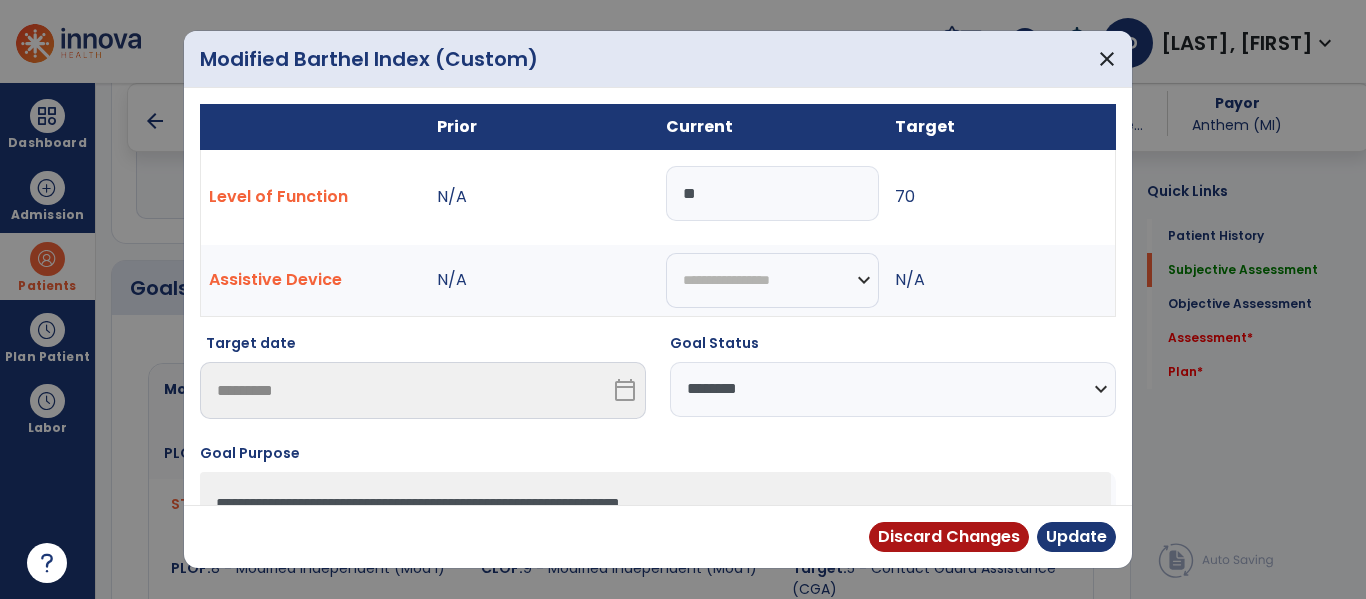 type on "*" 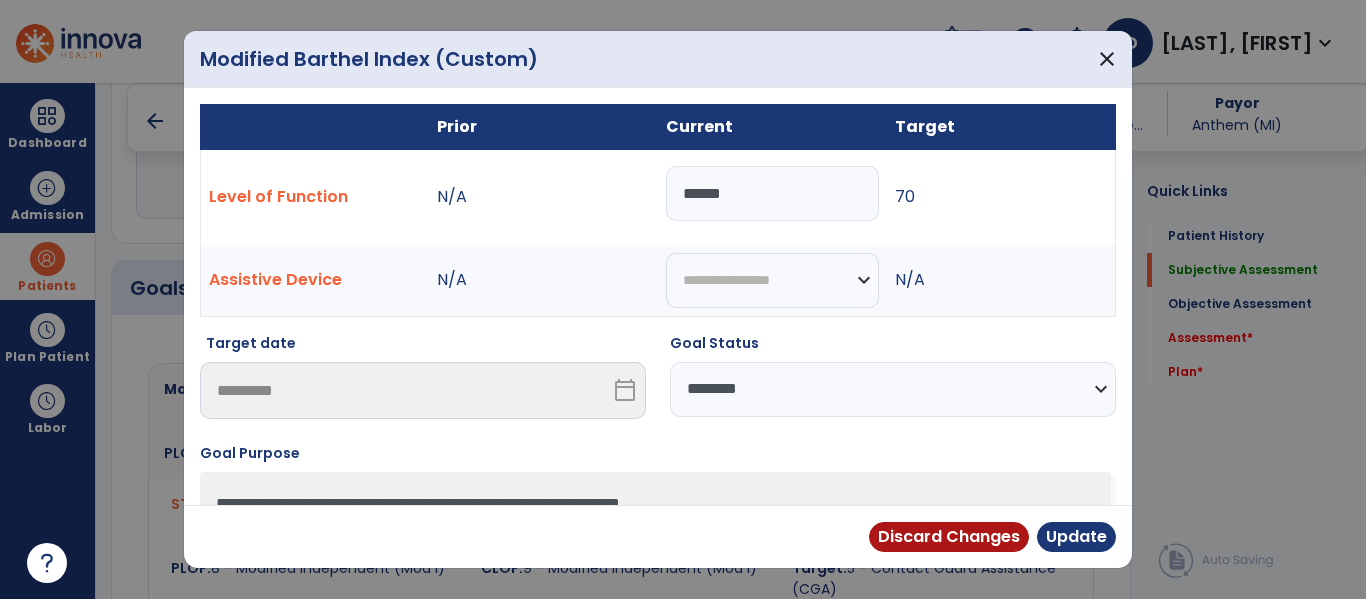 type on "******" 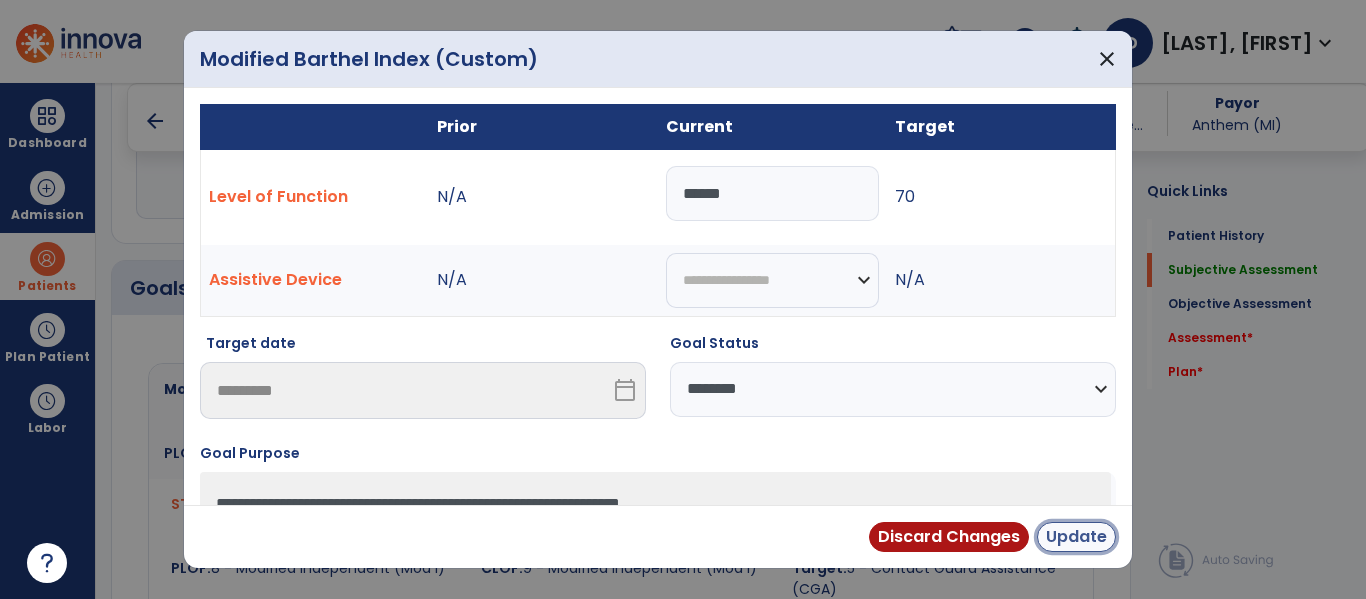 click on "Update" at bounding box center [1076, 537] 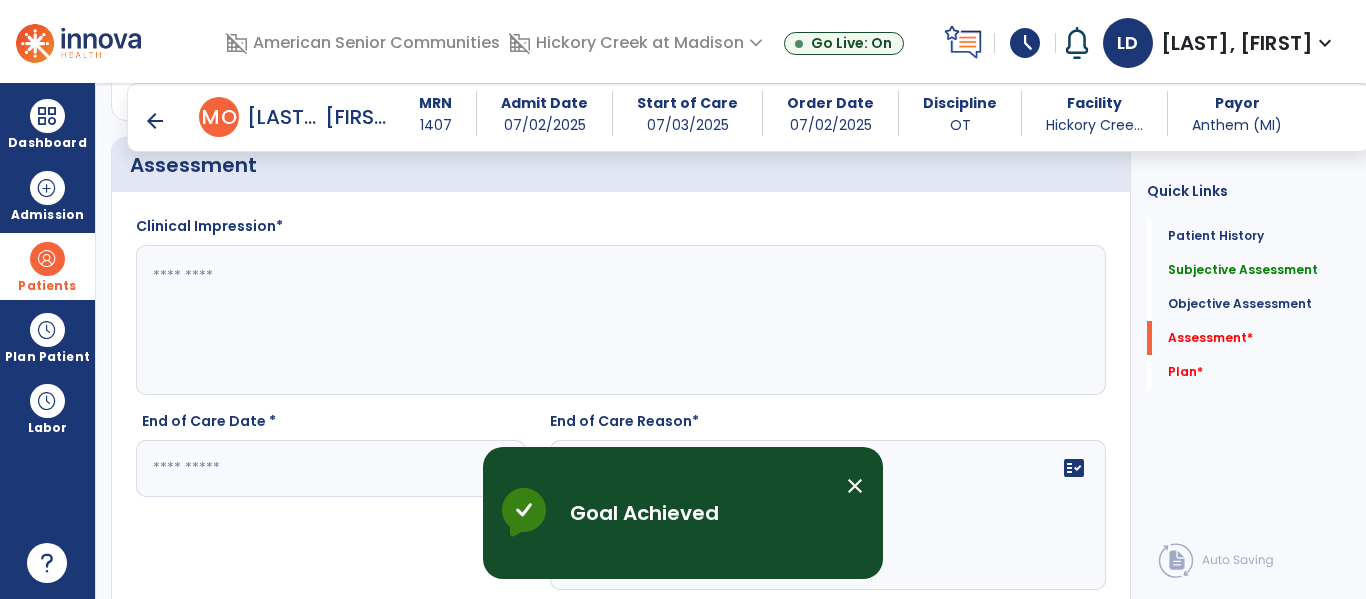 scroll, scrollTop: 2725, scrollLeft: 0, axis: vertical 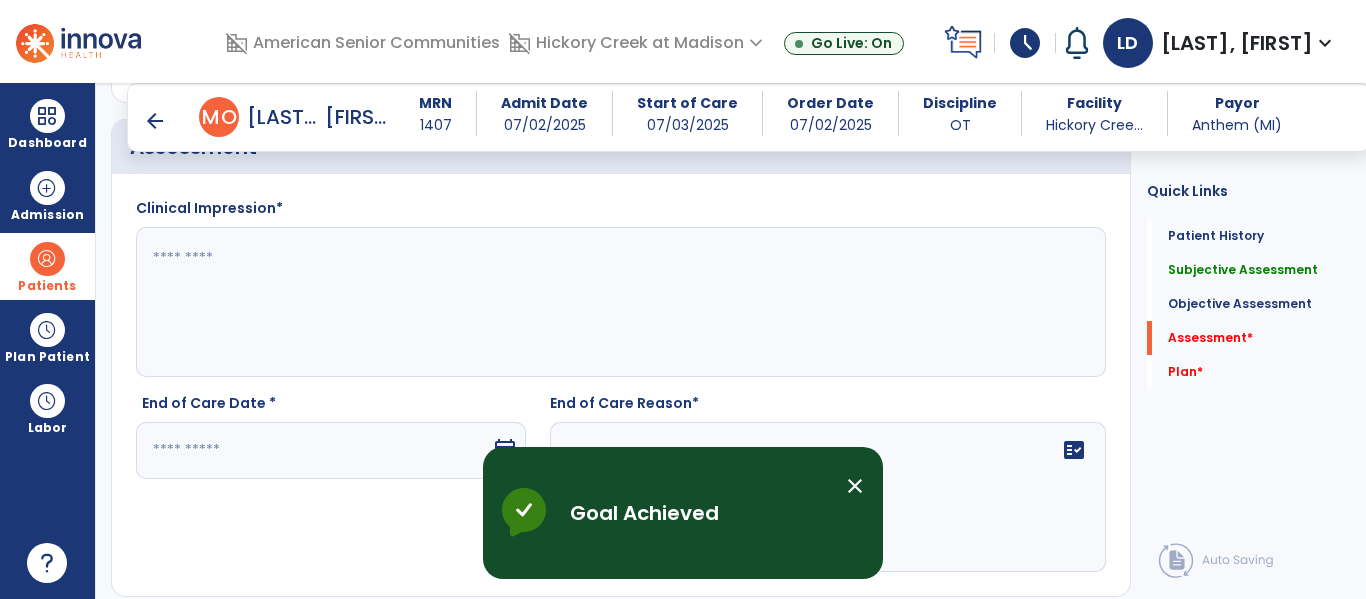click 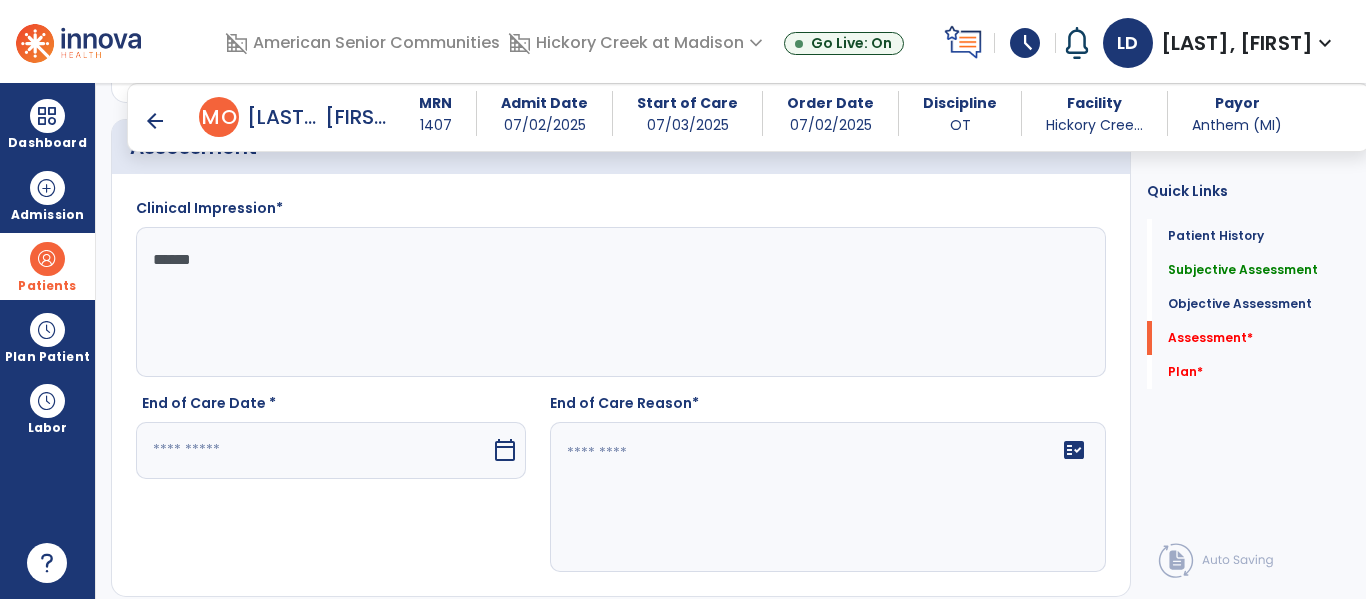 type on "*******" 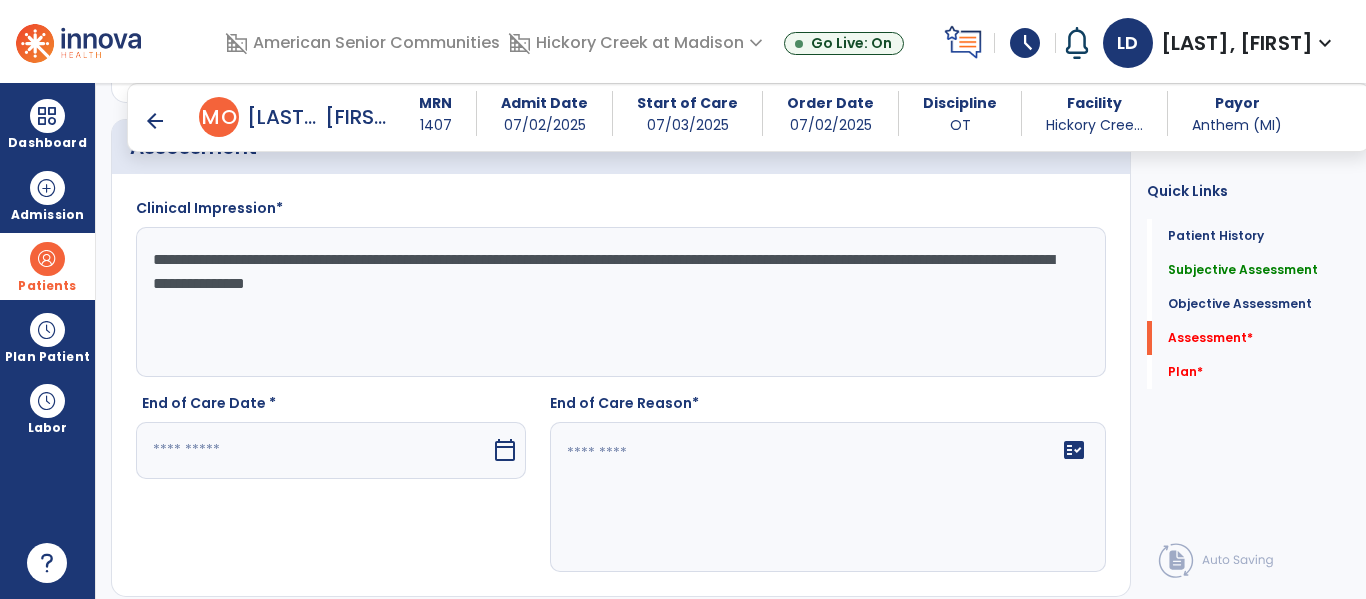 click on "**********" 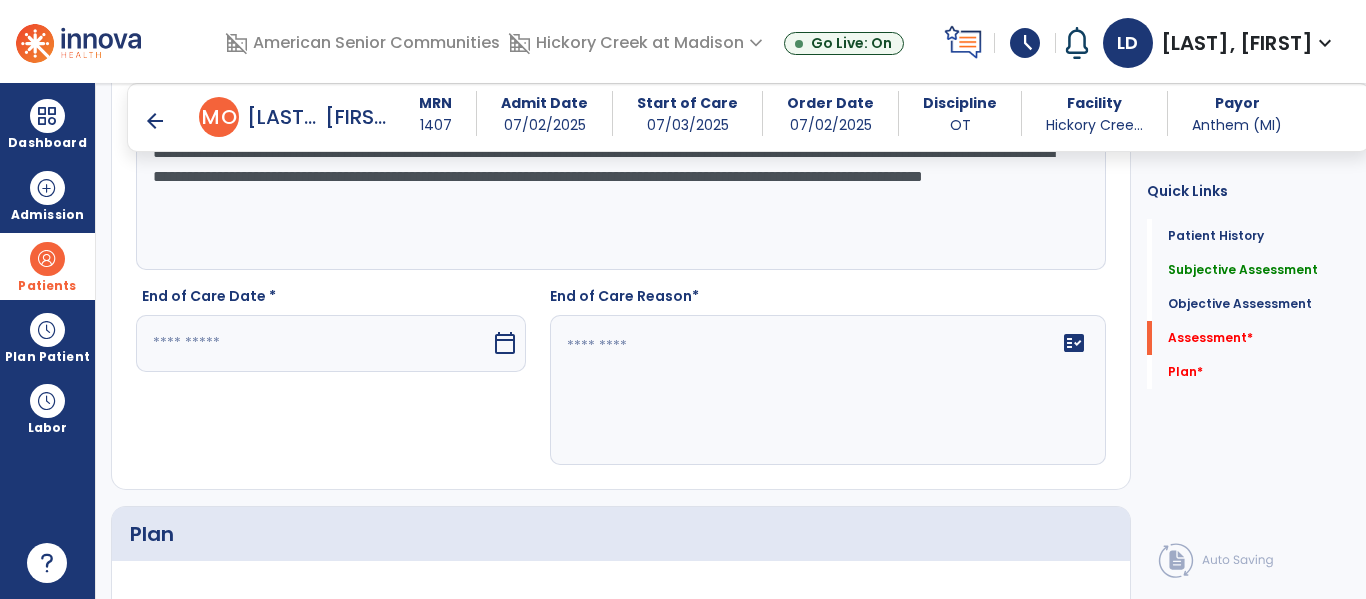 scroll, scrollTop: 2857, scrollLeft: 0, axis: vertical 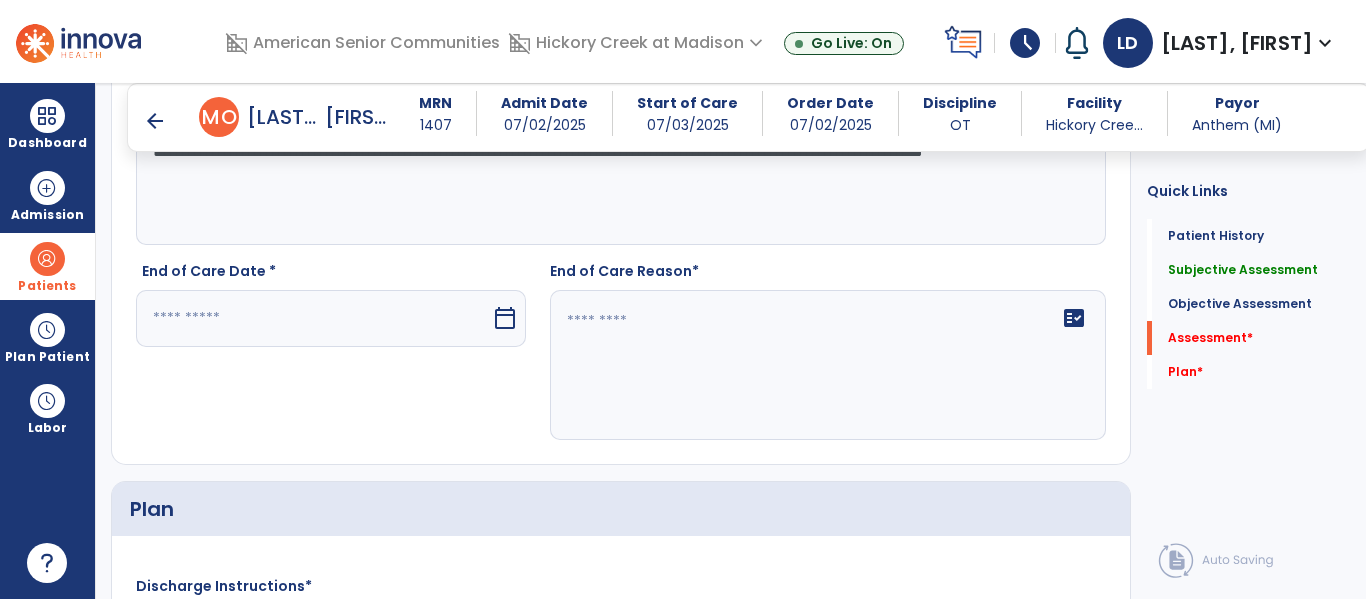 type on "**********" 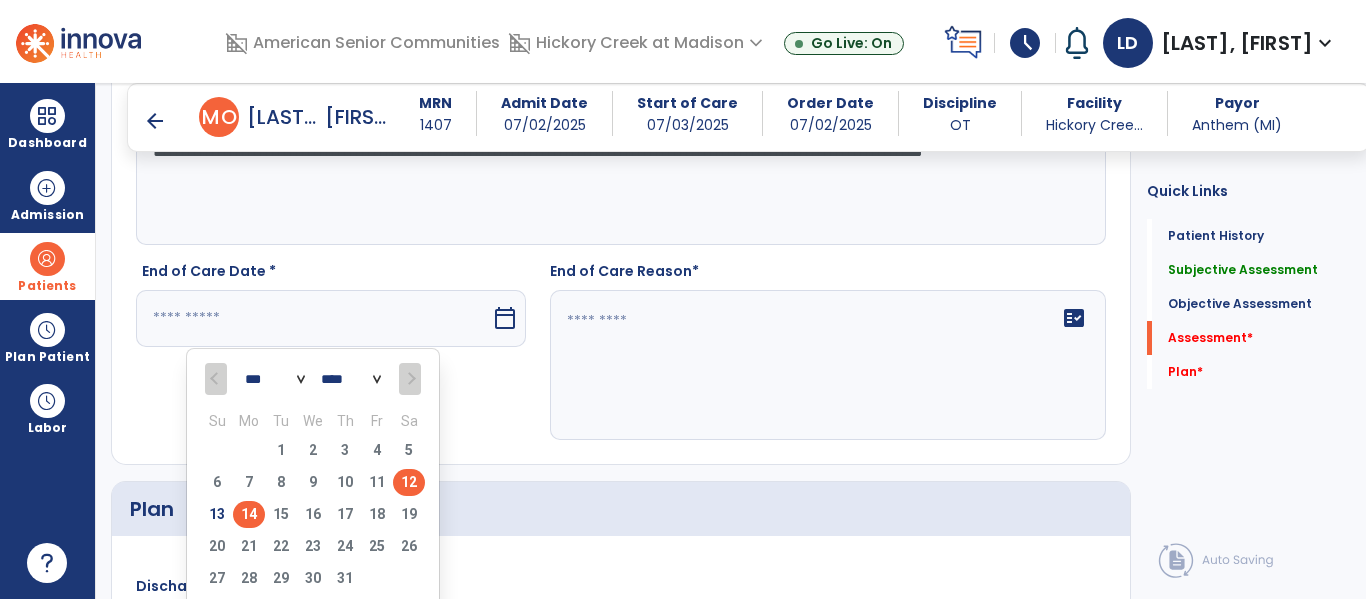 click on "12" at bounding box center [409, 482] 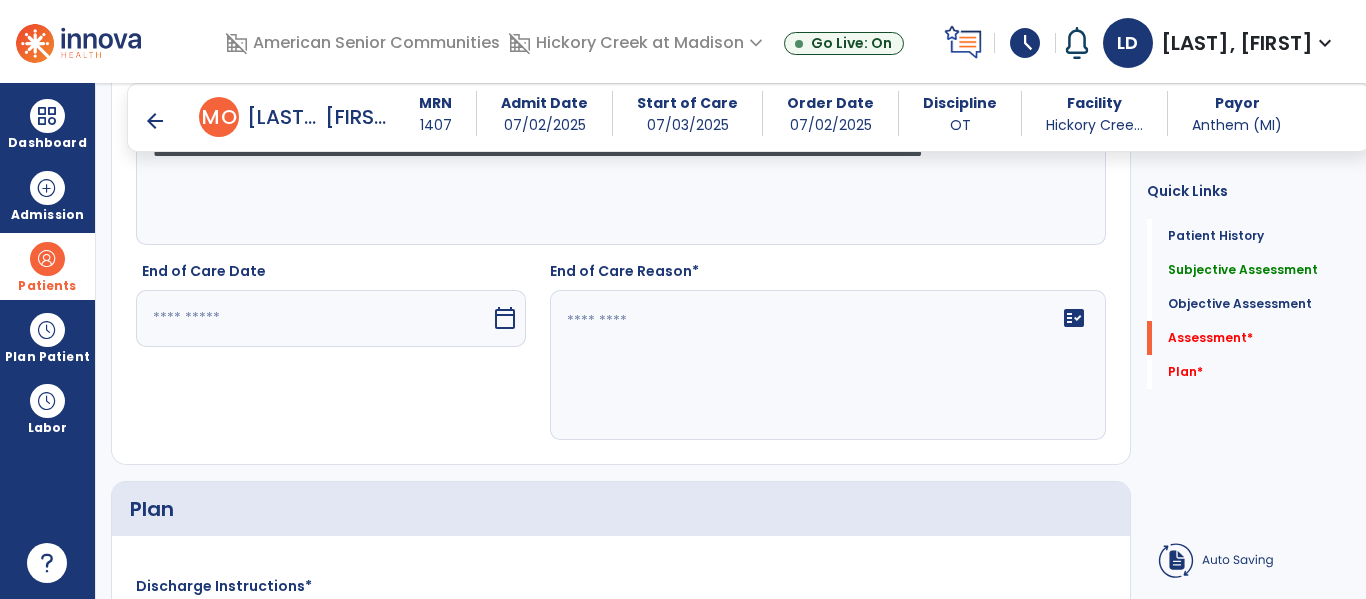 type on "*********" 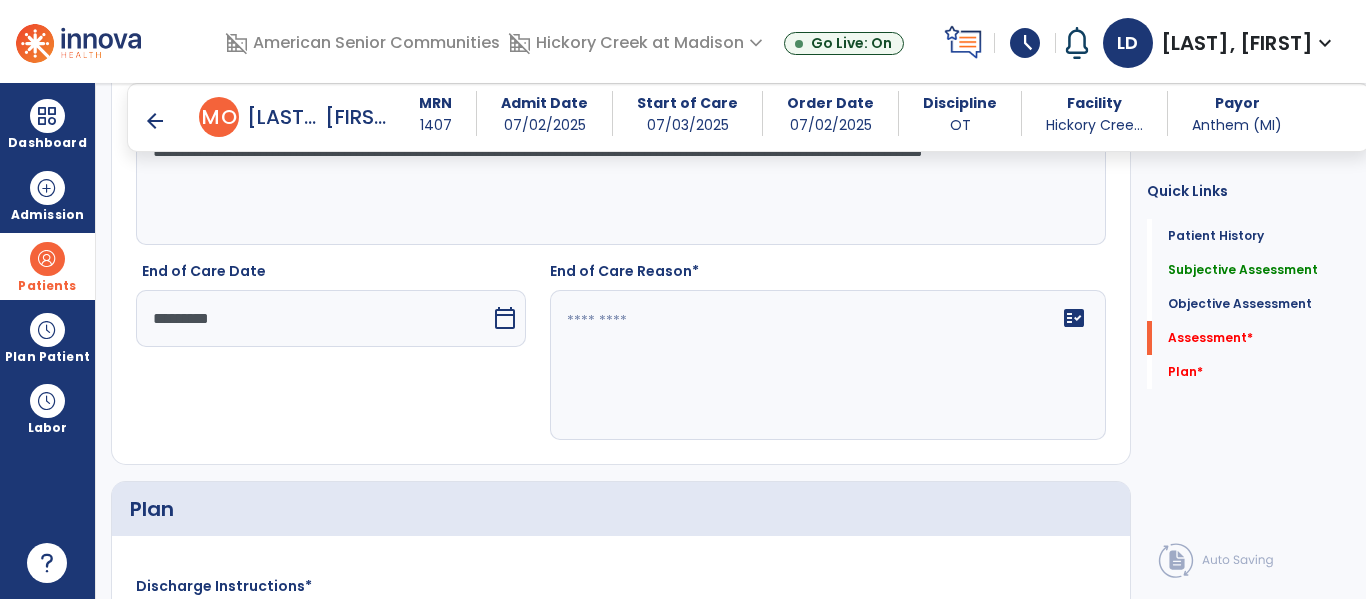 click 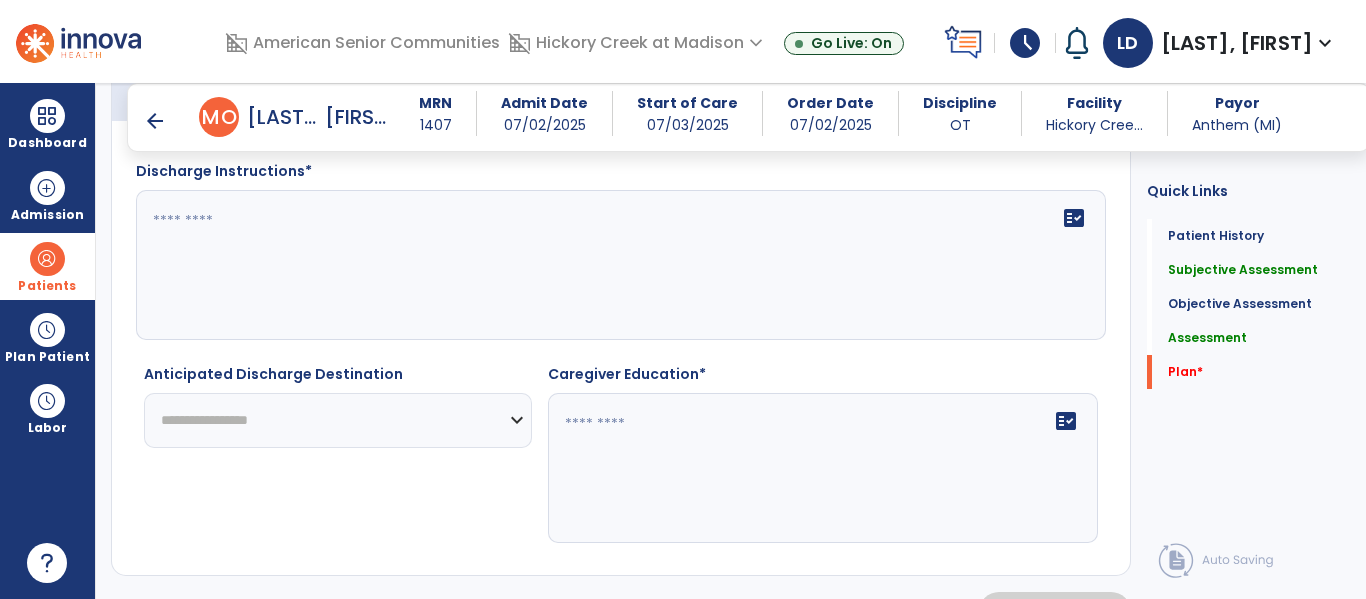 scroll, scrollTop: 3239, scrollLeft: 0, axis: vertical 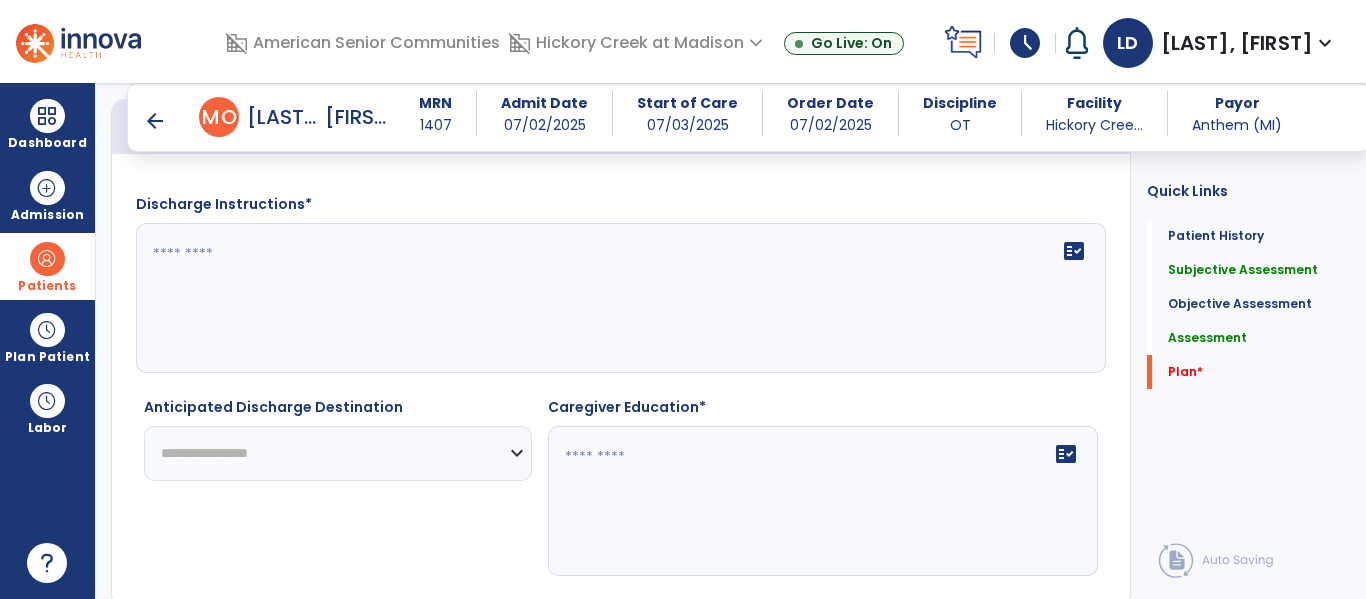 type on "**********" 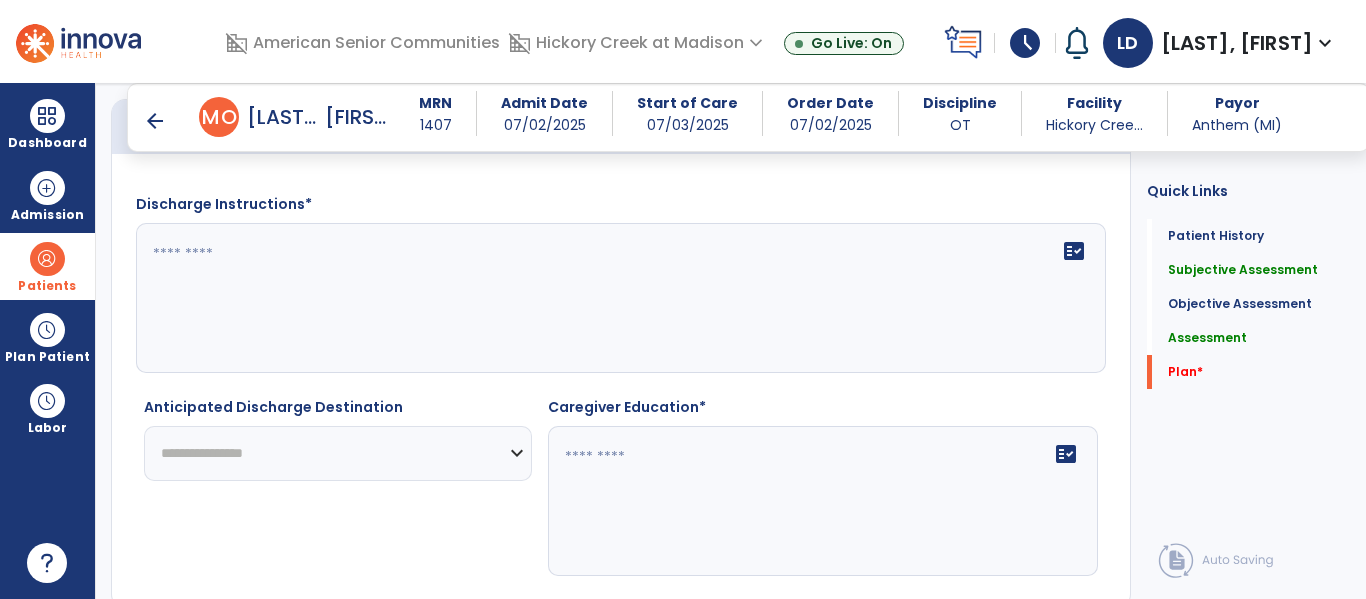 click on "**********" 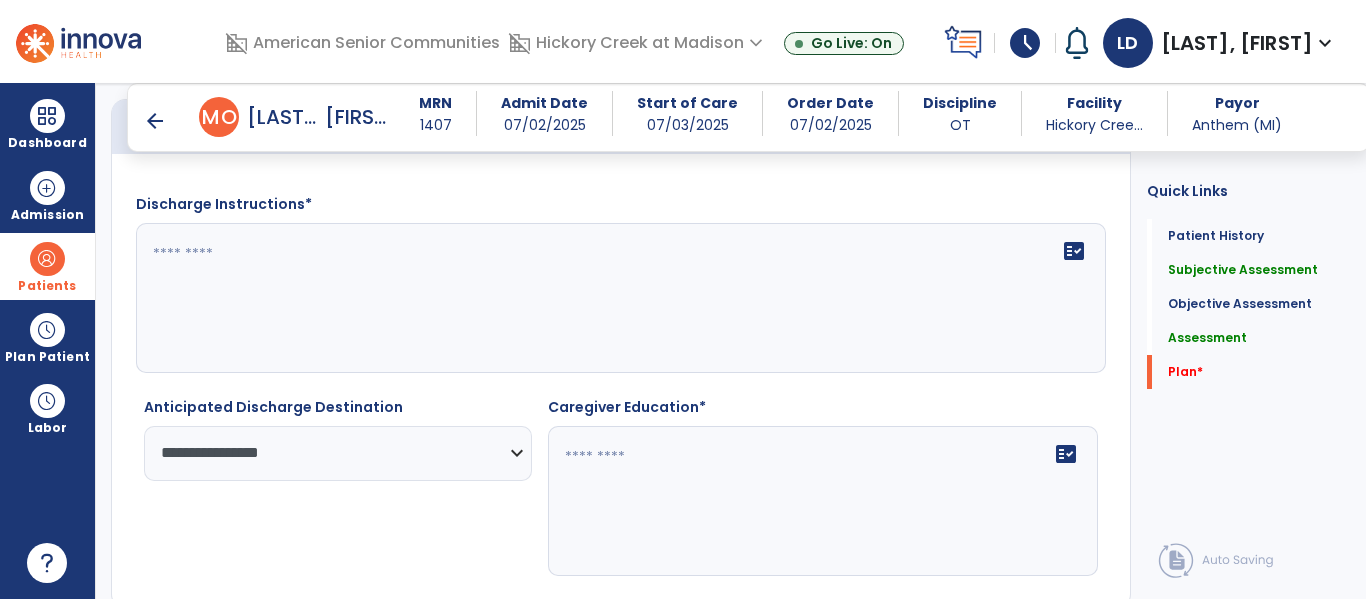 click on "fact_check" 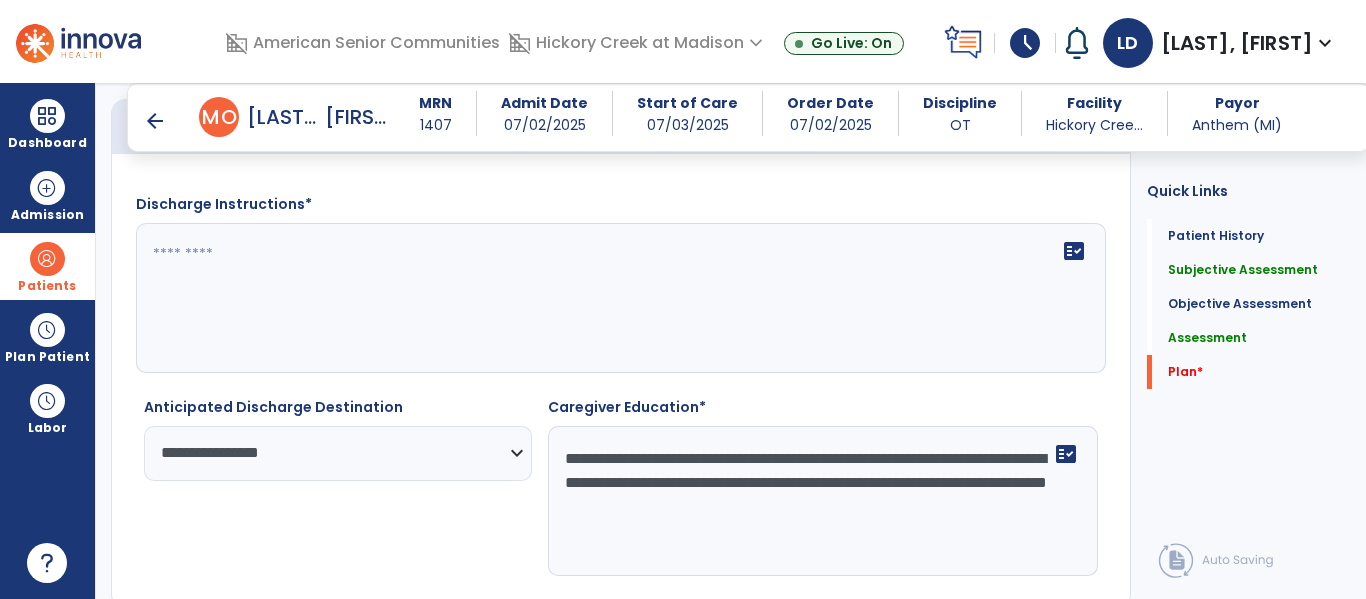 type on "**********" 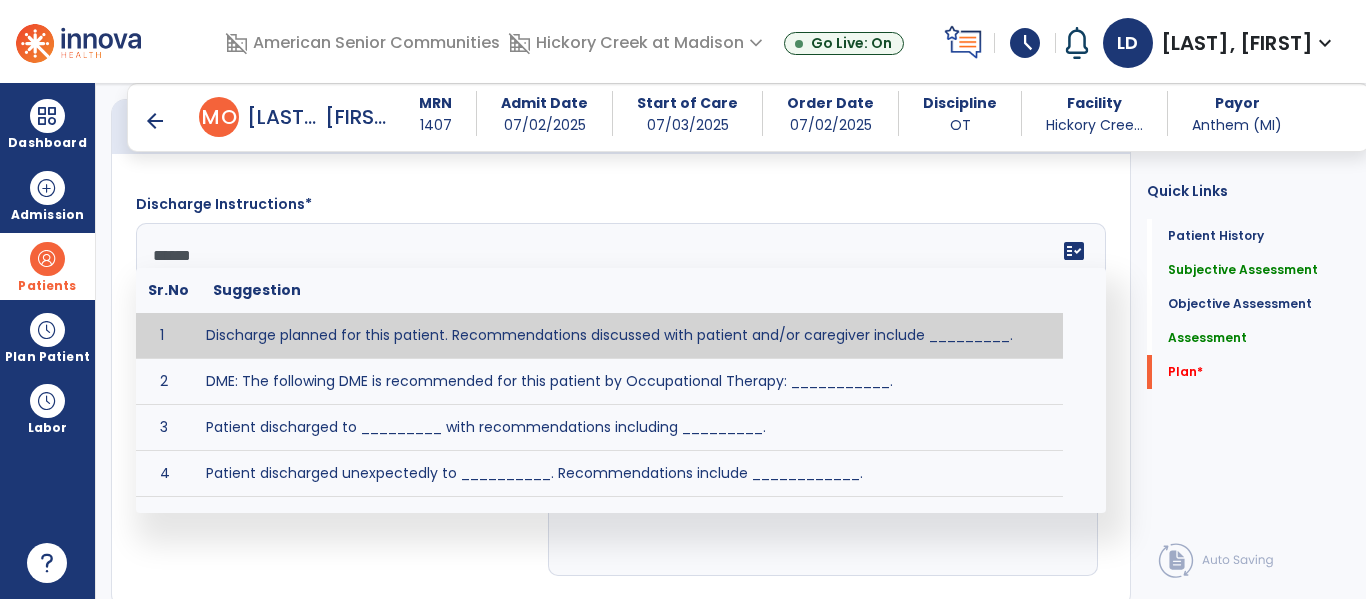 type on "*******" 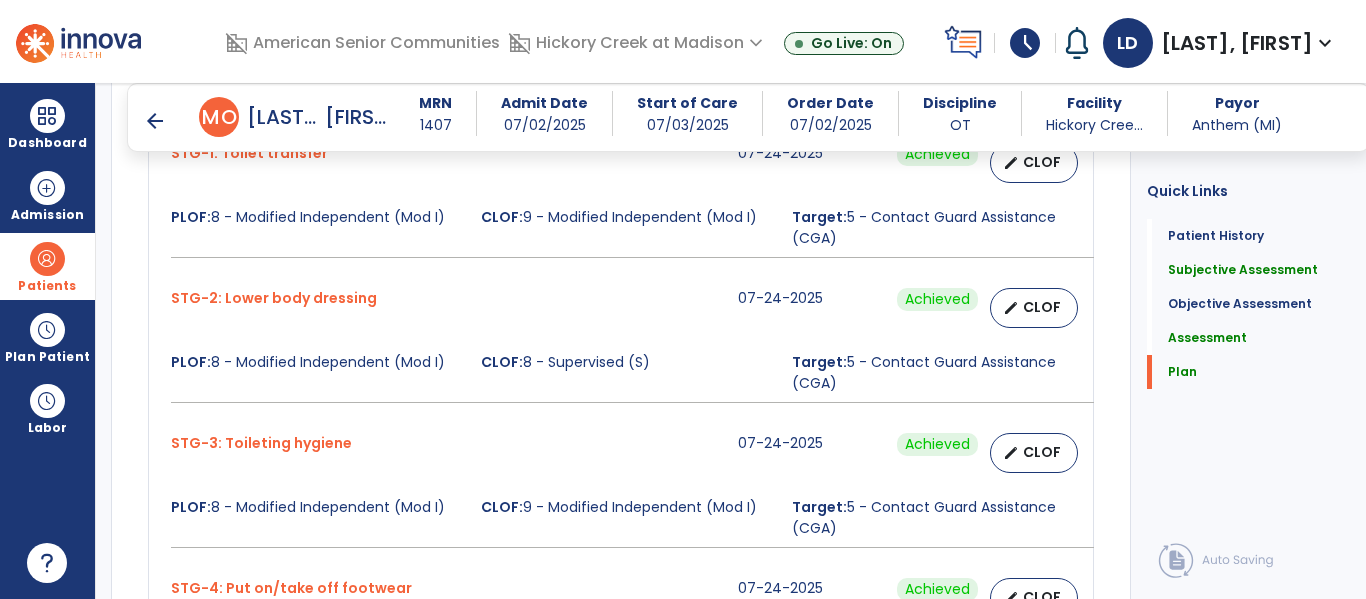 scroll, scrollTop: 3323, scrollLeft: 0, axis: vertical 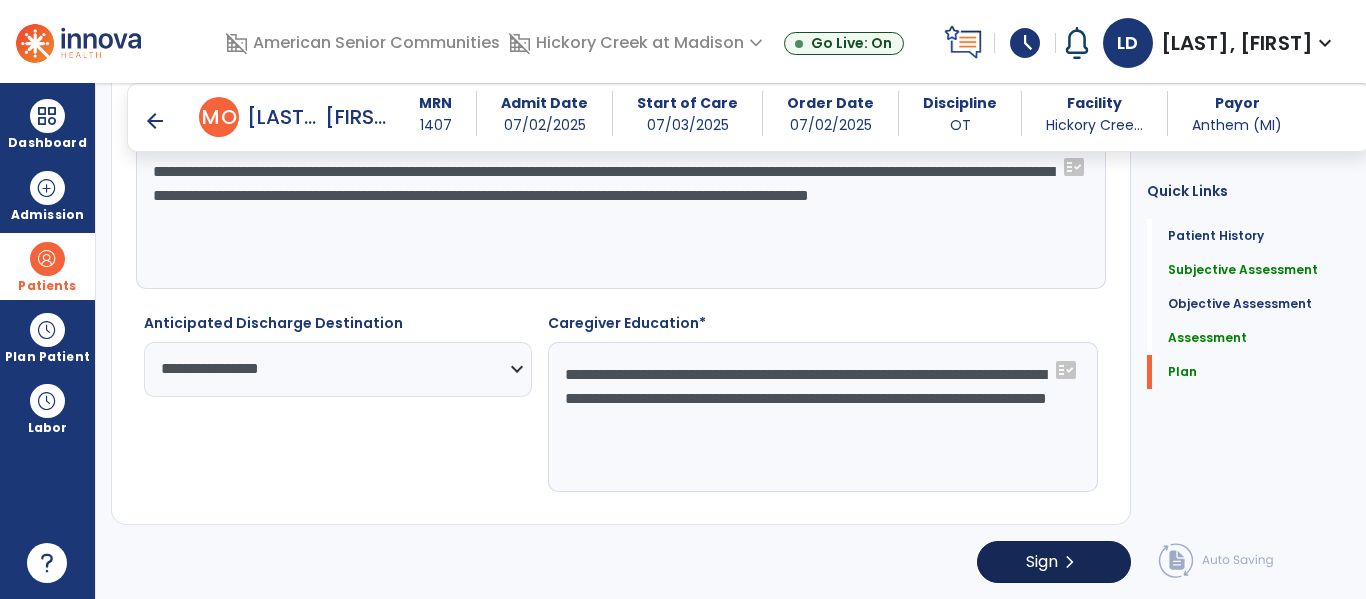 type on "**********" 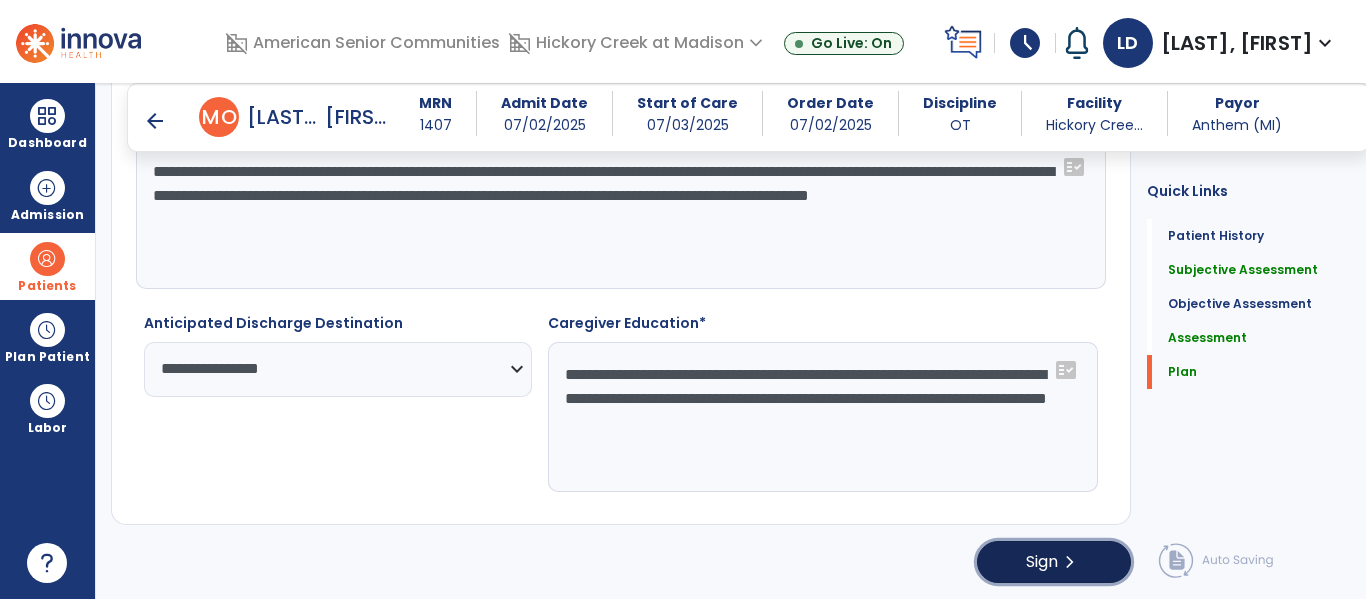 click on "Sign" 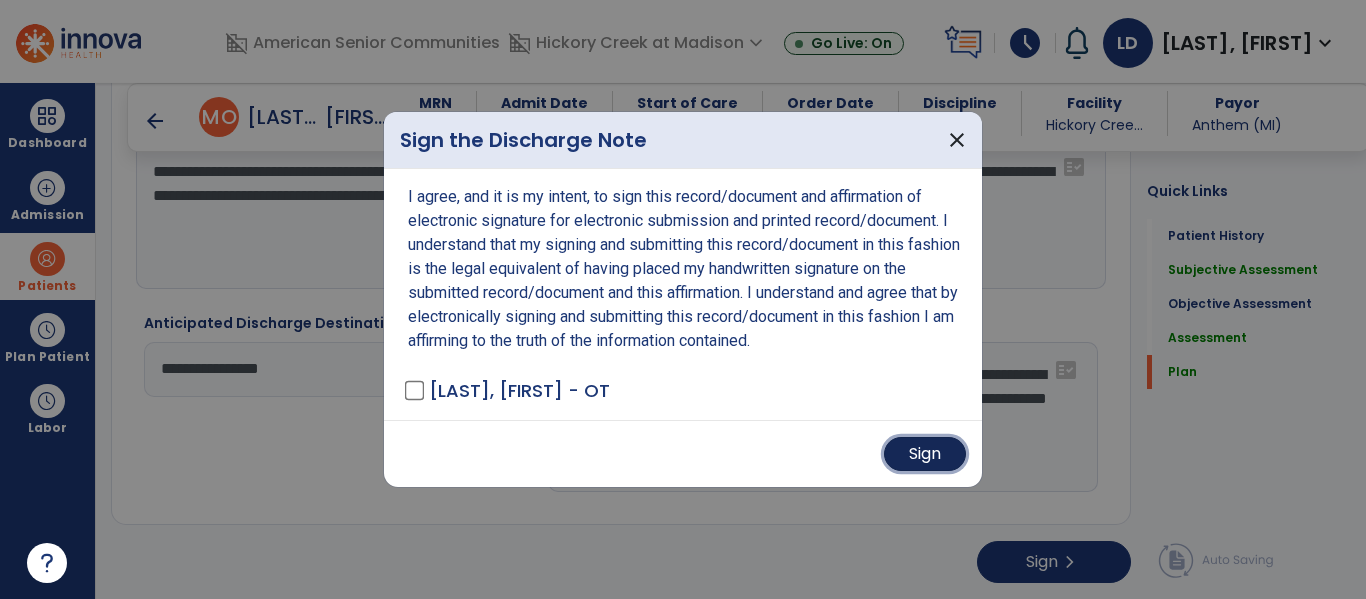 click on "Sign" at bounding box center (925, 454) 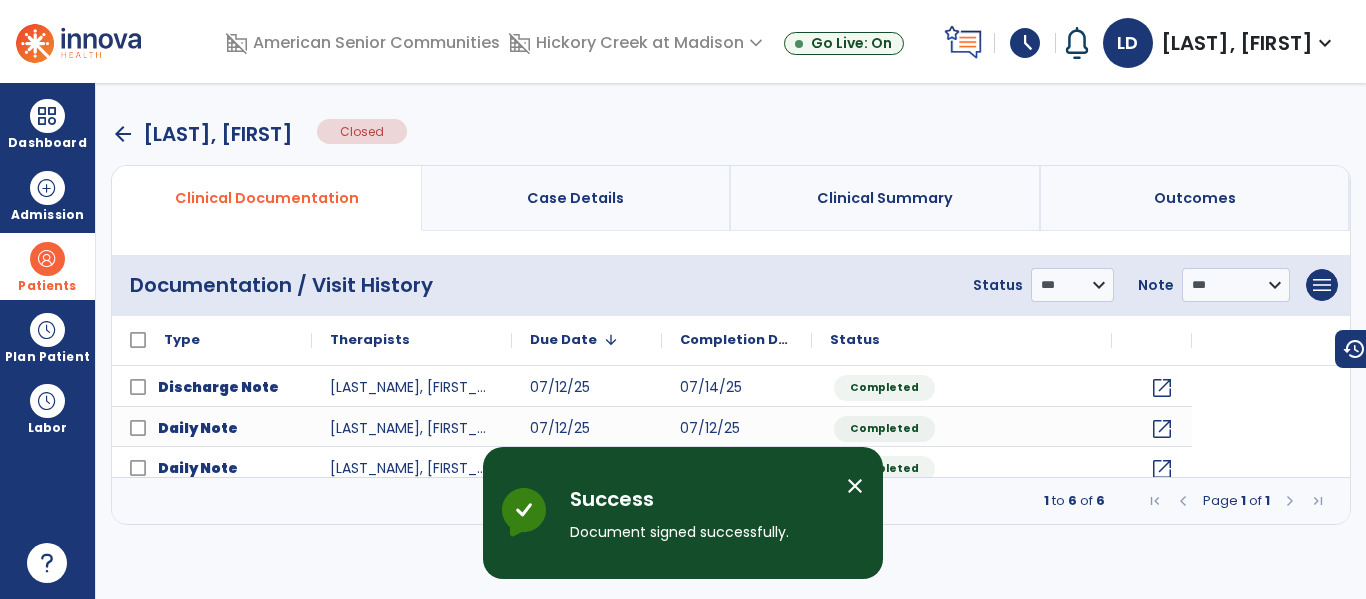 scroll, scrollTop: 0, scrollLeft: 0, axis: both 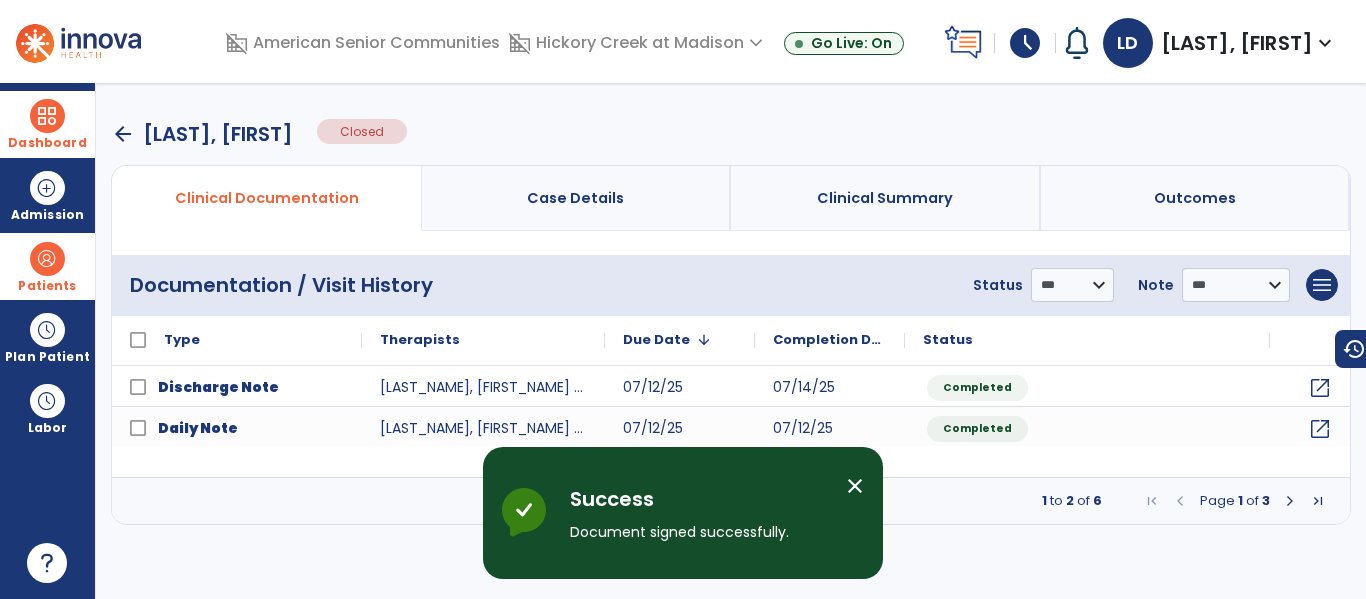 click on "Dashboard" at bounding box center [47, 124] 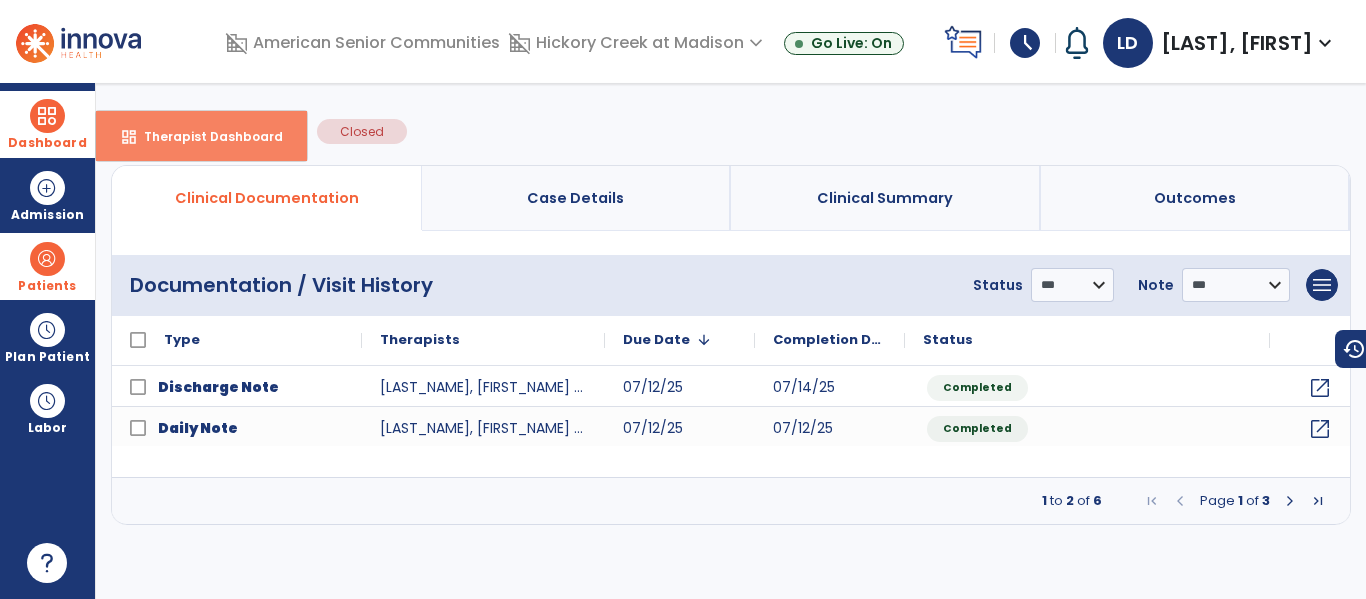 click on "Therapist Dashboard" at bounding box center [205, 136] 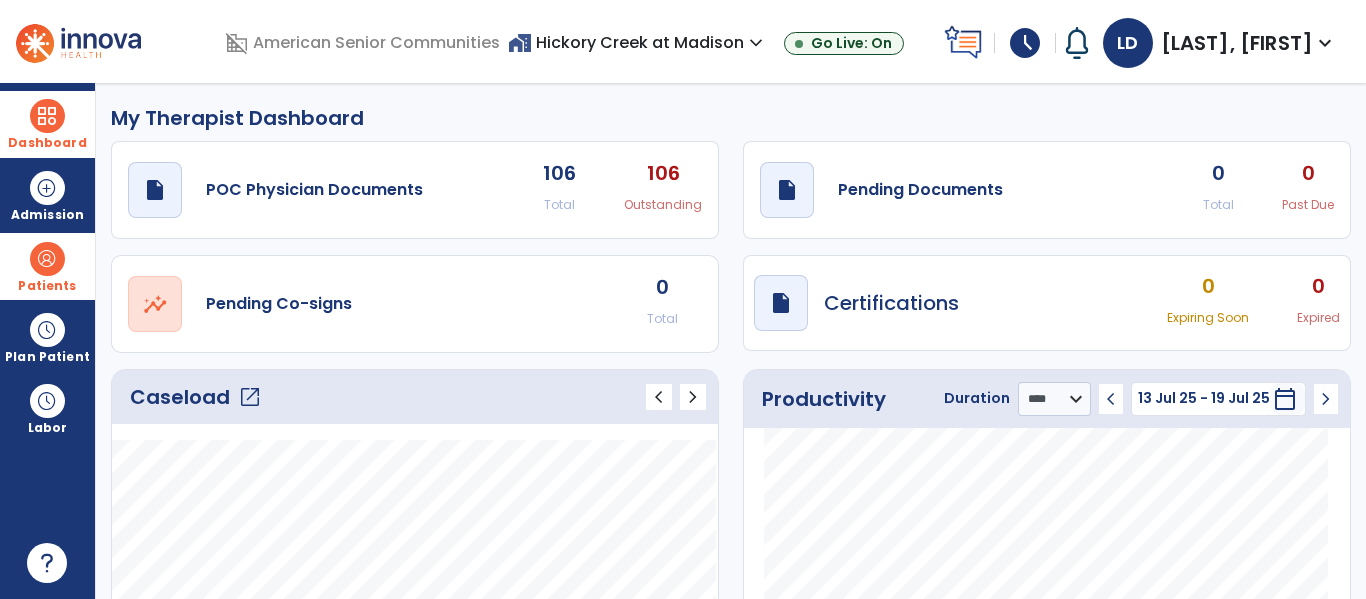 click on "open_in_new" 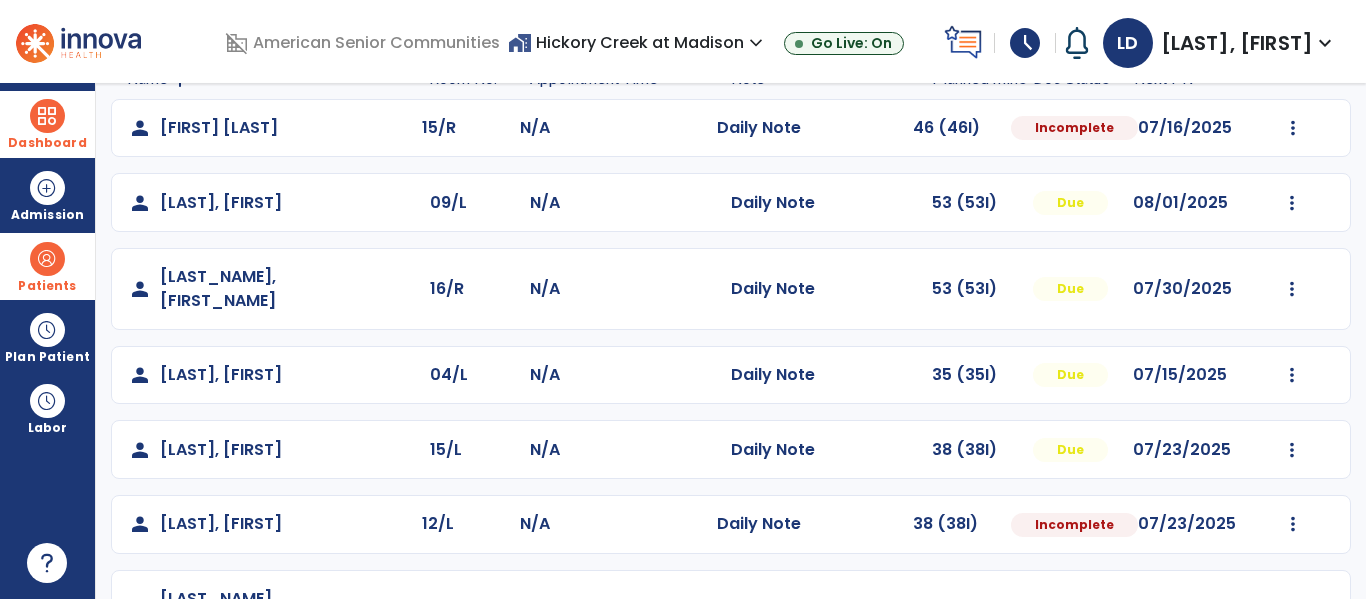 scroll, scrollTop: 190, scrollLeft: 0, axis: vertical 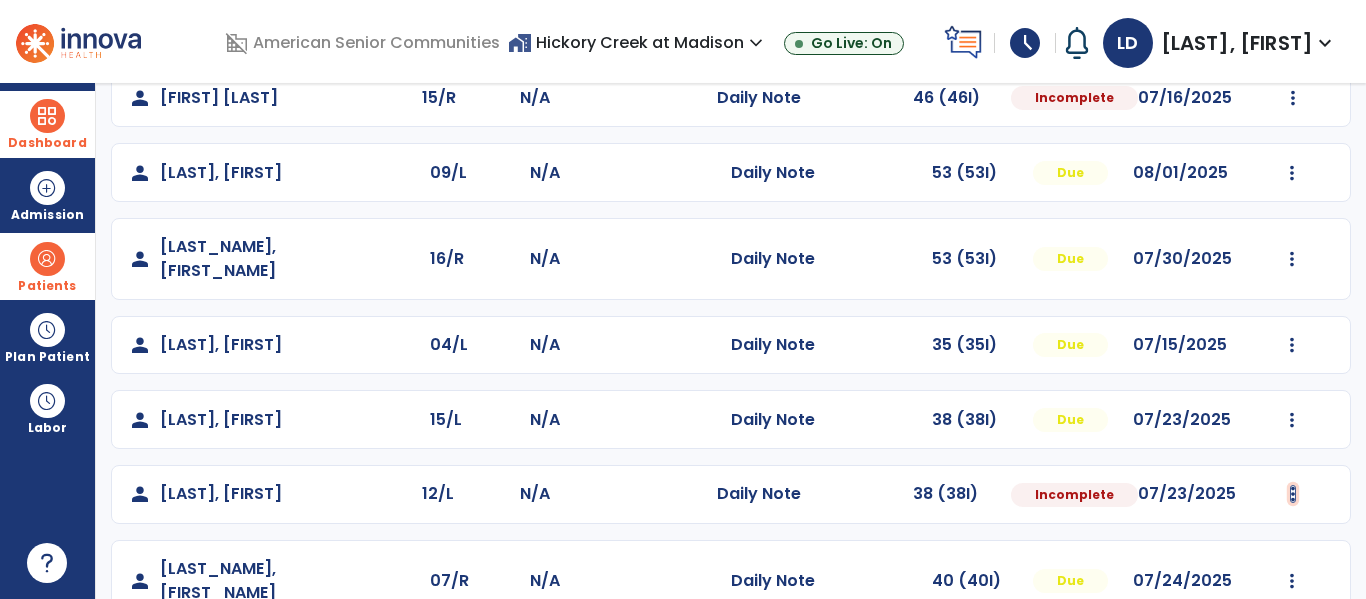 click at bounding box center [1293, 98] 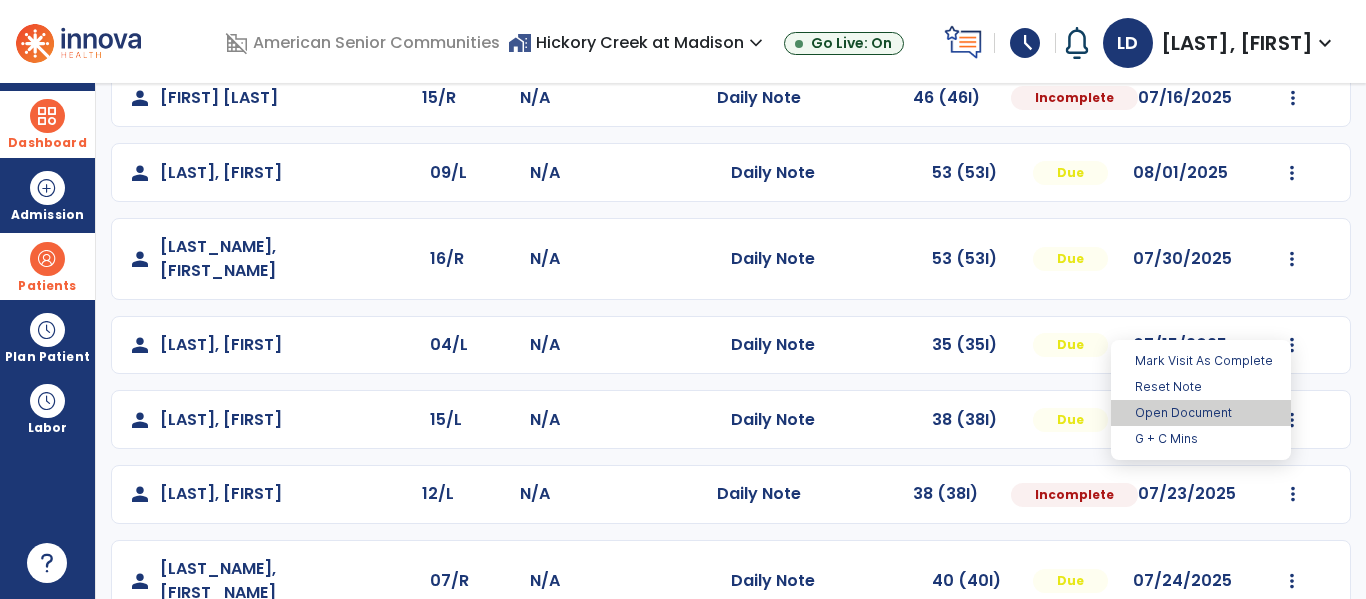 click on "Open Document" at bounding box center [1201, 413] 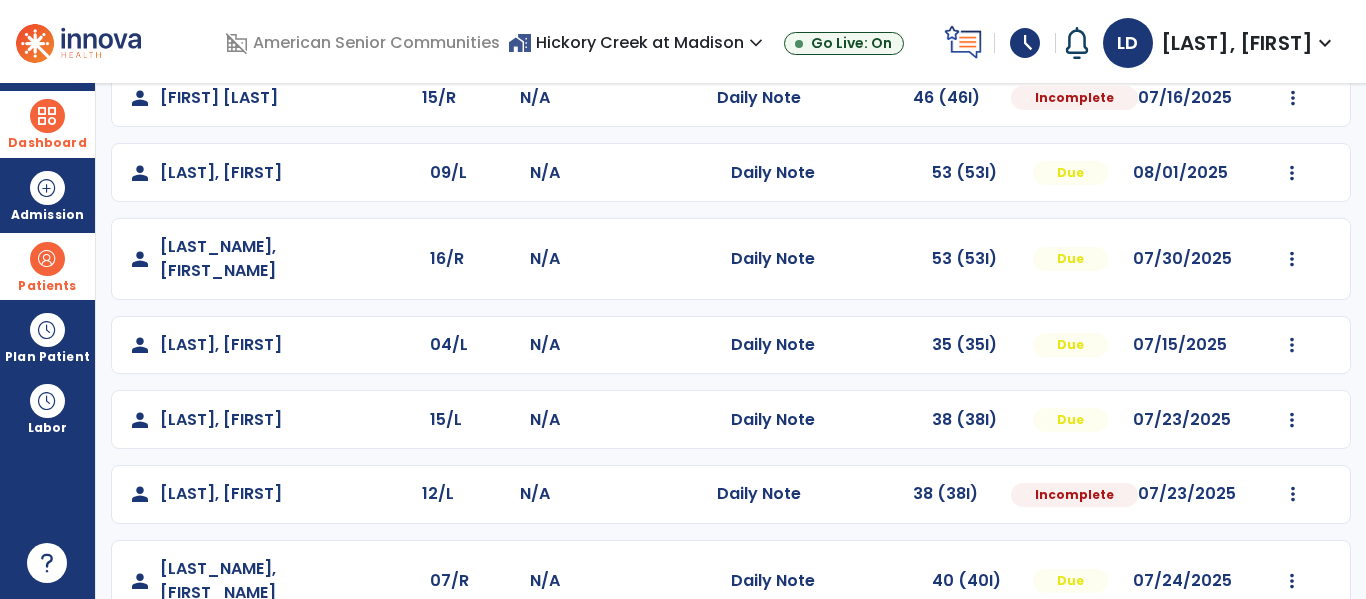 select on "*" 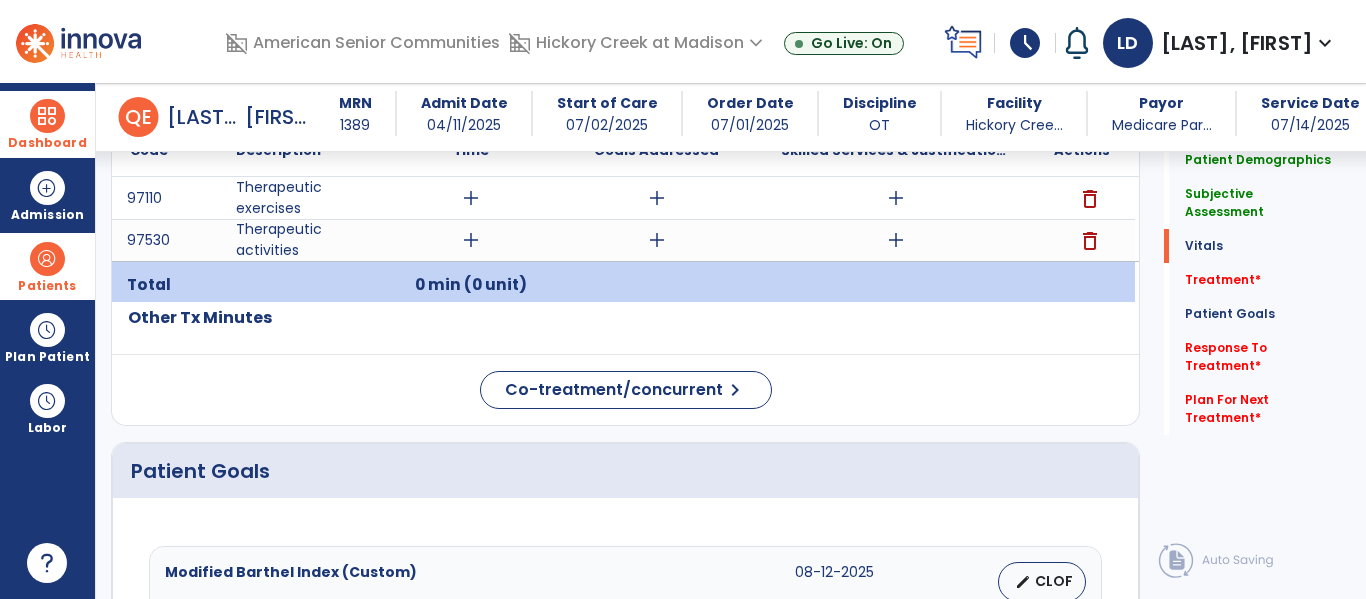 scroll, scrollTop: 0, scrollLeft: 0, axis: both 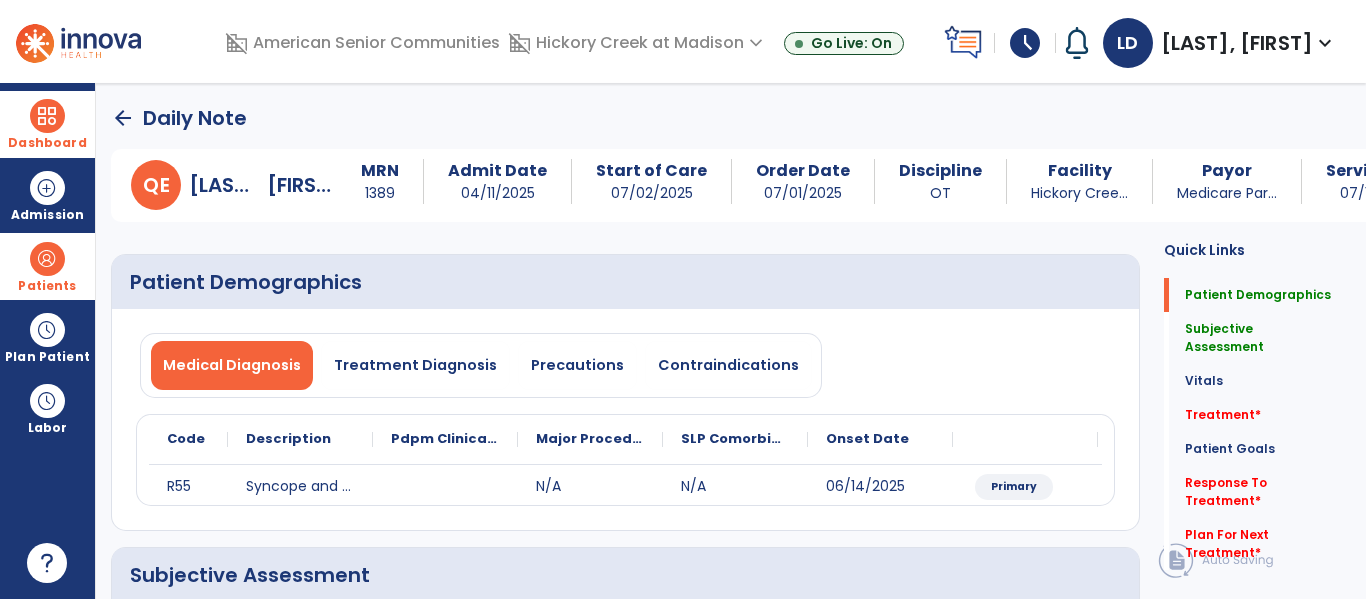 click on "arrow_back" 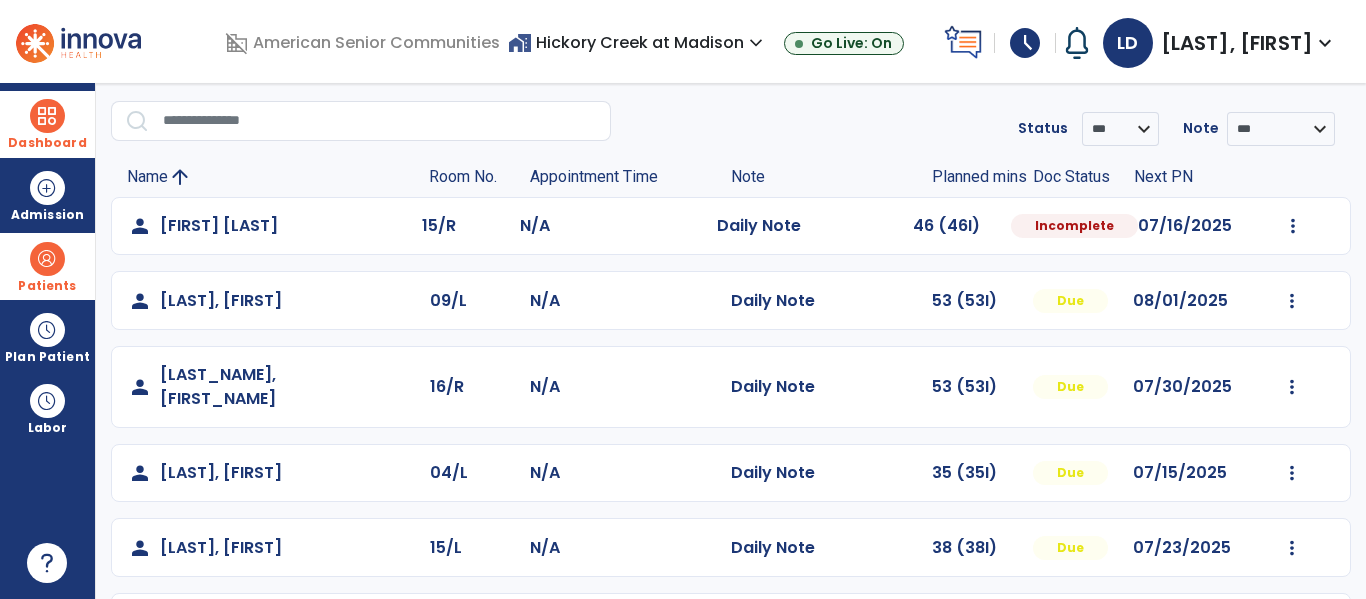 scroll, scrollTop: 190, scrollLeft: 0, axis: vertical 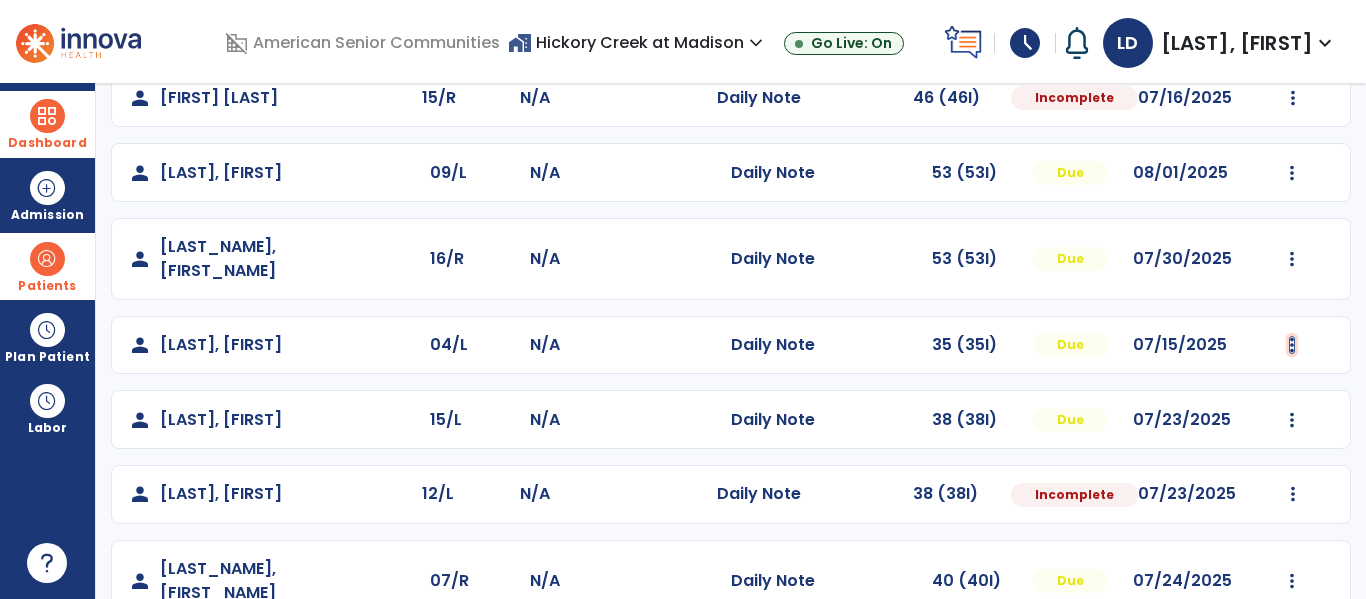 click at bounding box center (1293, 98) 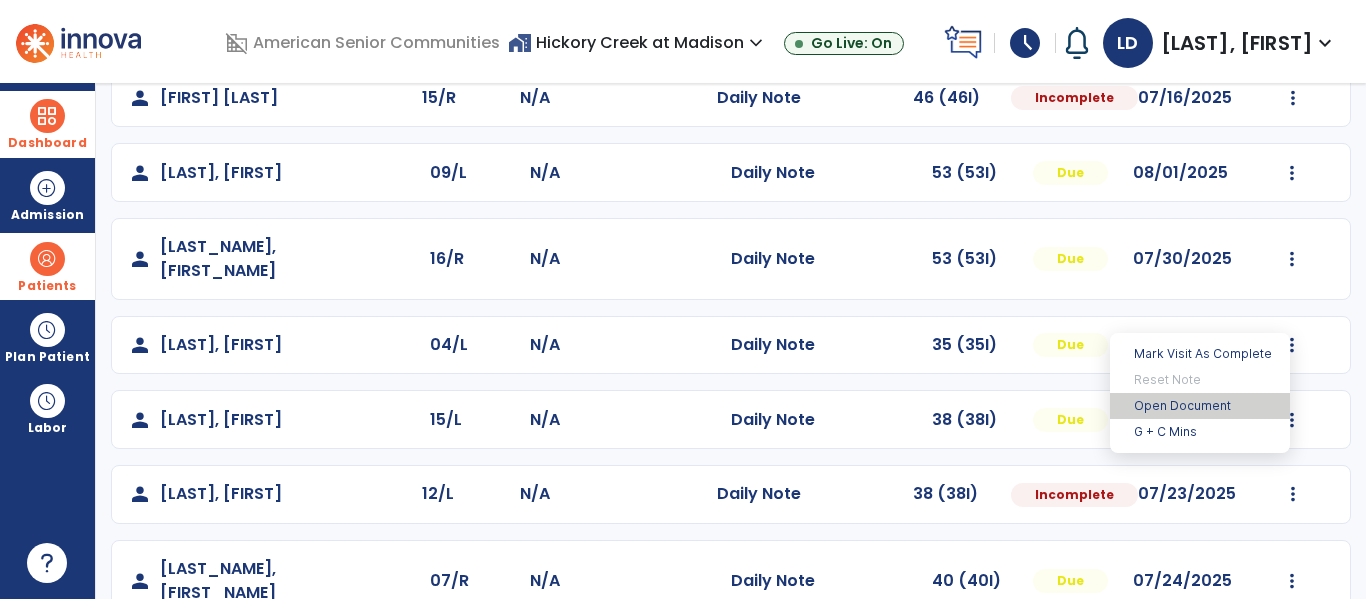 click on "Open Document" at bounding box center [1200, 406] 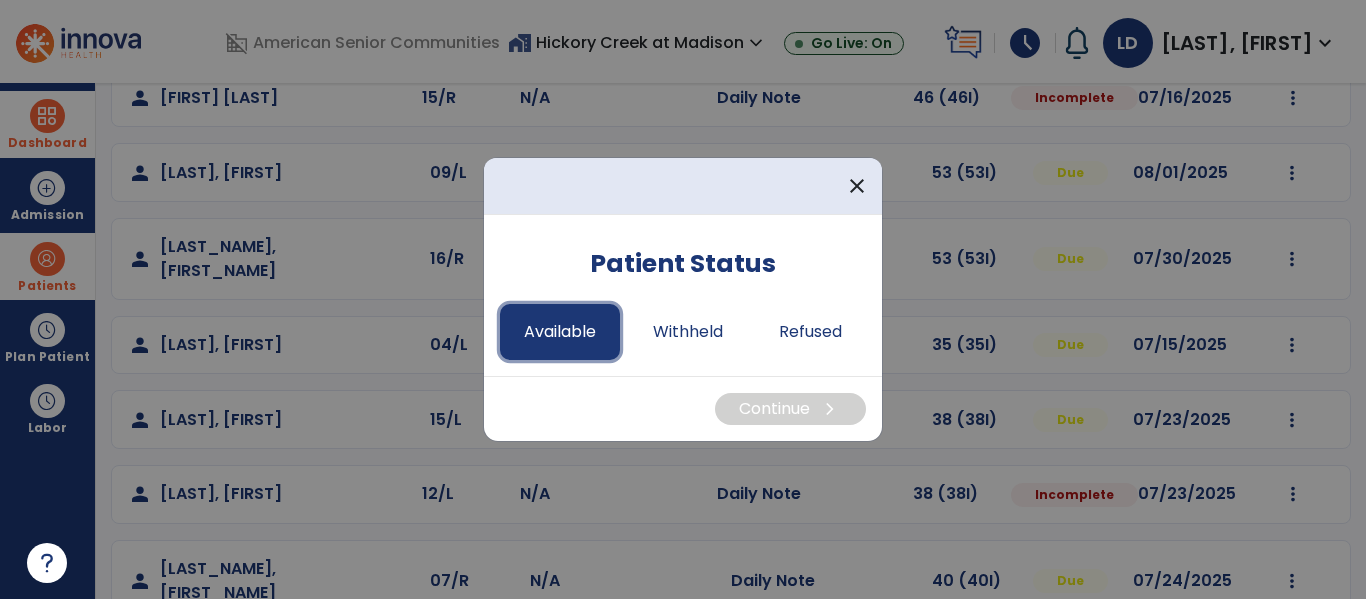 click on "Available" at bounding box center [560, 332] 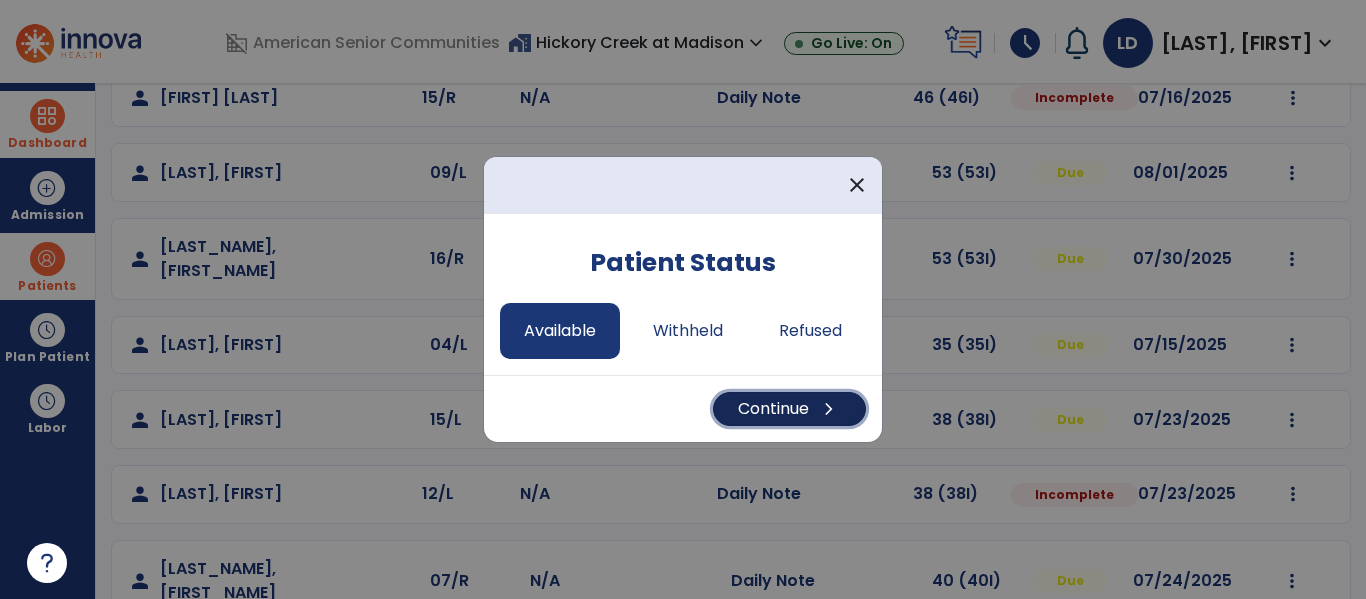 click on "Continue   chevron_right" at bounding box center (789, 409) 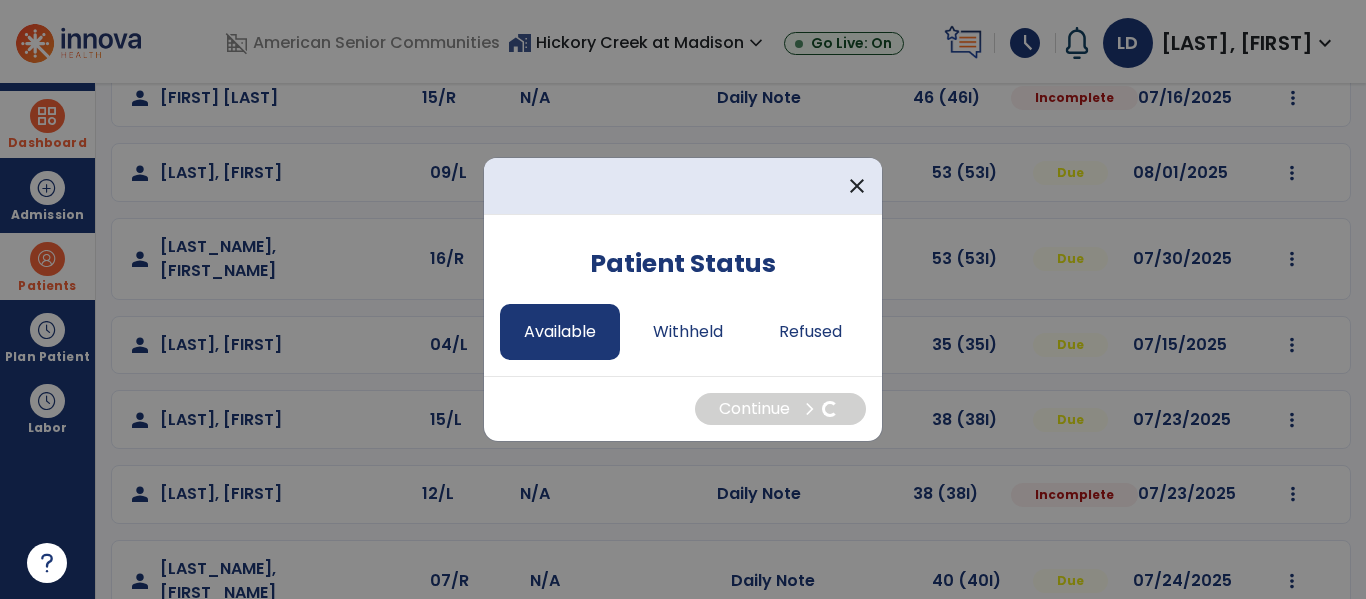 select on "*" 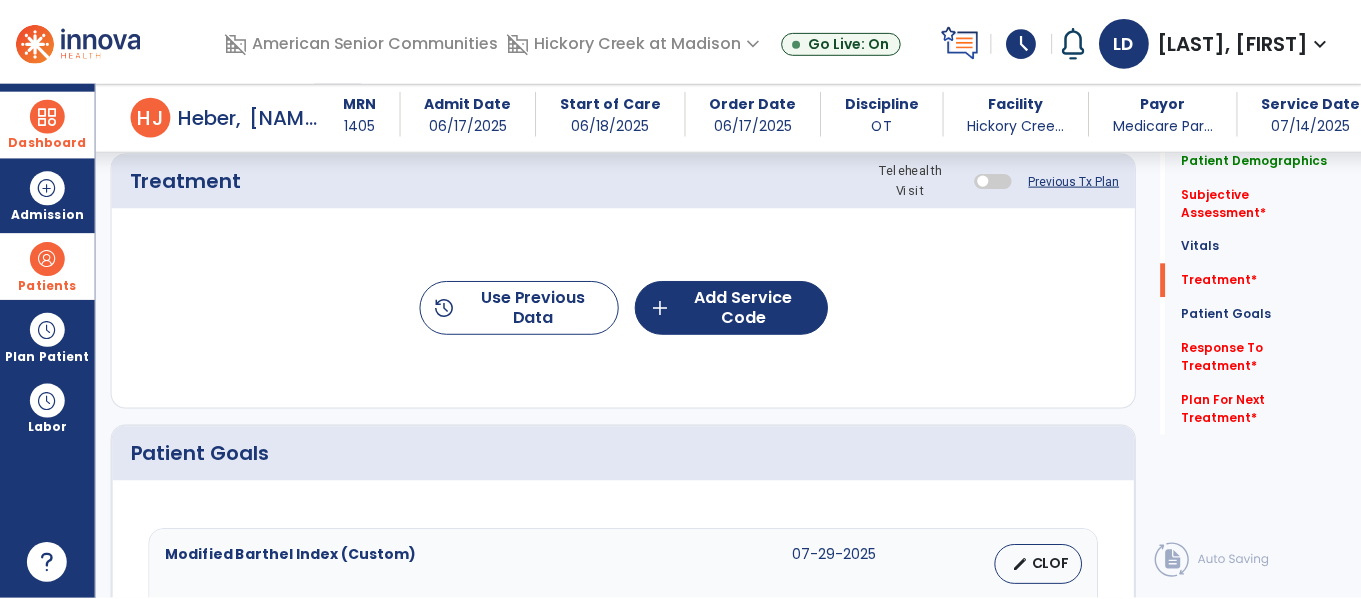 scroll, scrollTop: 1124, scrollLeft: 0, axis: vertical 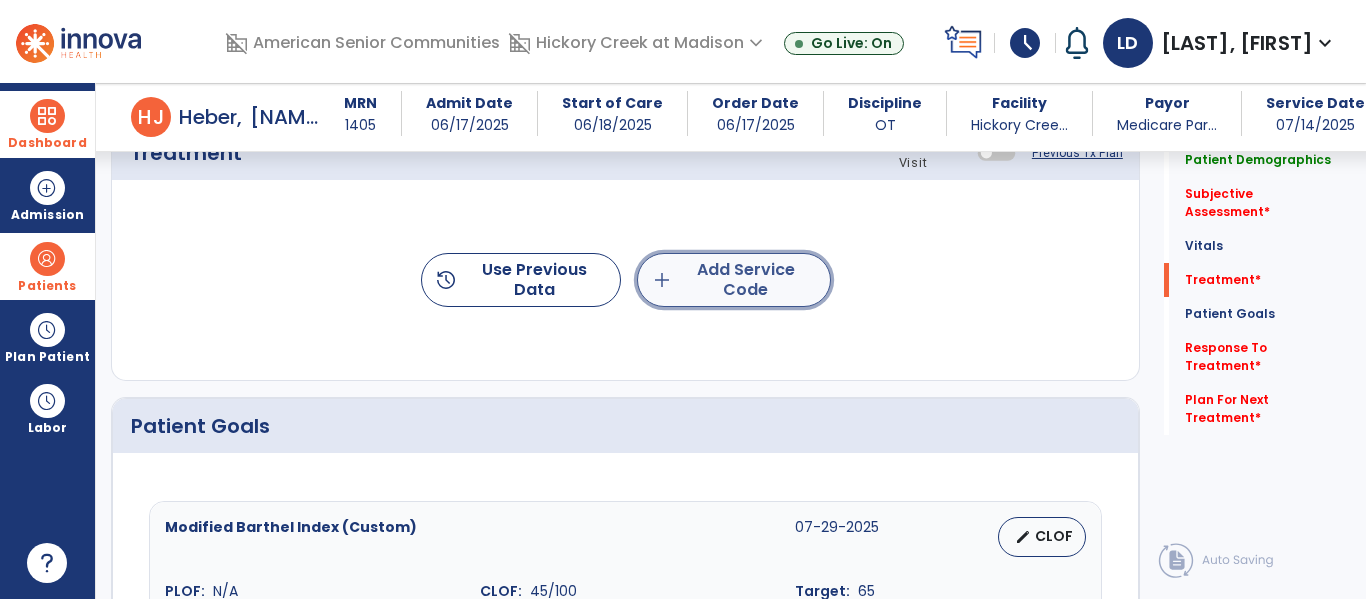 click on "add  Add Service Code" 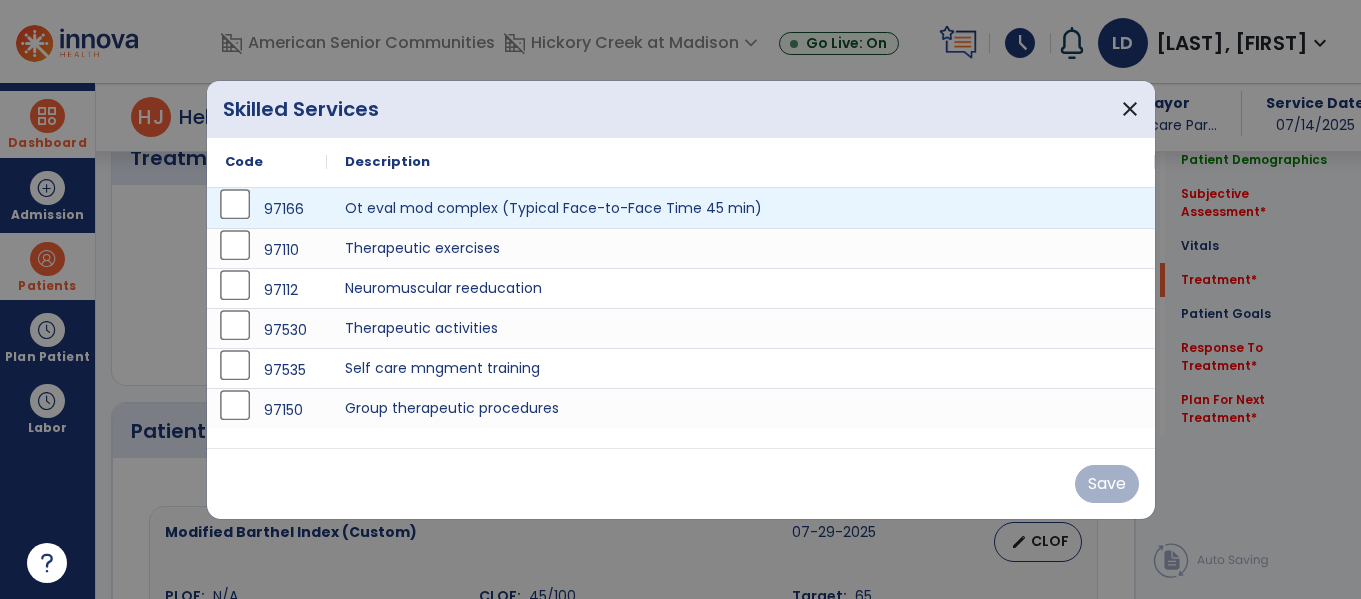 scroll, scrollTop: 1124, scrollLeft: 0, axis: vertical 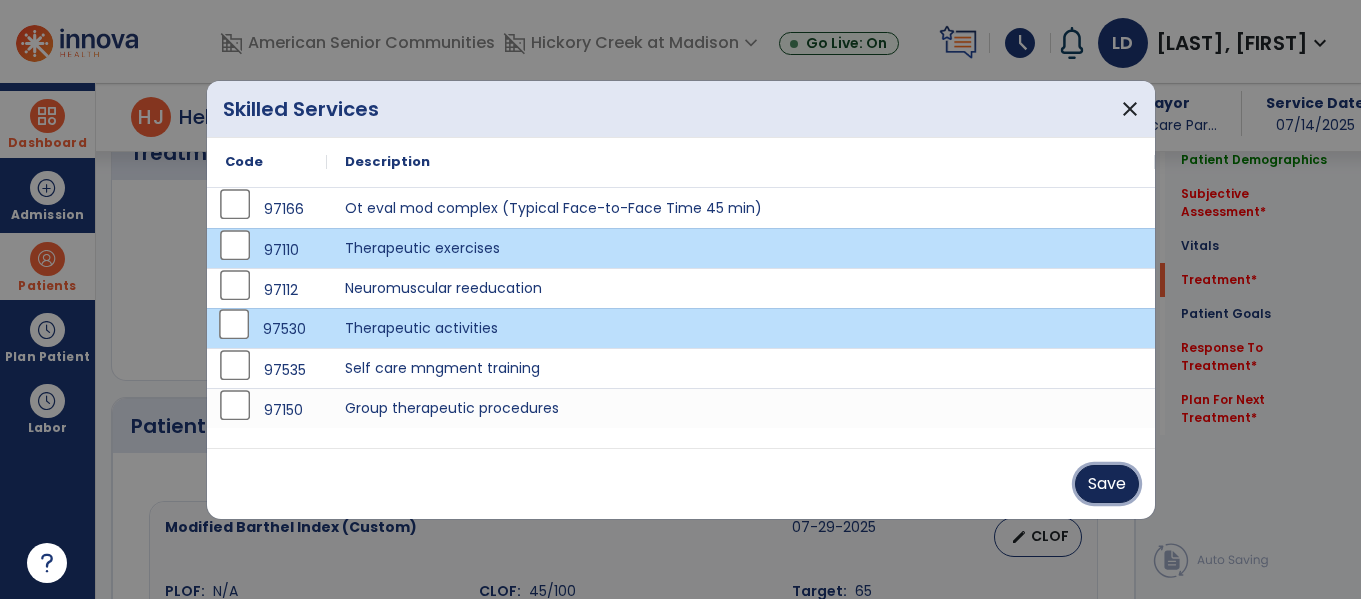 click on "Save" at bounding box center [1107, 484] 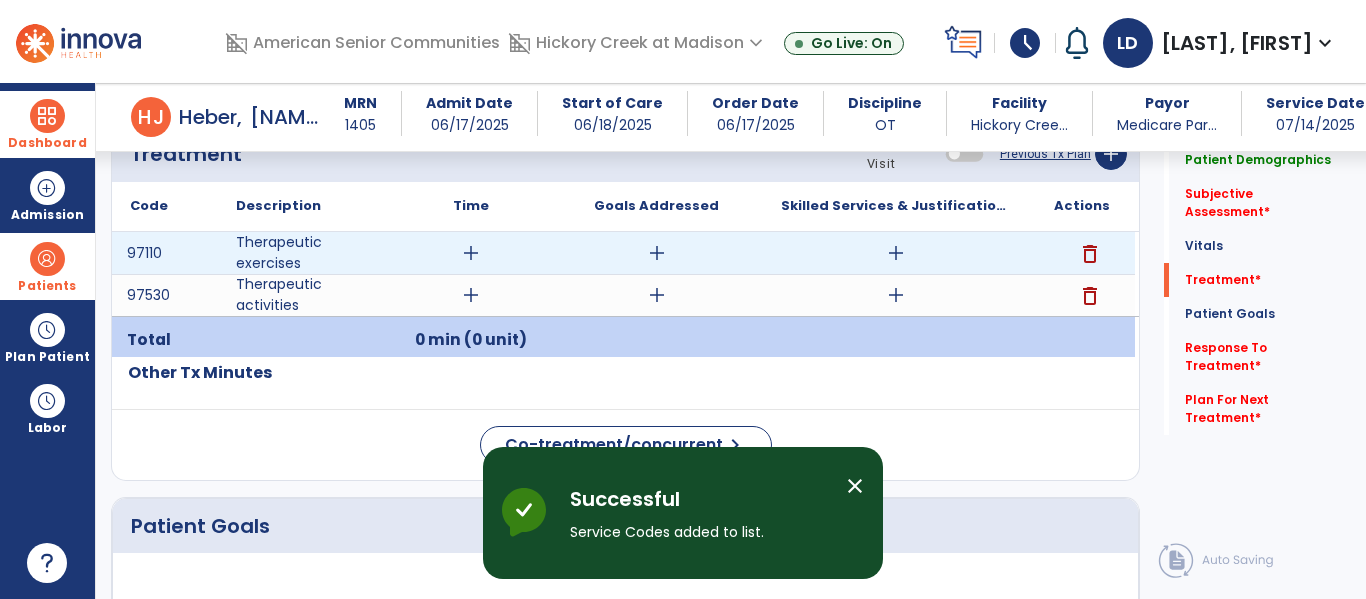 click on "add" at bounding box center (896, 253) 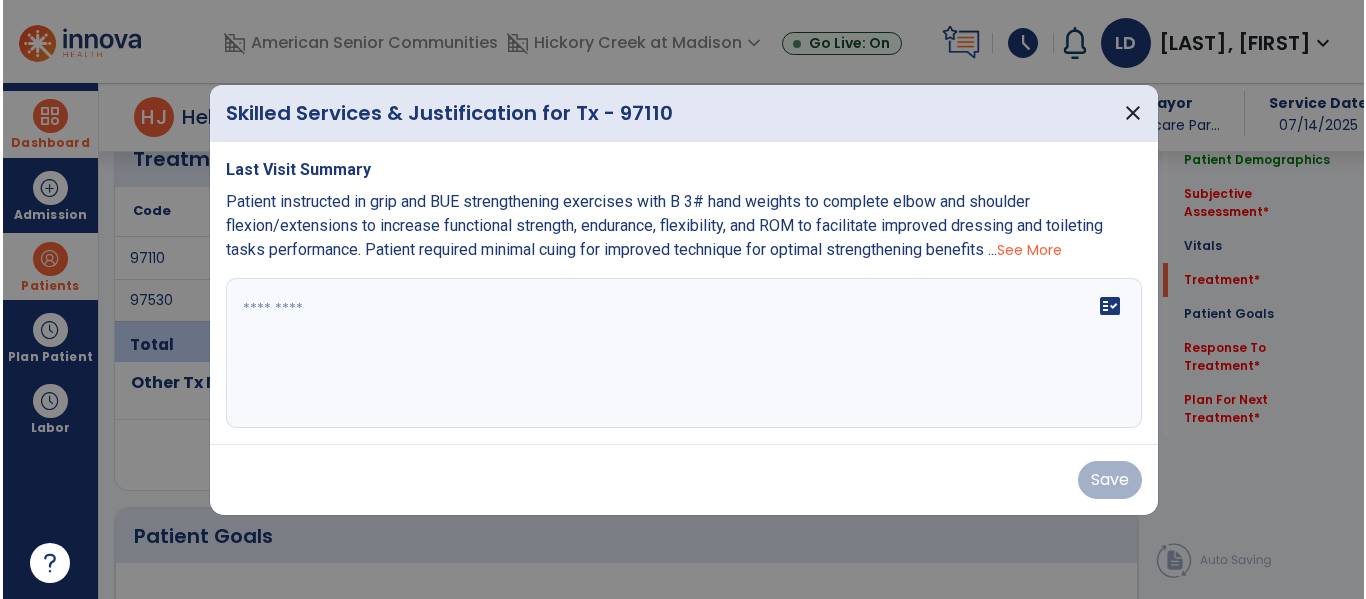 scroll, scrollTop: 1124, scrollLeft: 0, axis: vertical 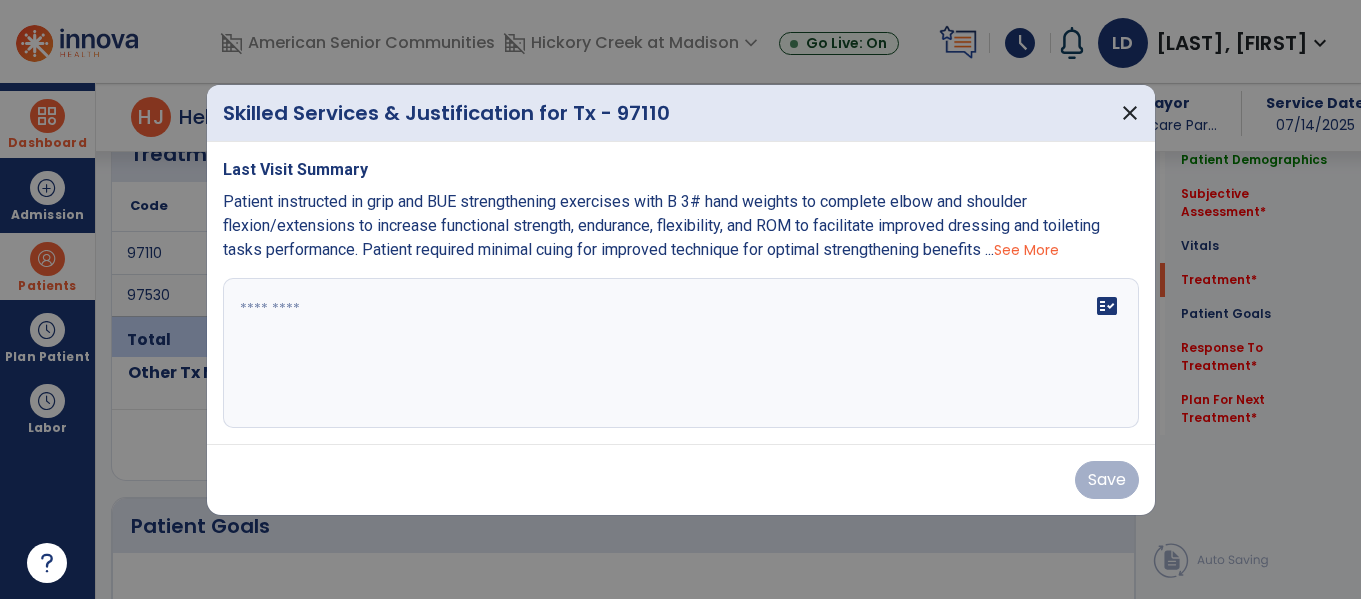 click on "See More" at bounding box center [1026, 250] 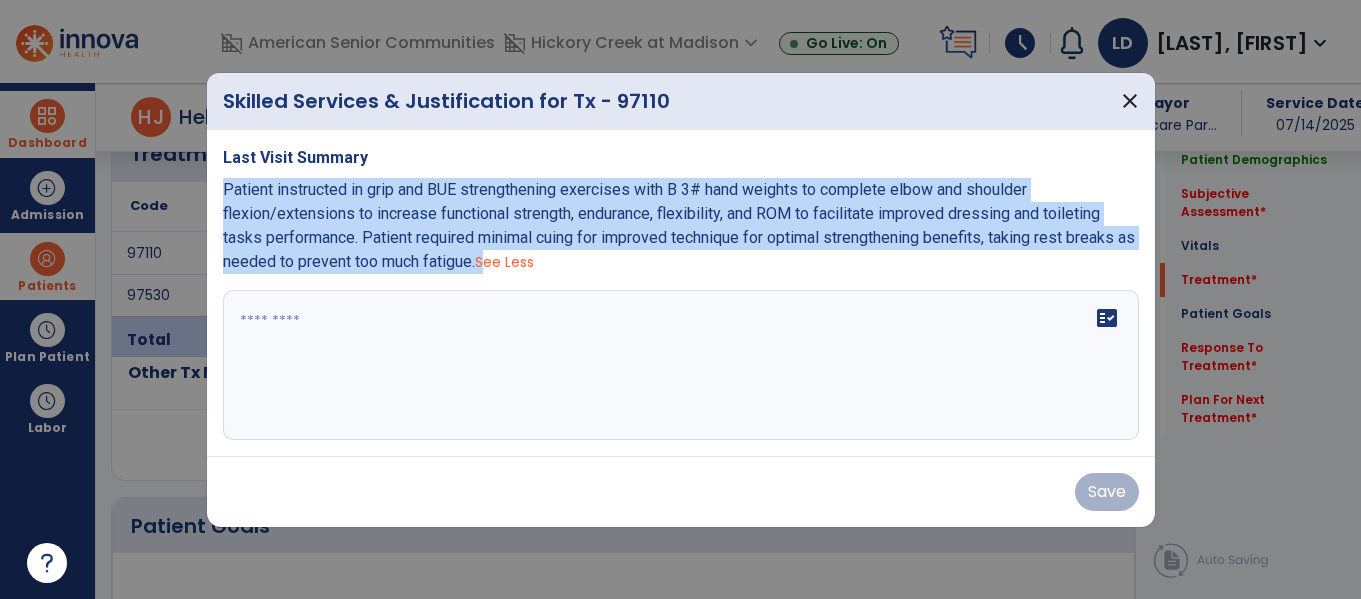 drag, startPoint x: 225, startPoint y: 181, endPoint x: 506, endPoint y: 256, distance: 290.83673 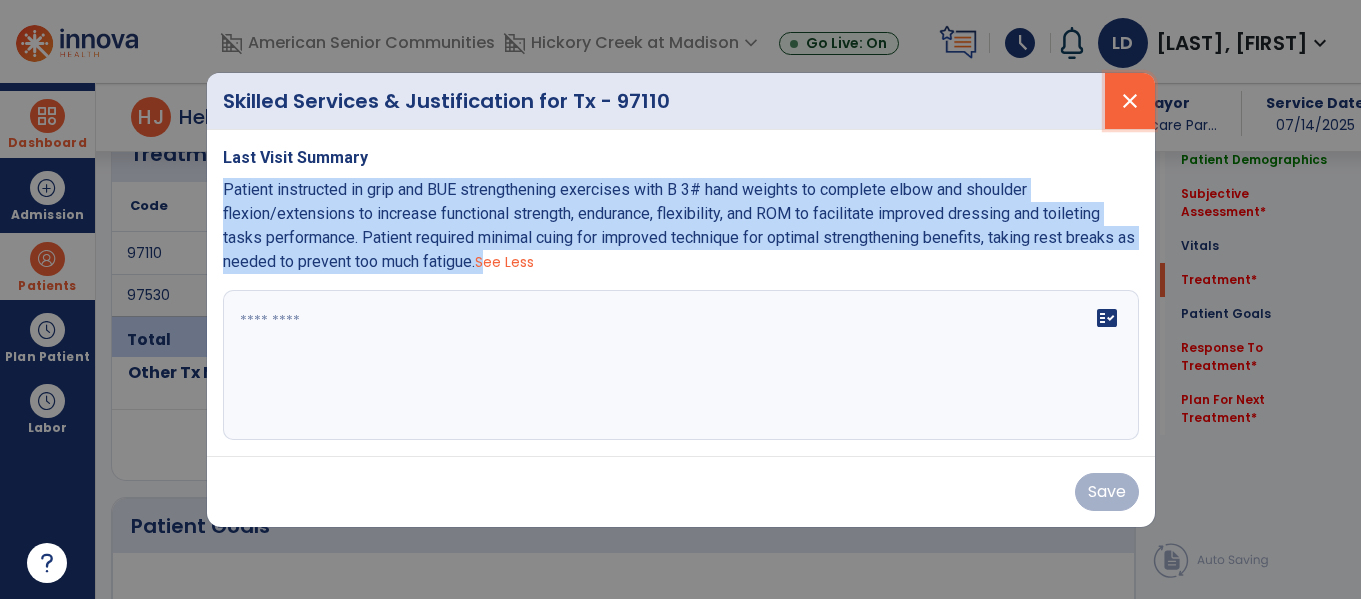 click on "close" at bounding box center [1130, 101] 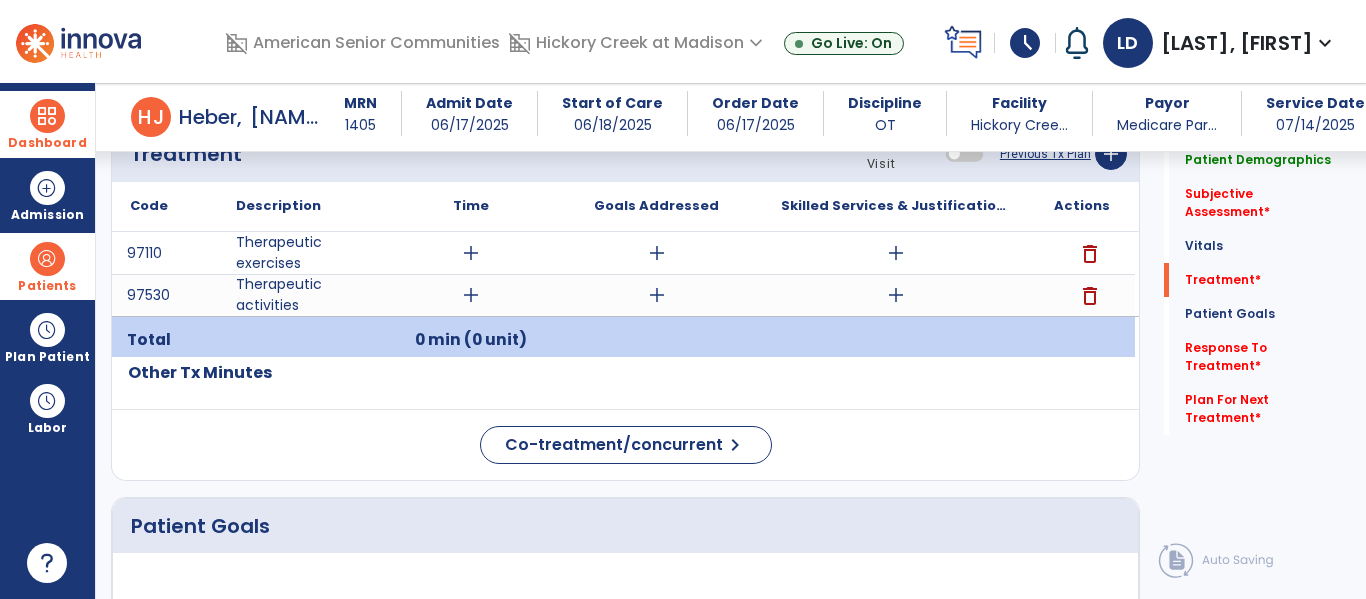 click on "Dashboard" at bounding box center (47, 124) 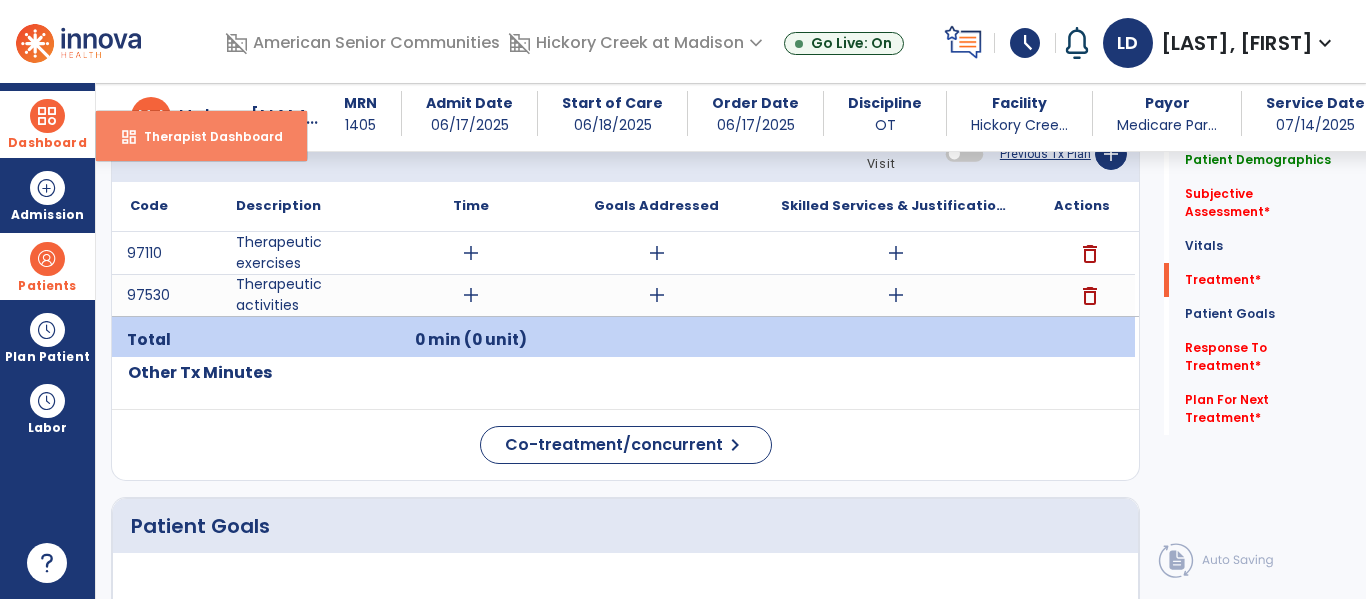 click on "Therapist Dashboard" at bounding box center (205, 136) 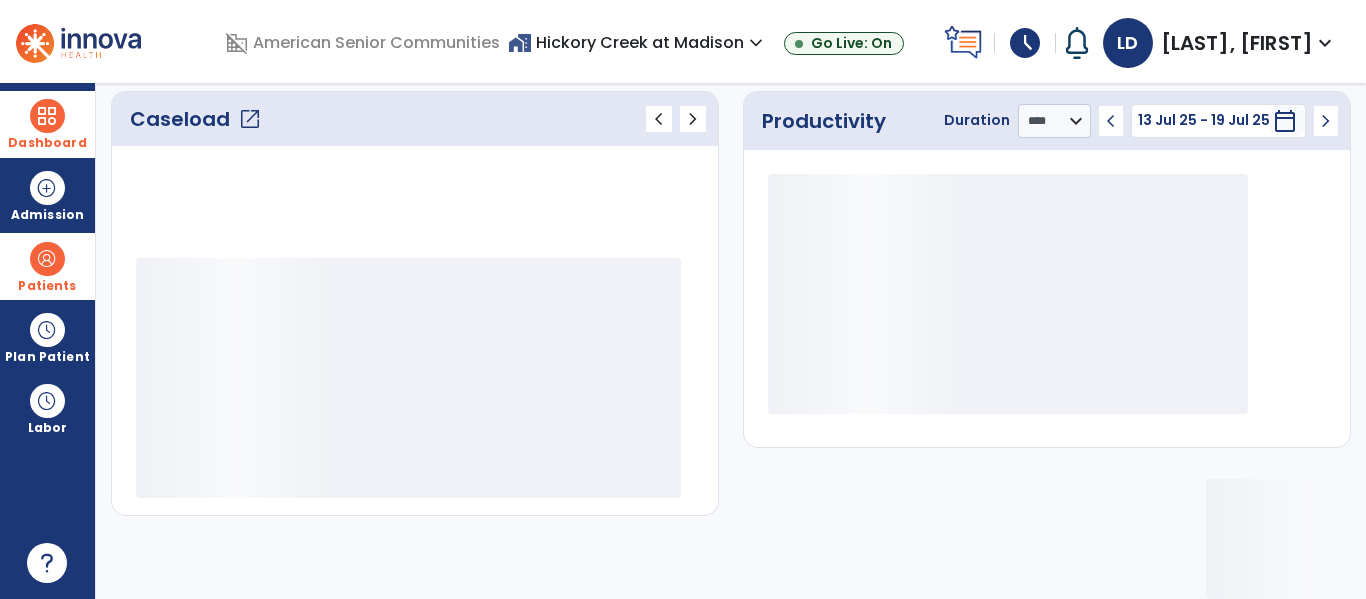 scroll, scrollTop: 278, scrollLeft: 0, axis: vertical 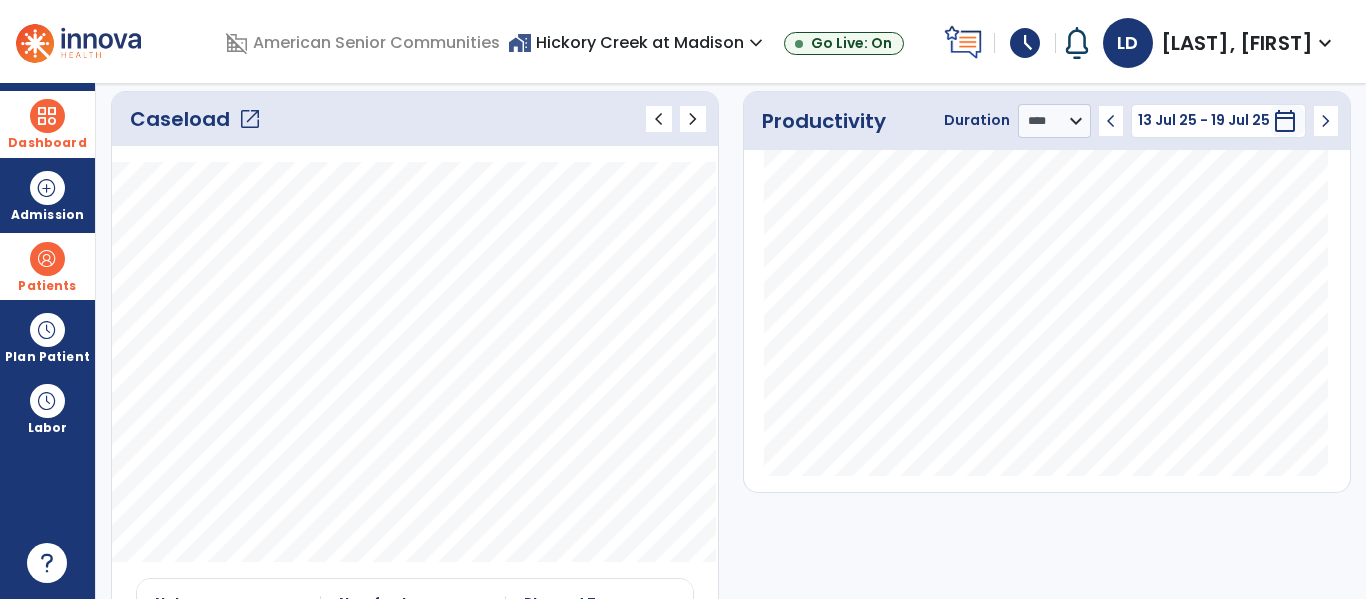 click on "open_in_new" 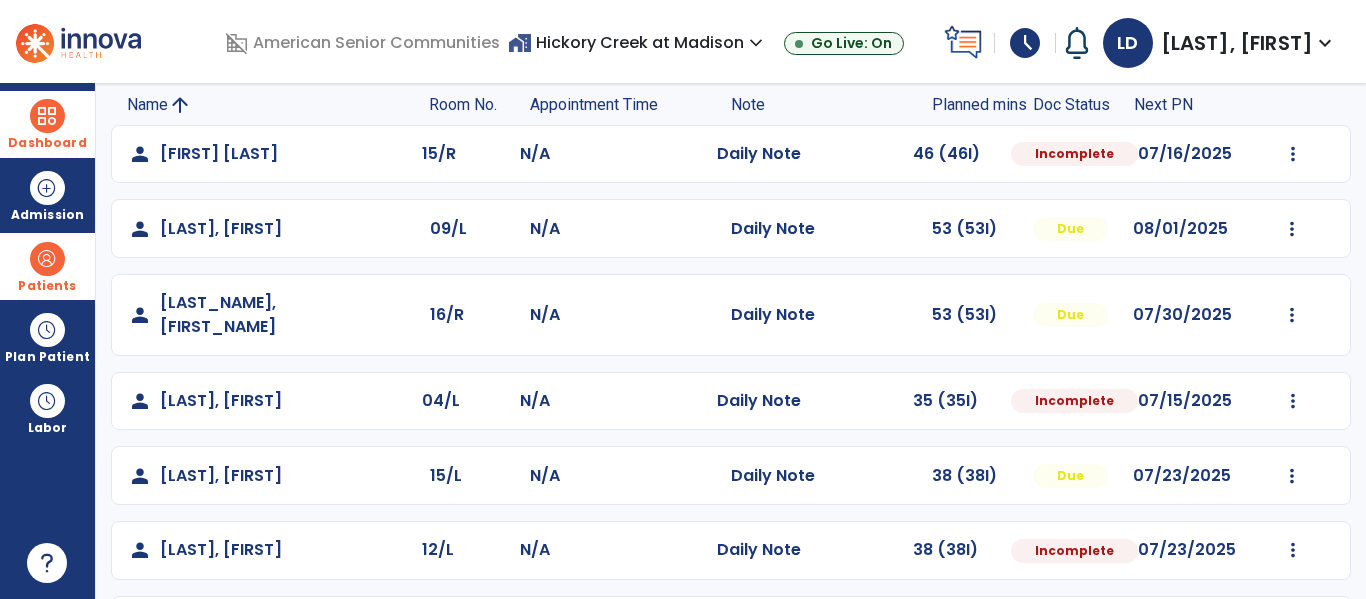 scroll, scrollTop: 190, scrollLeft: 0, axis: vertical 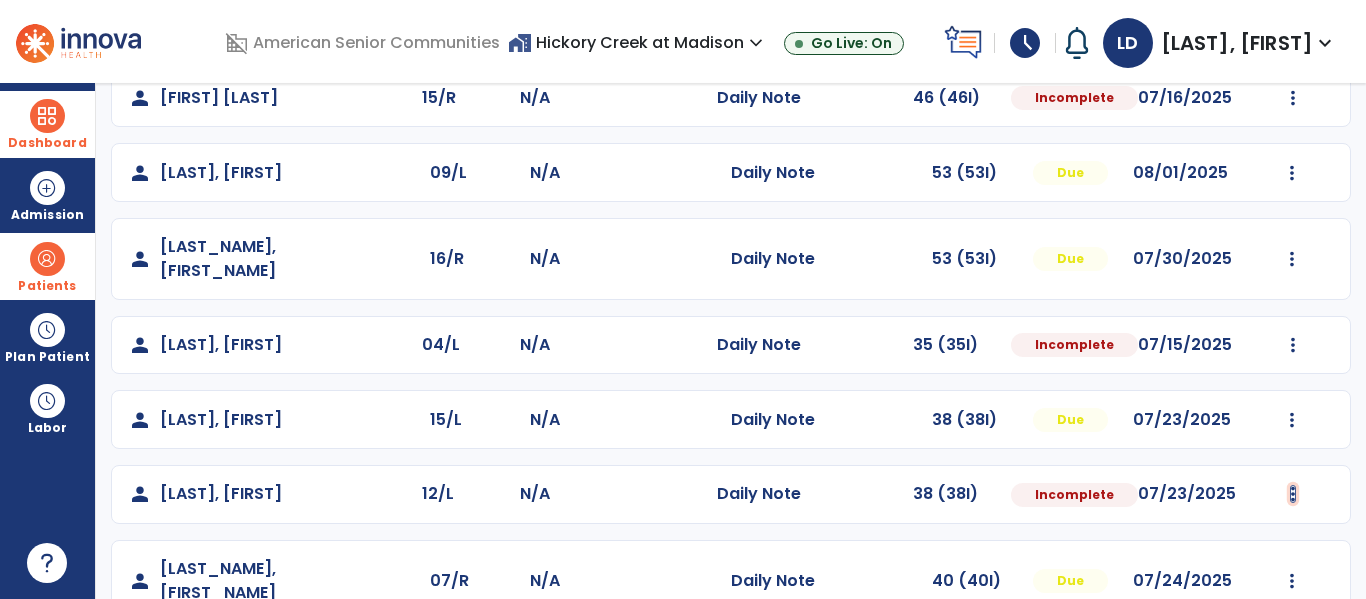 click at bounding box center (1293, 98) 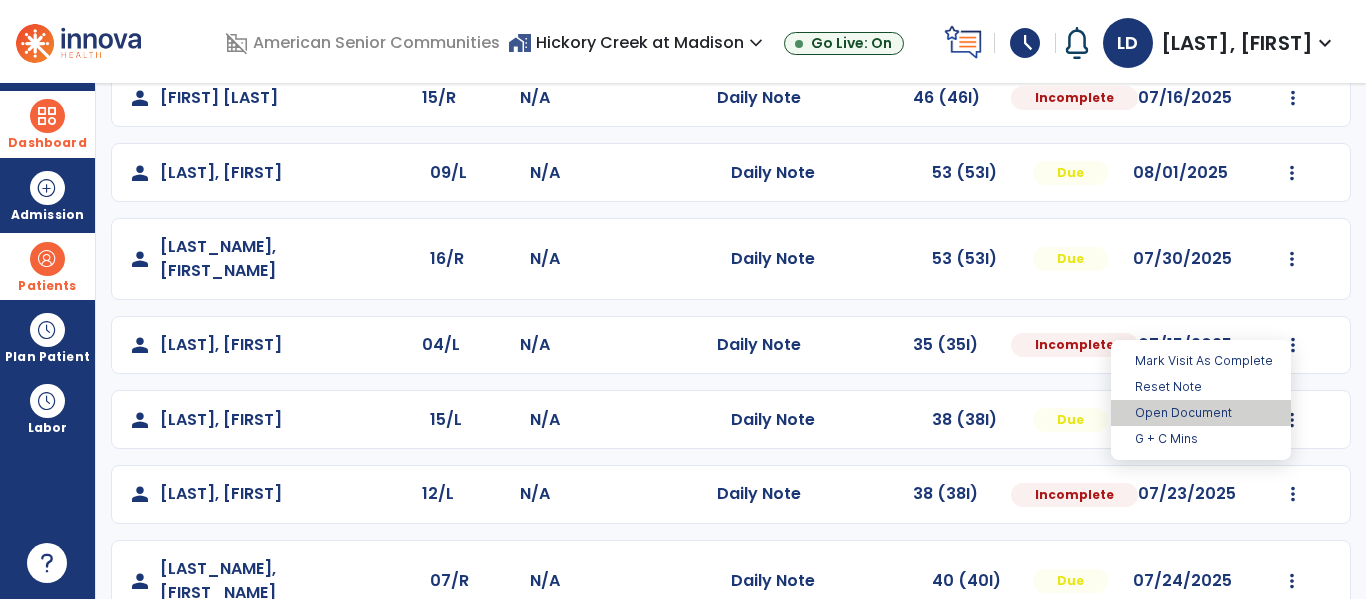 click on "Open Document" at bounding box center (1201, 413) 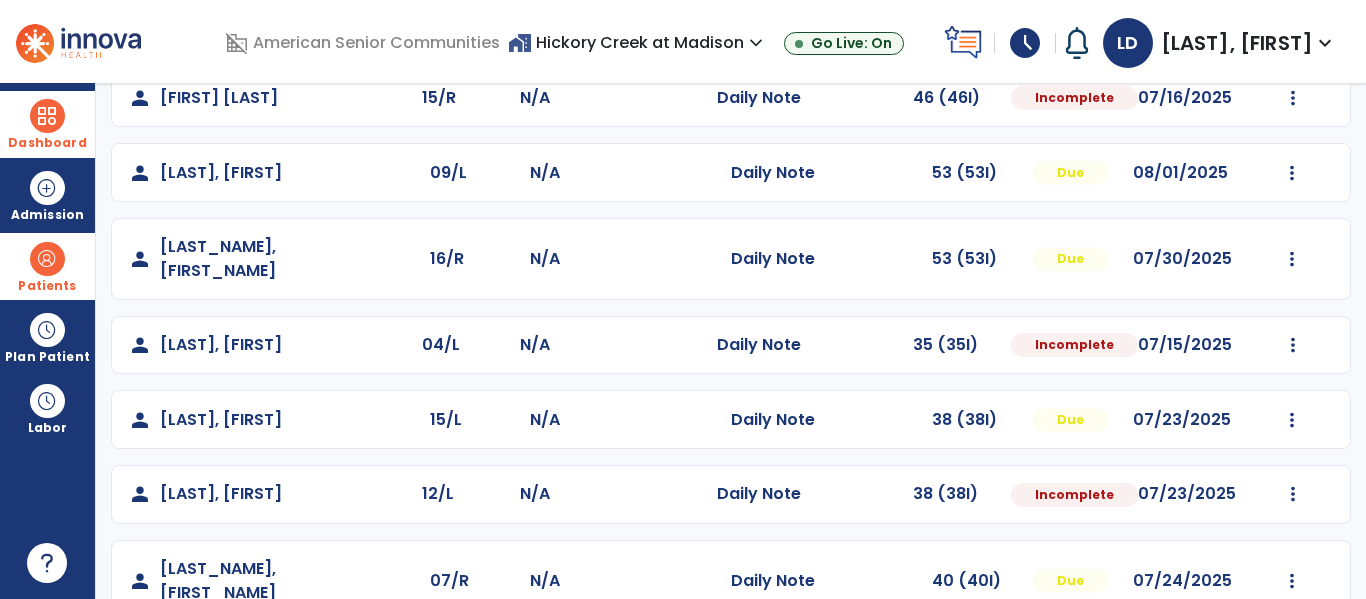 select on "*" 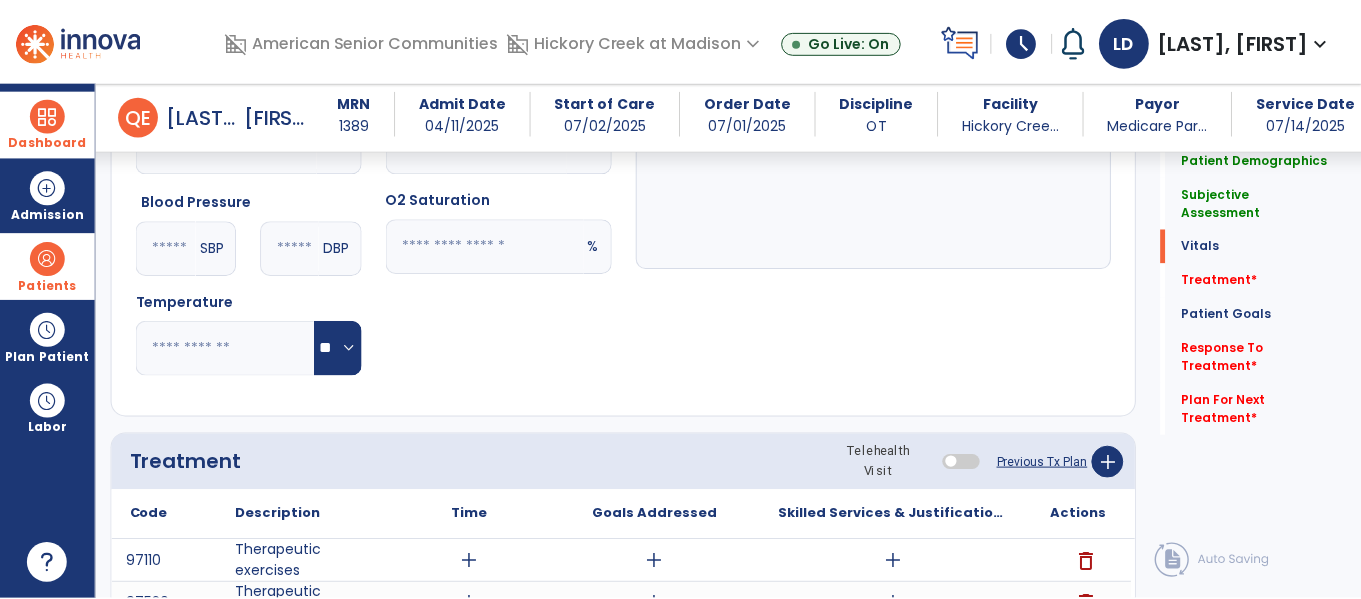 scroll, scrollTop: 967, scrollLeft: 0, axis: vertical 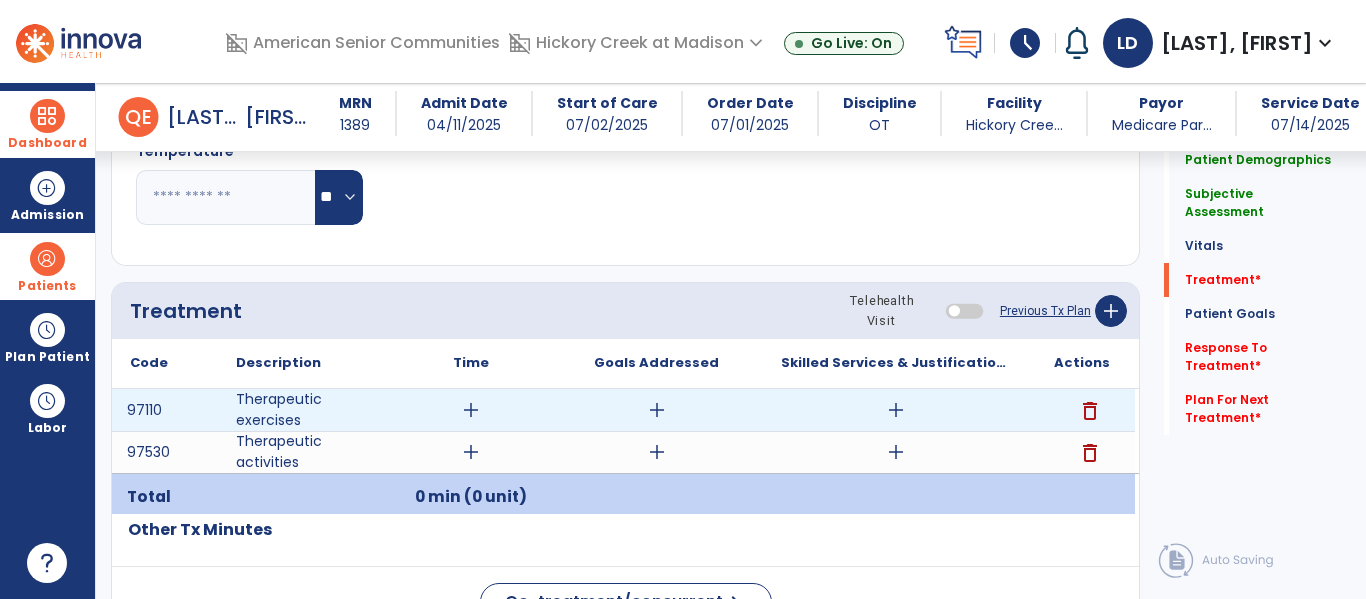 click on "add" at bounding box center [896, 410] 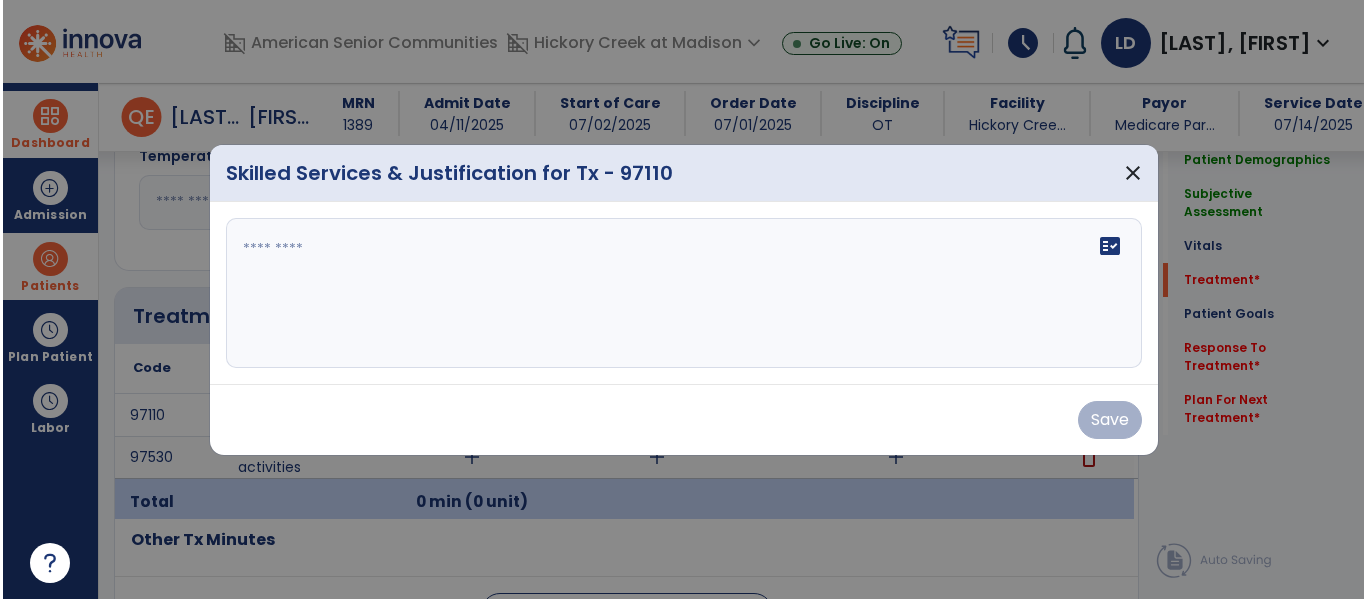 scroll, scrollTop: 967, scrollLeft: 0, axis: vertical 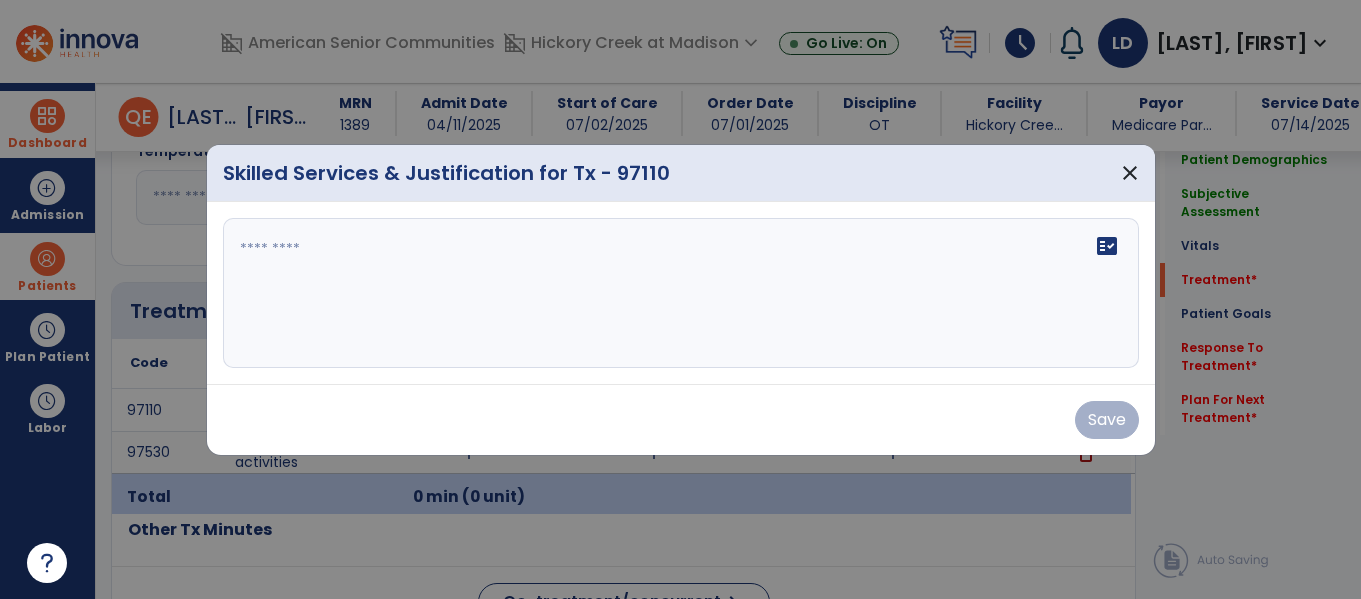 click on "fact_check" at bounding box center [681, 293] 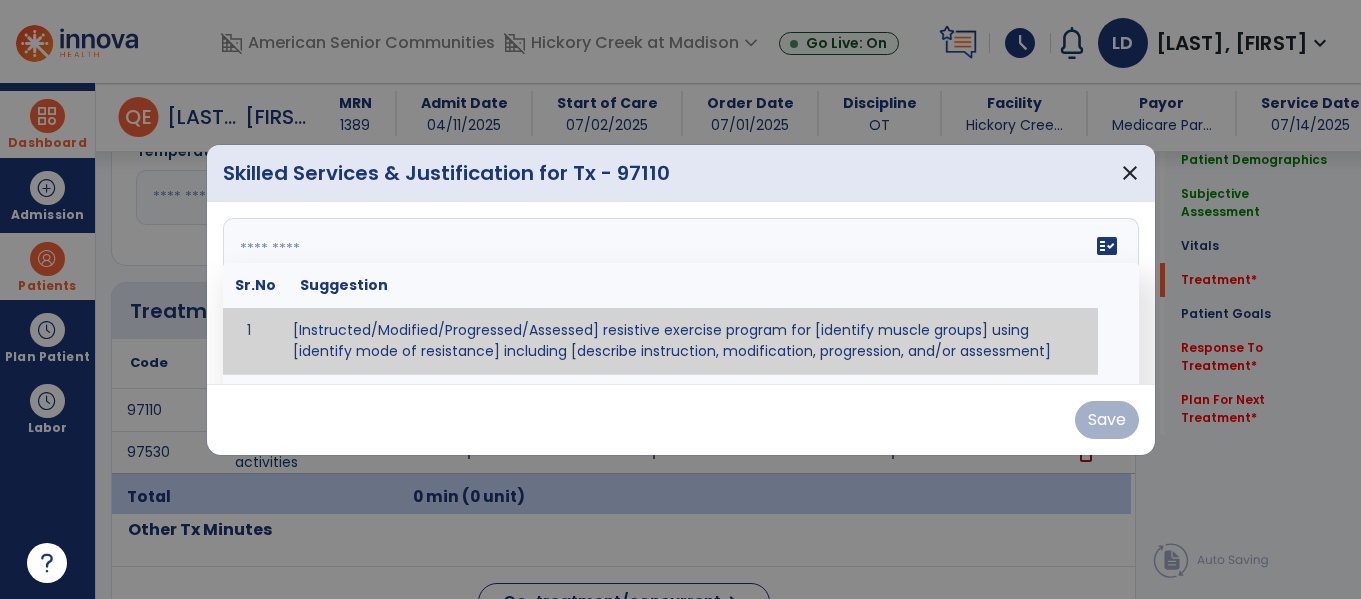 paste on "**********" 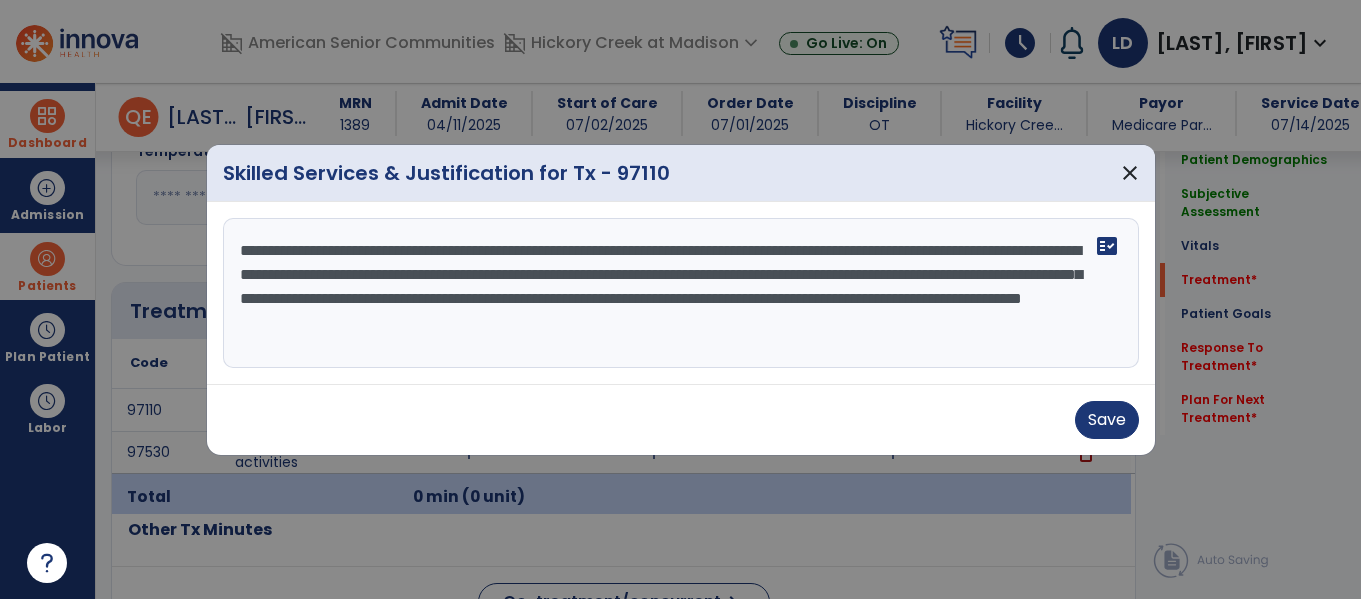 click on "**********" at bounding box center (681, 293) 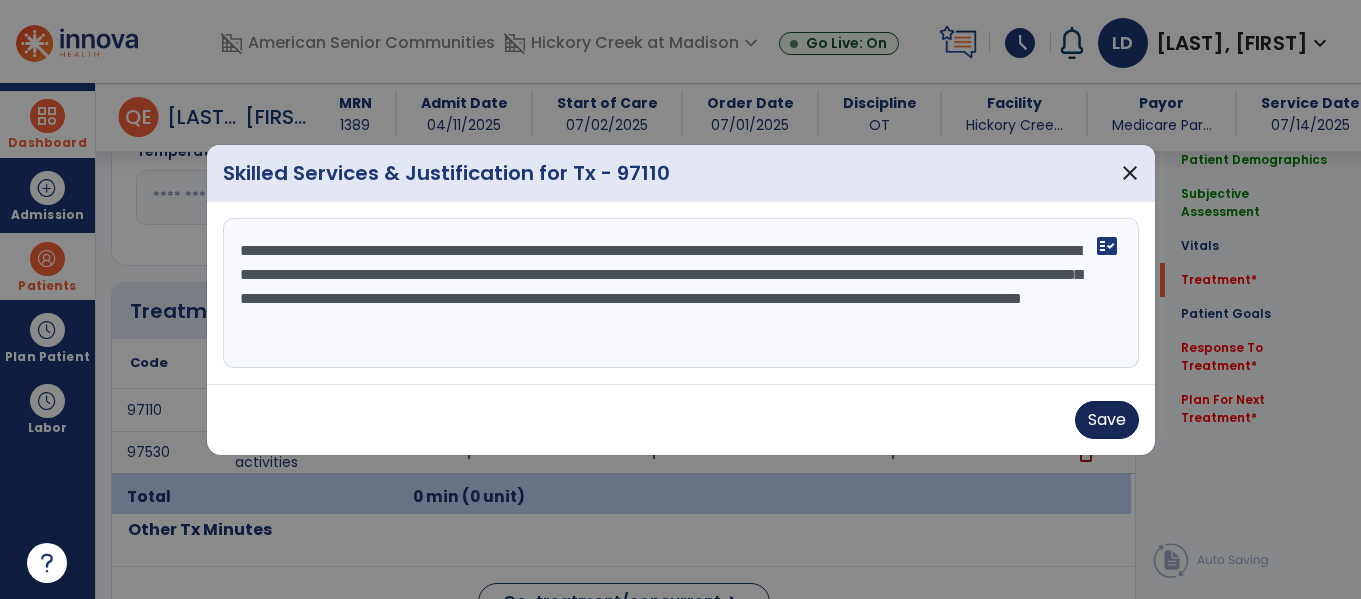 type on "**********" 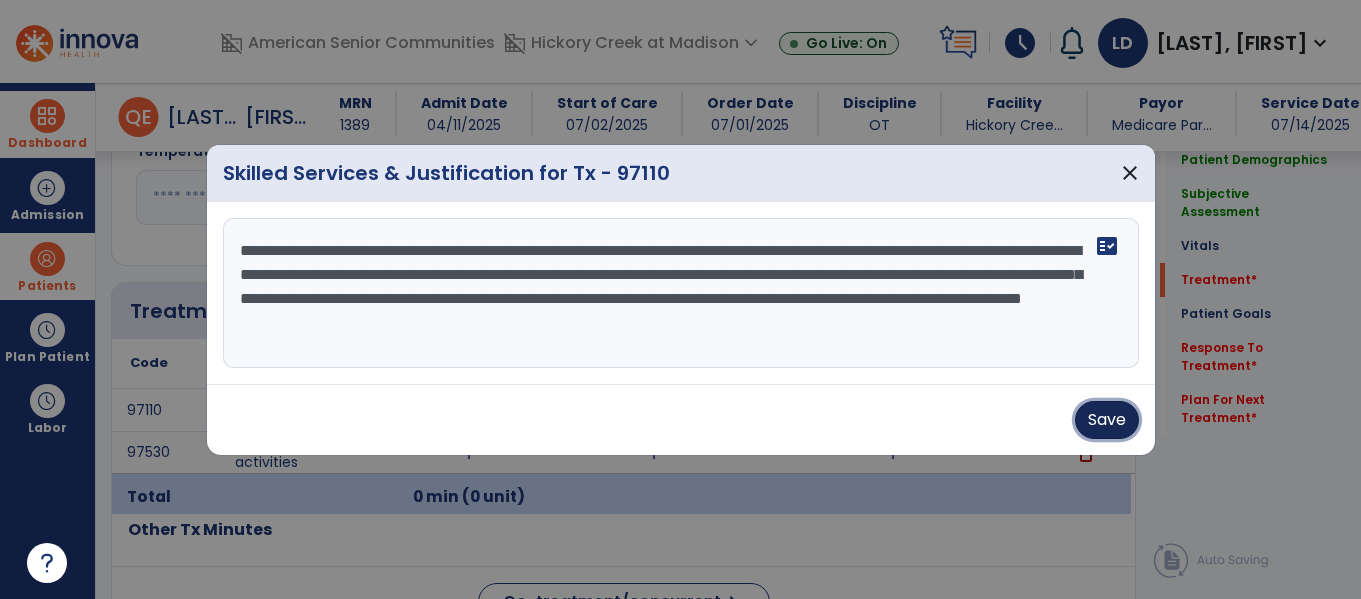 click on "Save" at bounding box center (1107, 420) 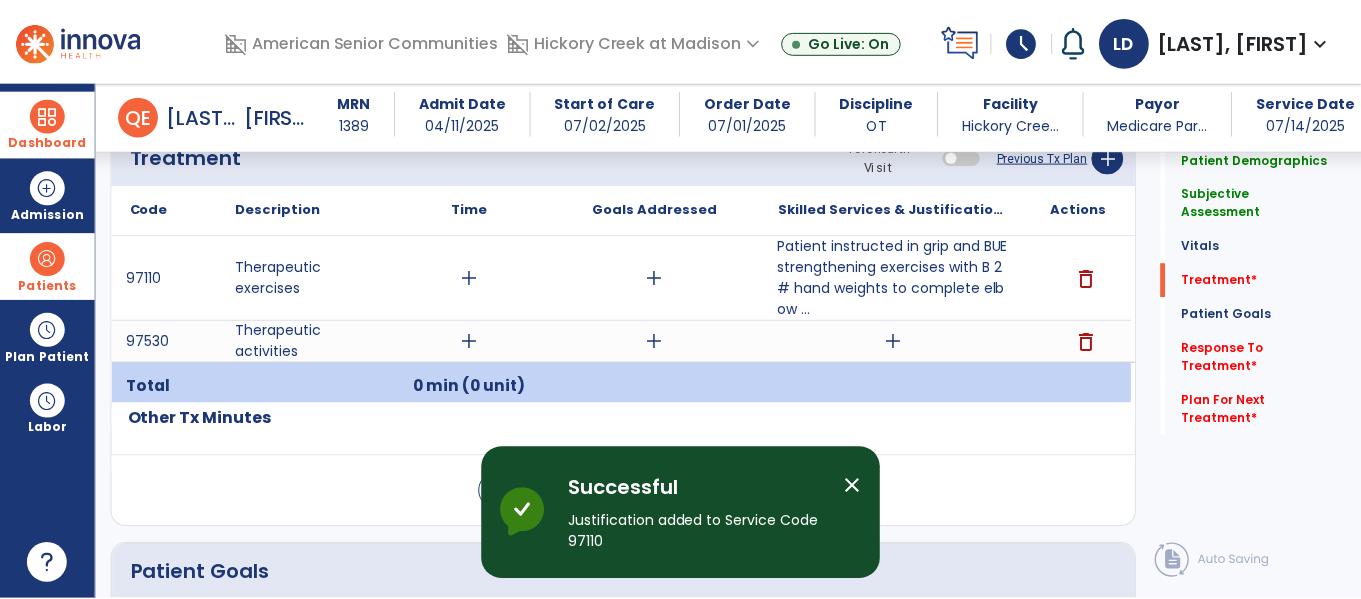 scroll, scrollTop: 1135, scrollLeft: 0, axis: vertical 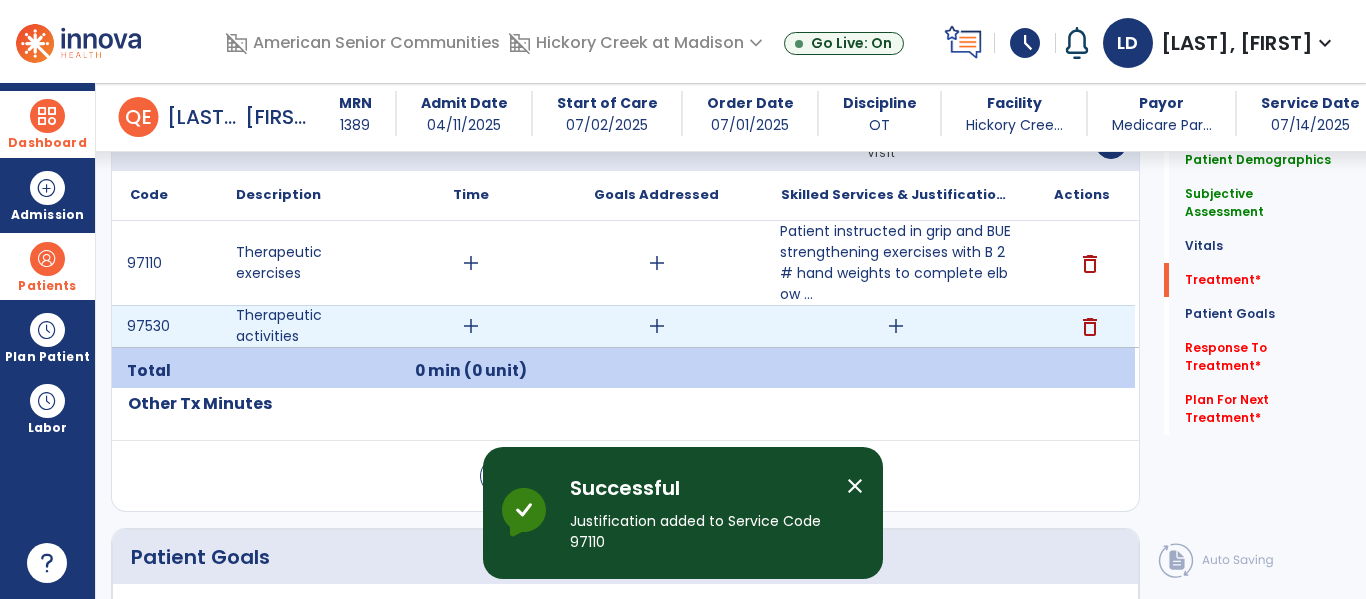 click on "add" at bounding box center (896, 326) 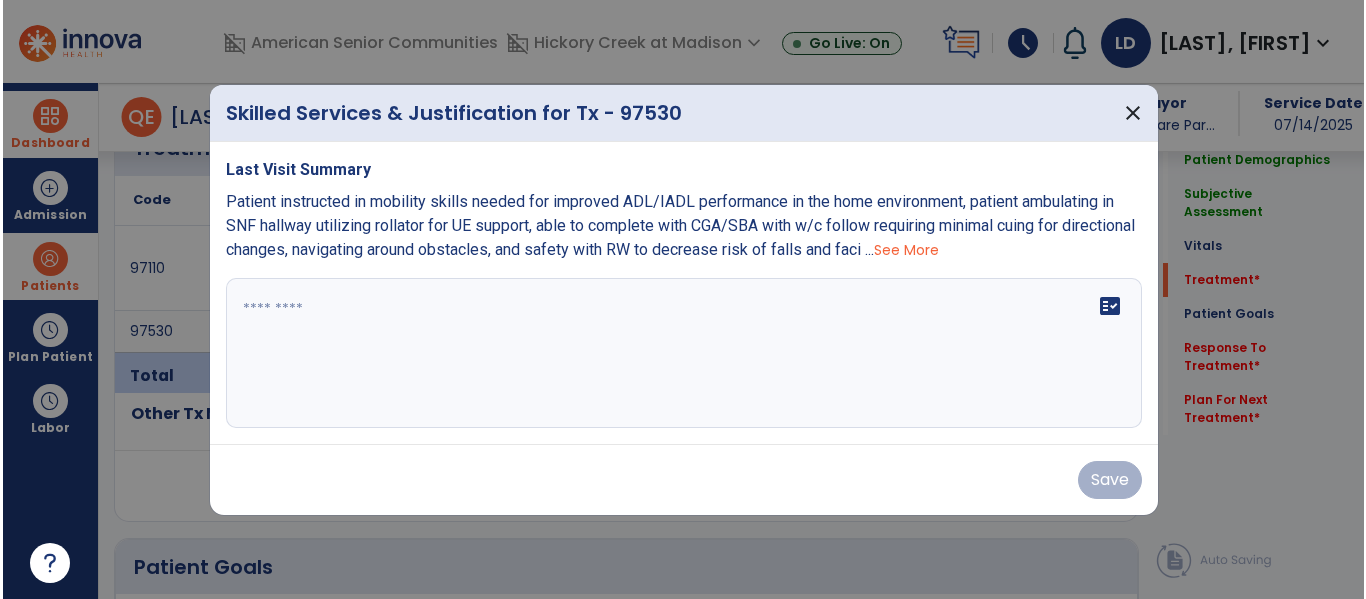 scroll, scrollTop: 1135, scrollLeft: 0, axis: vertical 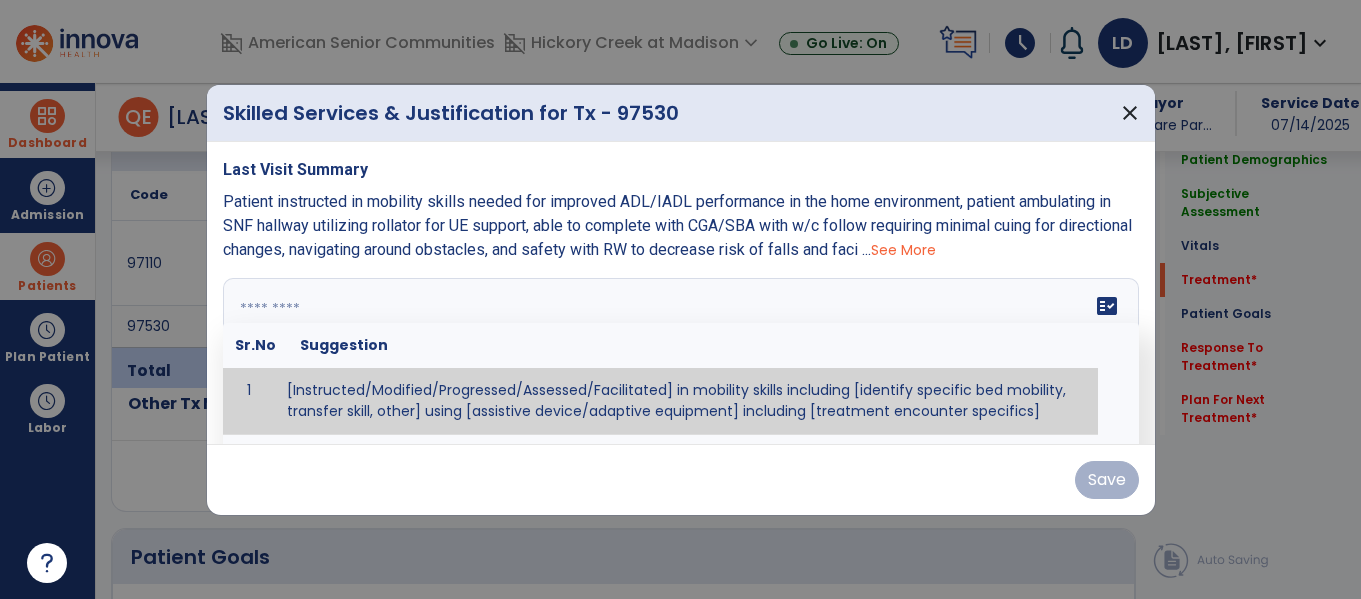 click at bounding box center (681, 353) 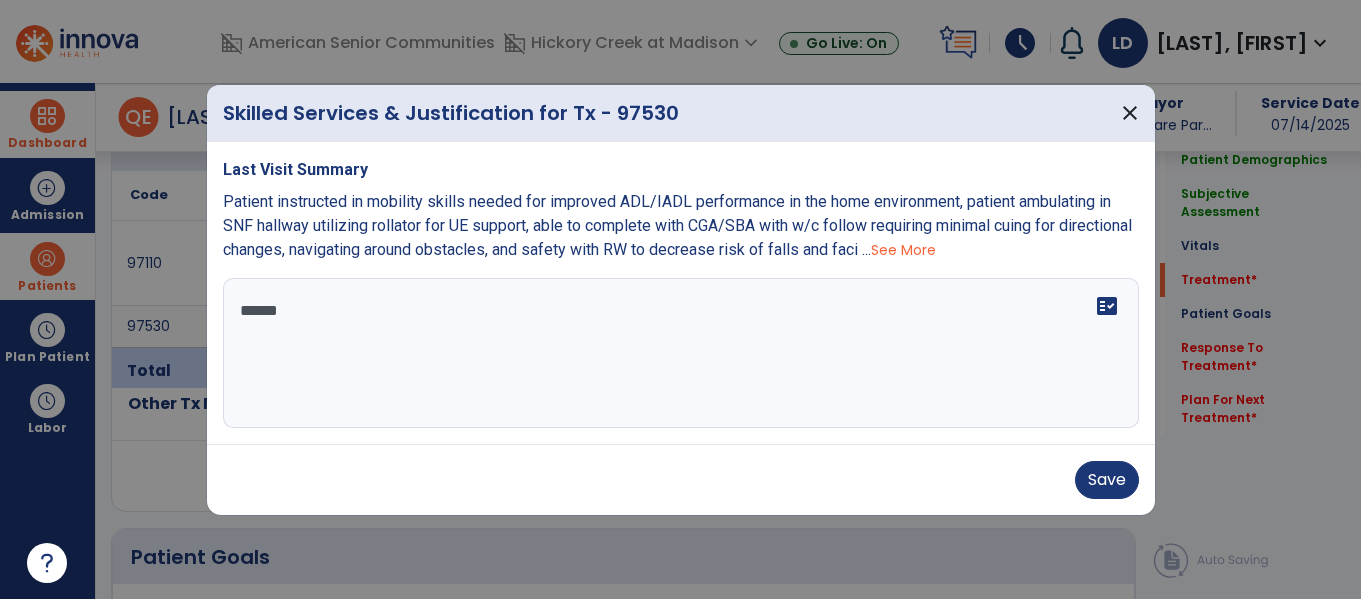 type on "*******" 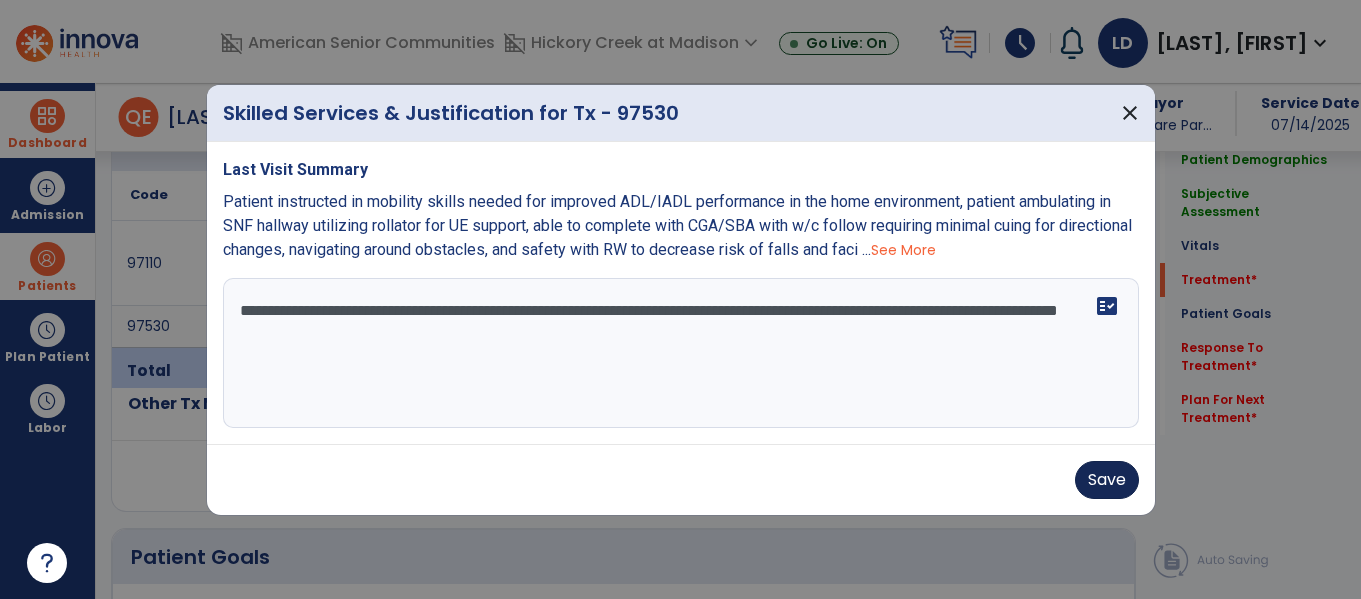 type on "**********" 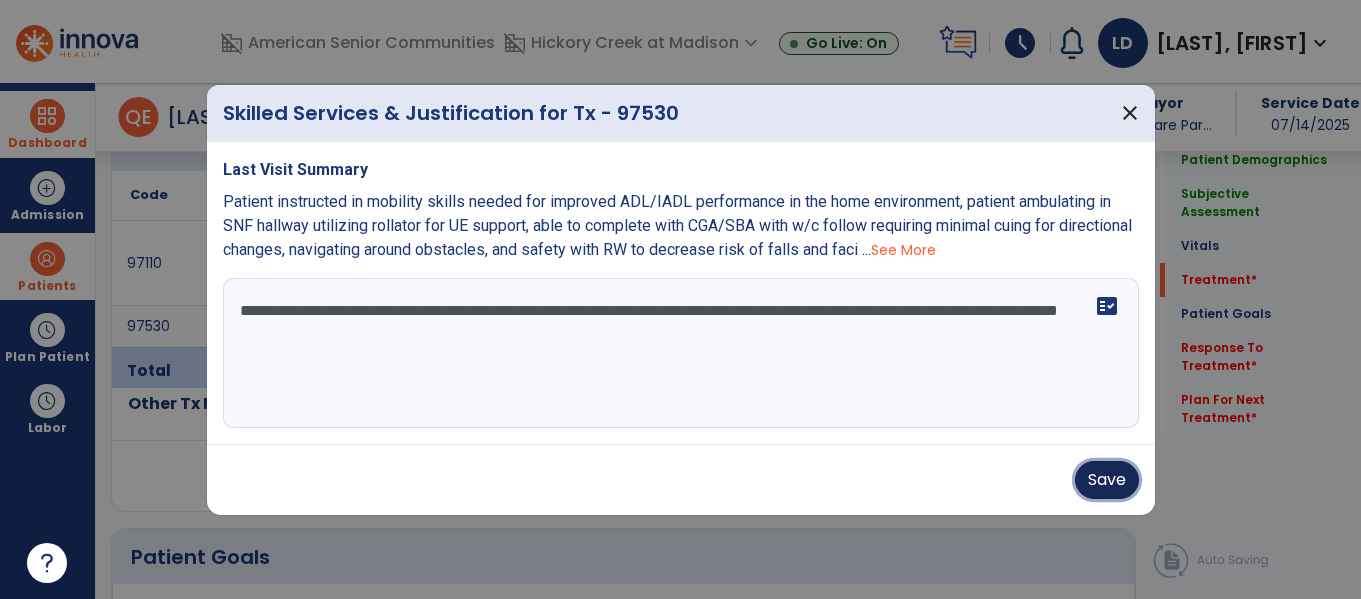 click on "Save" at bounding box center [1107, 480] 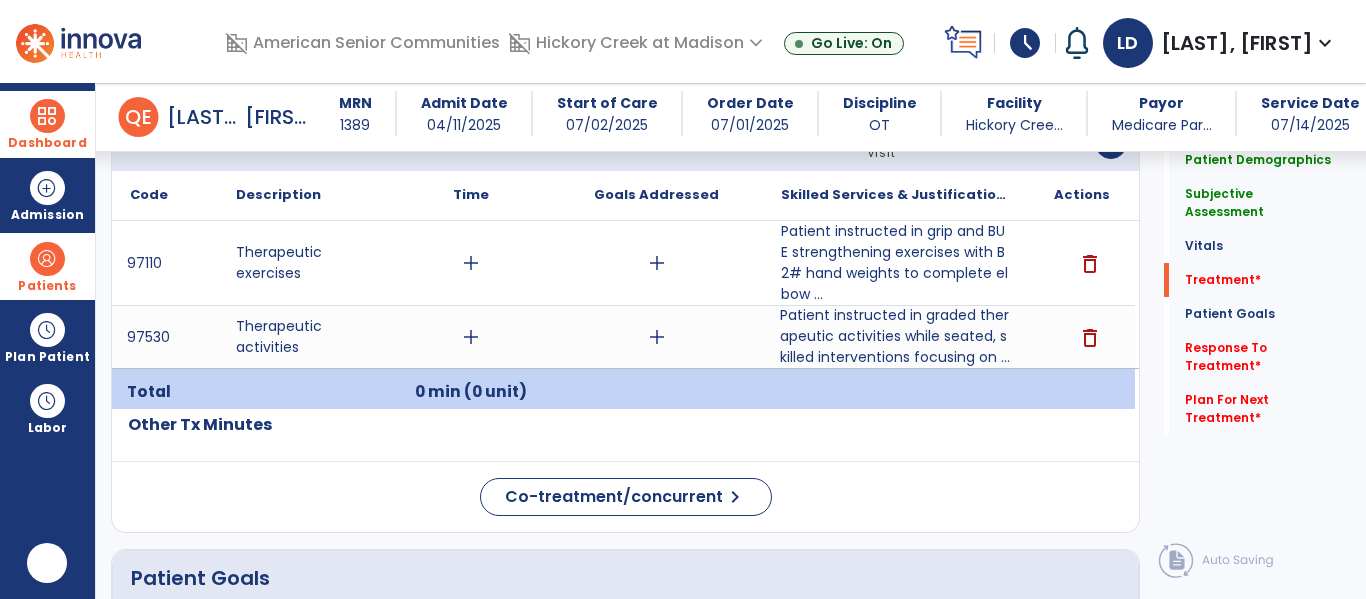 scroll, scrollTop: 0, scrollLeft: 0, axis: both 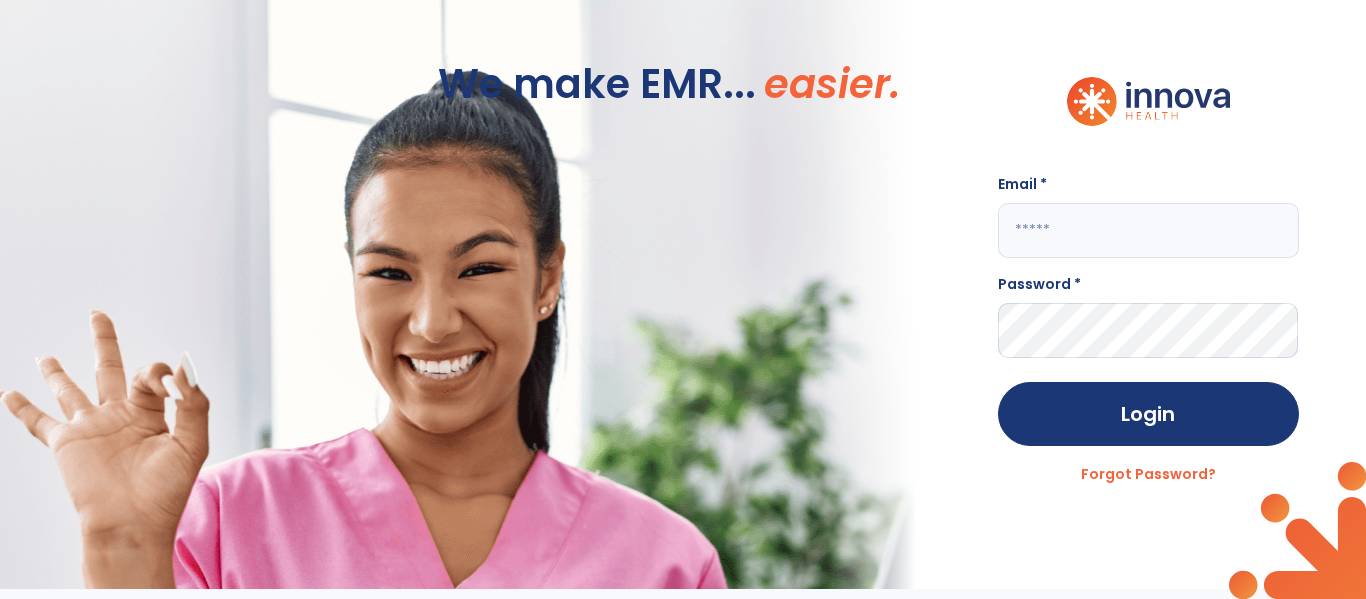 click 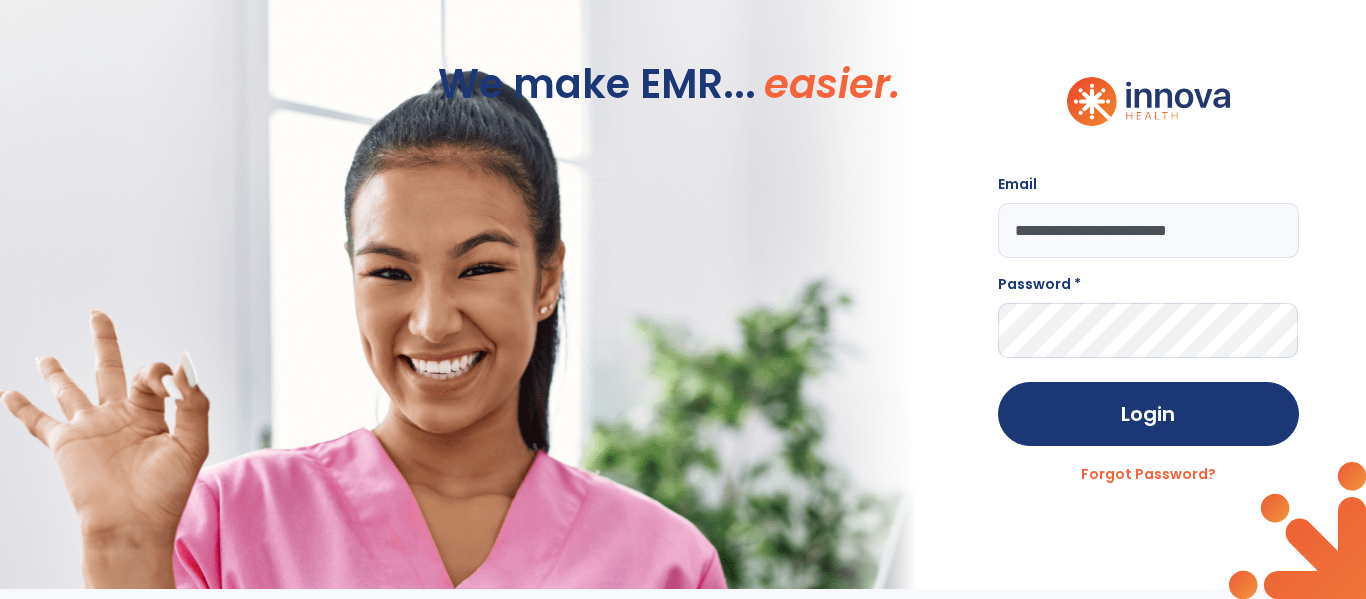 type on "**********" 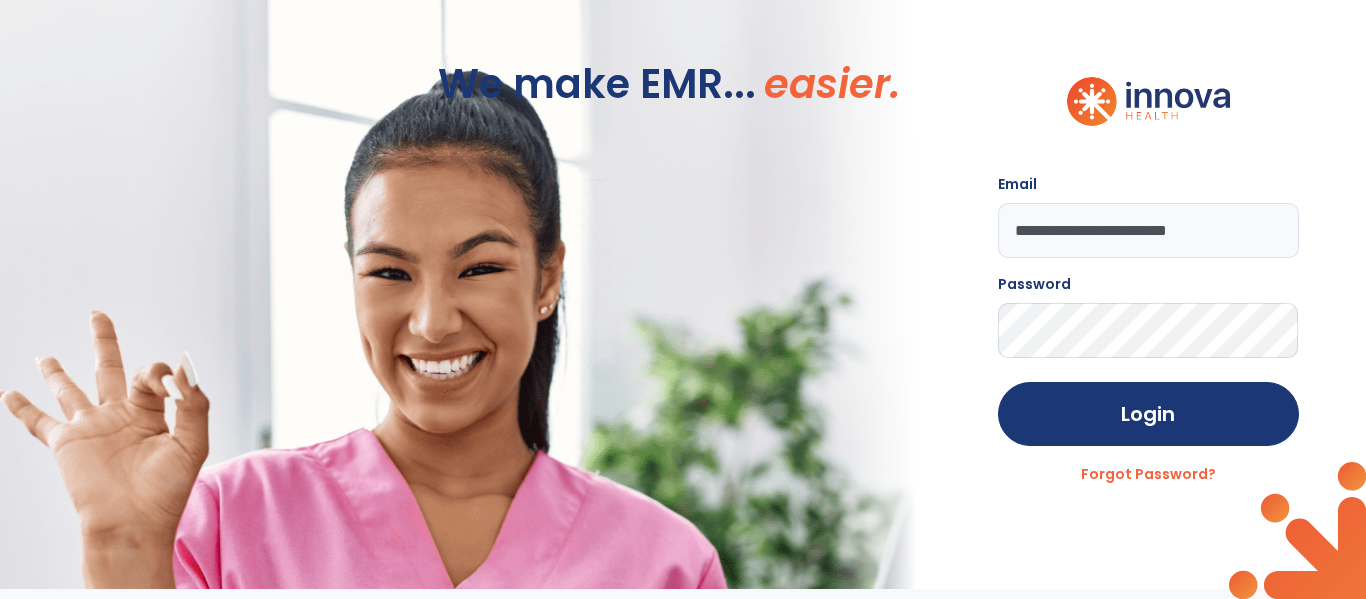 click on "Login" 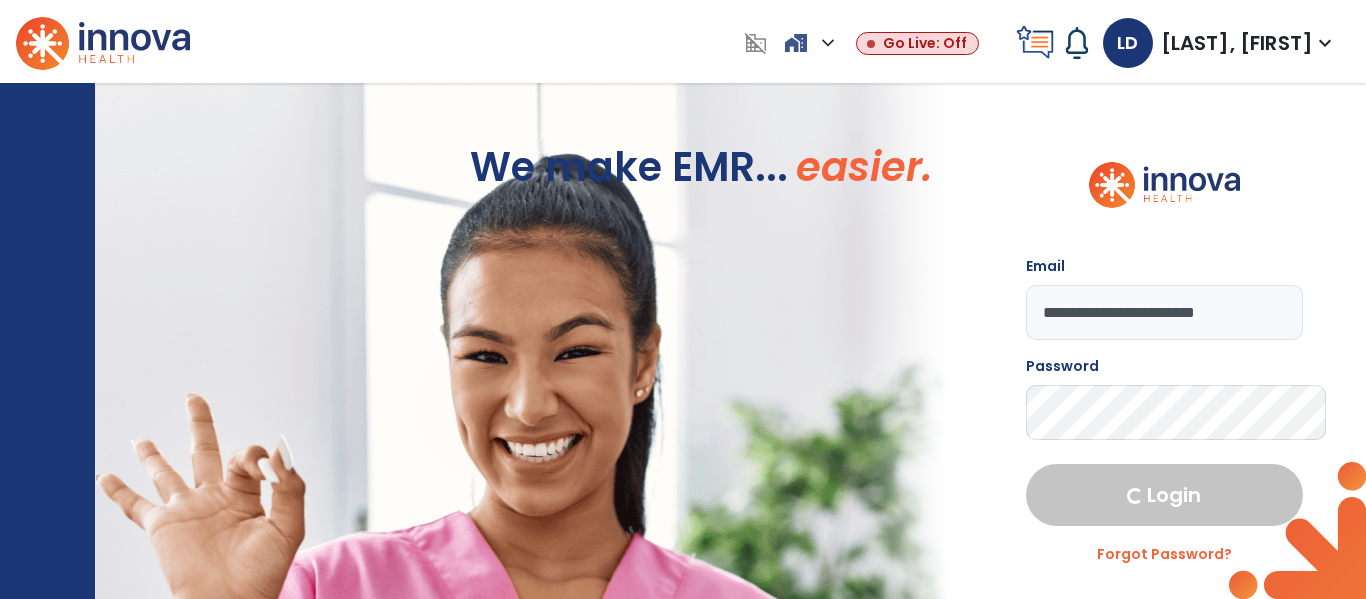 select on "****" 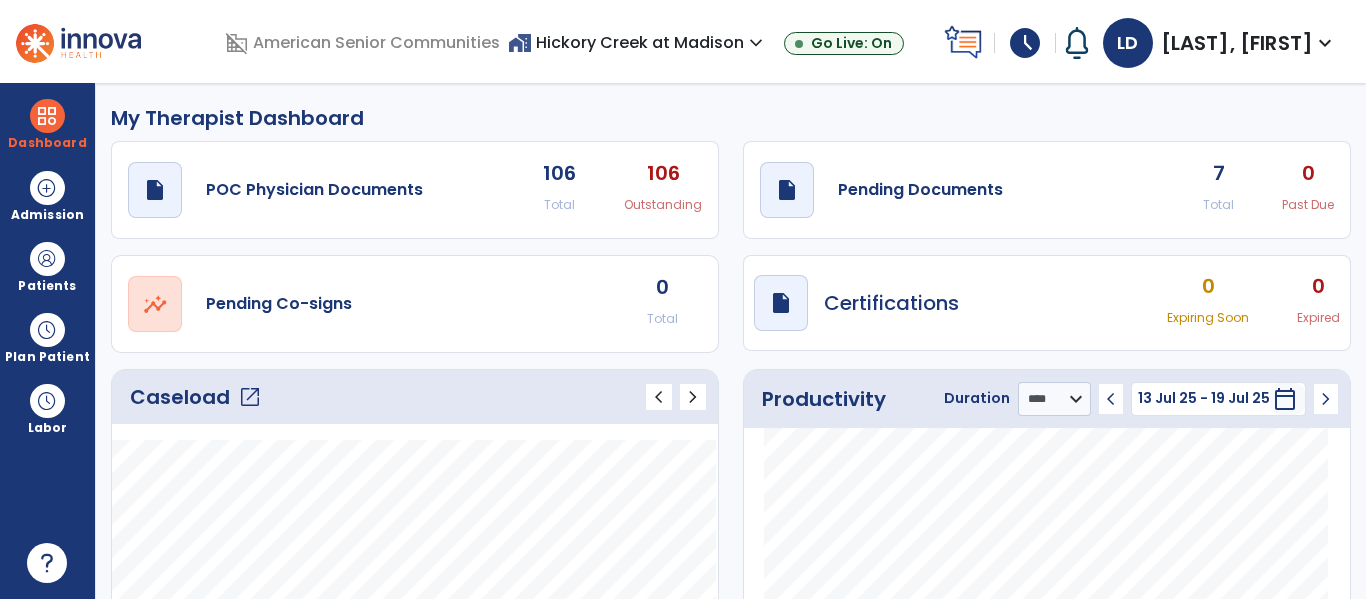 click on "open_in_new" 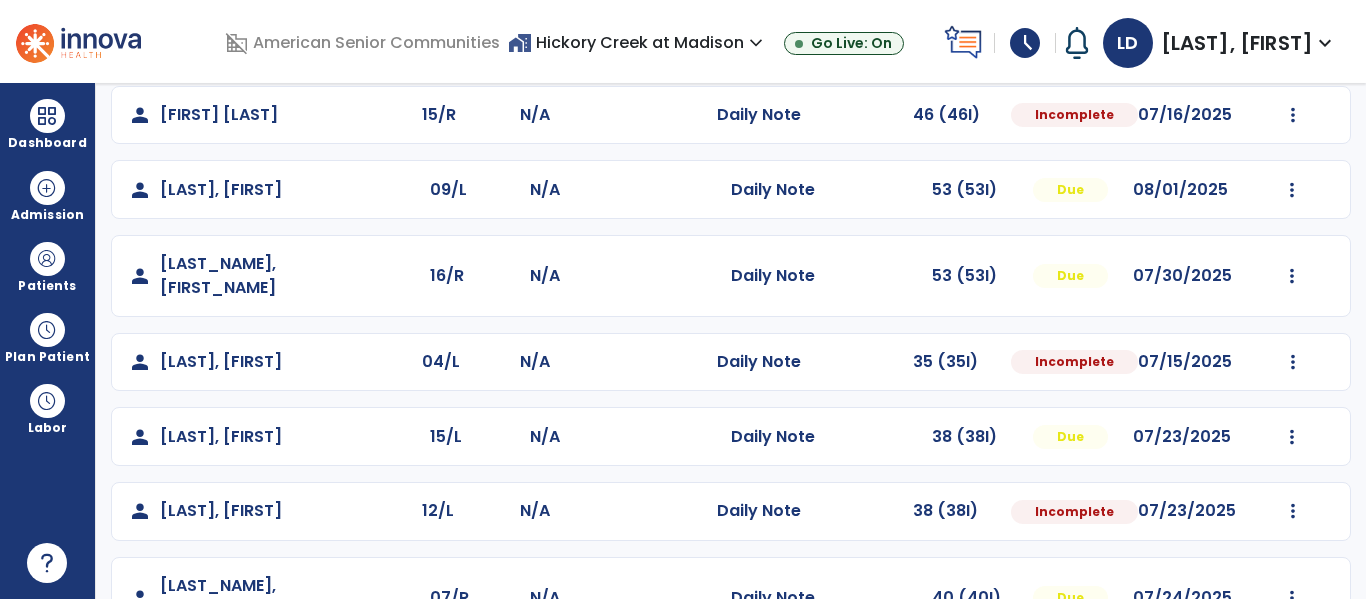 scroll, scrollTop: 190, scrollLeft: 0, axis: vertical 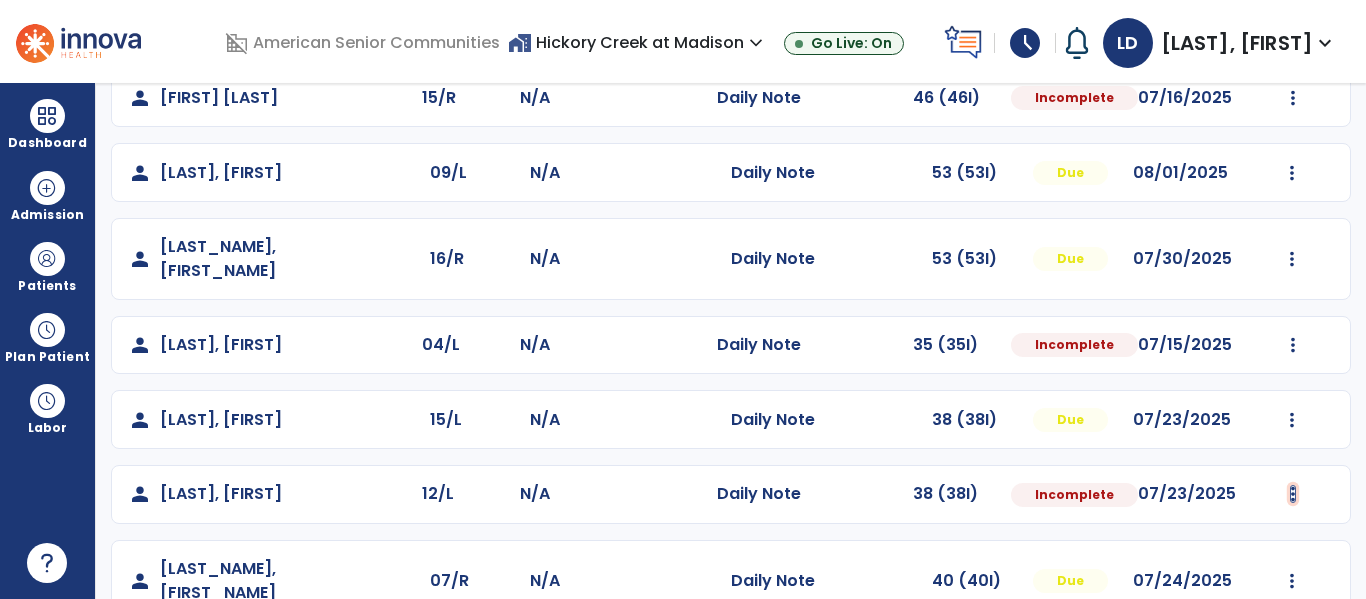 click at bounding box center [1293, 98] 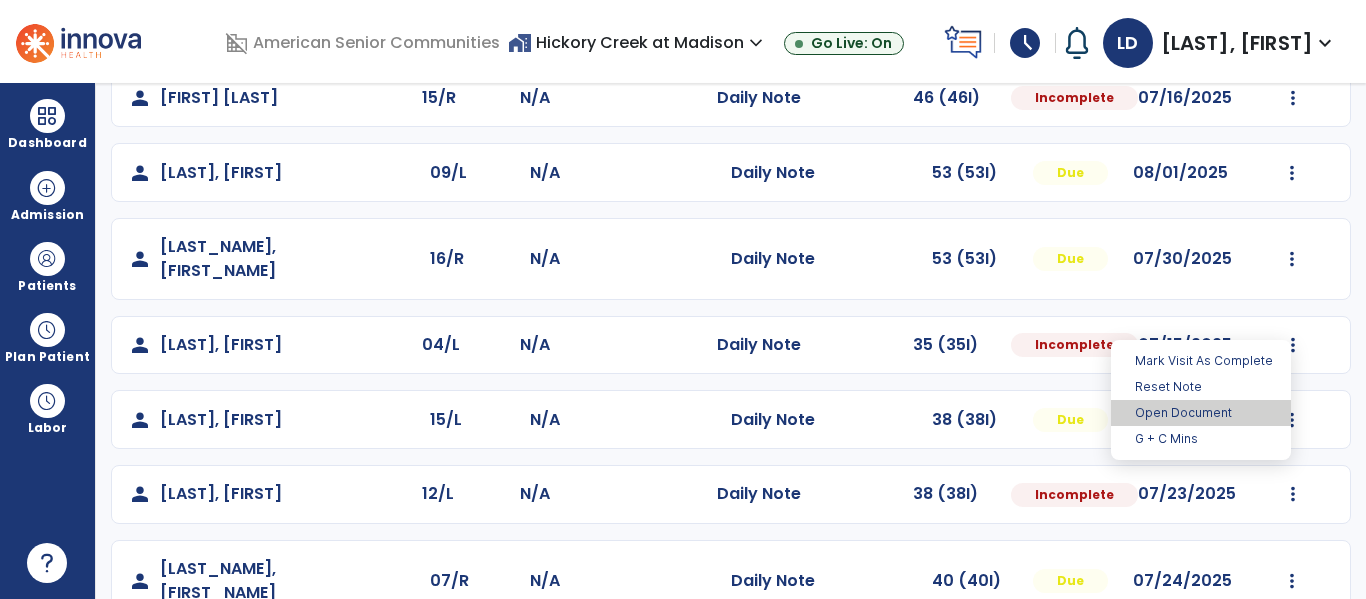 click on "Open Document" at bounding box center [1201, 413] 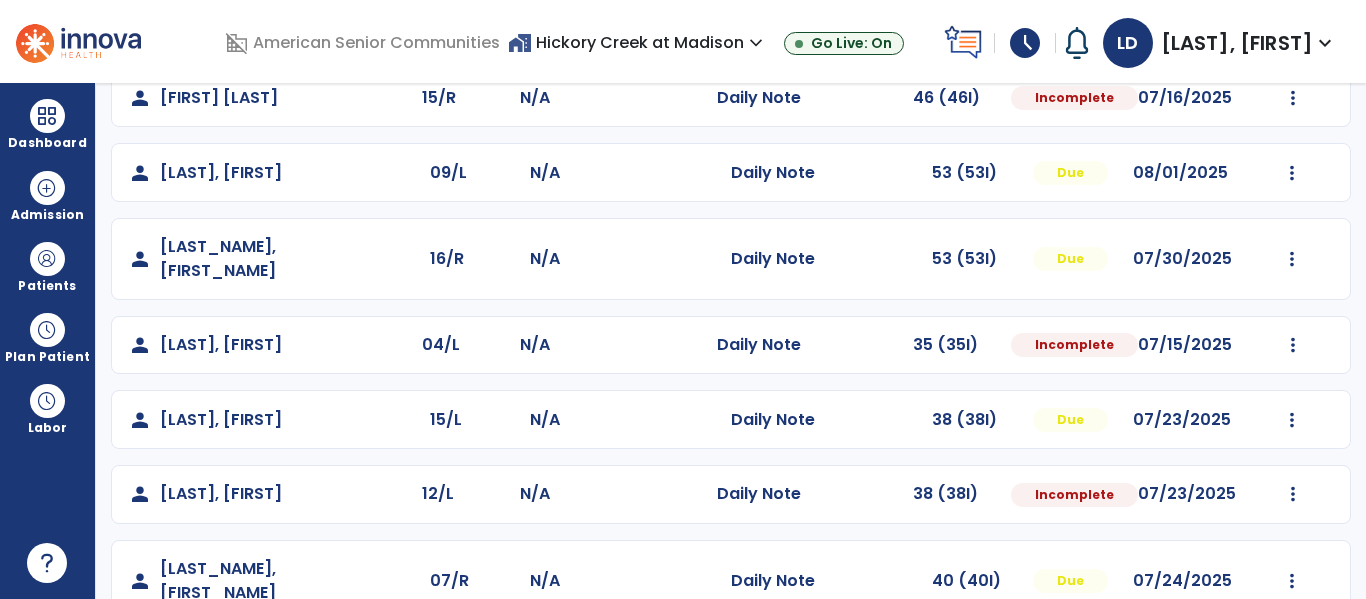 select on "*" 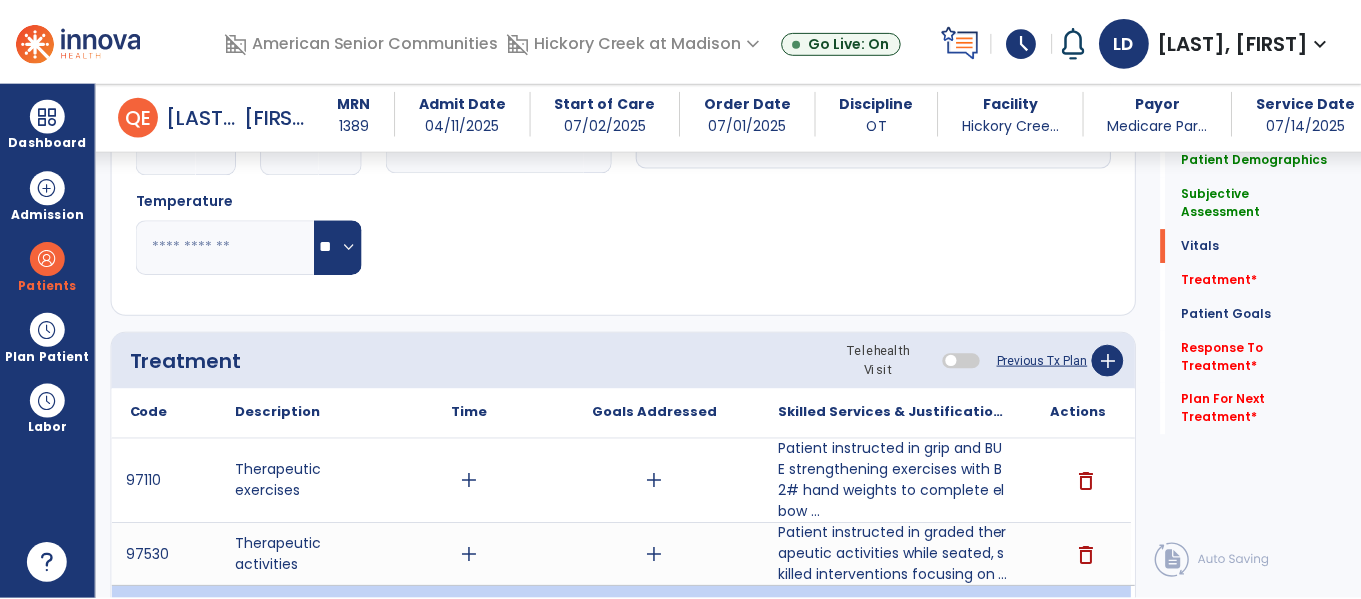 scroll, scrollTop: 972, scrollLeft: 0, axis: vertical 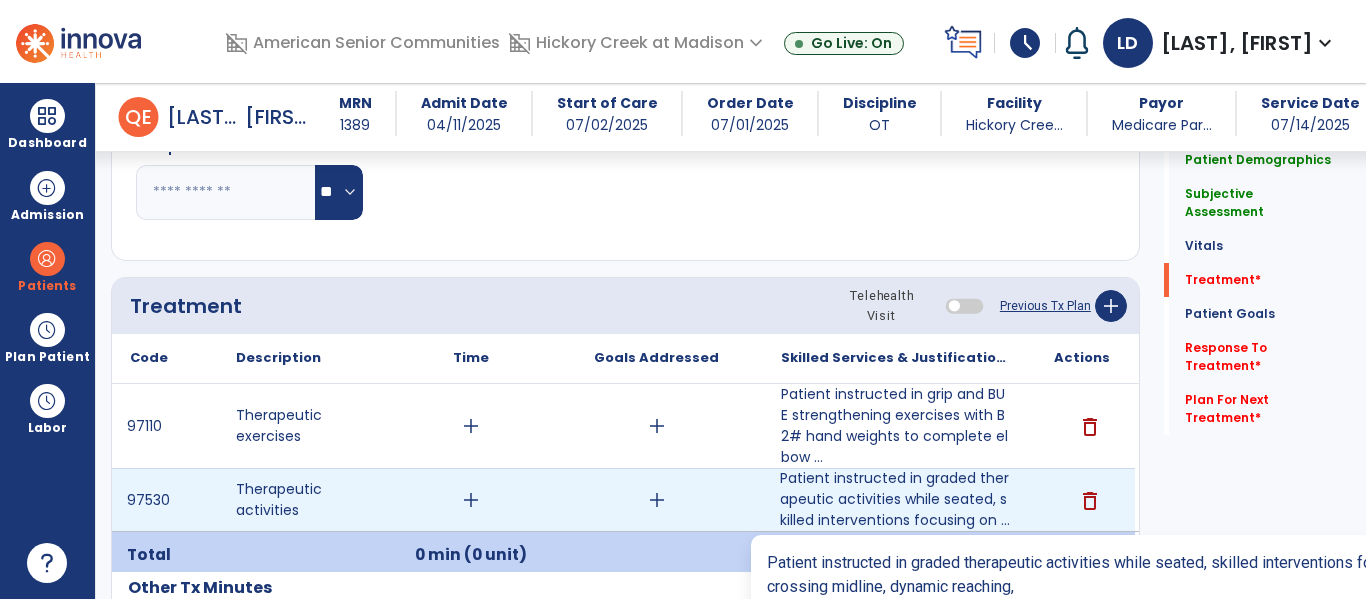 click on "Patient instructed in graded therapeutic activities while seated, skilled interventions focusing on ..." at bounding box center [896, 499] 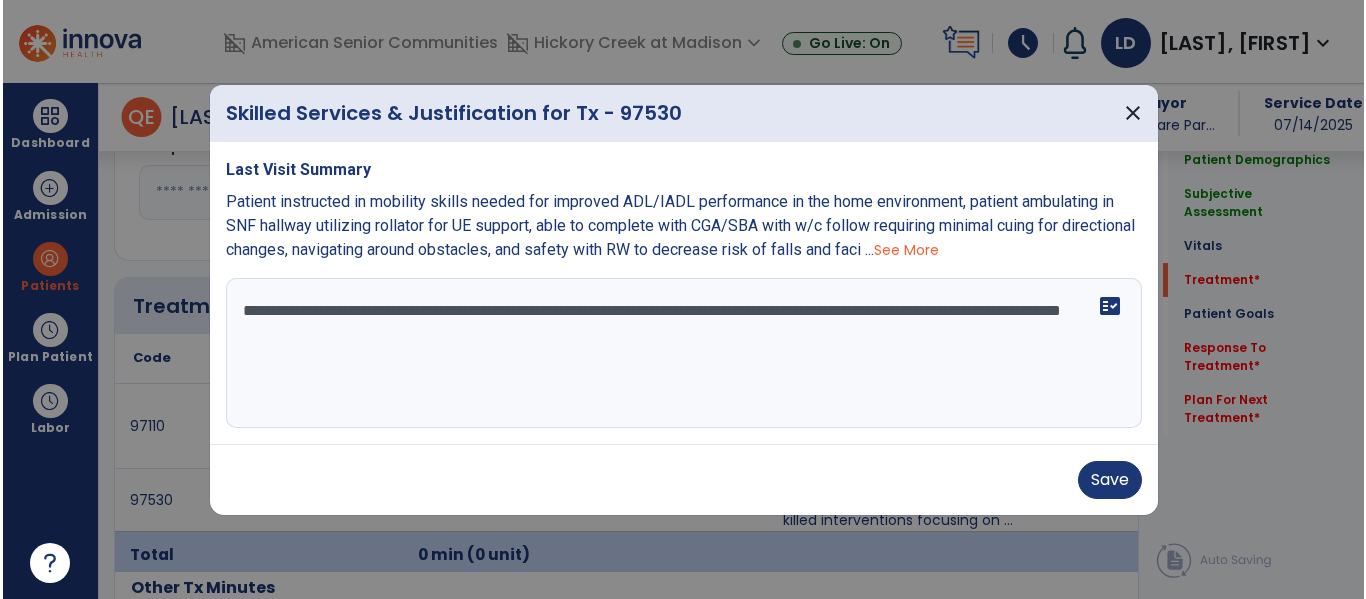 scroll, scrollTop: 972, scrollLeft: 0, axis: vertical 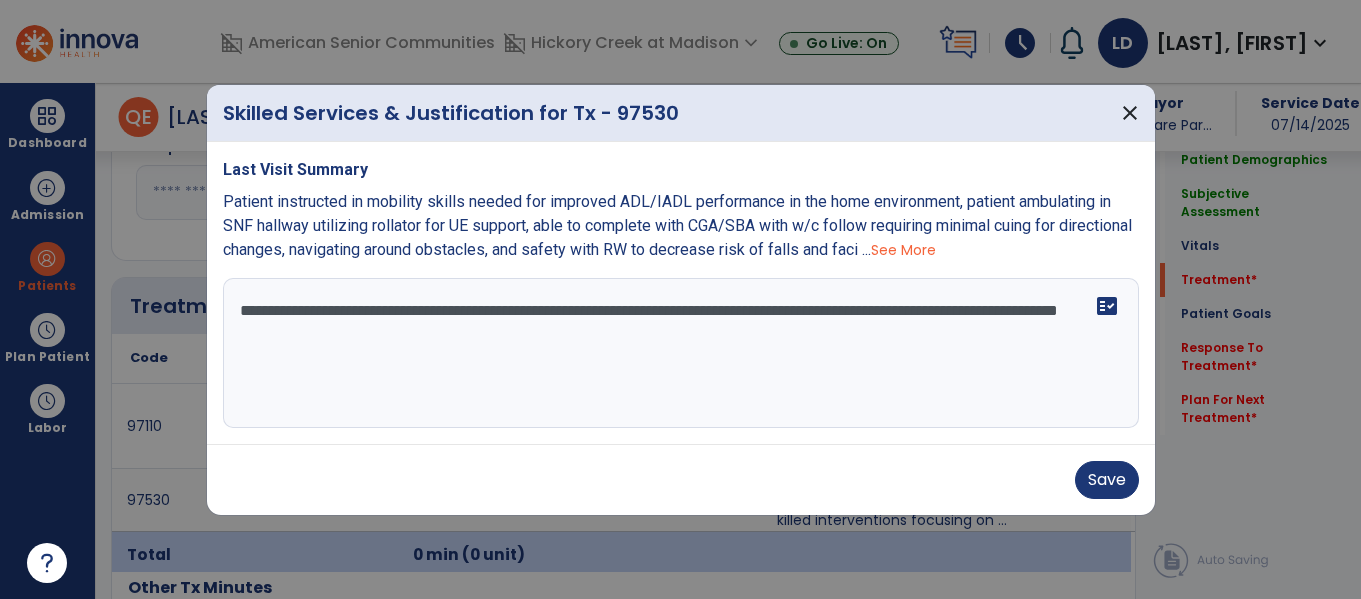 click on "**********" at bounding box center (681, 353) 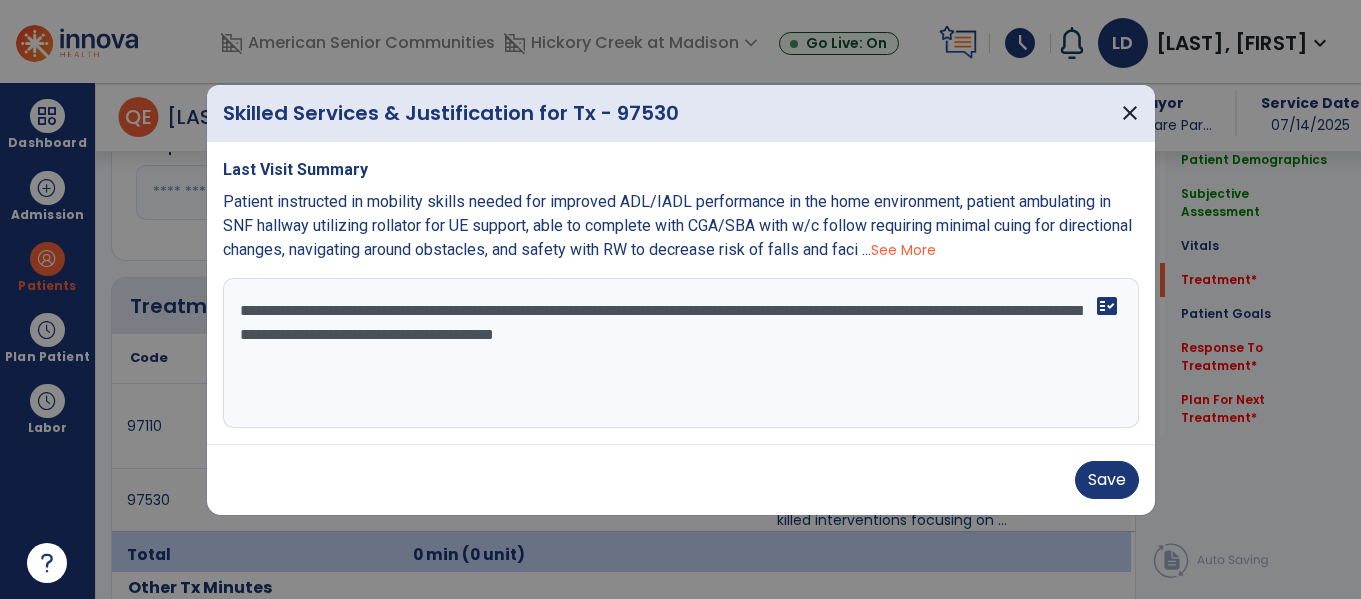 click on "**********" at bounding box center [681, 353] 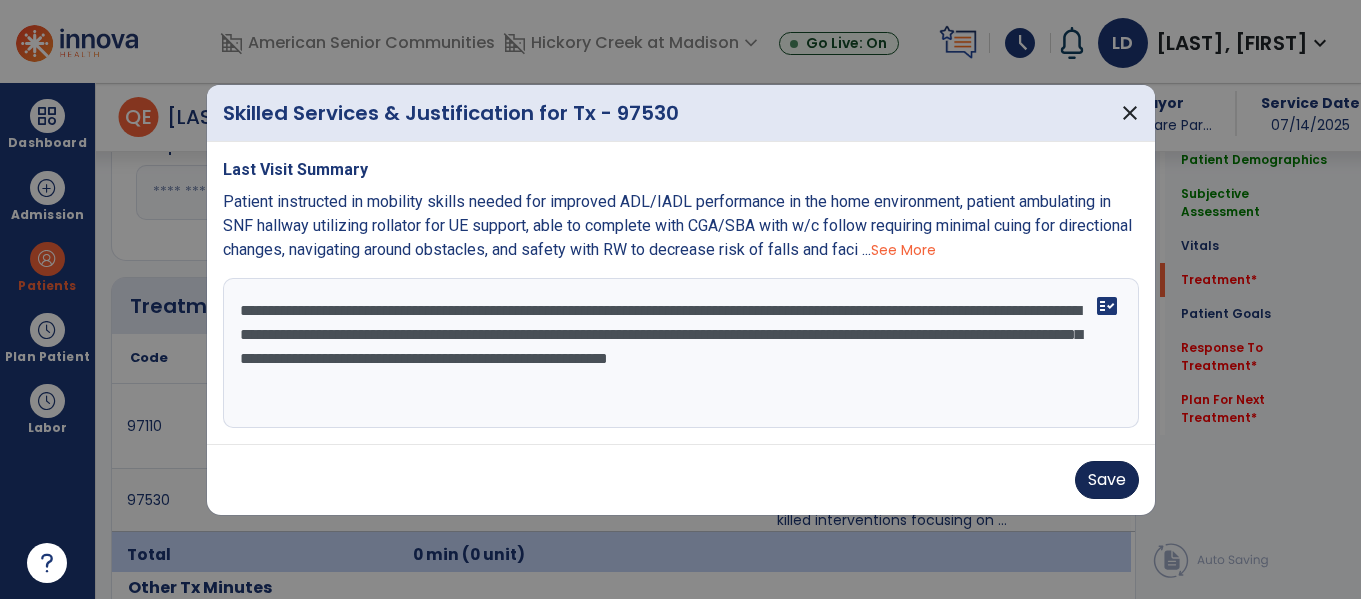 type on "**********" 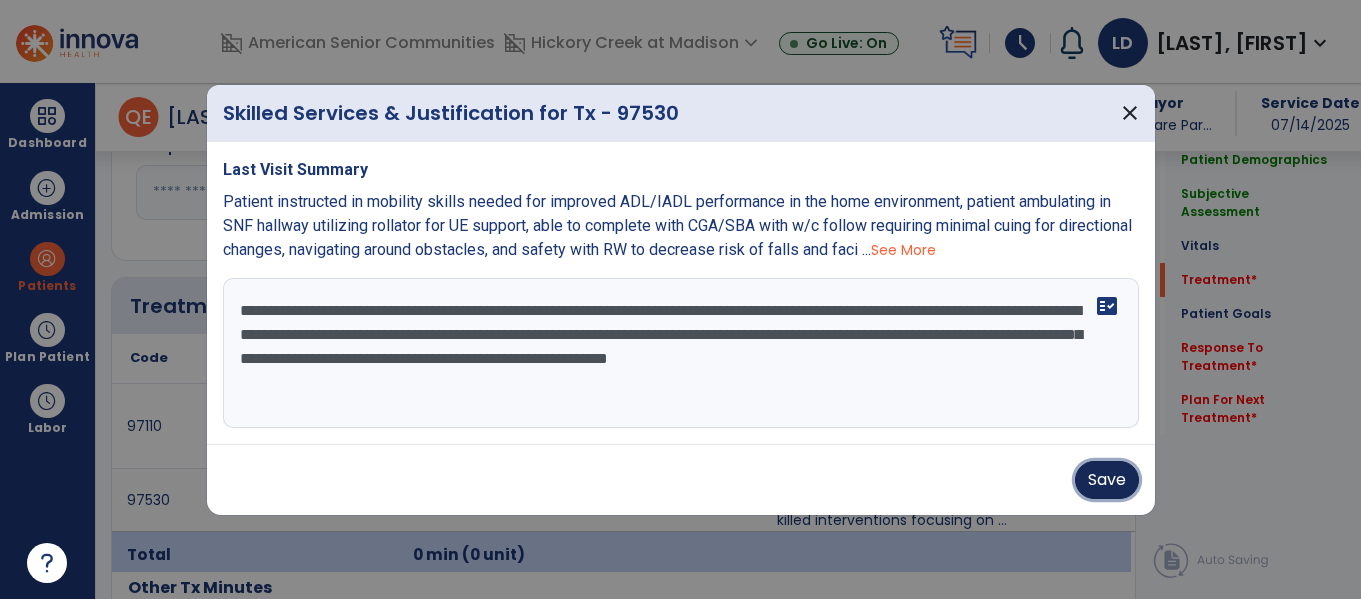 click on "Save" at bounding box center [1107, 480] 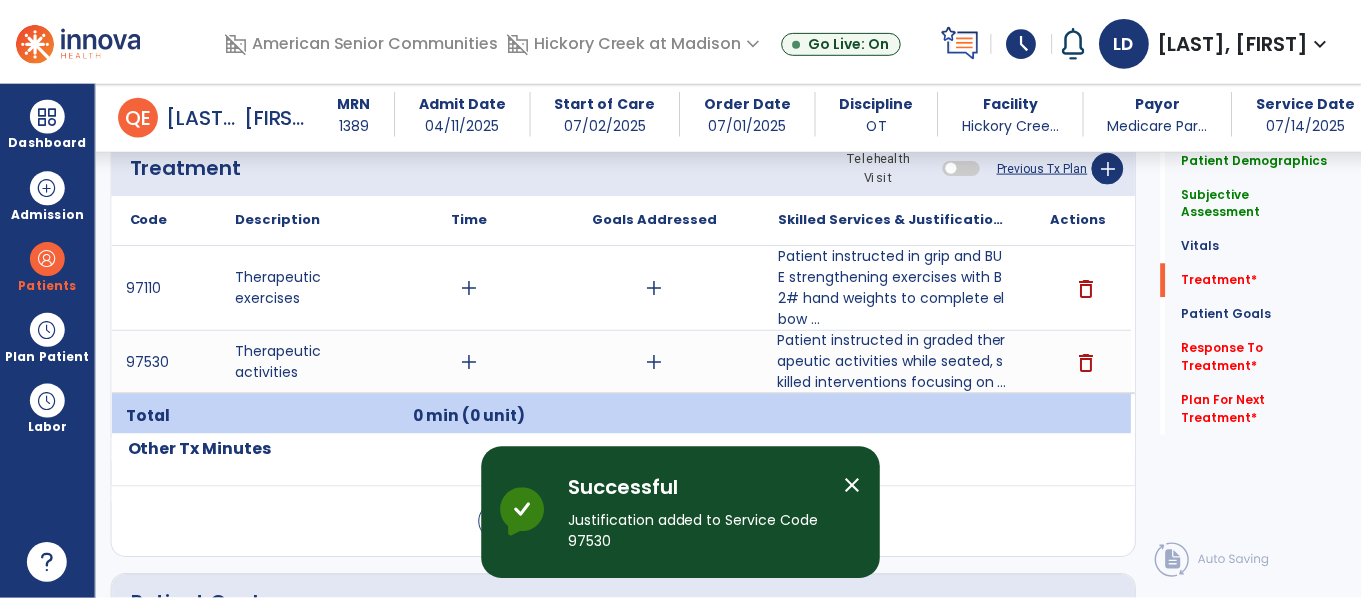 scroll, scrollTop: 1129, scrollLeft: 0, axis: vertical 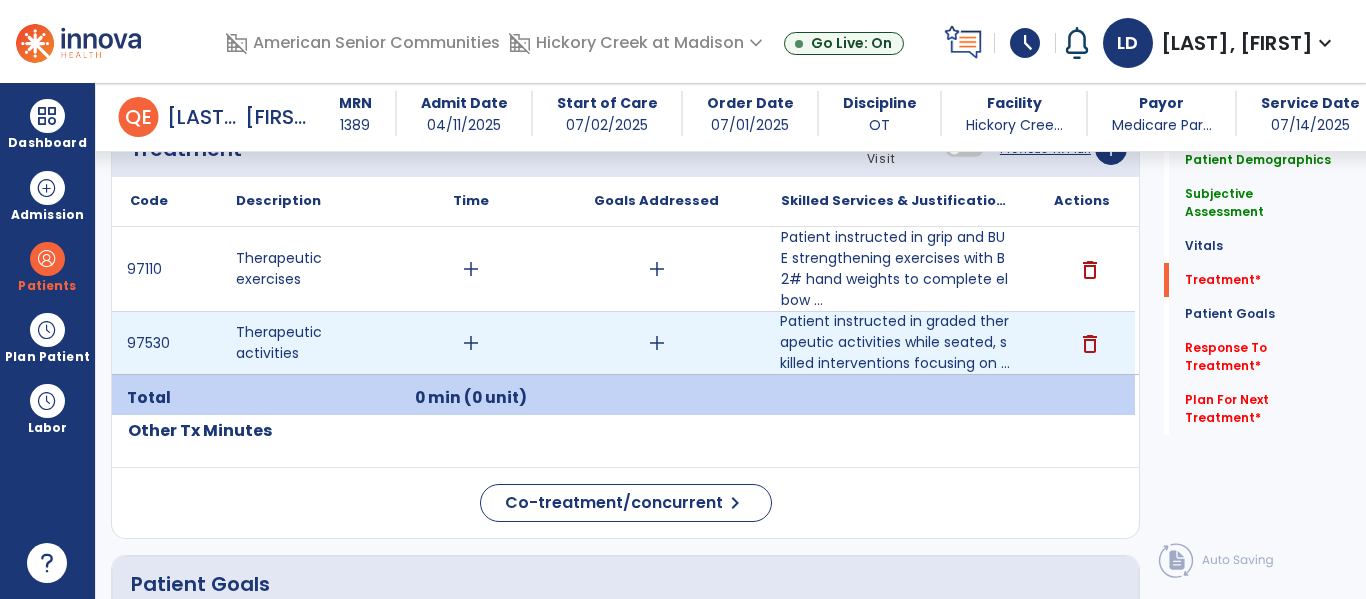 click on "add" at bounding box center [471, 343] 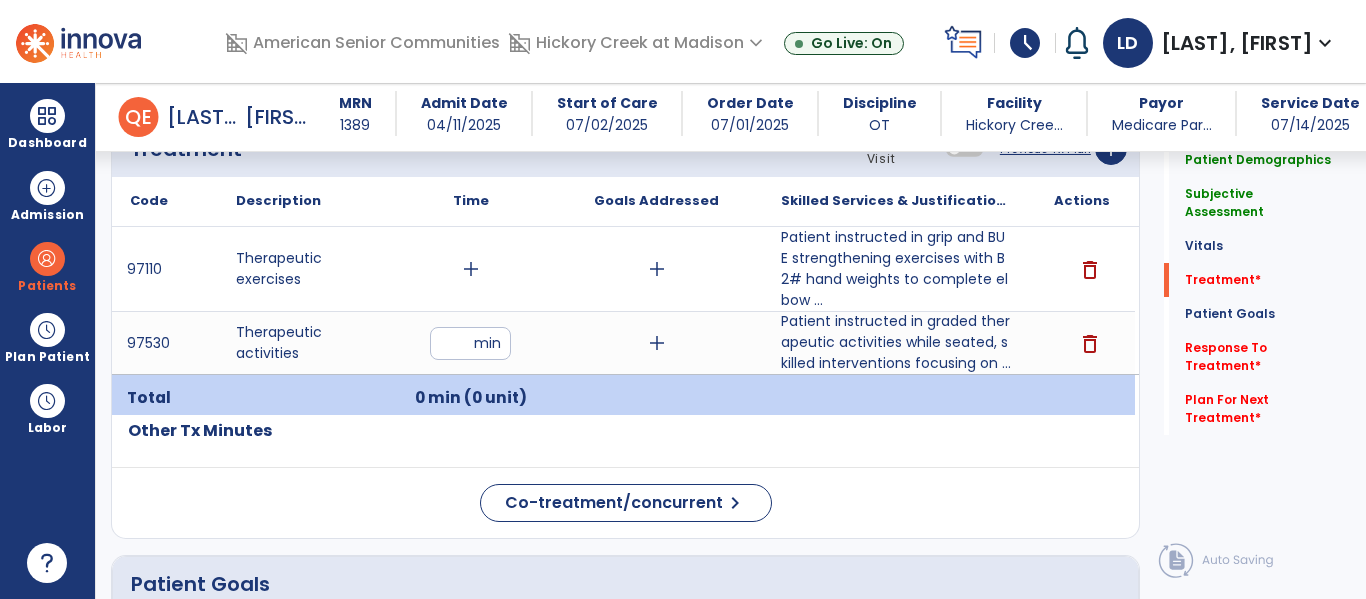 type on "**" 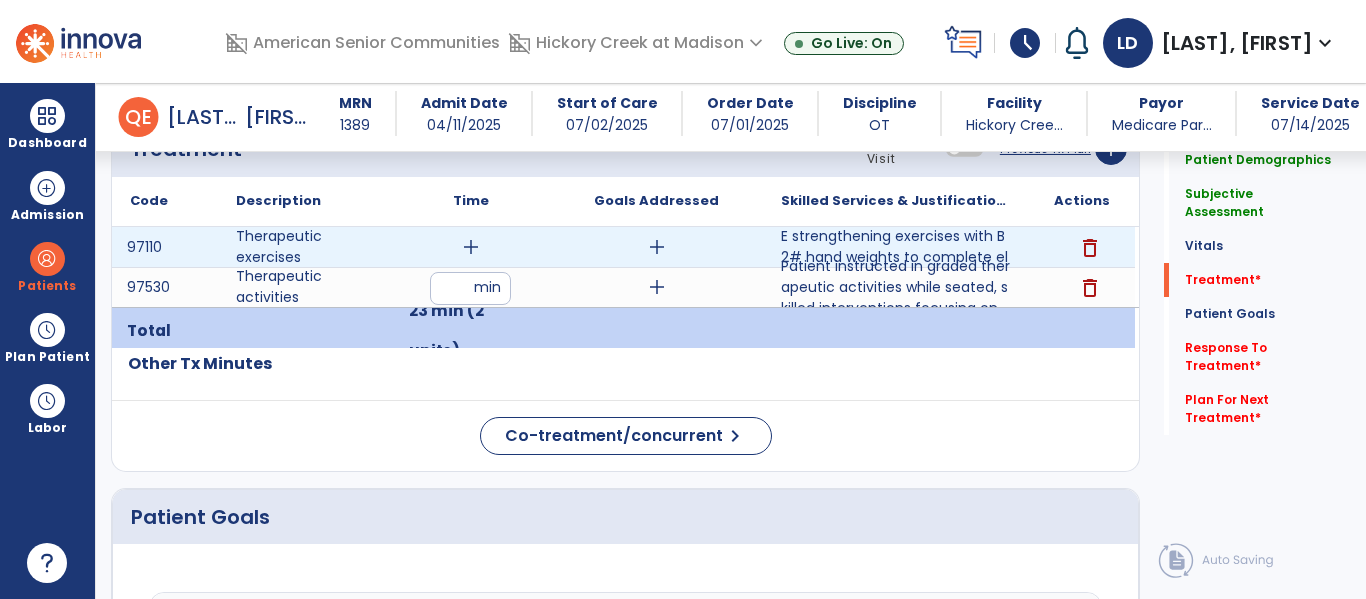 click on "add" at bounding box center (471, 247) 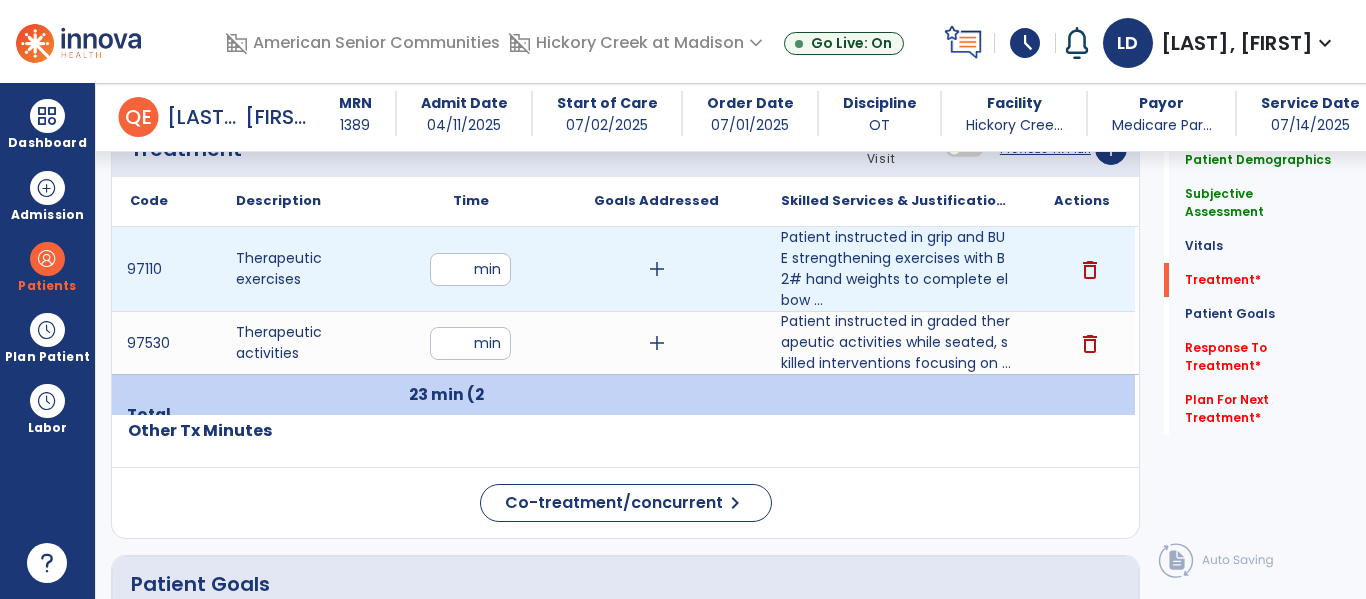 type on "**" 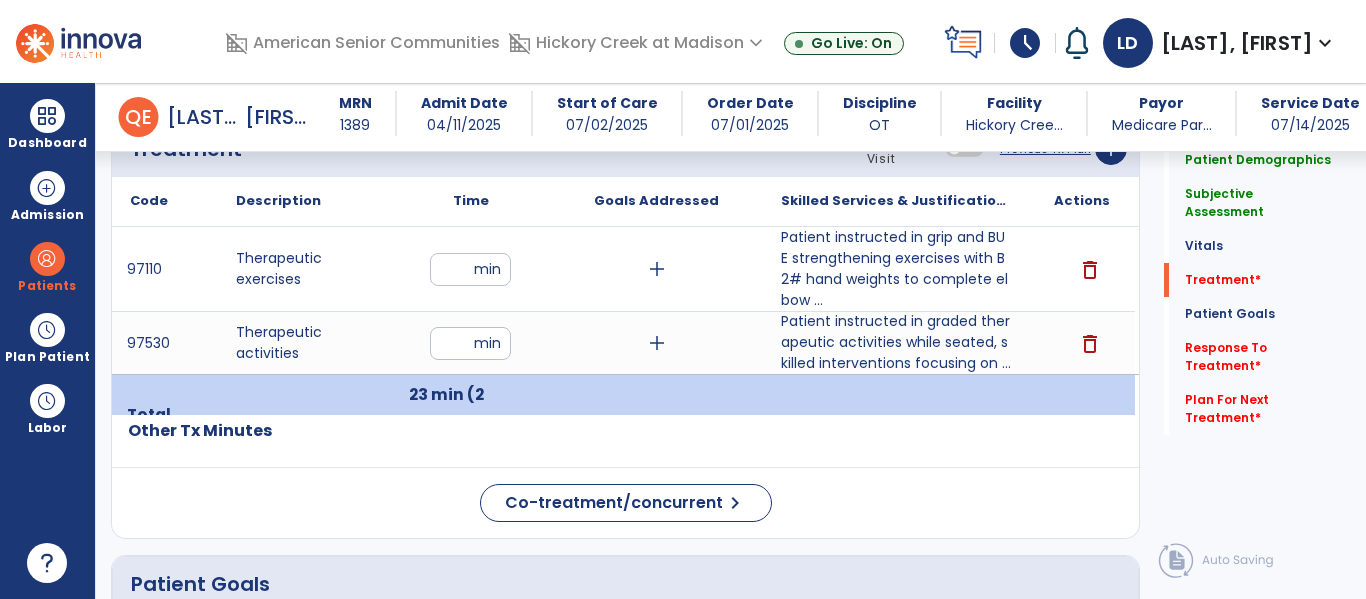 click on "Code
Description
Time" 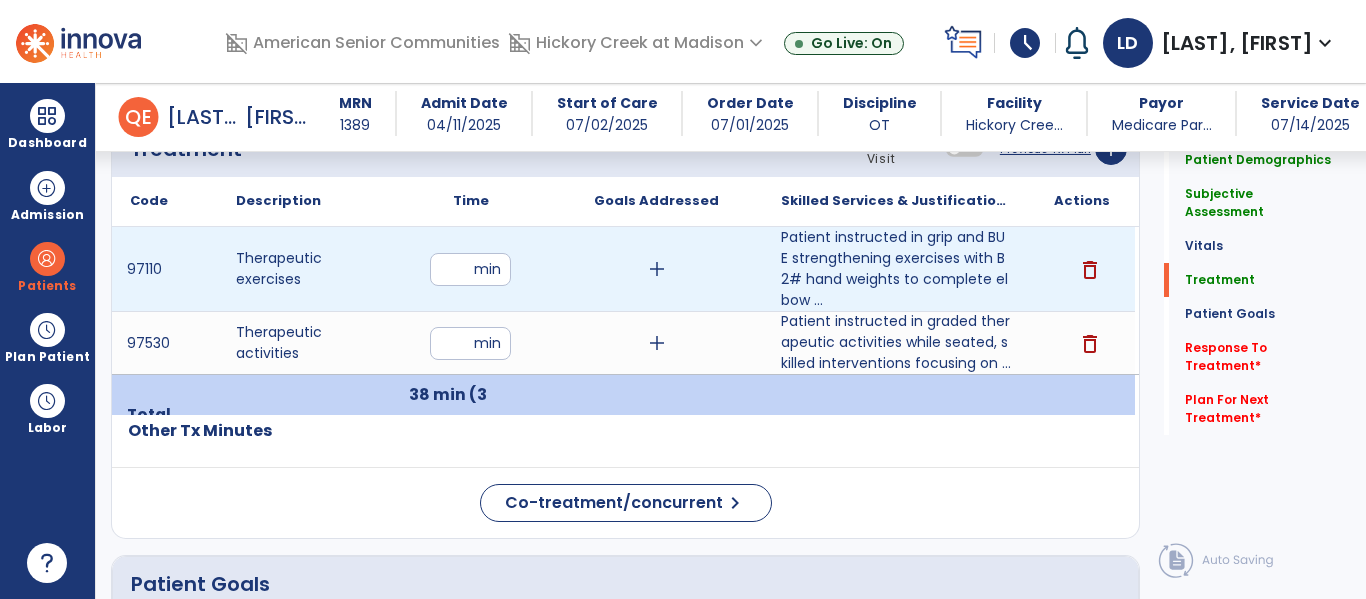 click on "add" at bounding box center (657, 269) 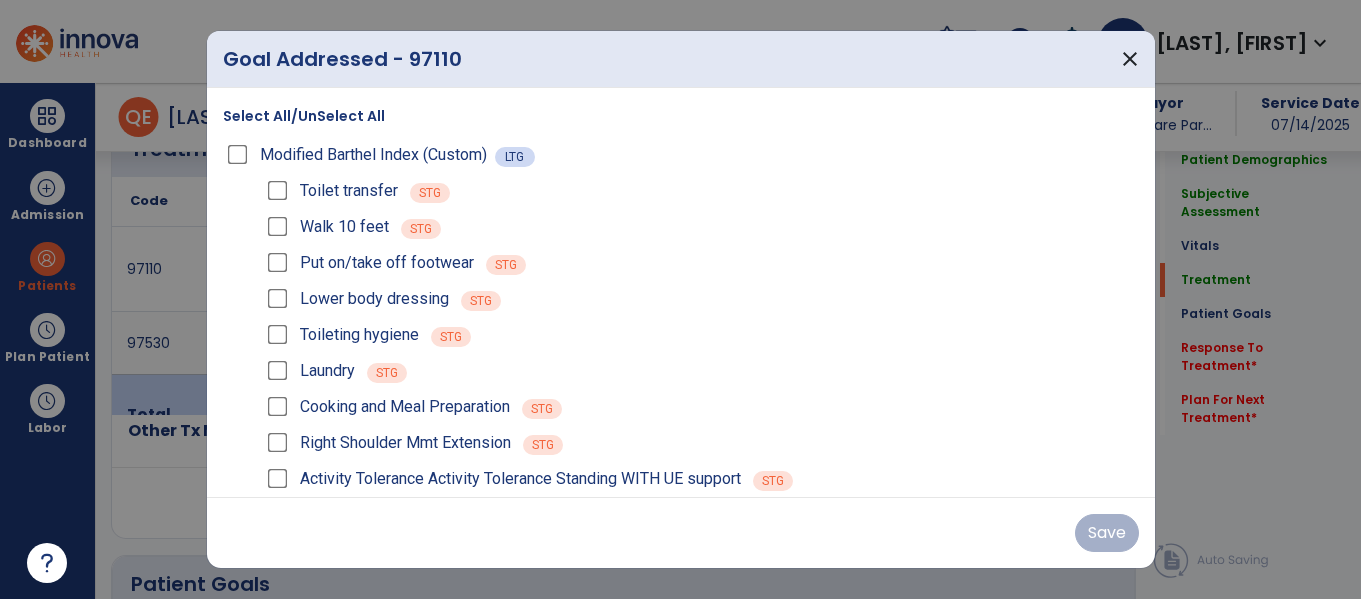 scroll, scrollTop: 1129, scrollLeft: 0, axis: vertical 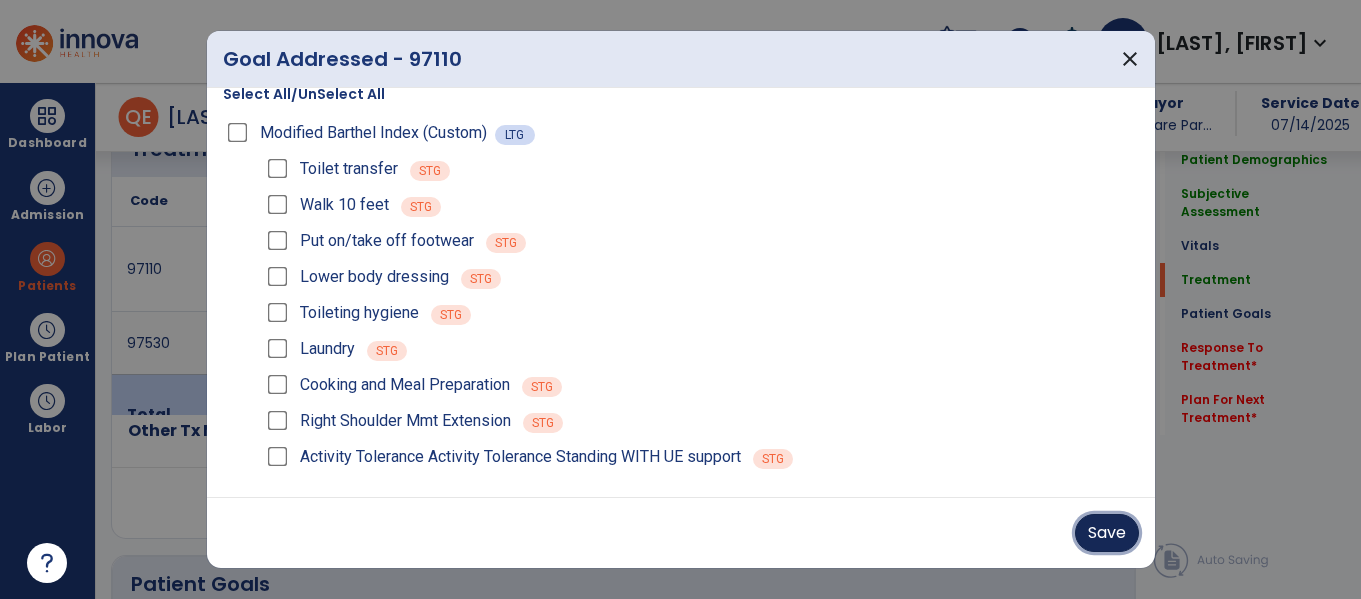 click on "Save" at bounding box center (1107, 533) 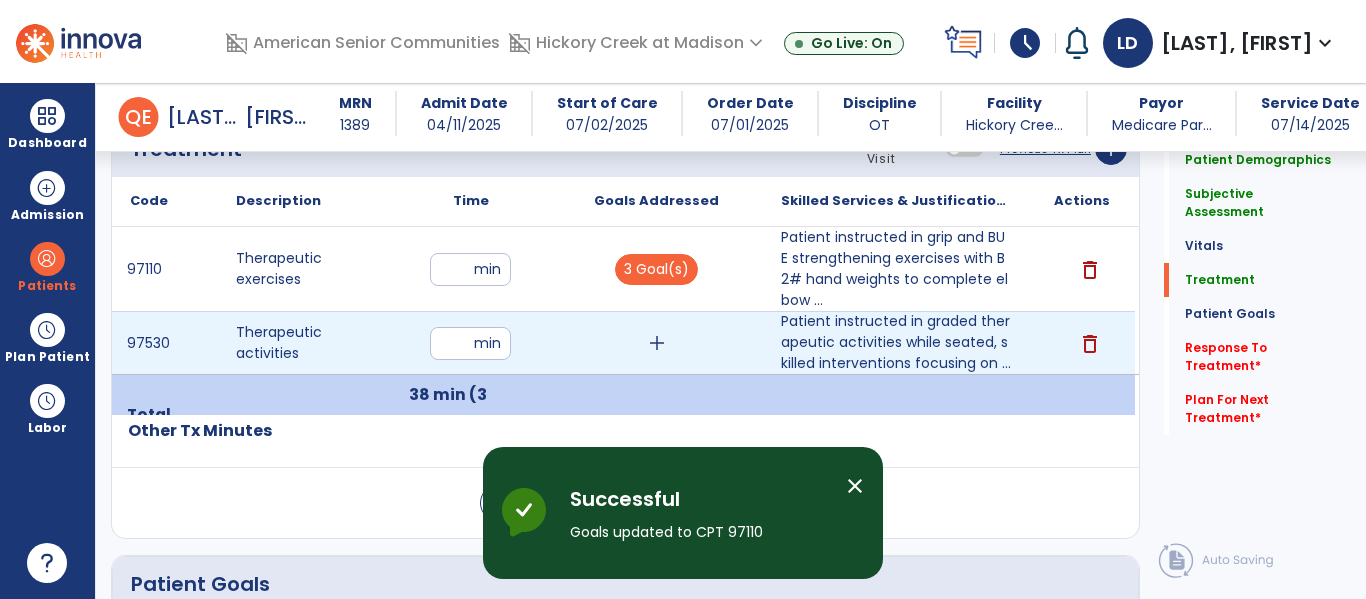 click on "add" at bounding box center [657, 343] 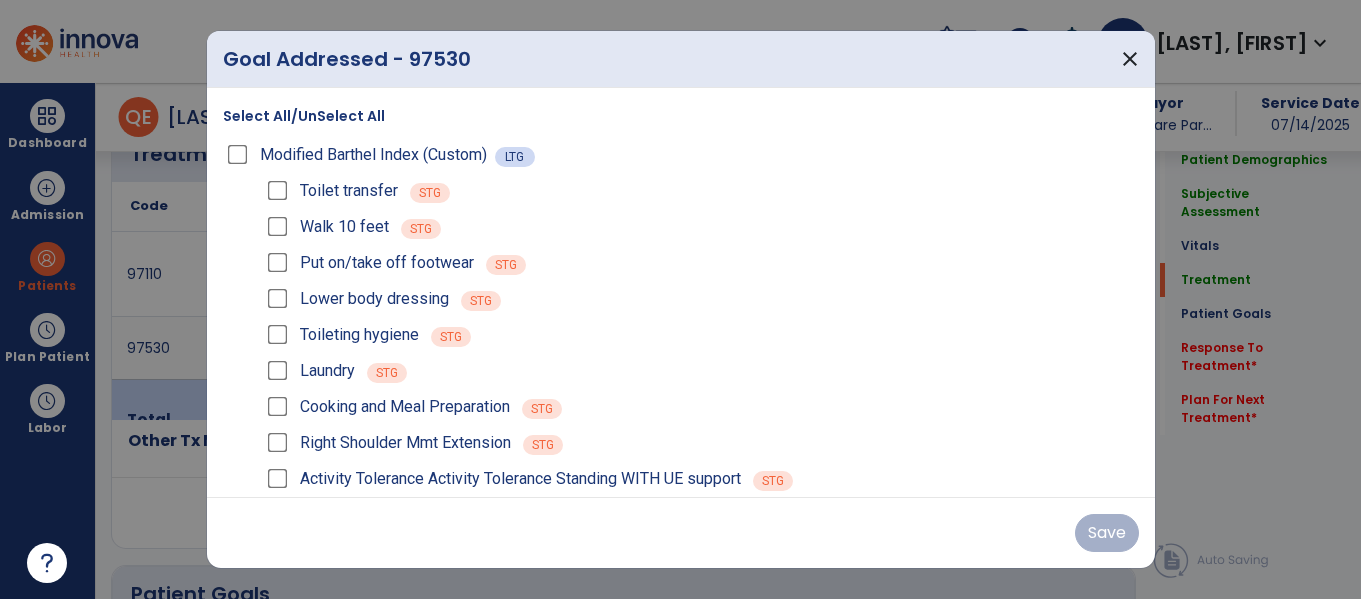 scroll, scrollTop: 1129, scrollLeft: 0, axis: vertical 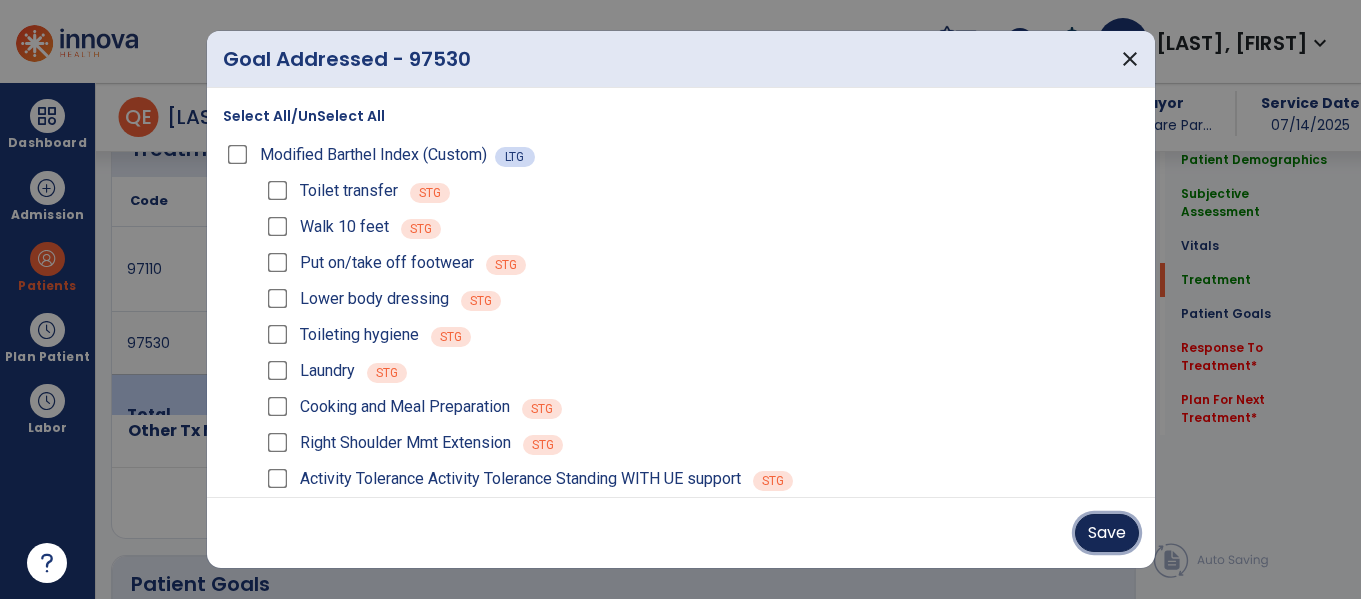 click on "Save" at bounding box center (1107, 533) 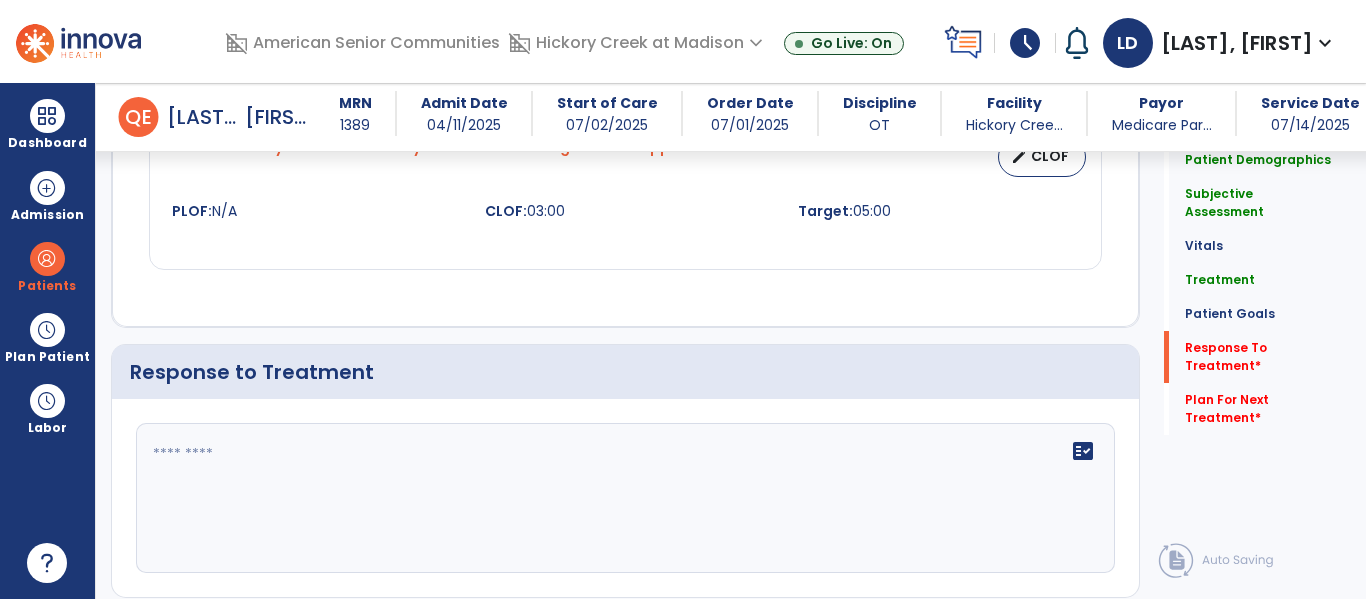 scroll, scrollTop: 2873, scrollLeft: 0, axis: vertical 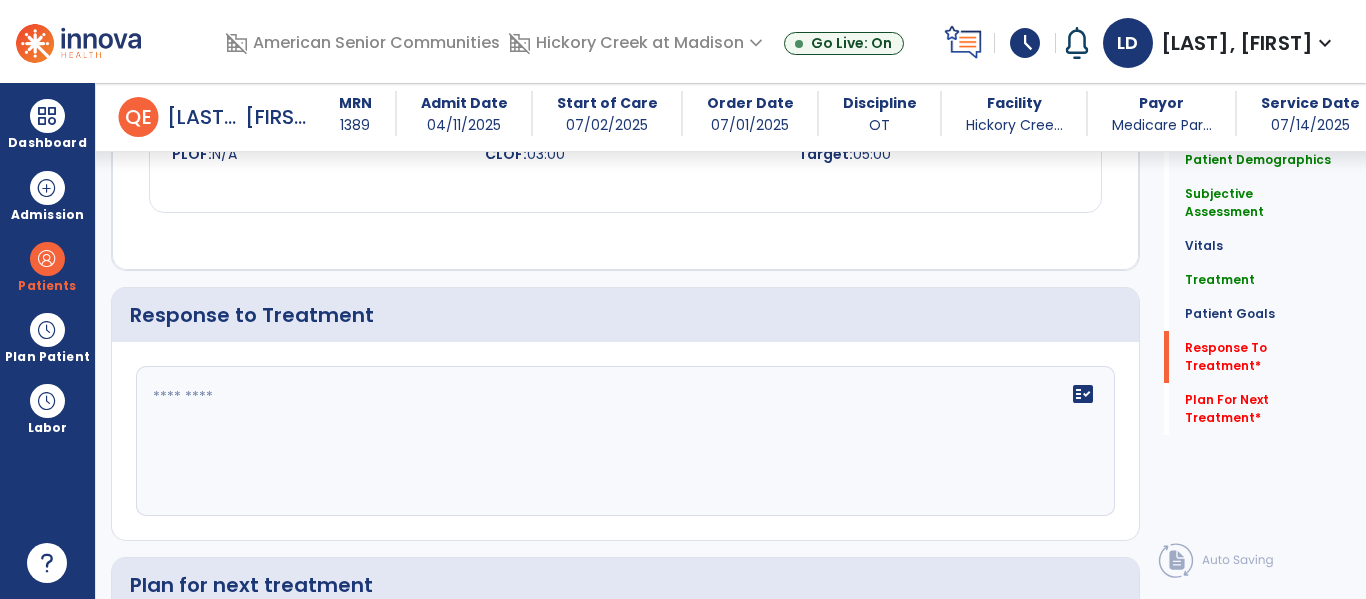 click on "fact_check" 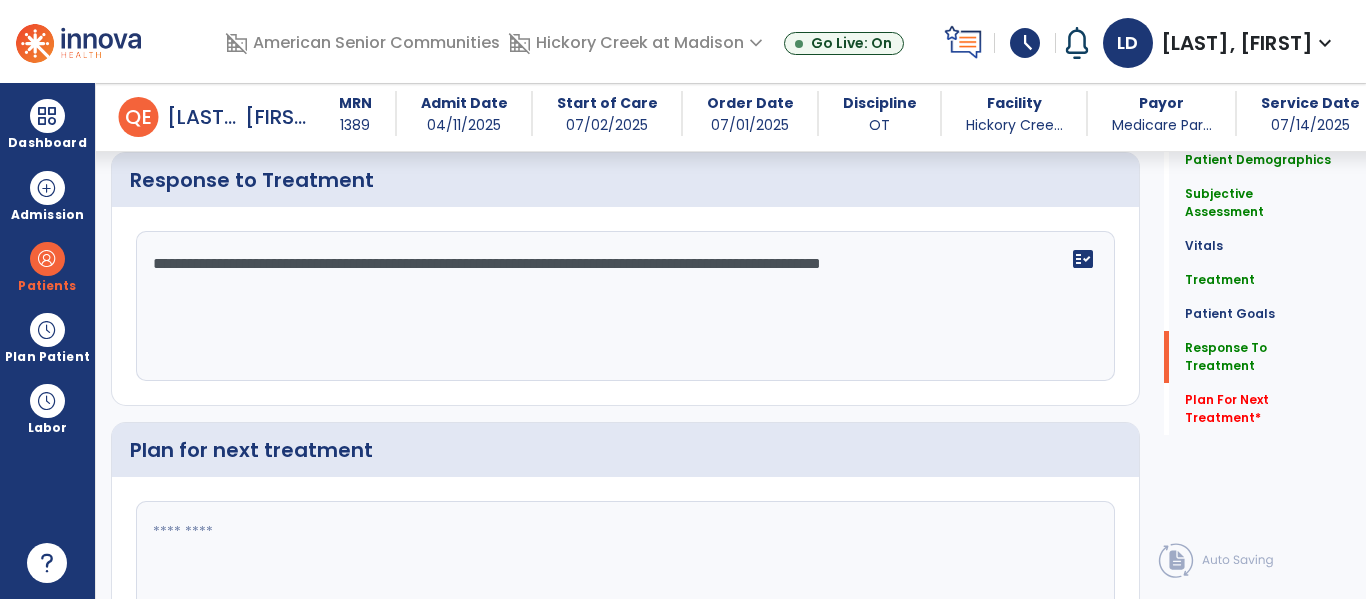 scroll, scrollTop: 3151, scrollLeft: 0, axis: vertical 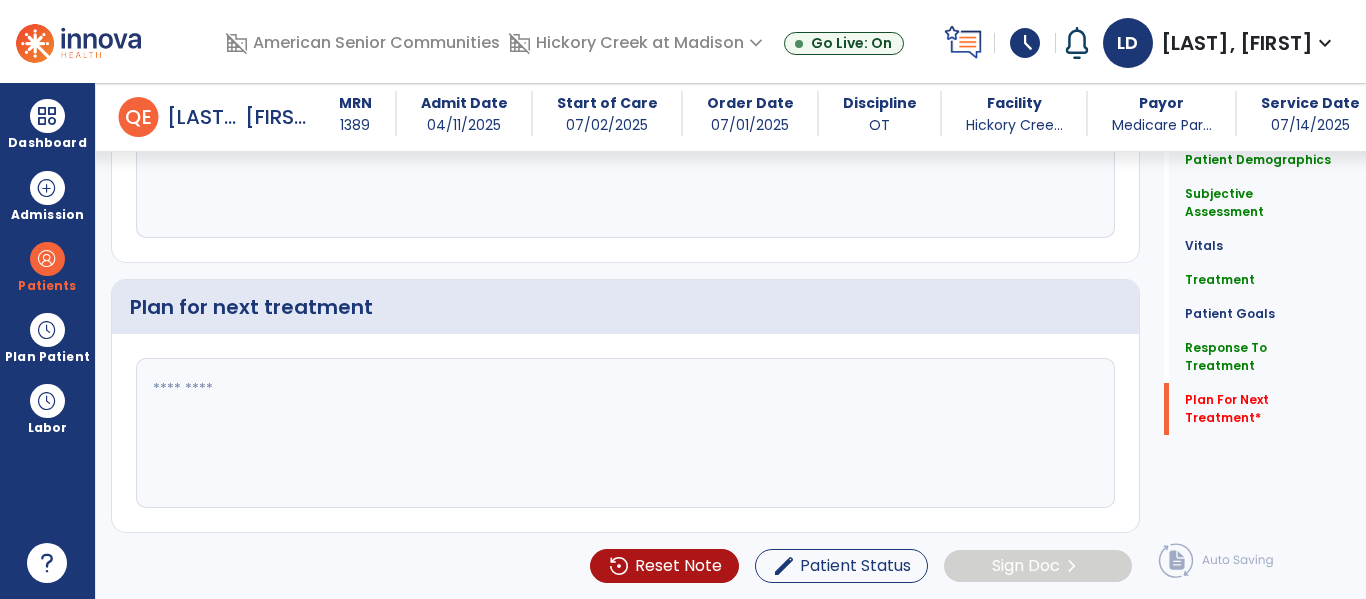 type on "**********" 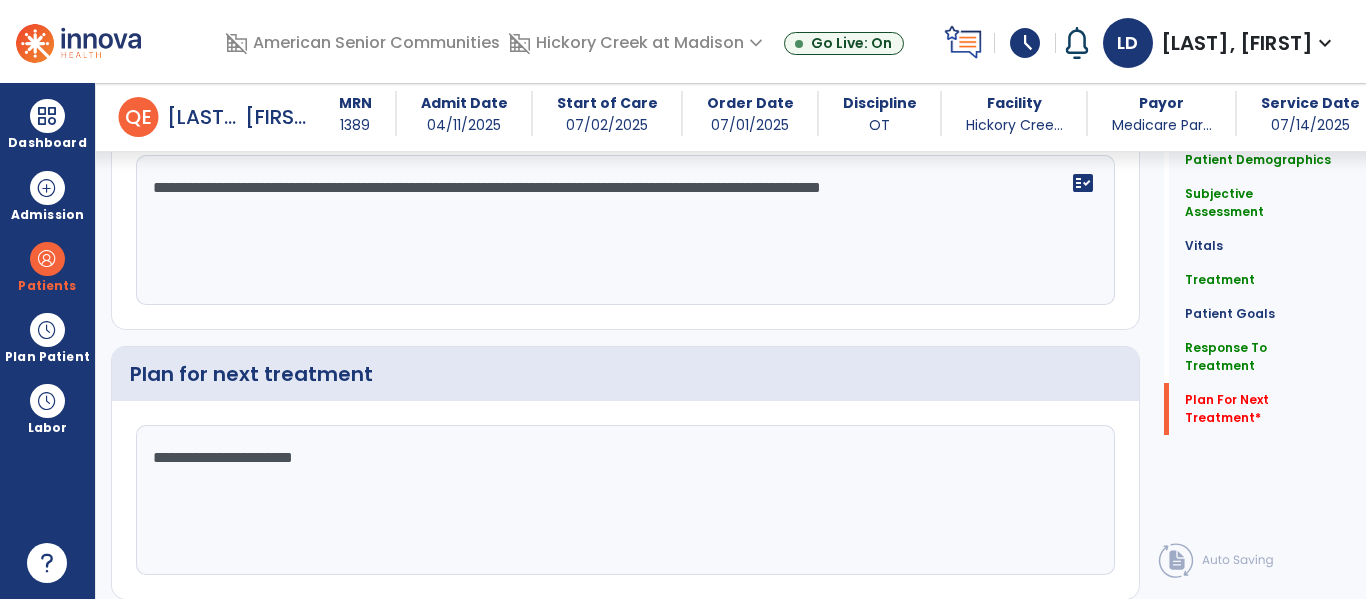 scroll, scrollTop: 3151, scrollLeft: 0, axis: vertical 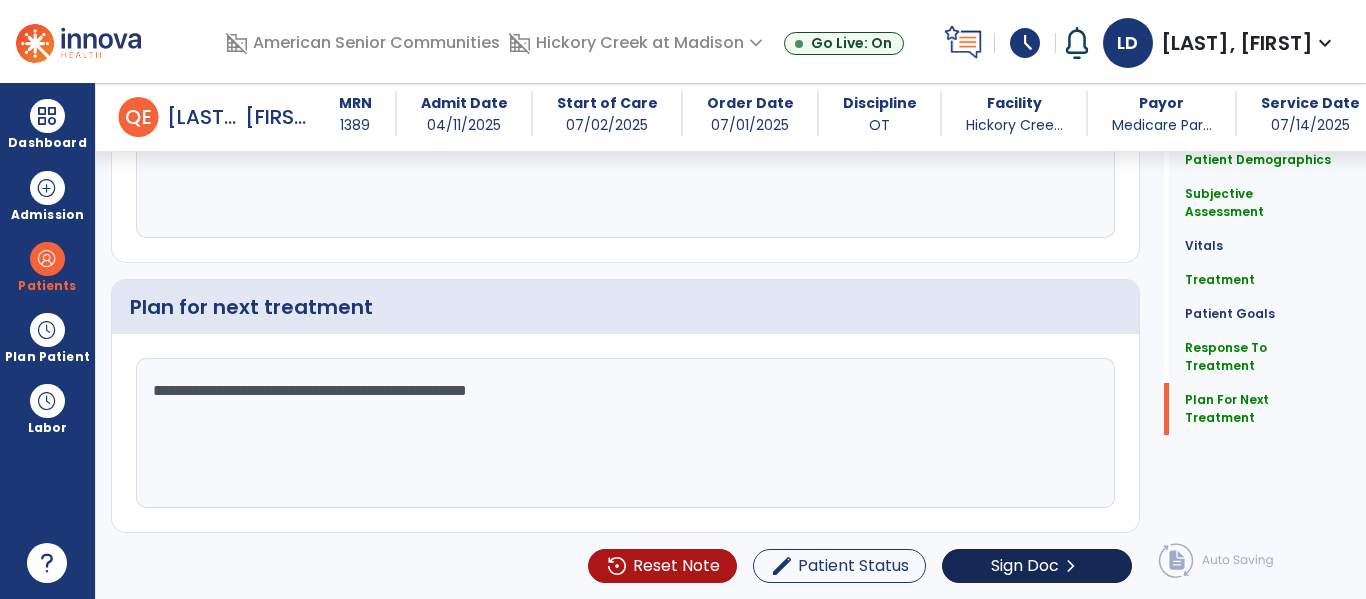type on "**********" 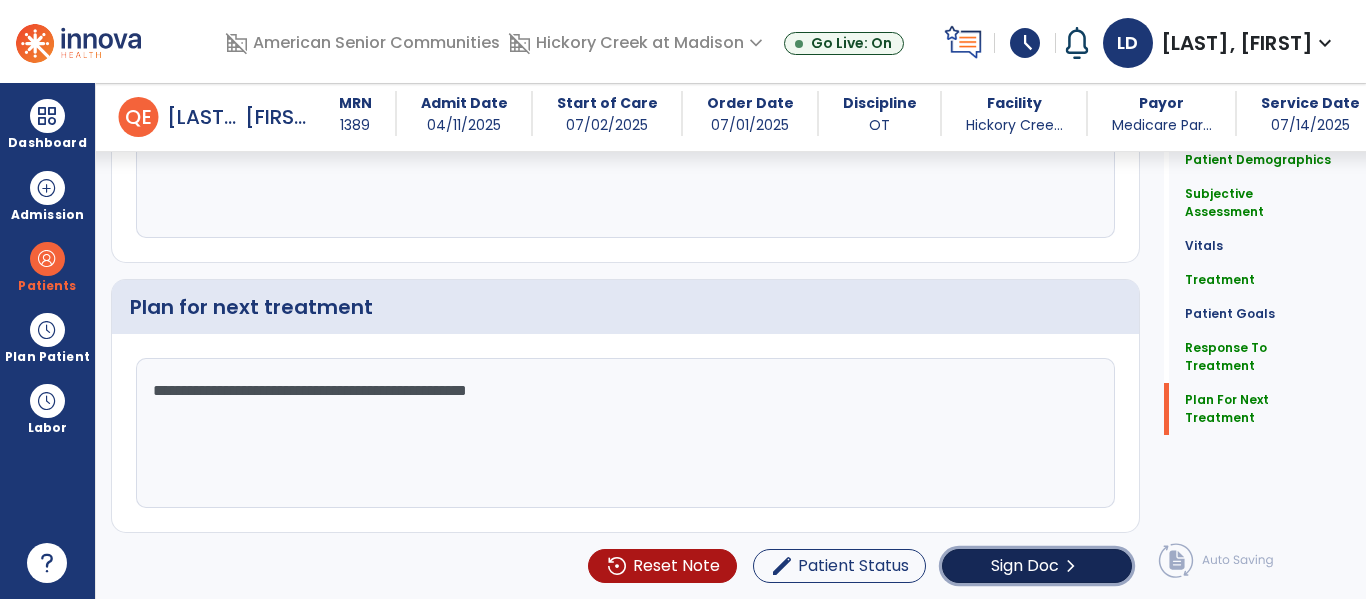 click on "chevron_right" 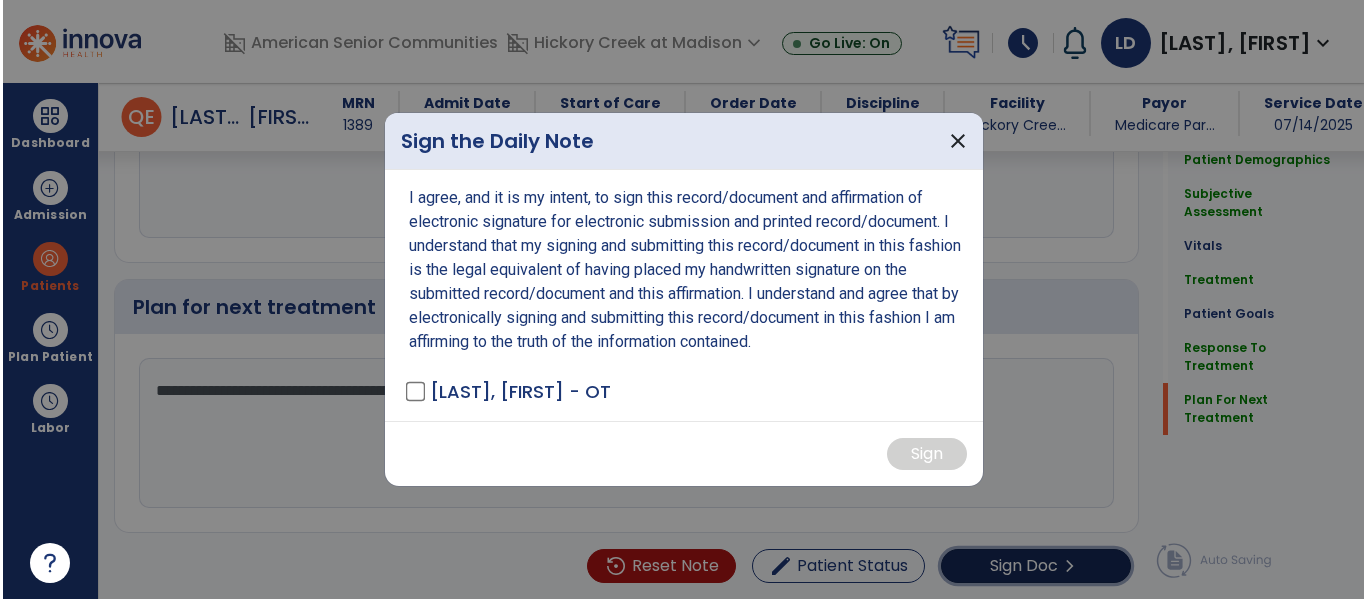 scroll, scrollTop: 3151, scrollLeft: 0, axis: vertical 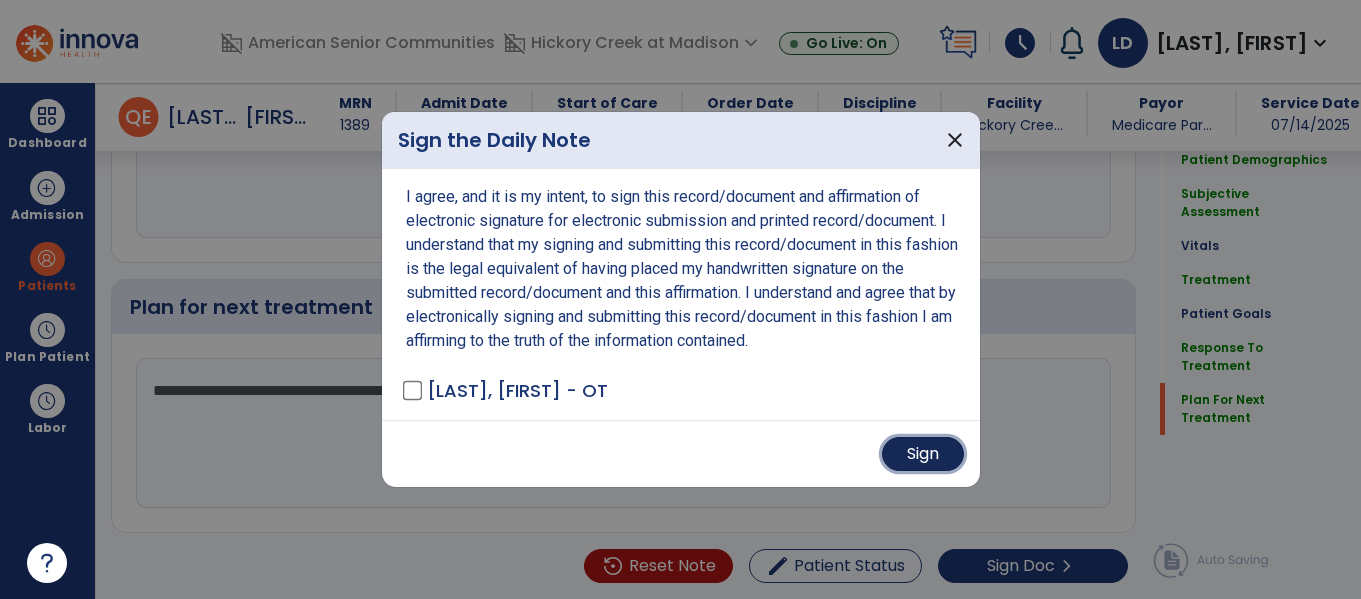 click on "Sign" at bounding box center (923, 454) 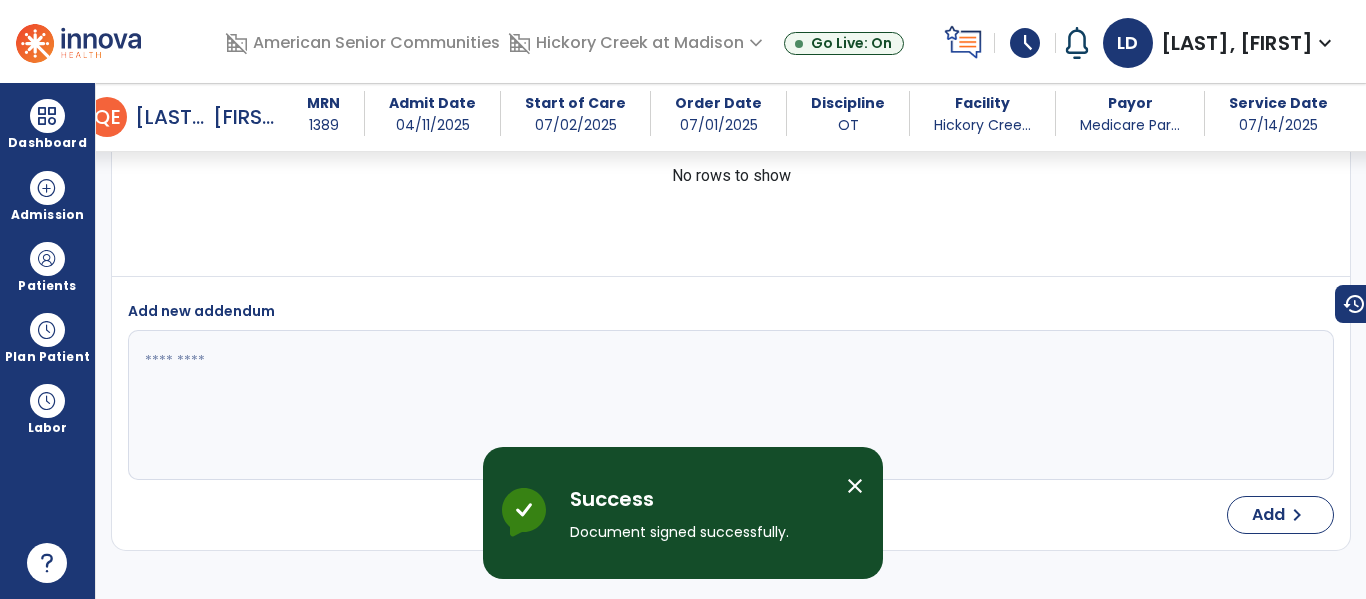 scroll, scrollTop: 4803, scrollLeft: 0, axis: vertical 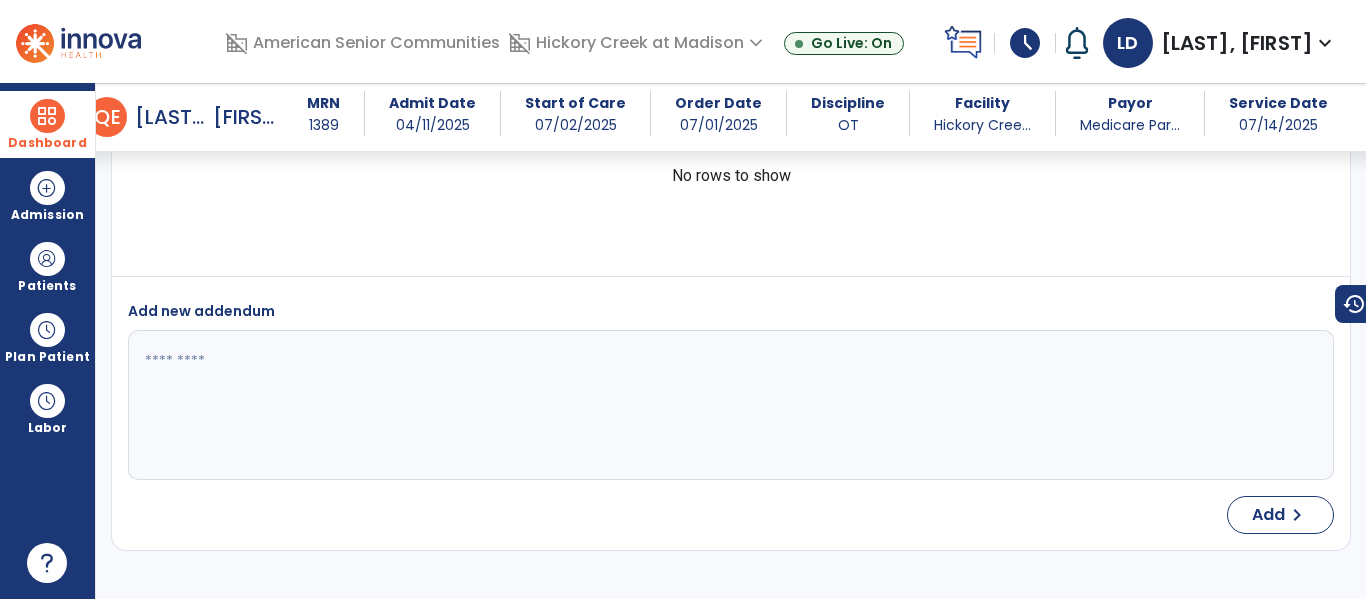 click on "Dashboard" at bounding box center (47, 124) 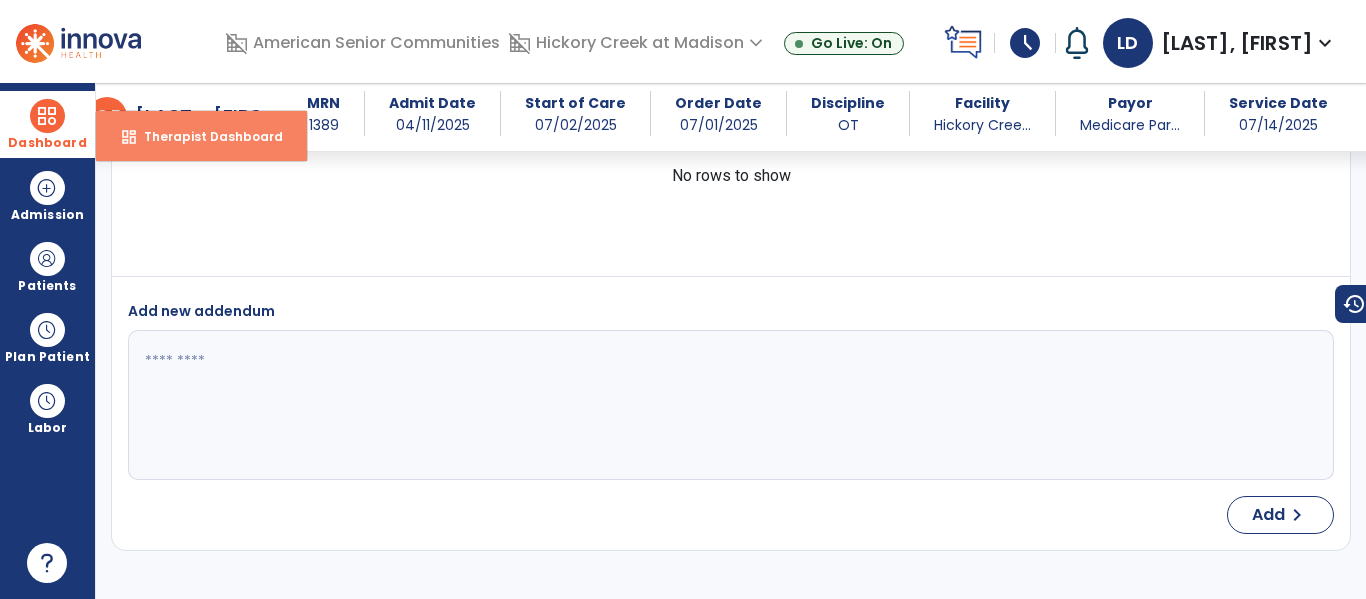 click on "dashboard  Therapist Dashboard" at bounding box center [201, 136] 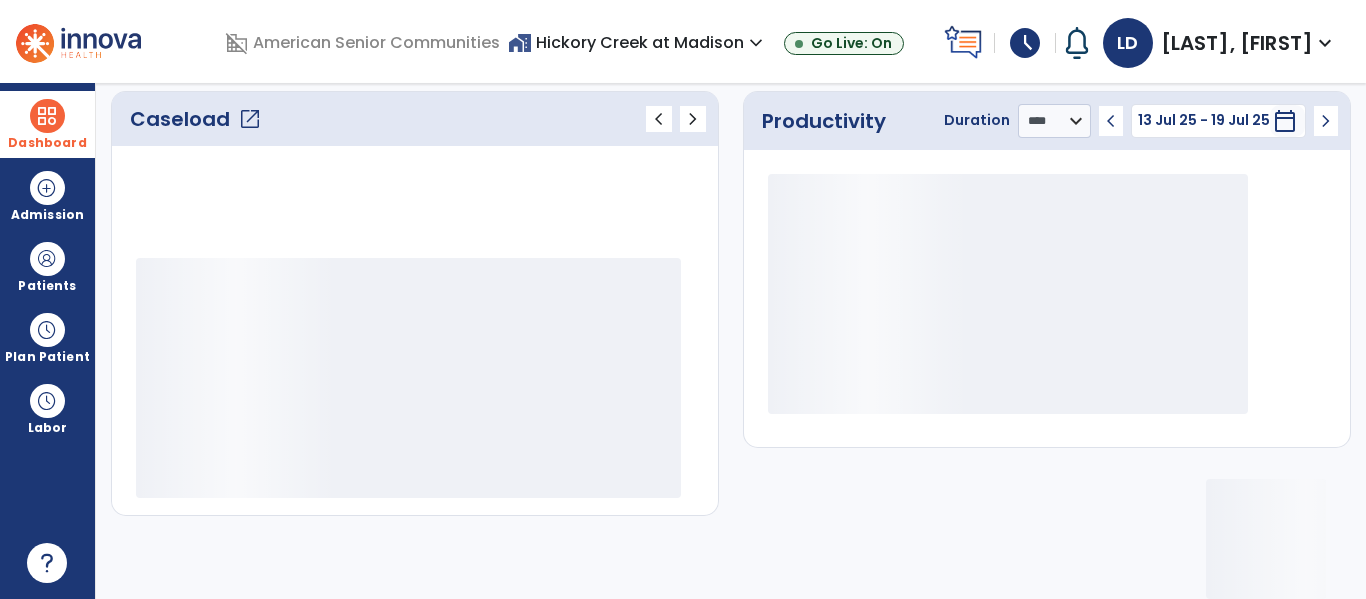 scroll, scrollTop: 278, scrollLeft: 0, axis: vertical 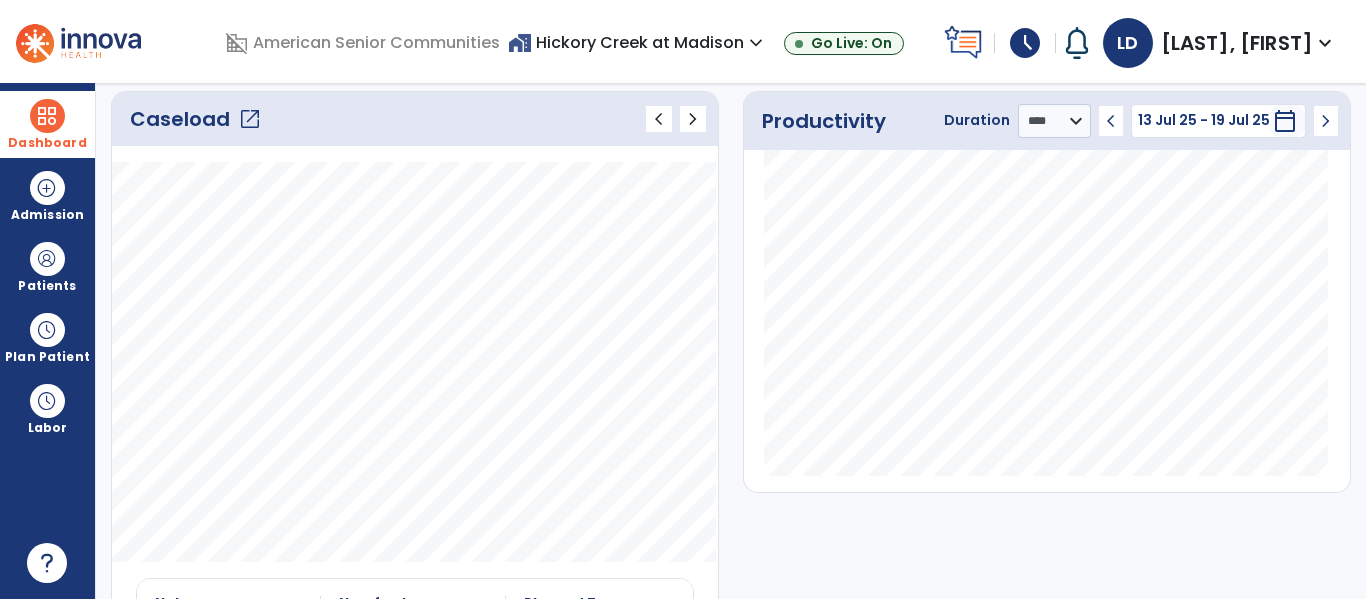 click on "open_in_new" 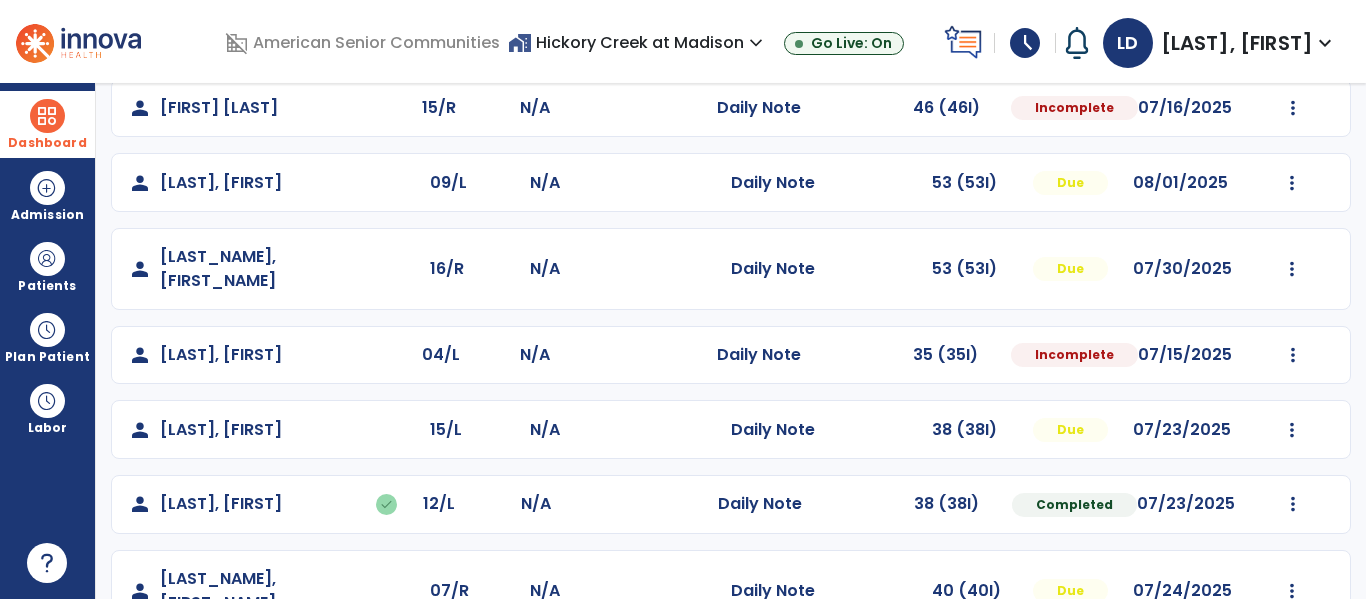 scroll, scrollTop: 190, scrollLeft: 0, axis: vertical 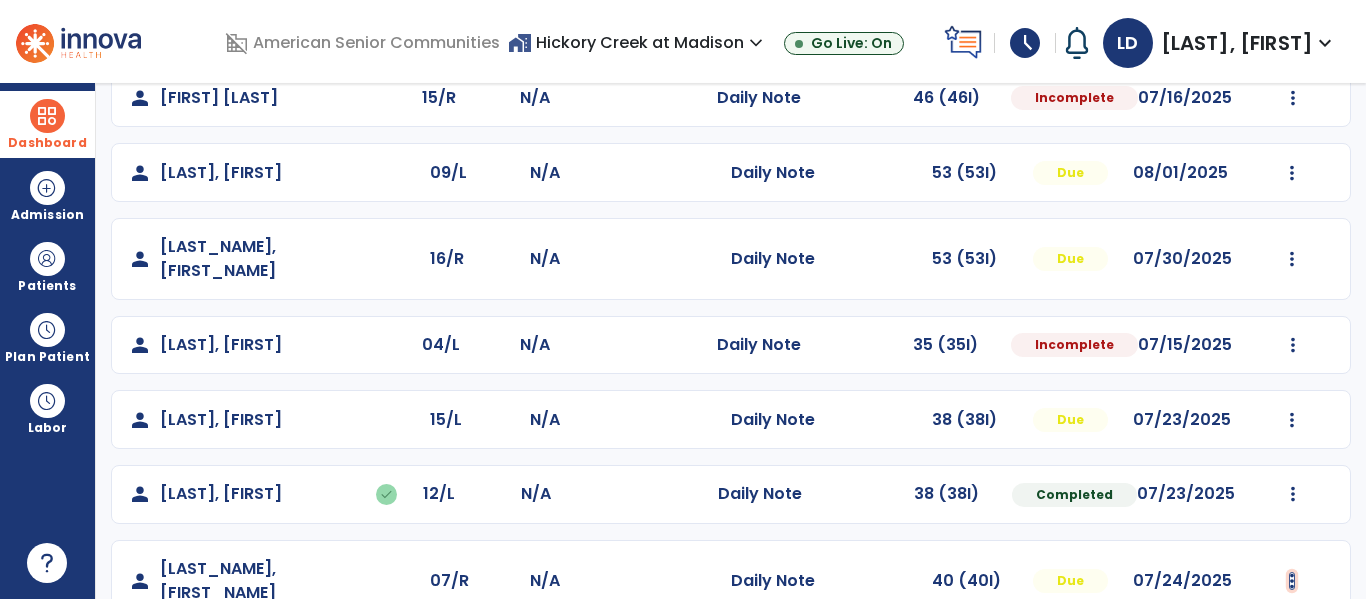 click at bounding box center [1293, 98] 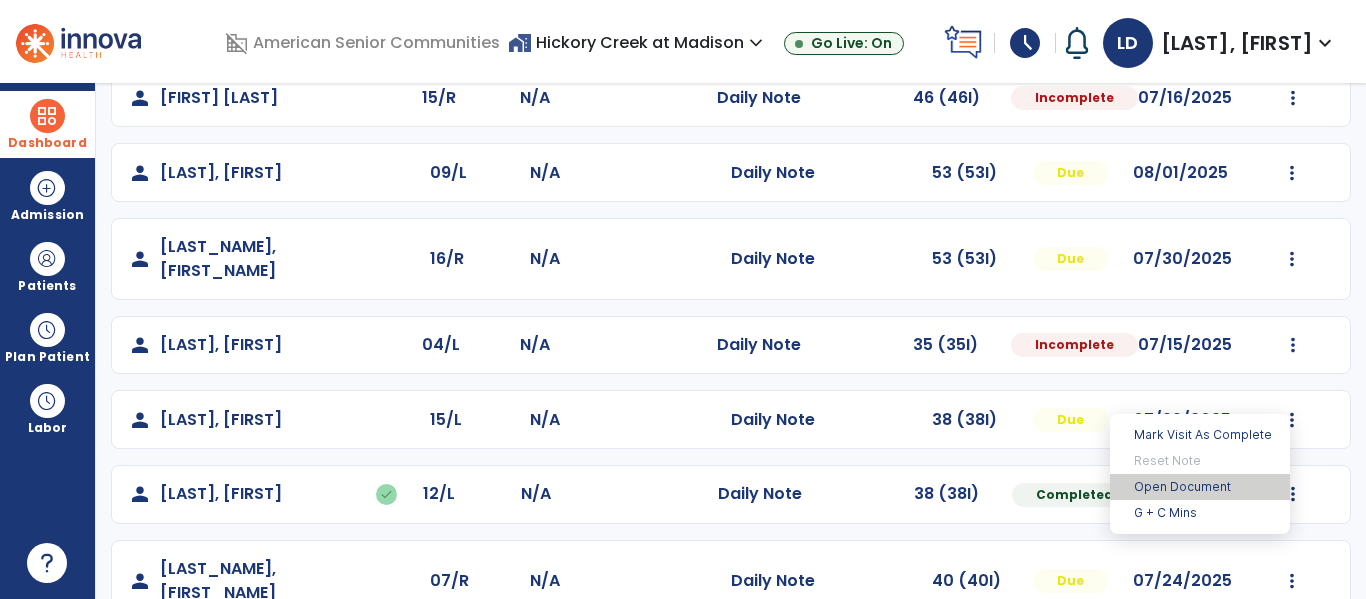 click on "Open Document" at bounding box center [1200, 487] 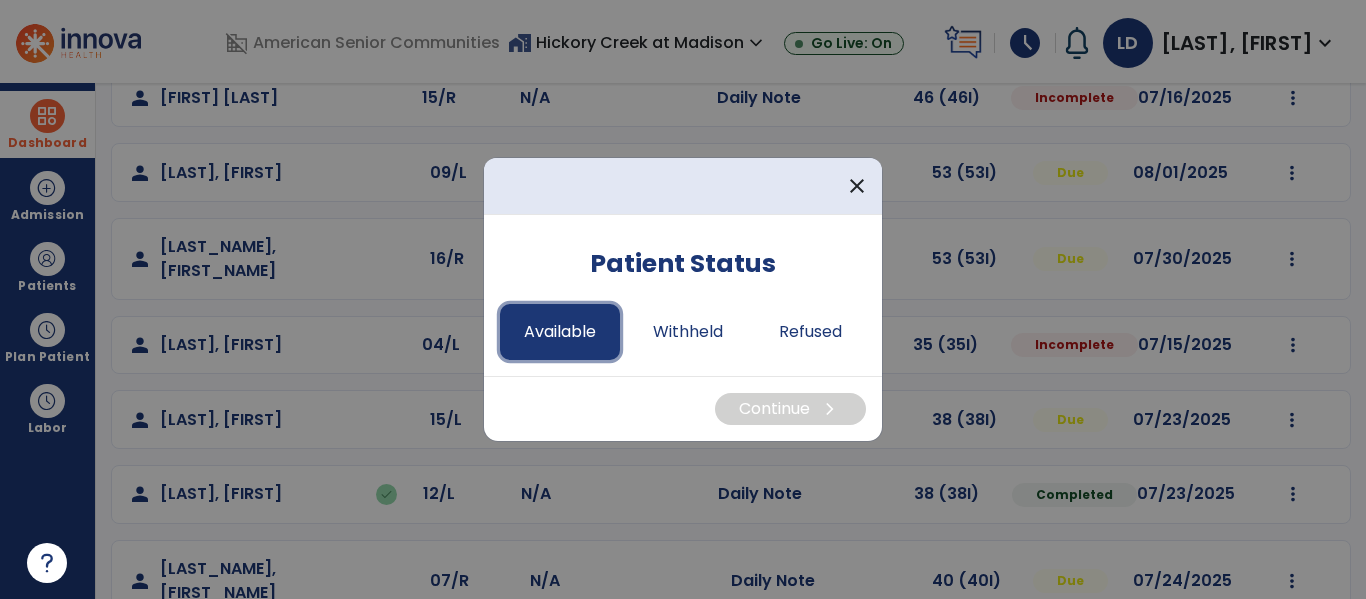 click on "Available" at bounding box center (560, 332) 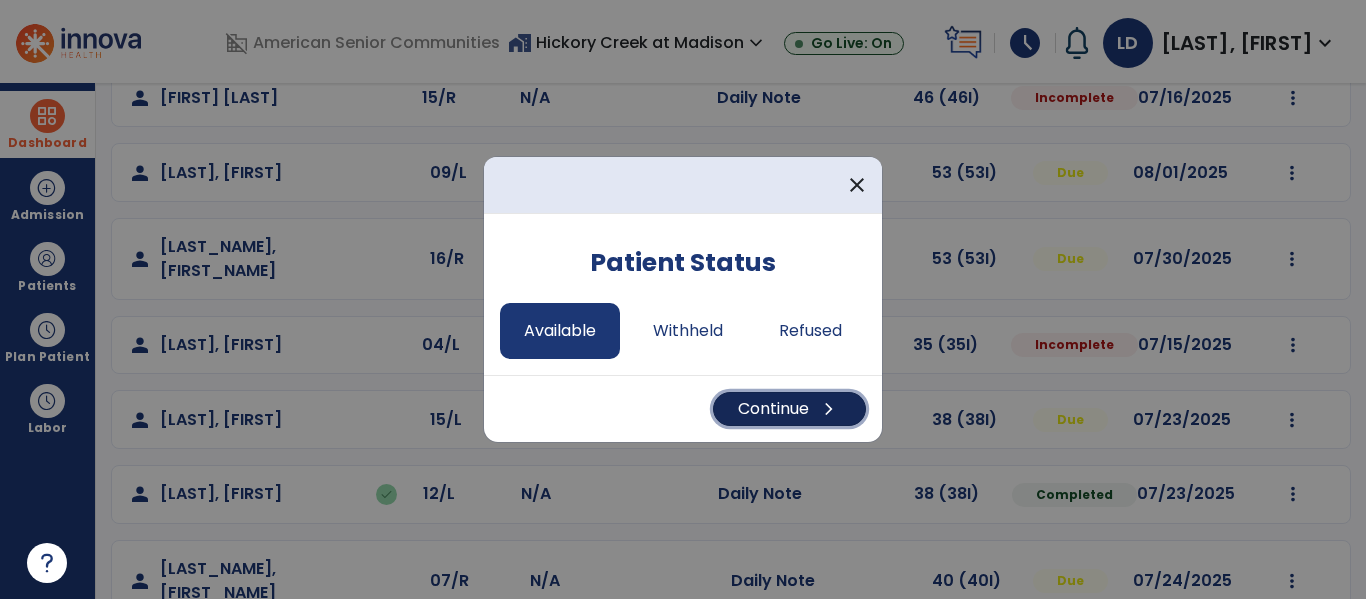 click on "Continue   chevron_right" at bounding box center [789, 409] 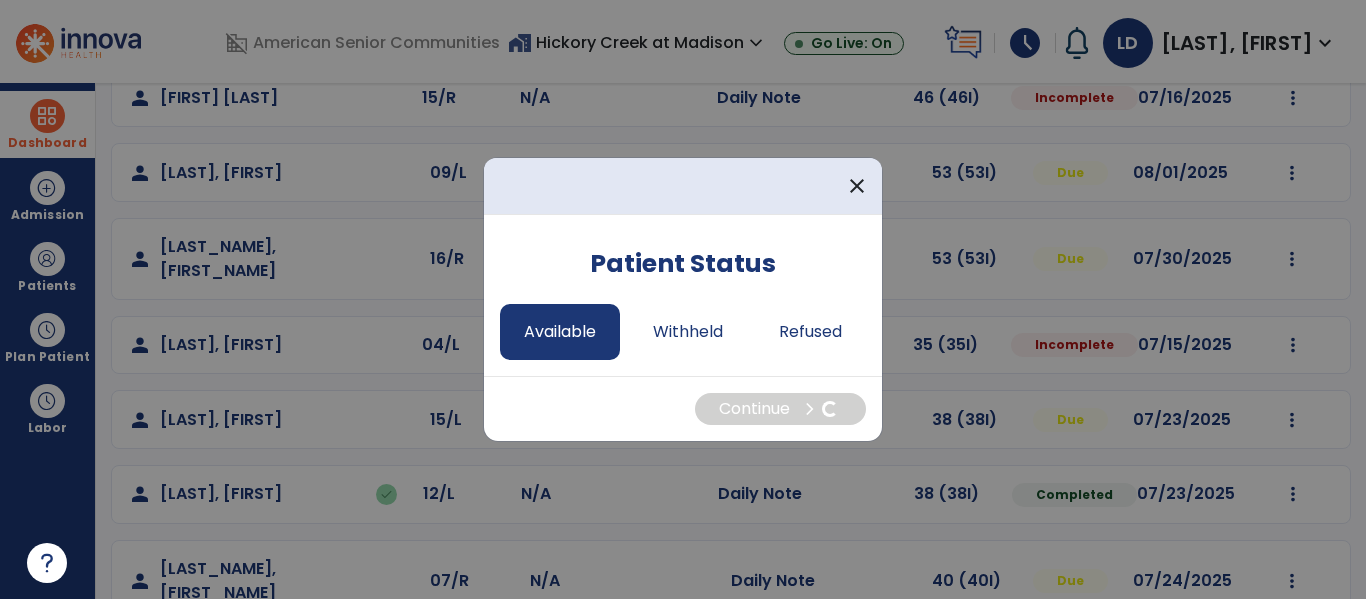 select on "*" 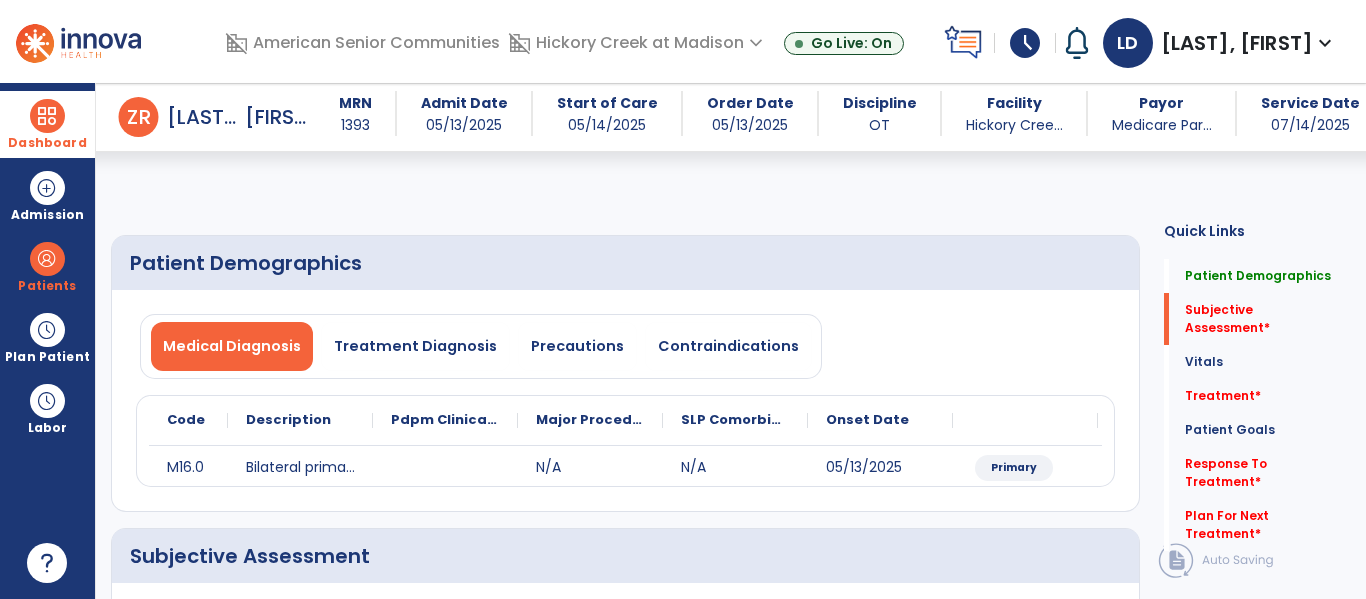 scroll, scrollTop: 375, scrollLeft: 0, axis: vertical 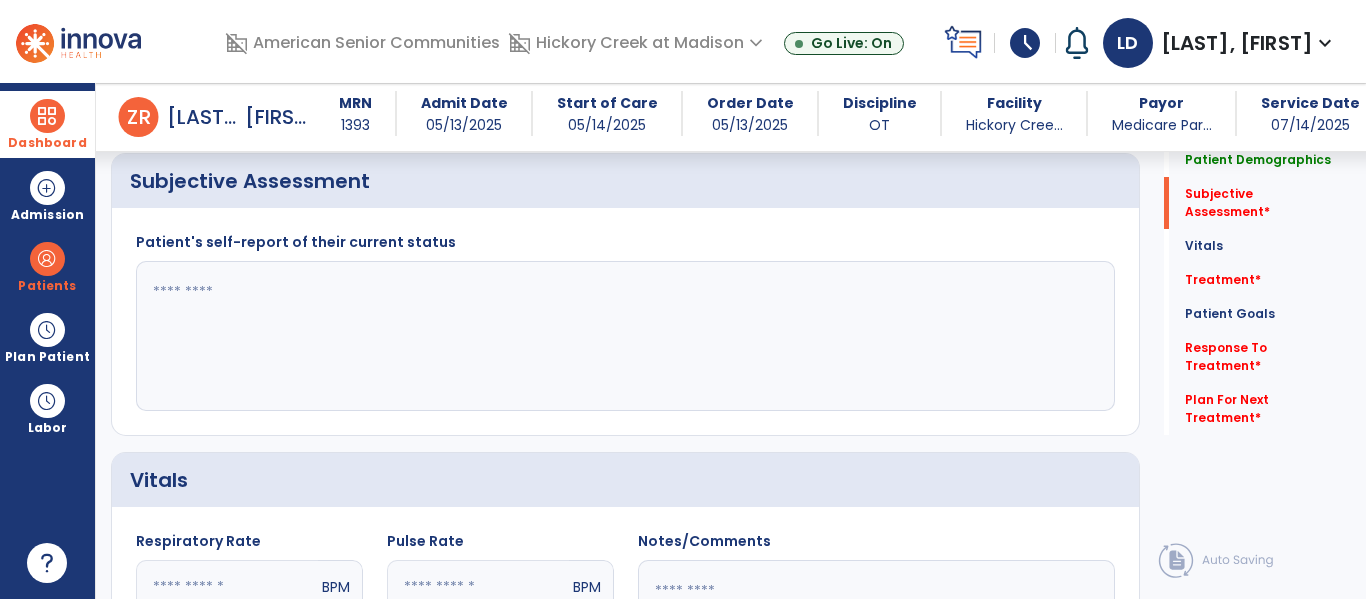 click 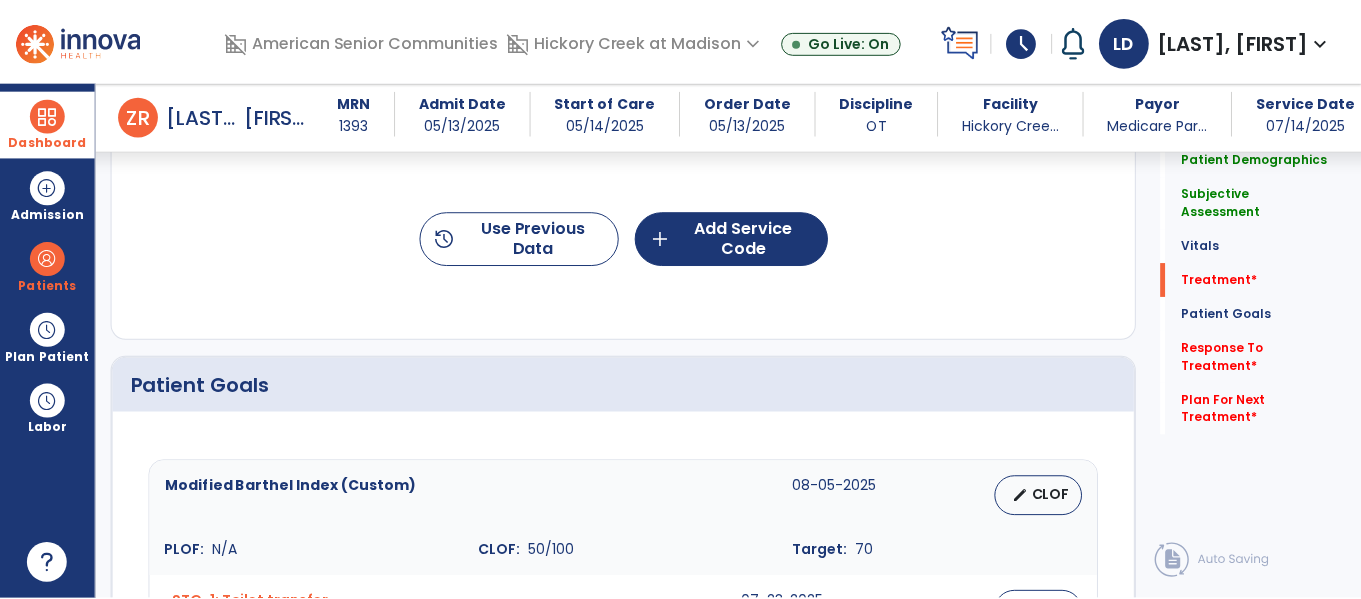 scroll, scrollTop: 1199, scrollLeft: 0, axis: vertical 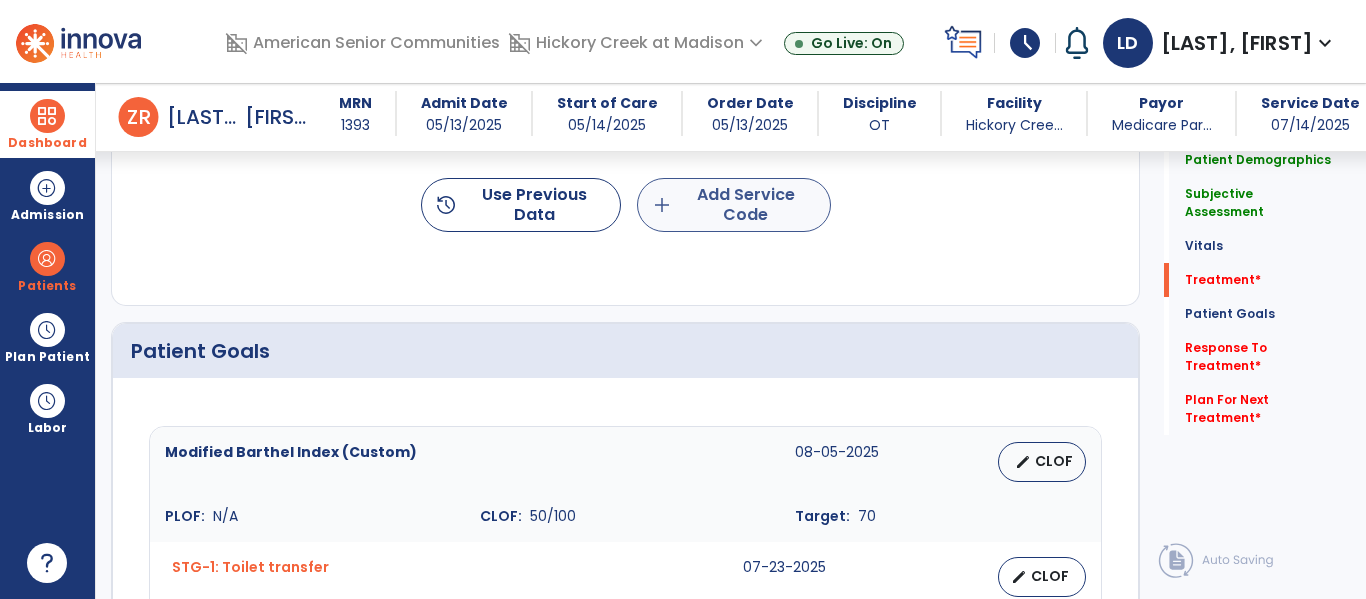 type on "**********" 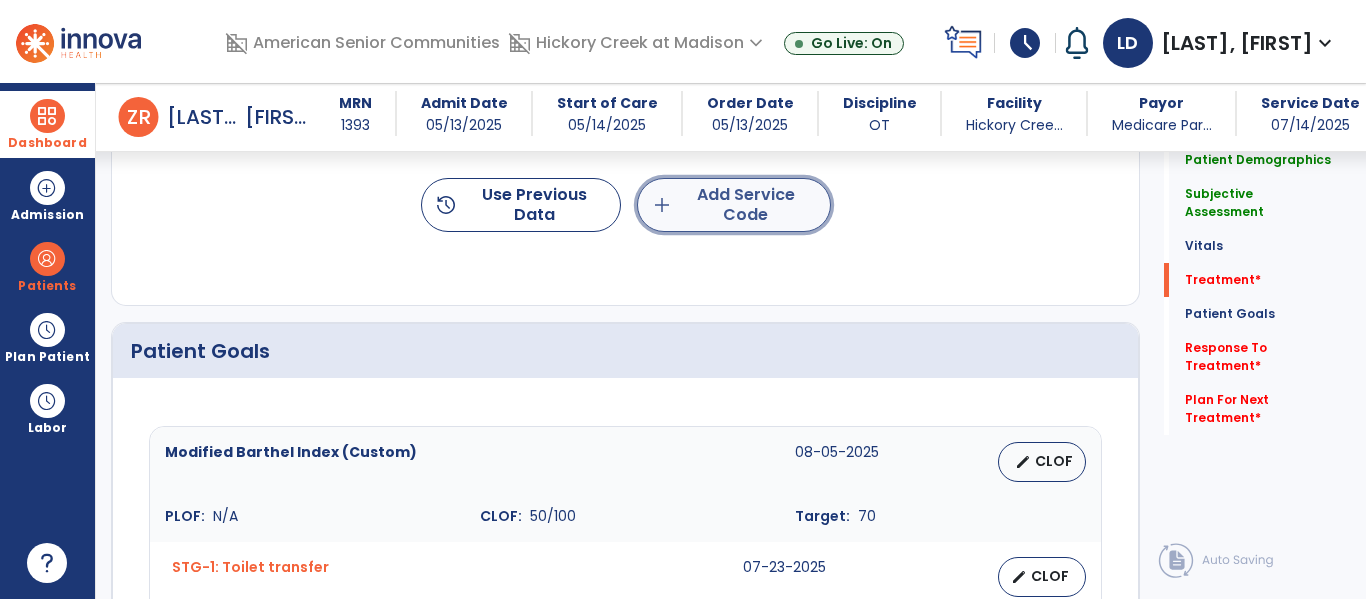 click on "add  Add Service Code" 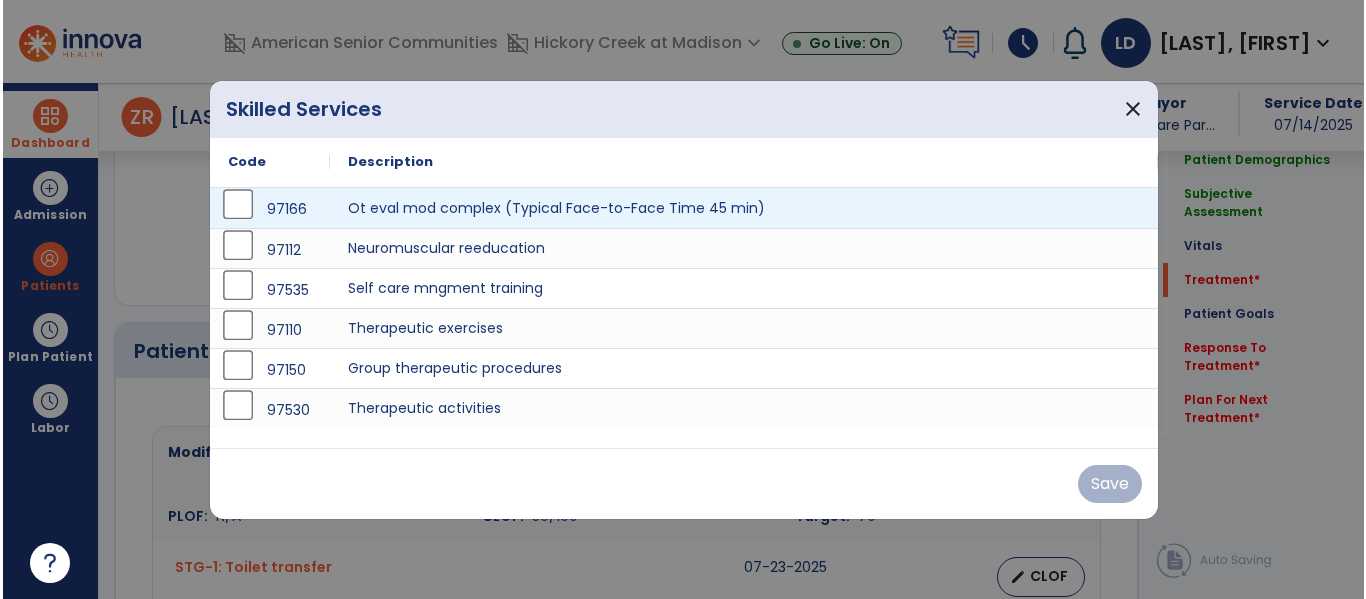 scroll, scrollTop: 1199, scrollLeft: 0, axis: vertical 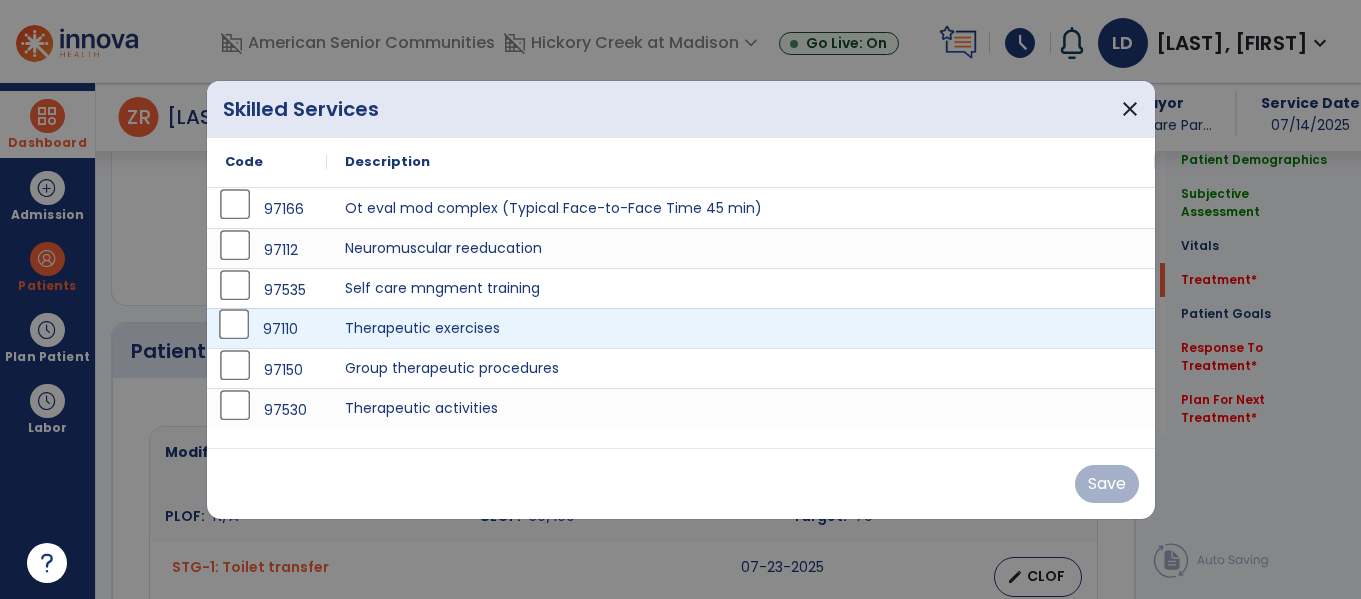 click on "97110" at bounding box center [267, 329] 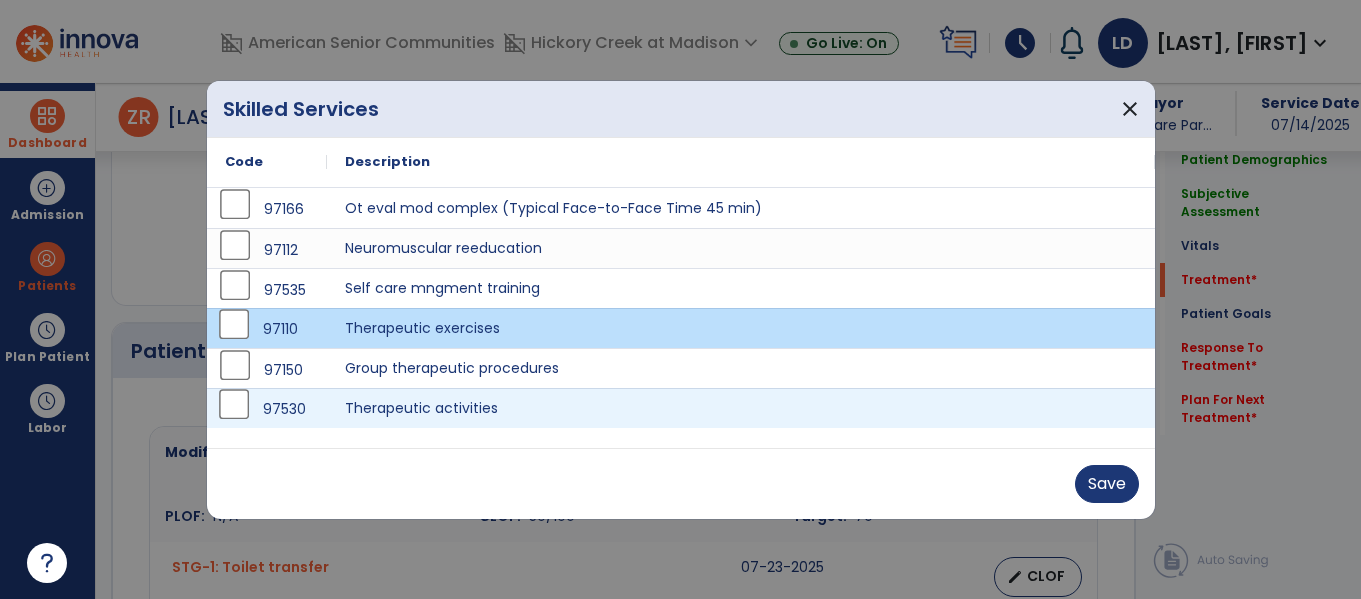 click on "97530" at bounding box center (267, 409) 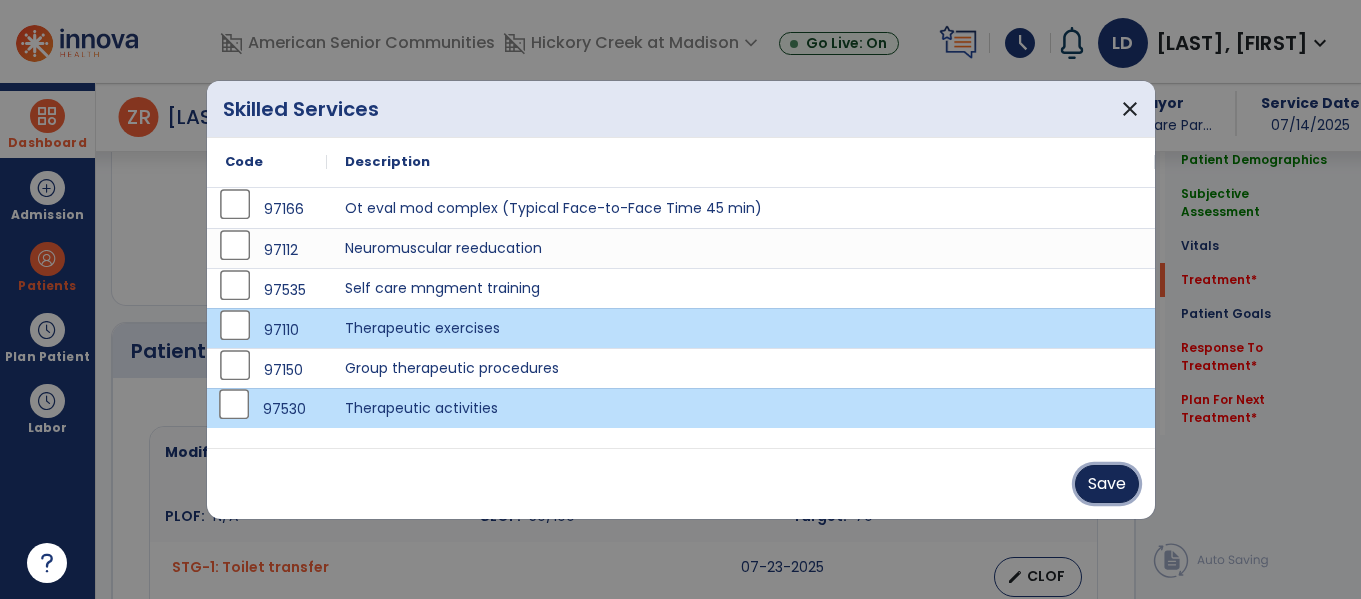 click on "Save" at bounding box center [1107, 484] 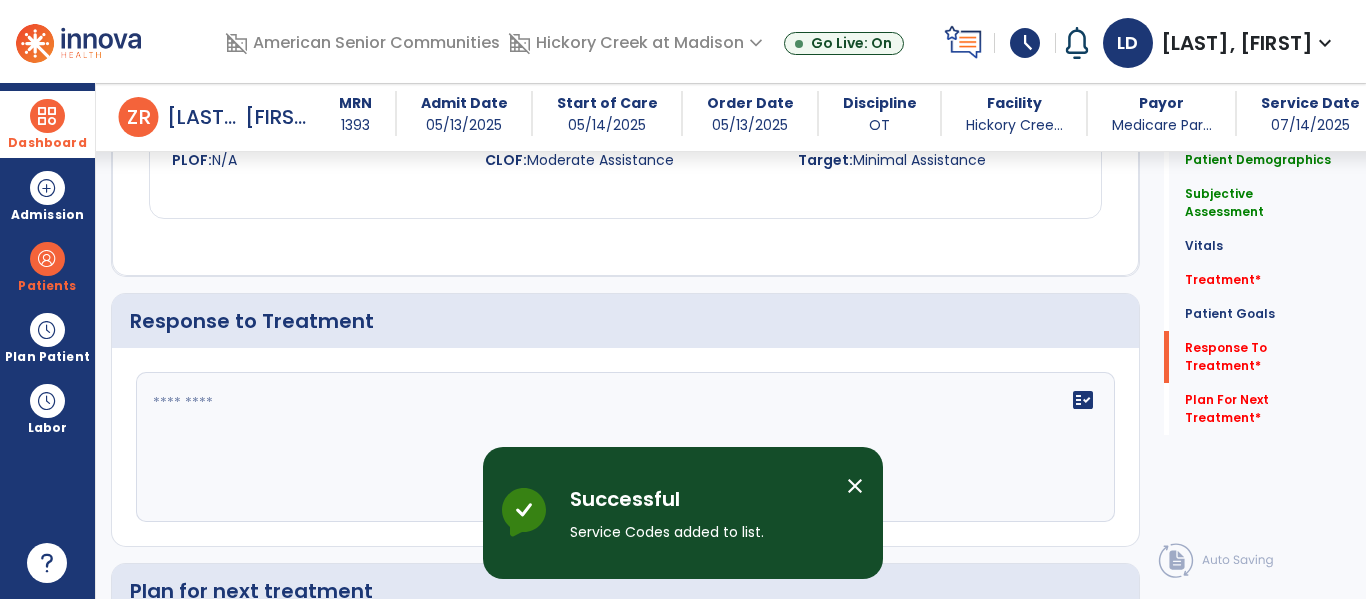 scroll, scrollTop: 2717, scrollLeft: 0, axis: vertical 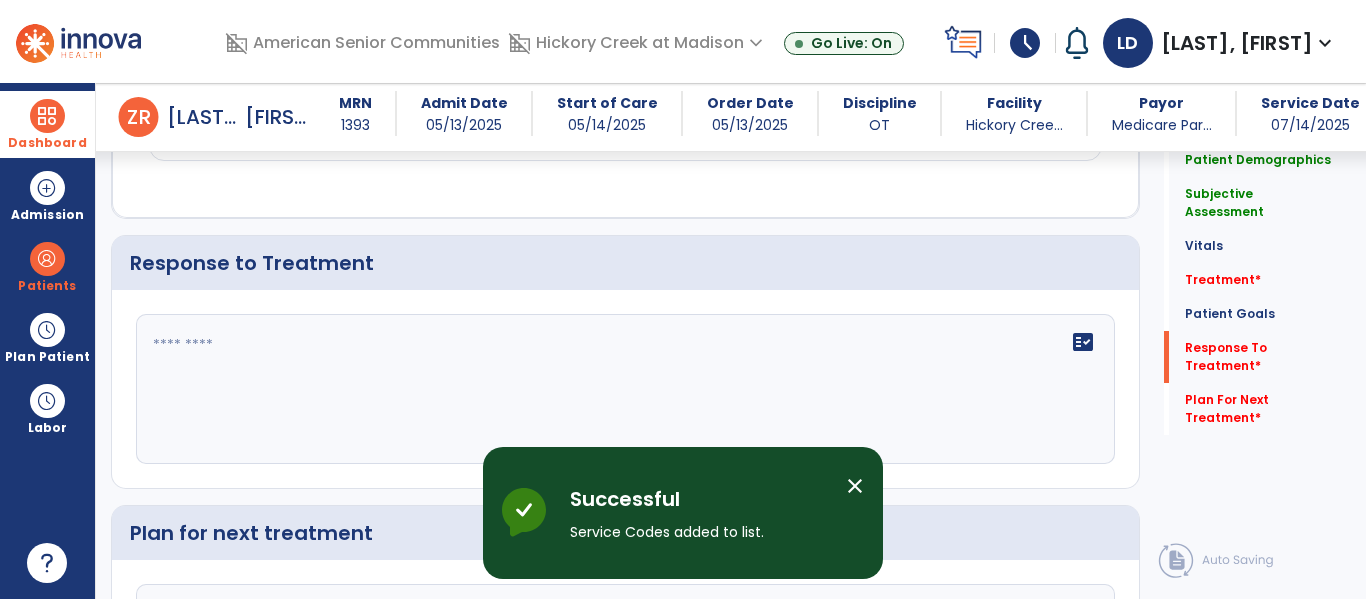 click 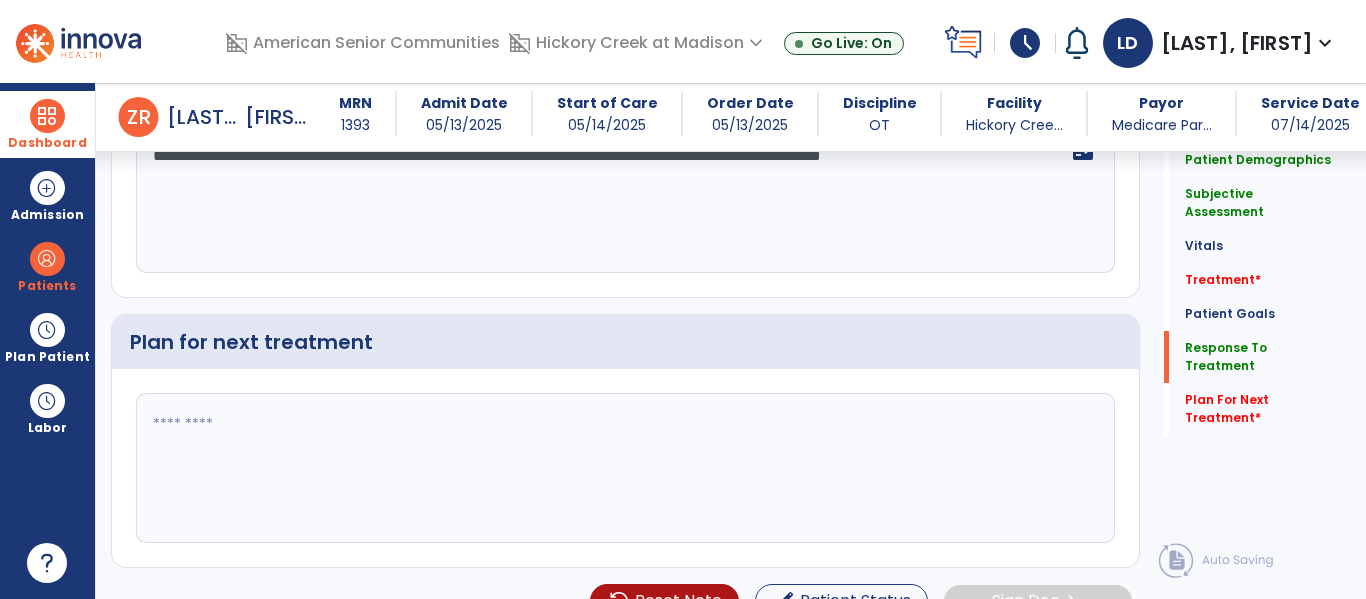 scroll, scrollTop: 2916, scrollLeft: 0, axis: vertical 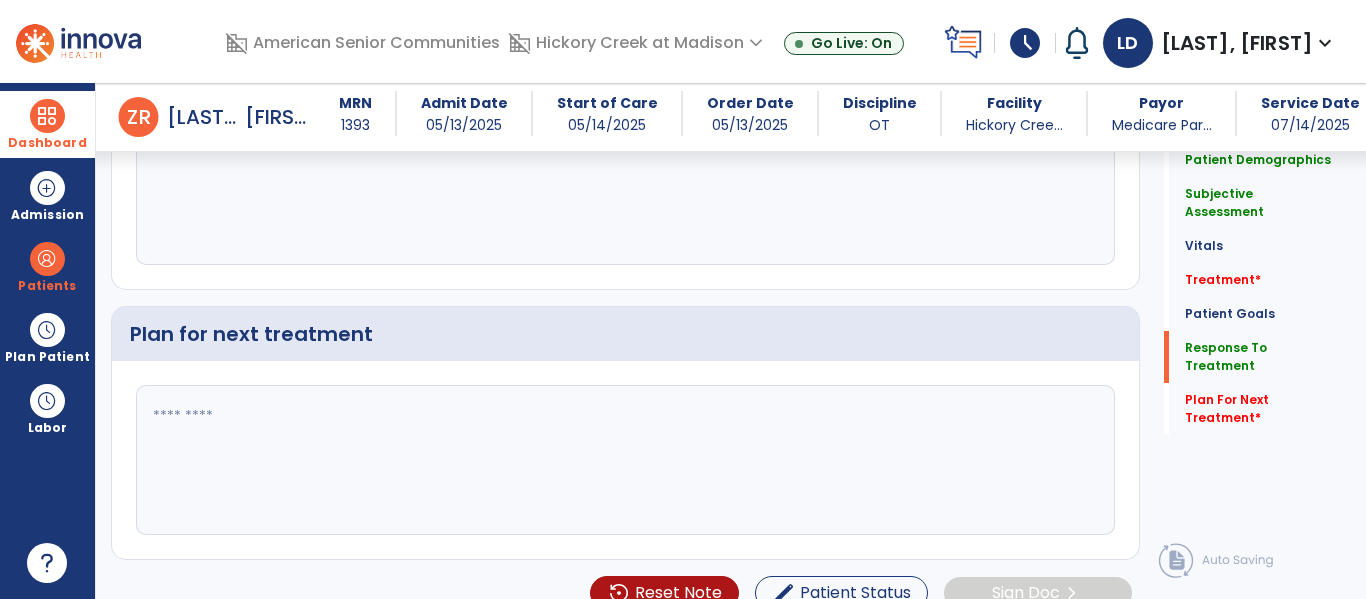 type on "**********" 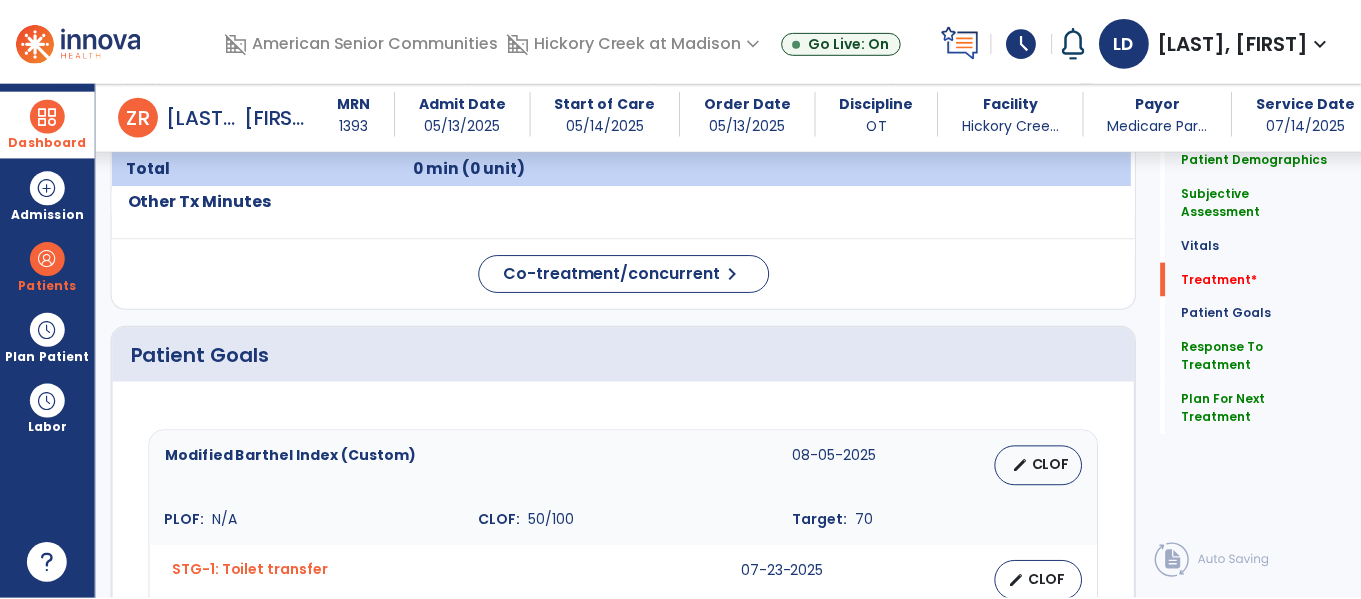 scroll, scrollTop: 1114, scrollLeft: 0, axis: vertical 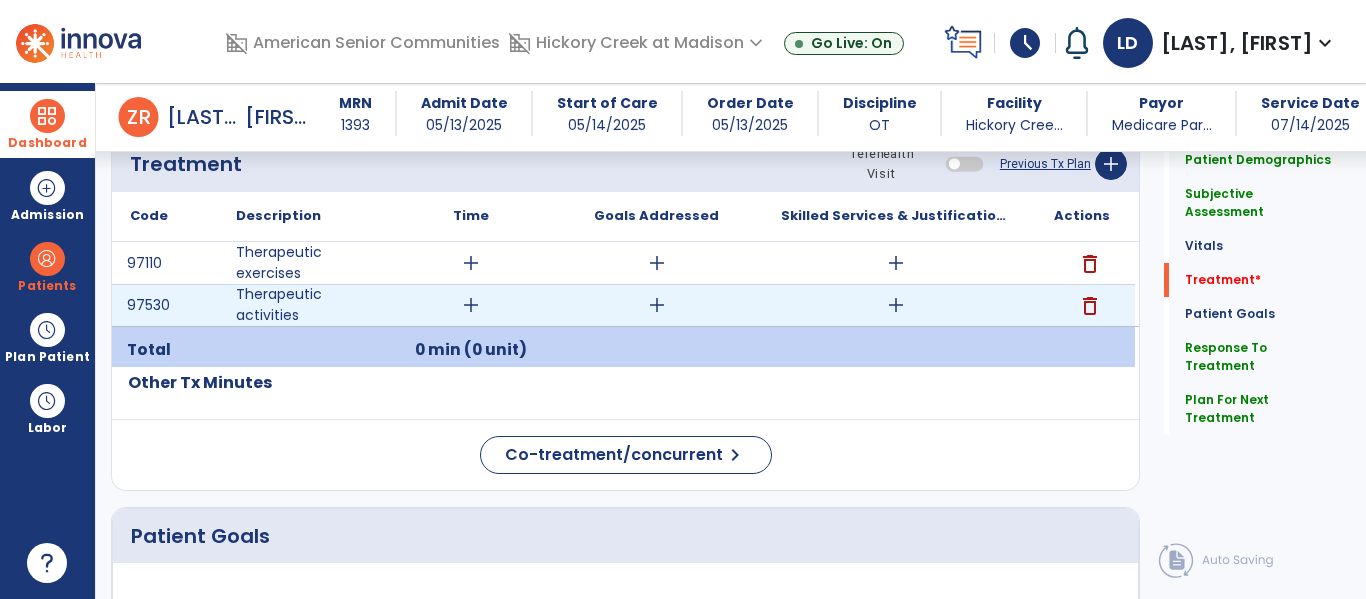 type on "**********" 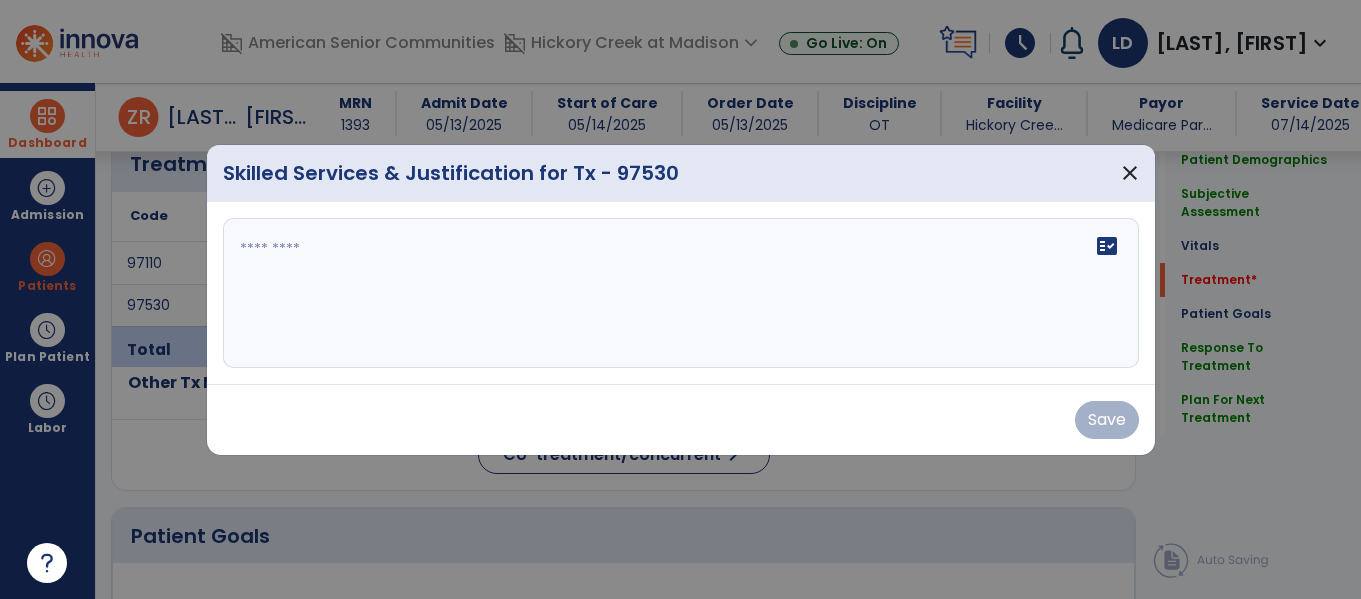 scroll, scrollTop: 1114, scrollLeft: 0, axis: vertical 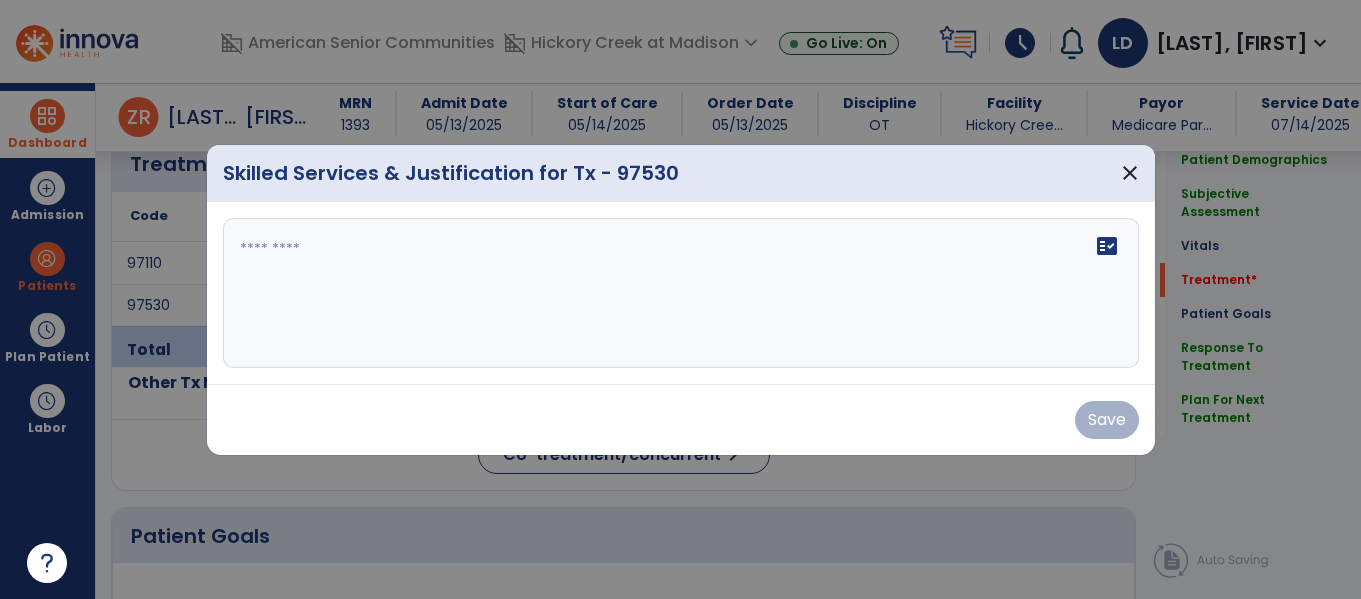 click at bounding box center (681, 293) 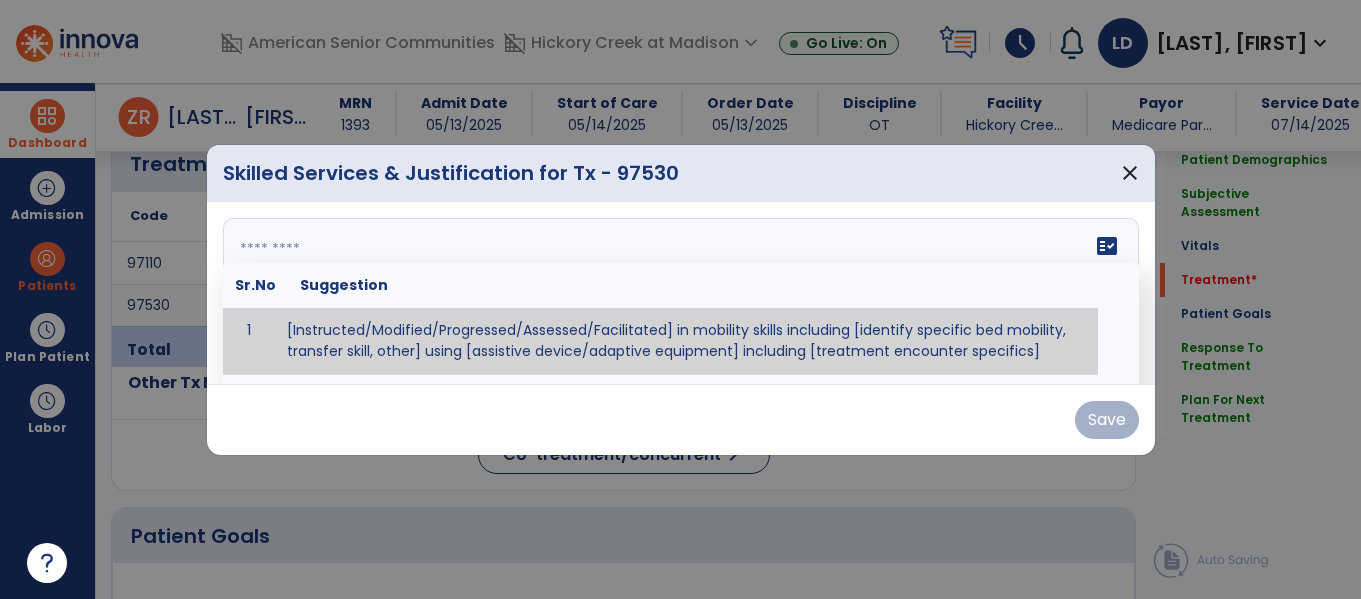 click at bounding box center [678, 293] 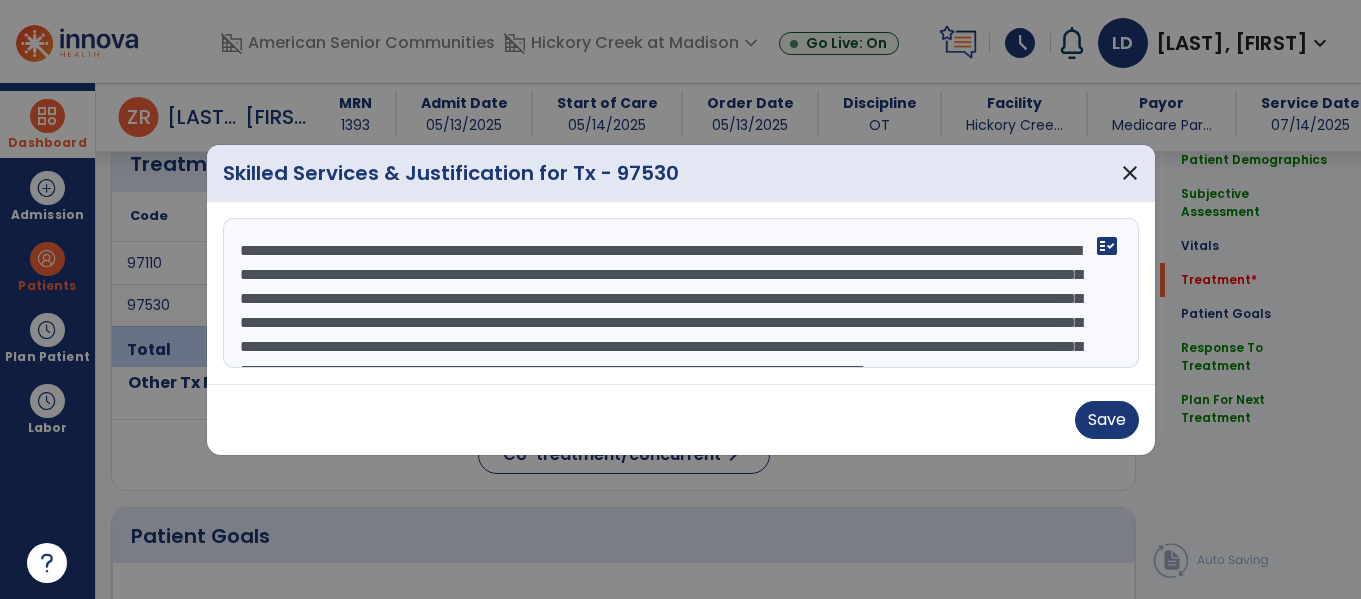 scroll, scrollTop: 64, scrollLeft: 0, axis: vertical 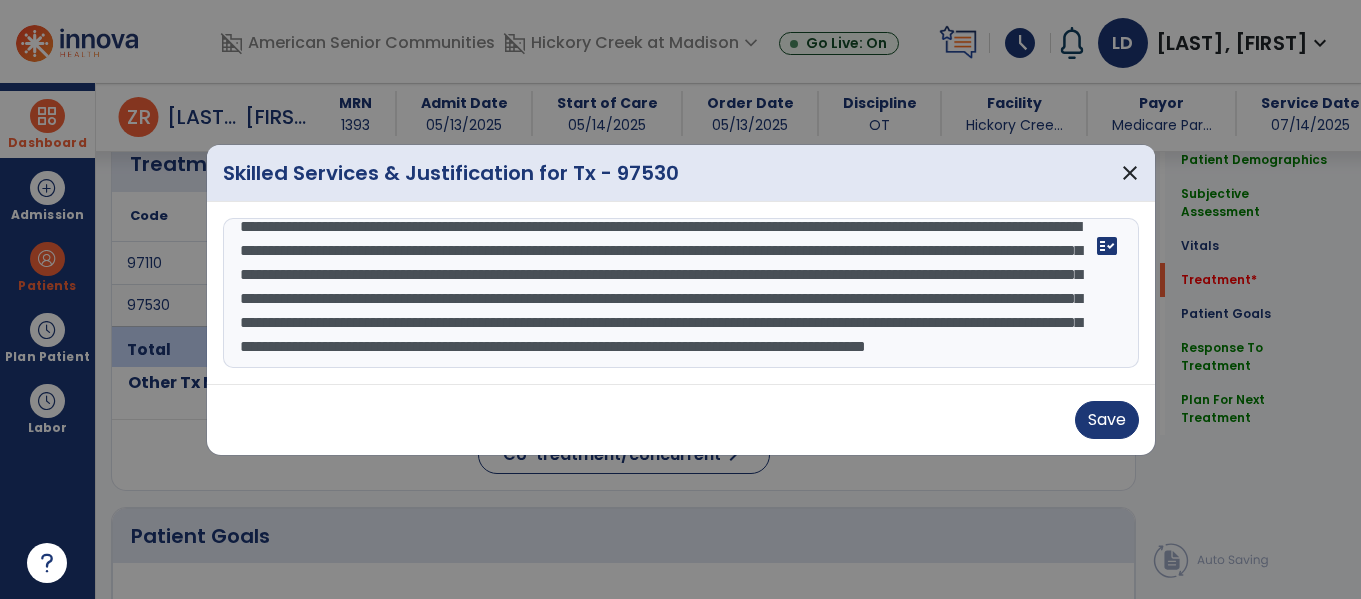 click on "**********" at bounding box center [681, 293] 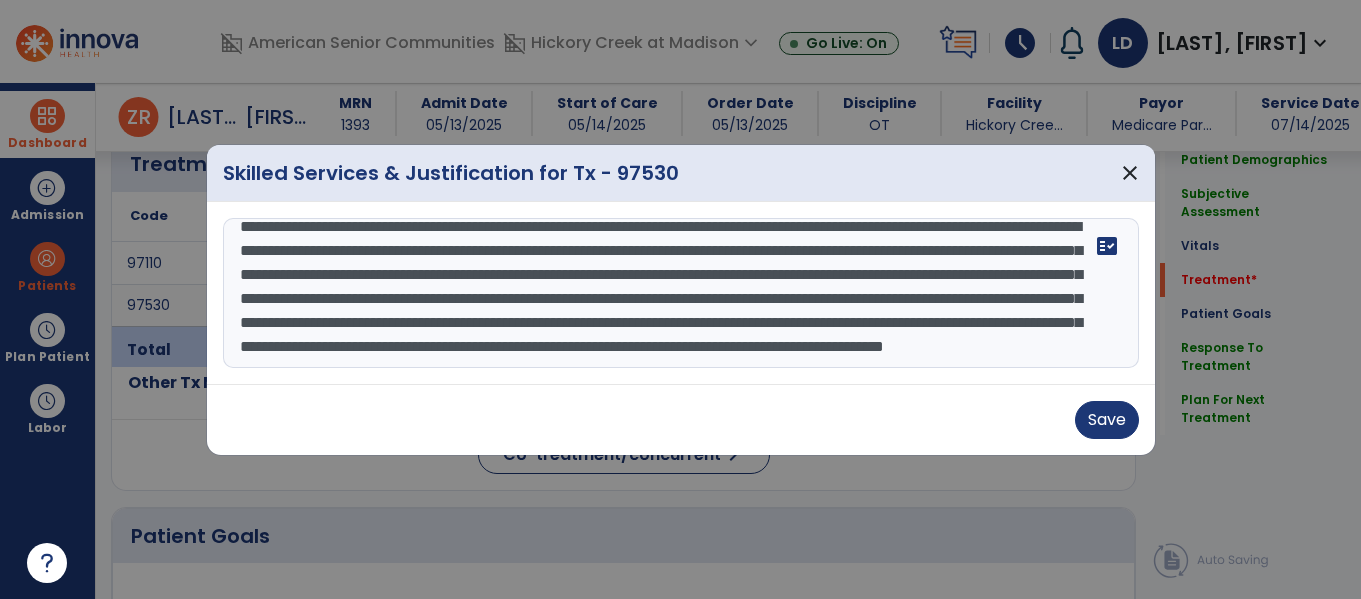 scroll, scrollTop: 72, scrollLeft: 0, axis: vertical 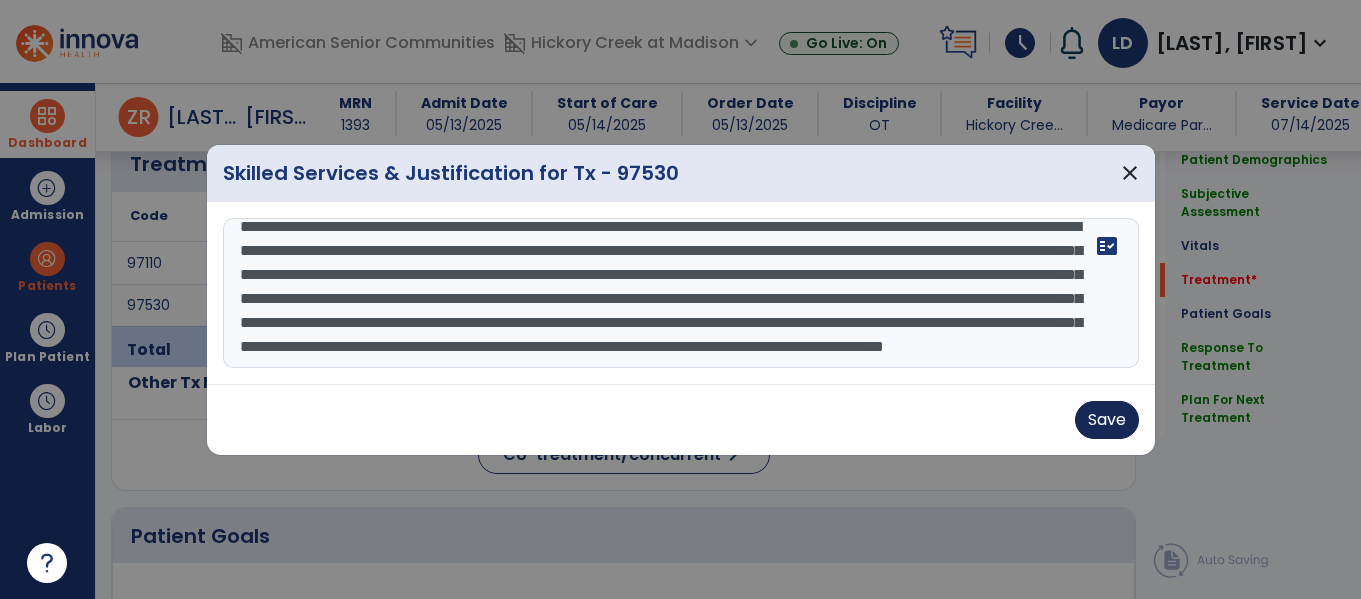 type on "**********" 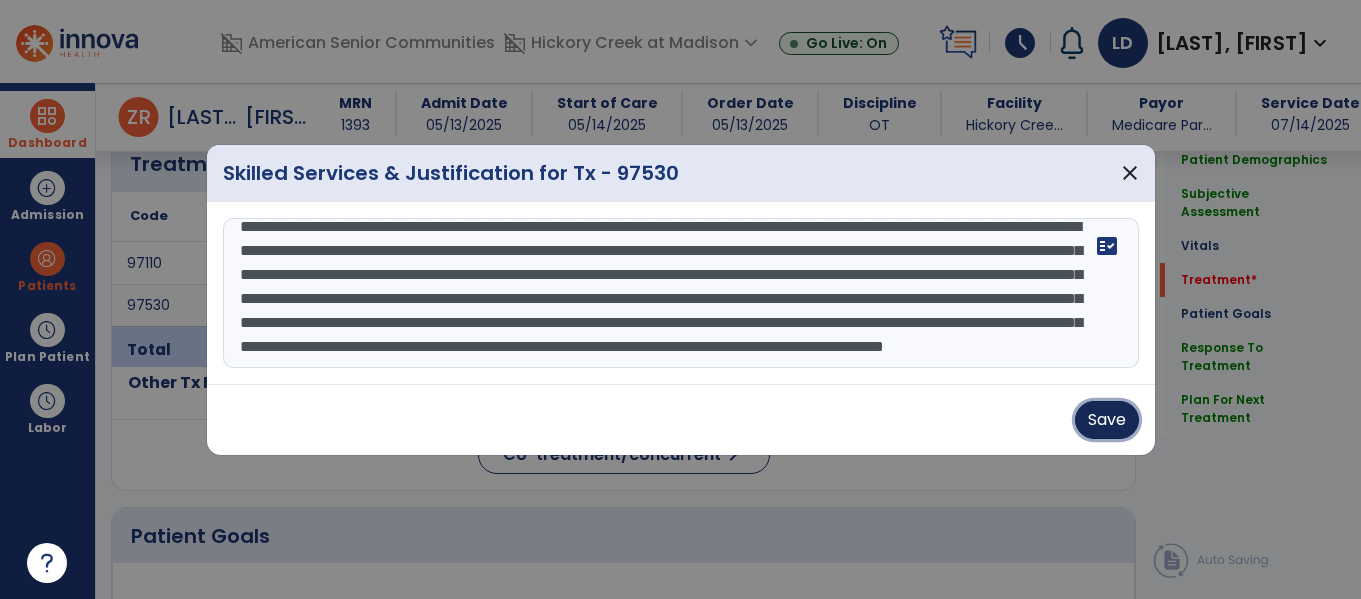 click on "Save" at bounding box center (1107, 420) 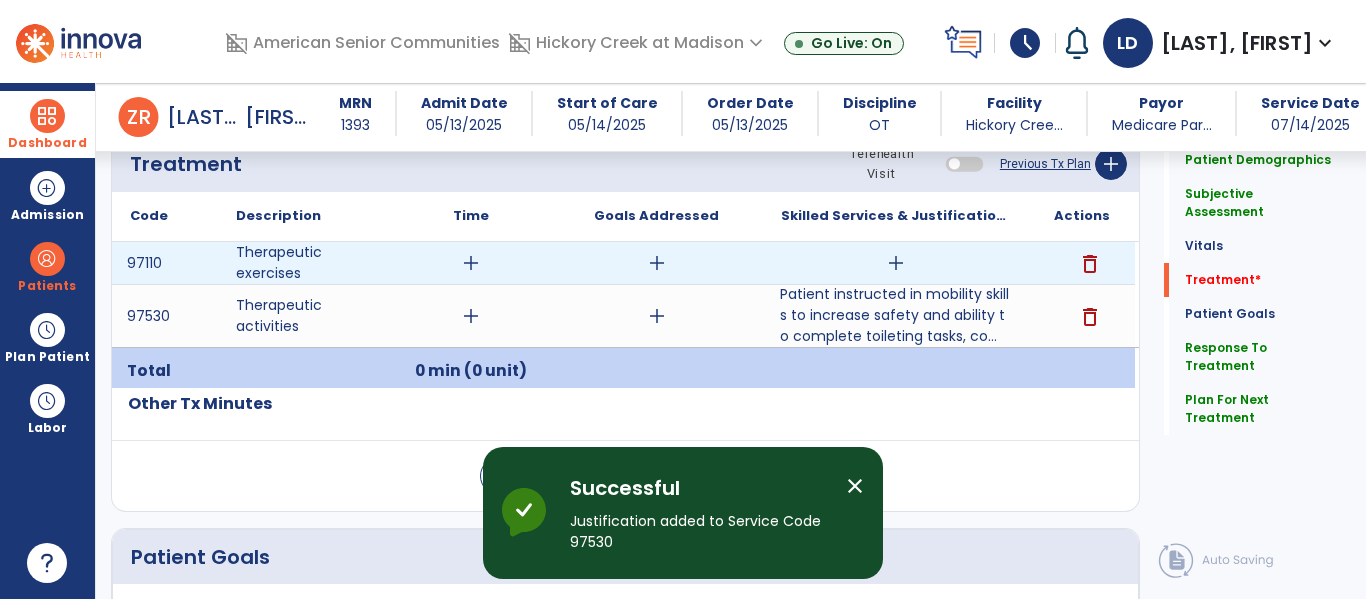 click on "add" at bounding box center [896, 263] 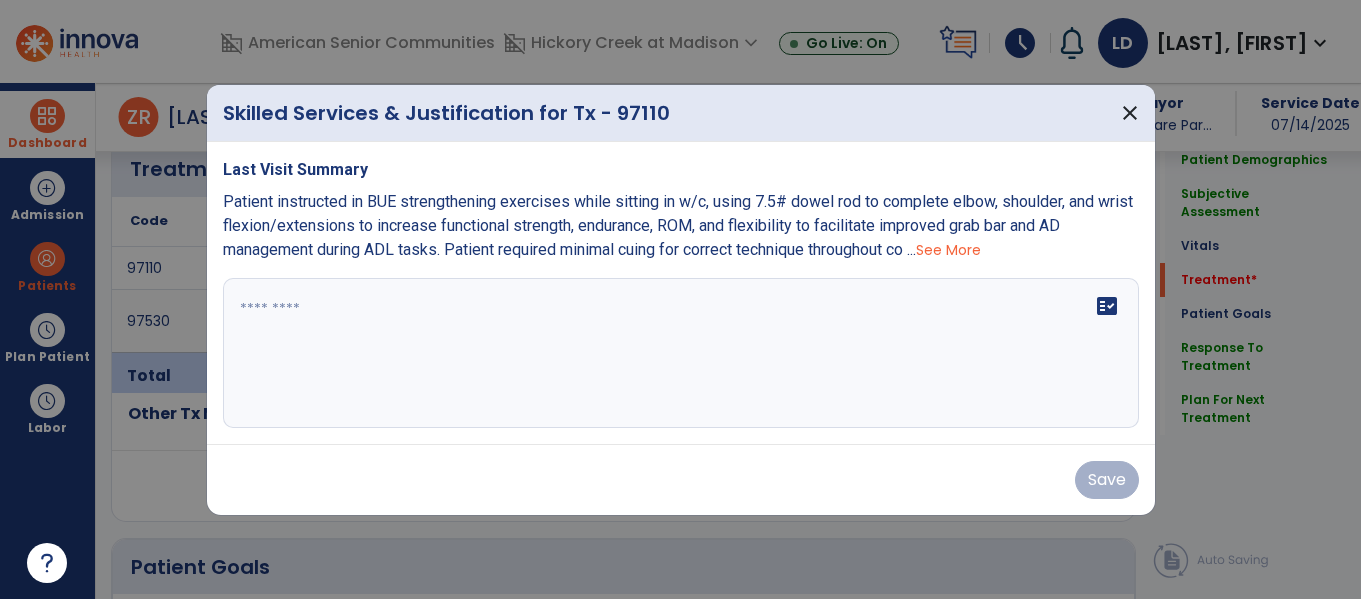 scroll, scrollTop: 1114, scrollLeft: 0, axis: vertical 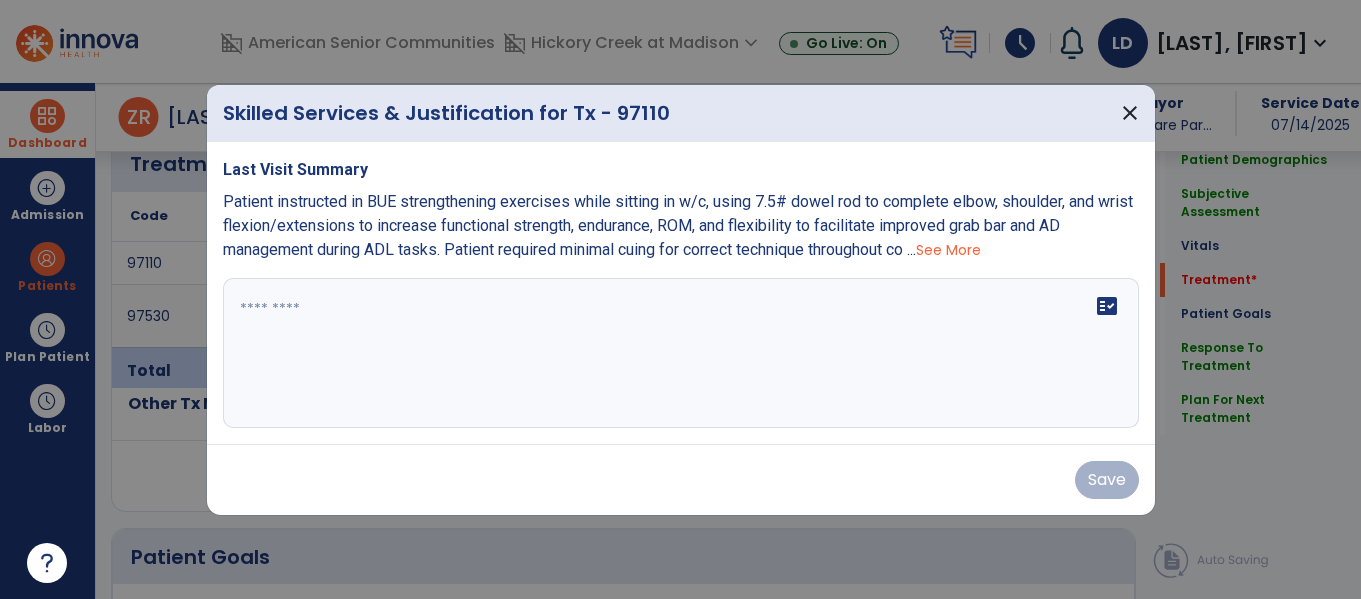 click on "See More" at bounding box center (948, 250) 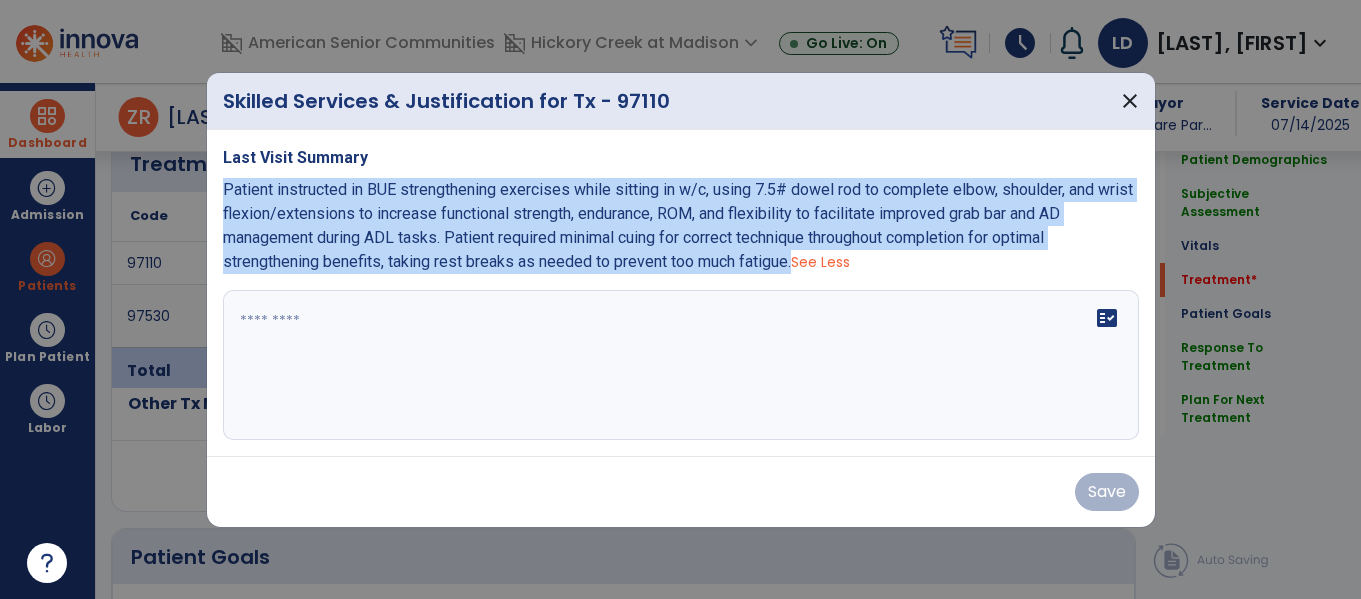 drag, startPoint x: 223, startPoint y: 186, endPoint x: 795, endPoint y: 265, distance: 577.4296 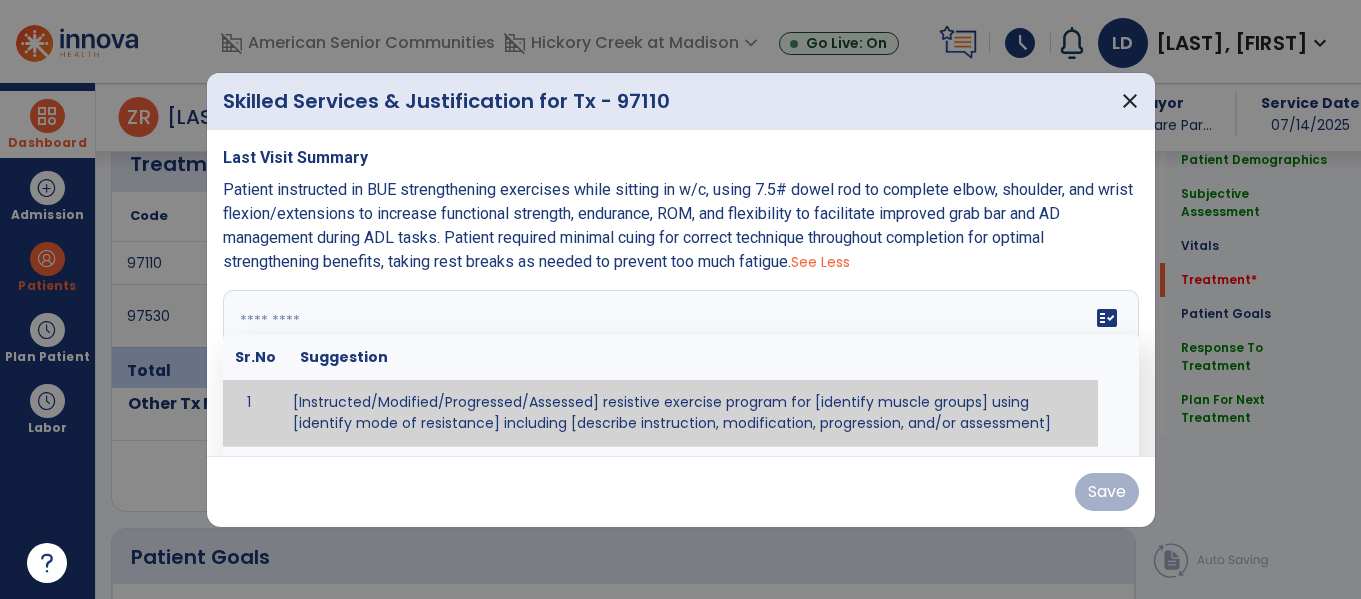 paste on "**********" 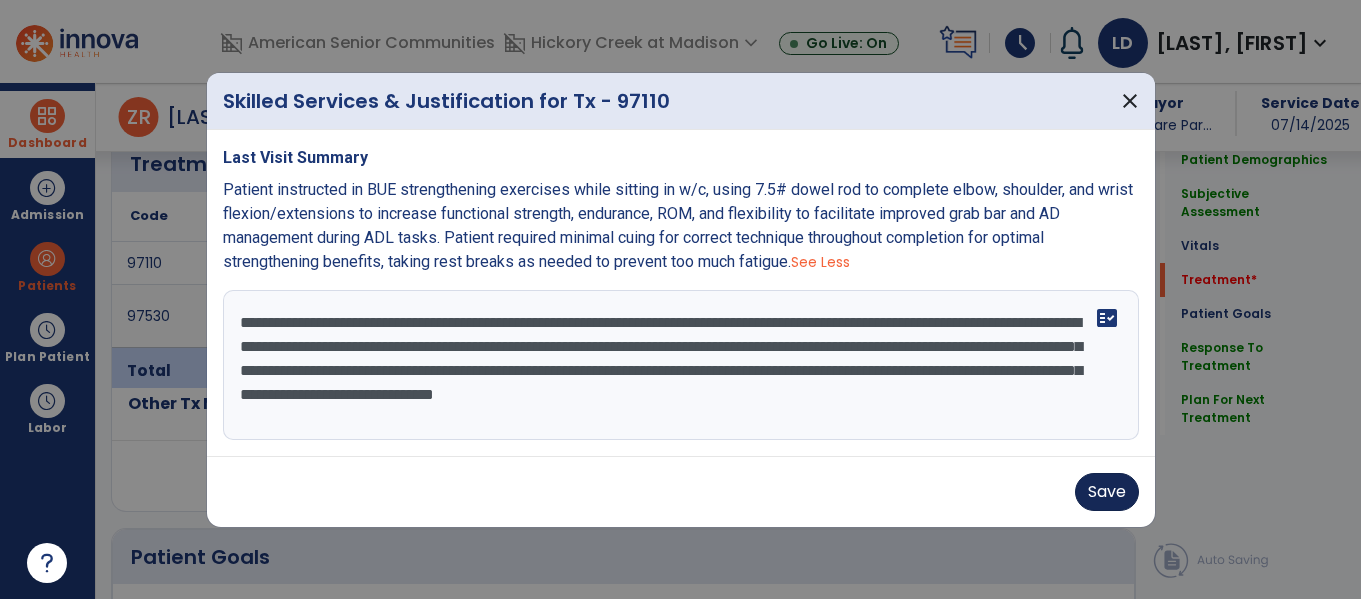 type on "**********" 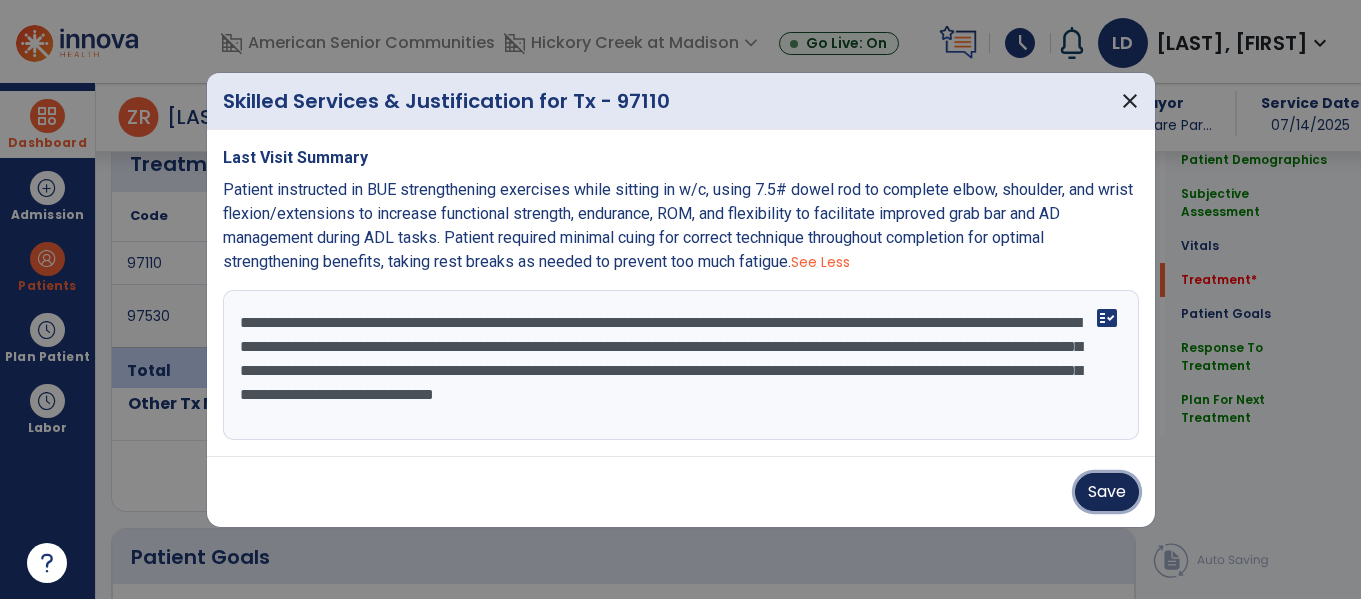 click on "Save" at bounding box center (1107, 492) 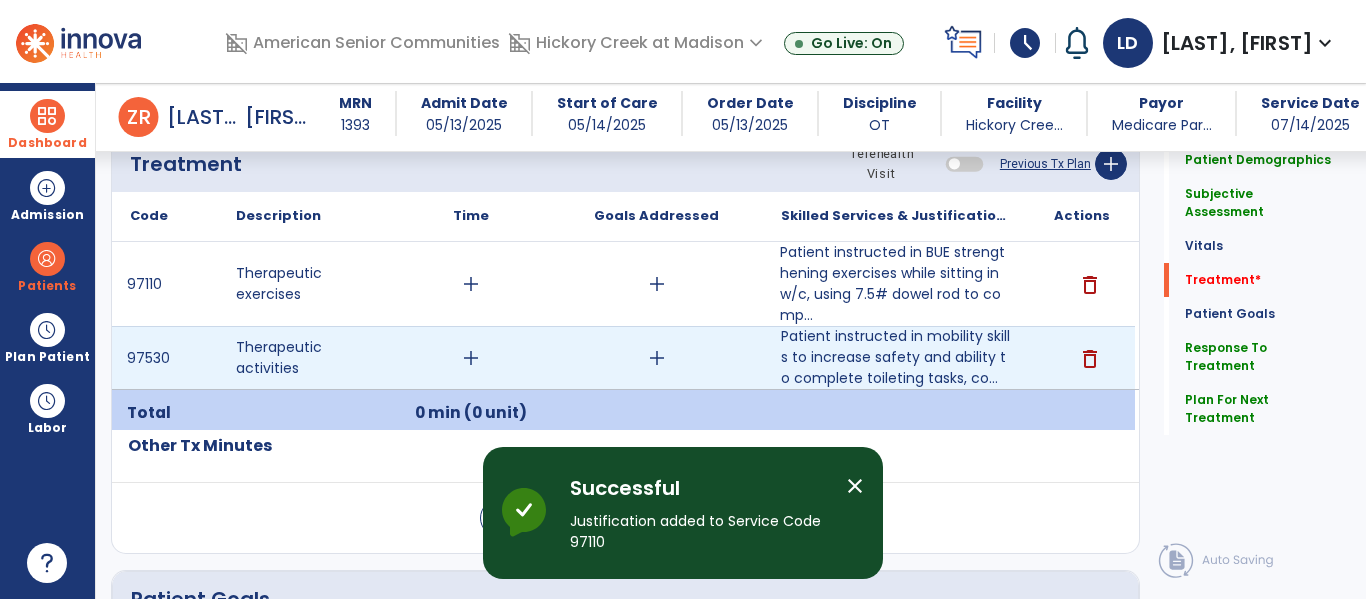 click on "add" at bounding box center [471, 358] 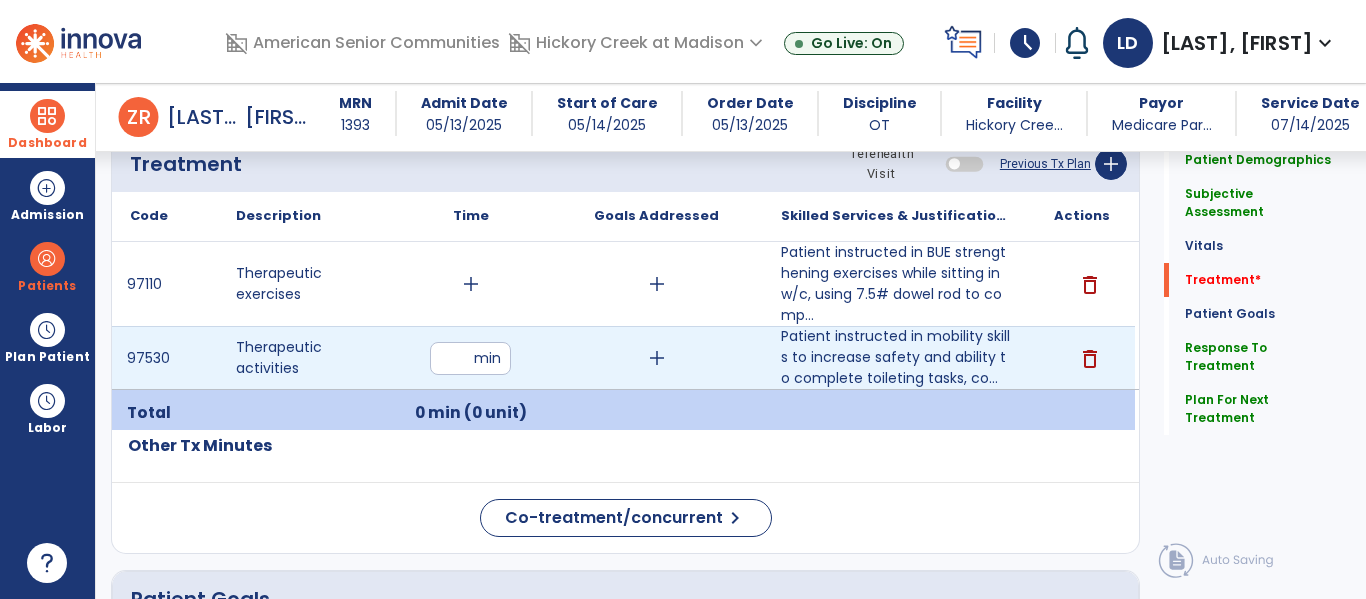type on "**" 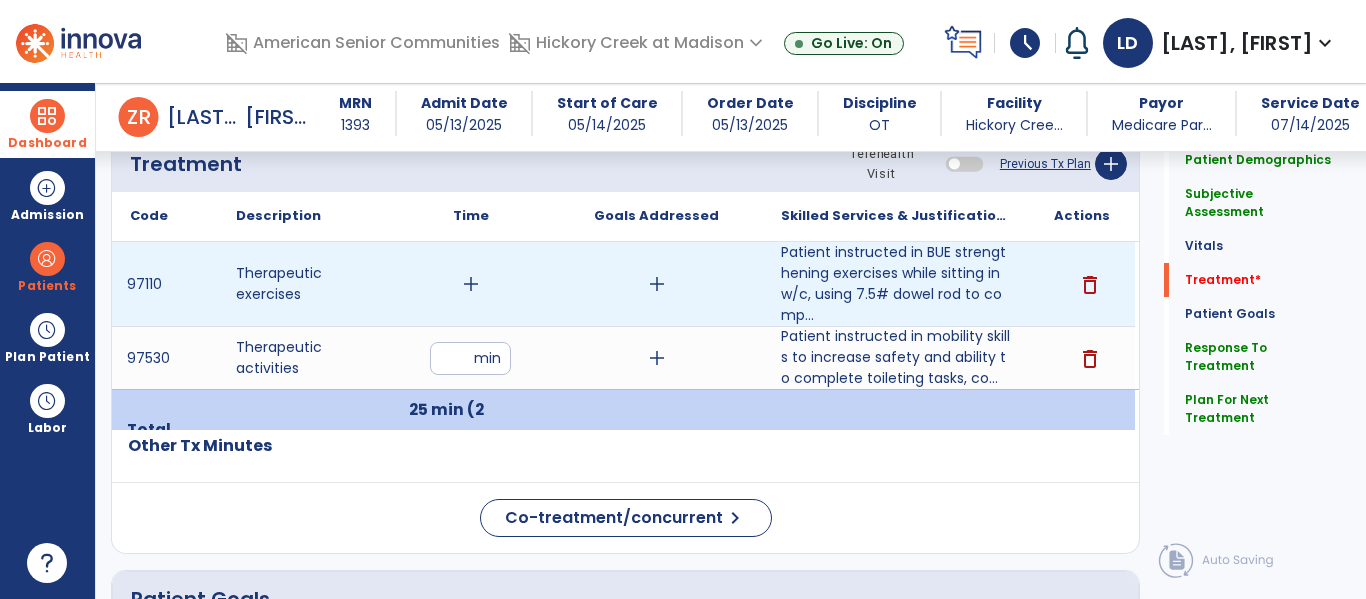 click on "add" at bounding box center (471, 284) 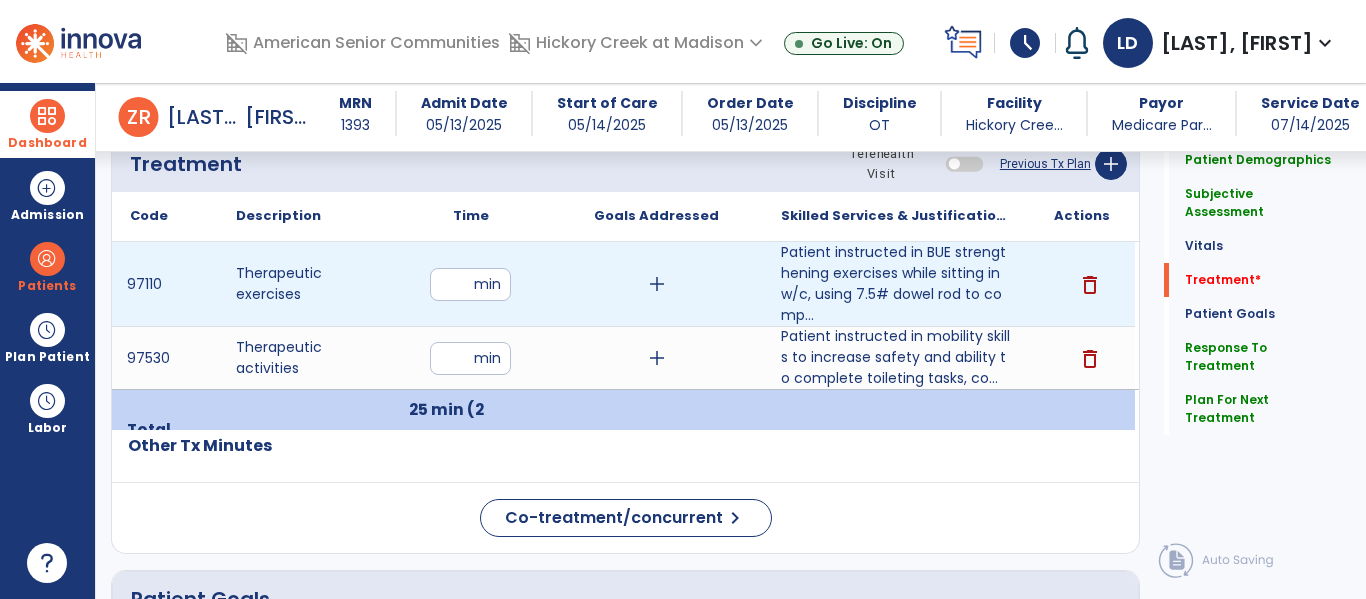 type on "**" 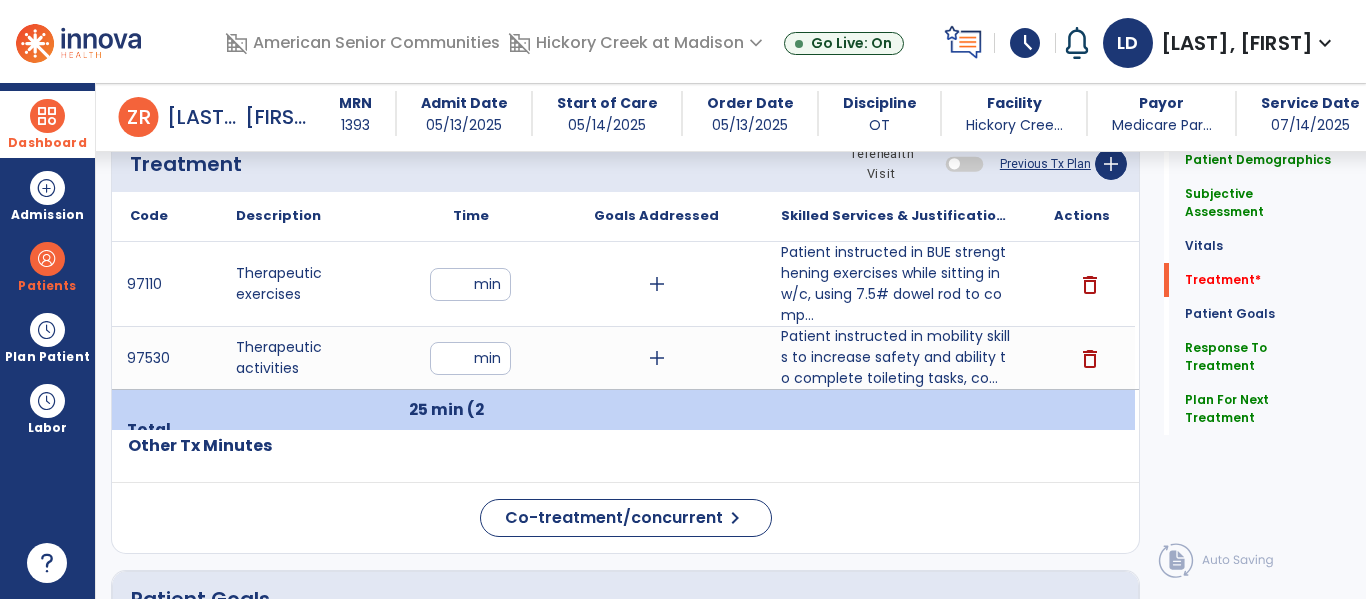 click on "Code
Description
Time" 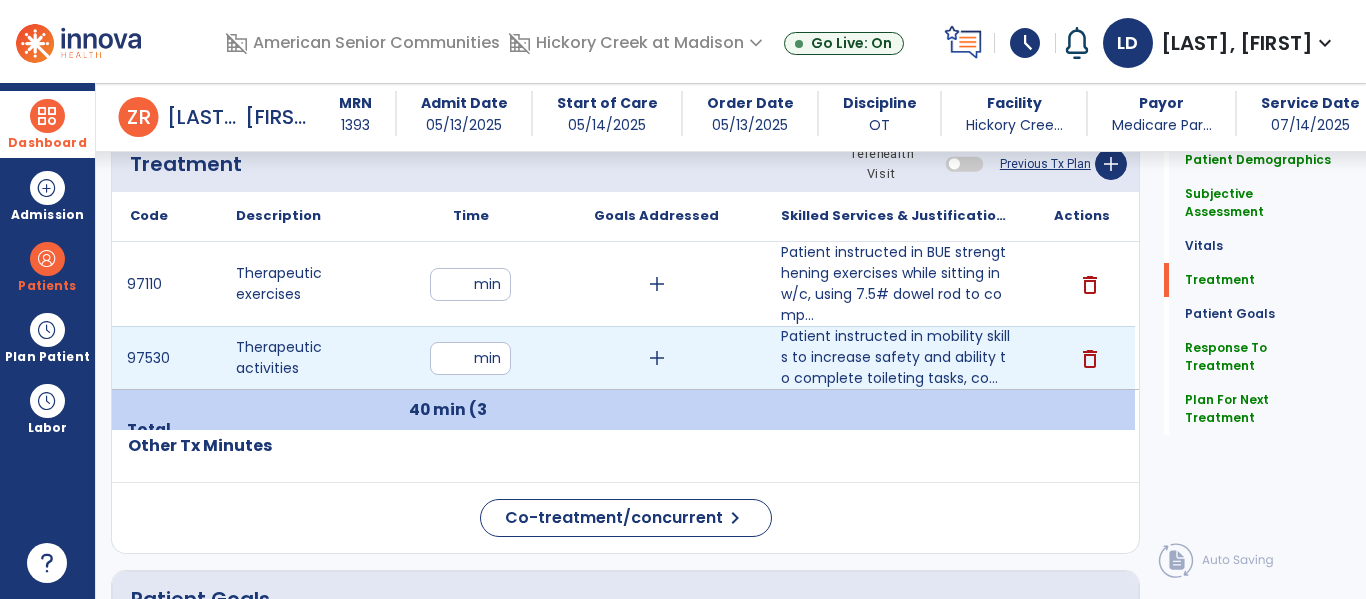 click on "add" at bounding box center (657, 358) 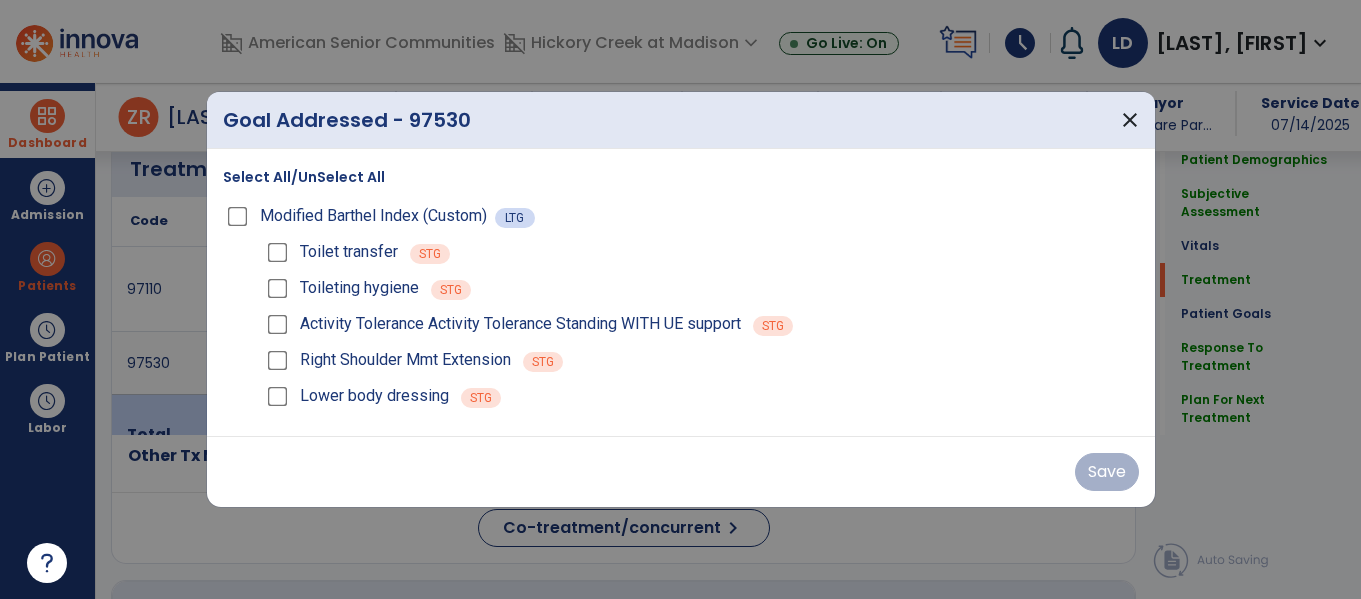 scroll, scrollTop: 1114, scrollLeft: 0, axis: vertical 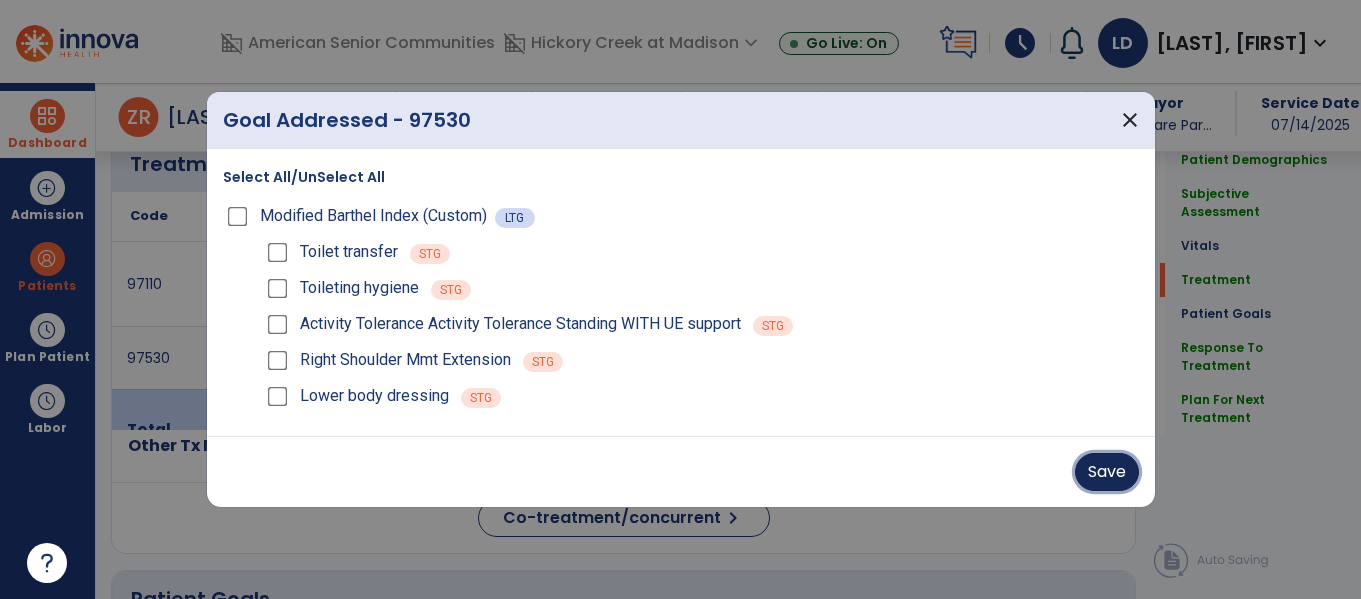 click on "Save" at bounding box center (1107, 472) 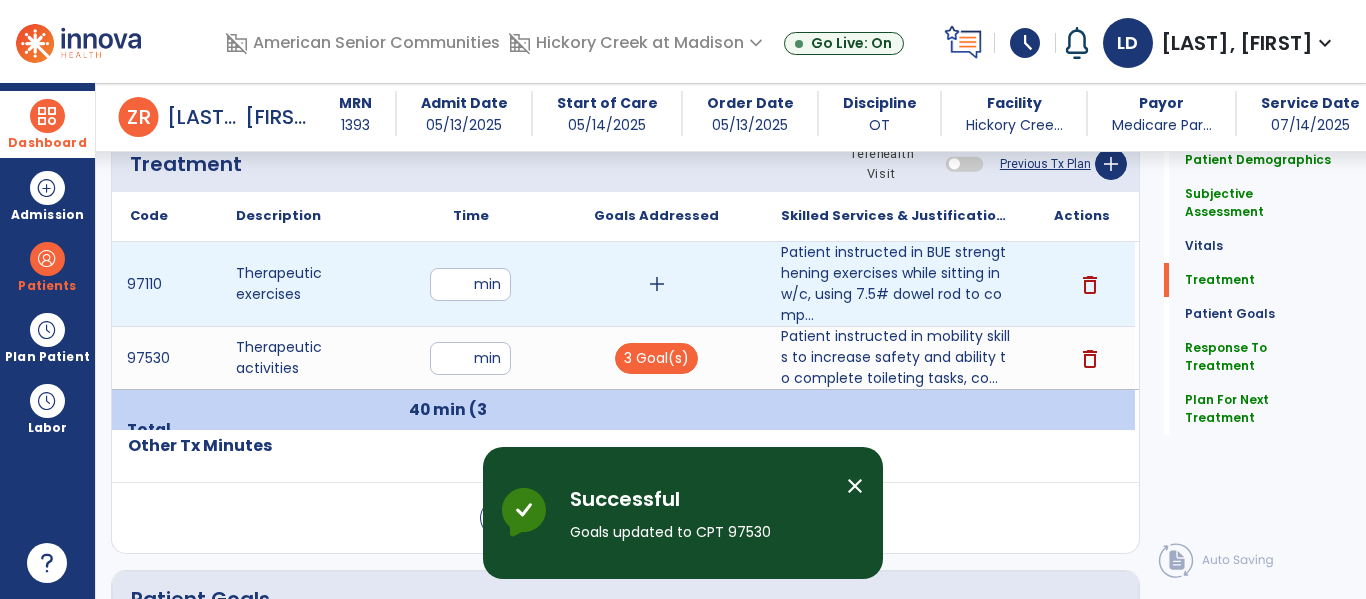 click on "add" at bounding box center (657, 284) 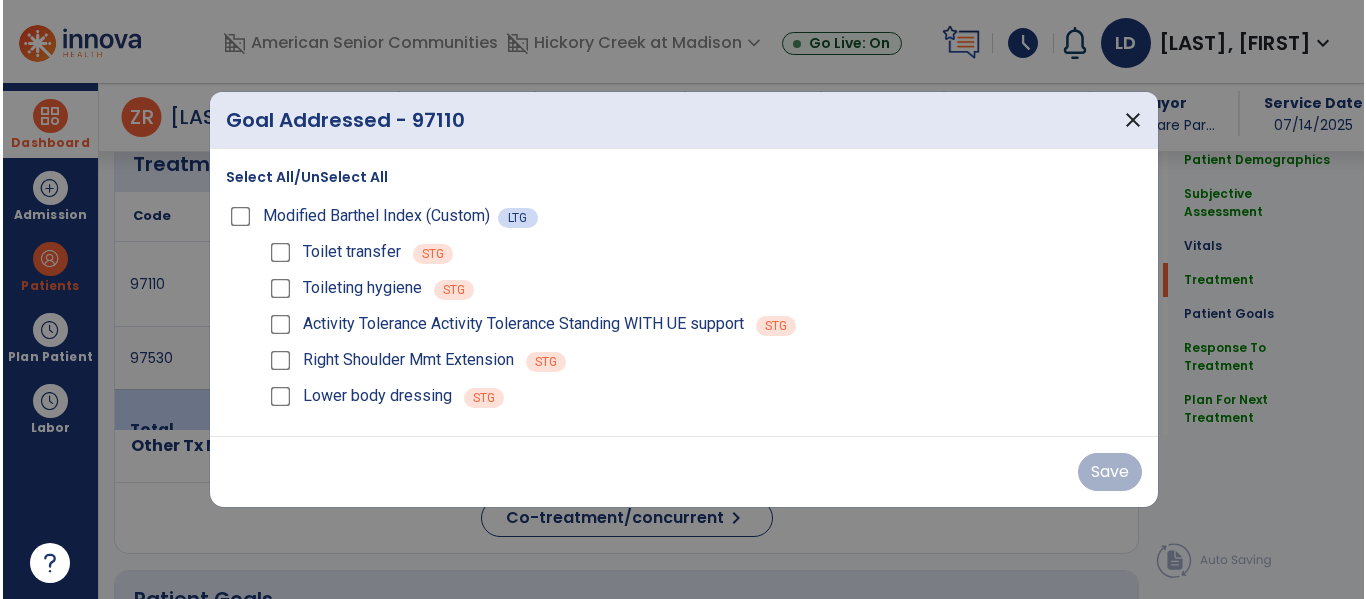scroll, scrollTop: 1114, scrollLeft: 0, axis: vertical 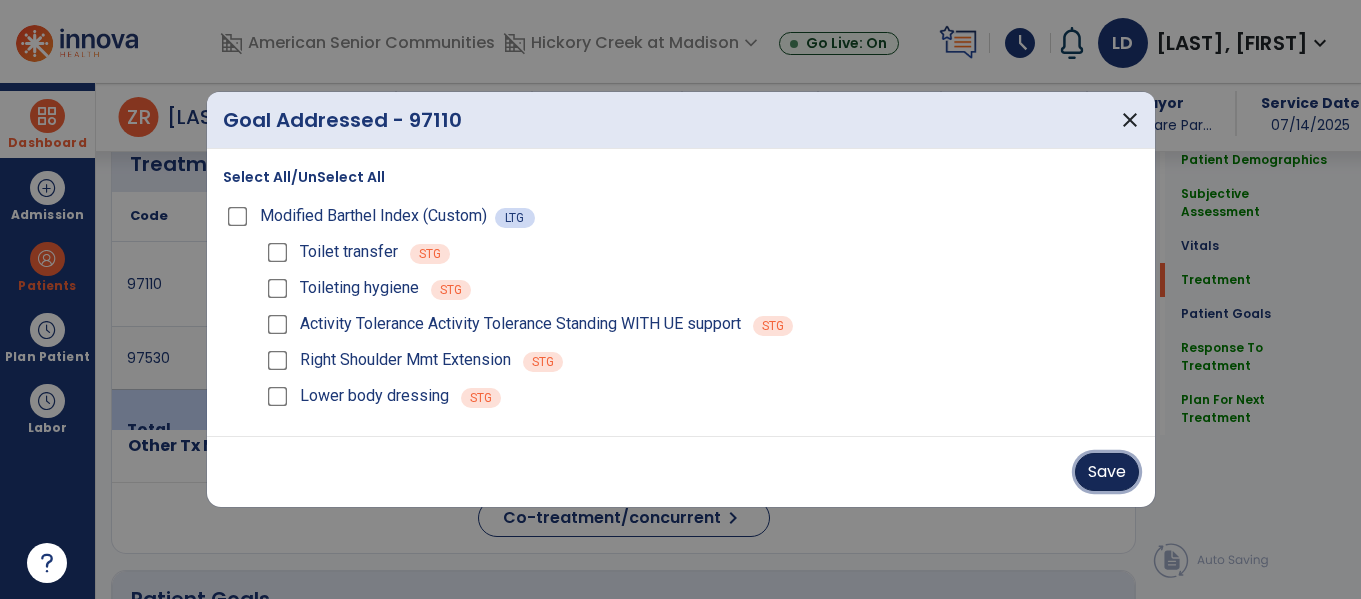 click on "Save" at bounding box center (1107, 472) 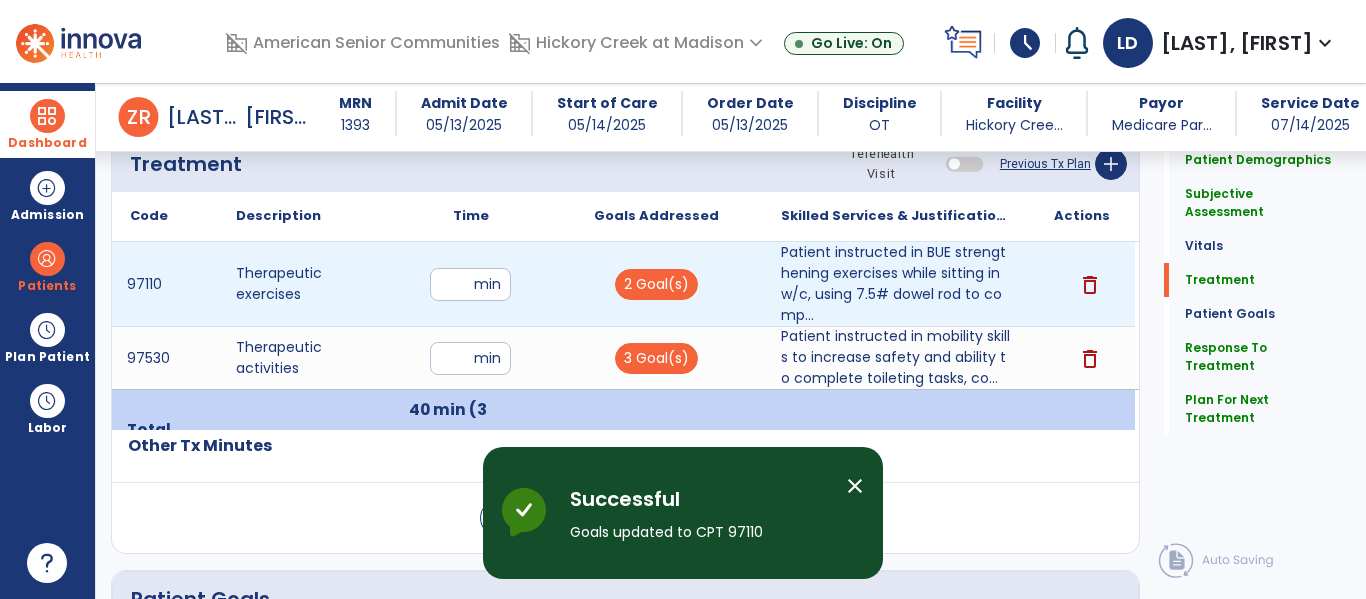 scroll, scrollTop: 0, scrollLeft: 0, axis: both 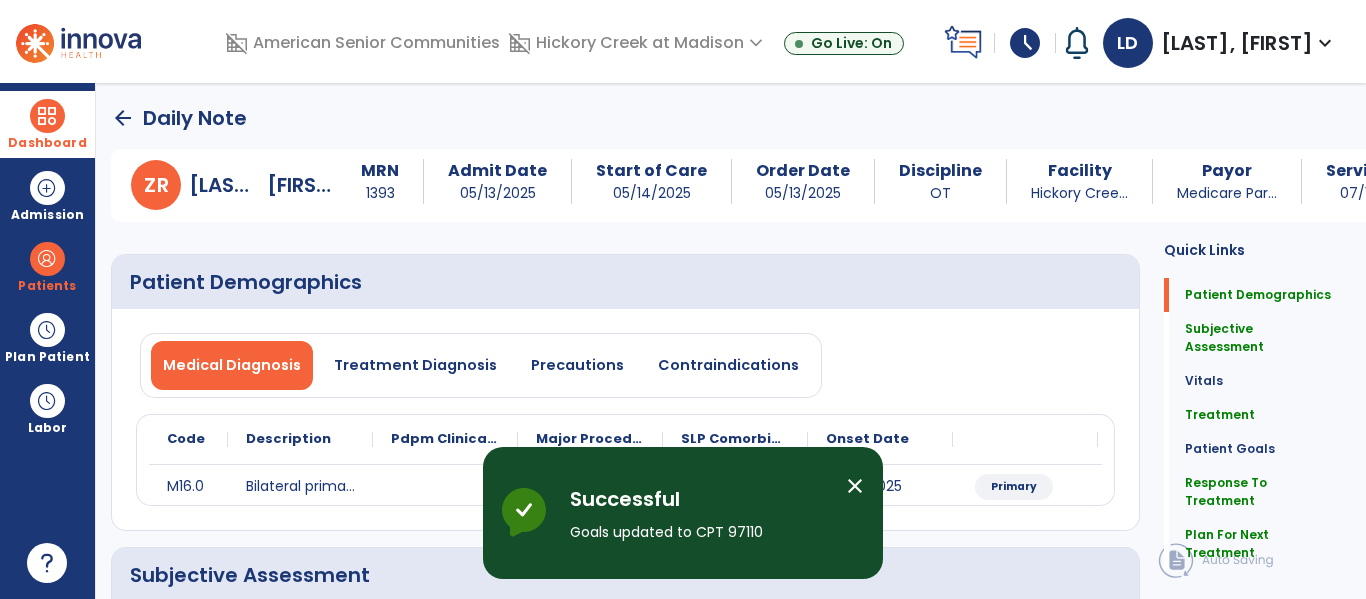 click at bounding box center [47, 116] 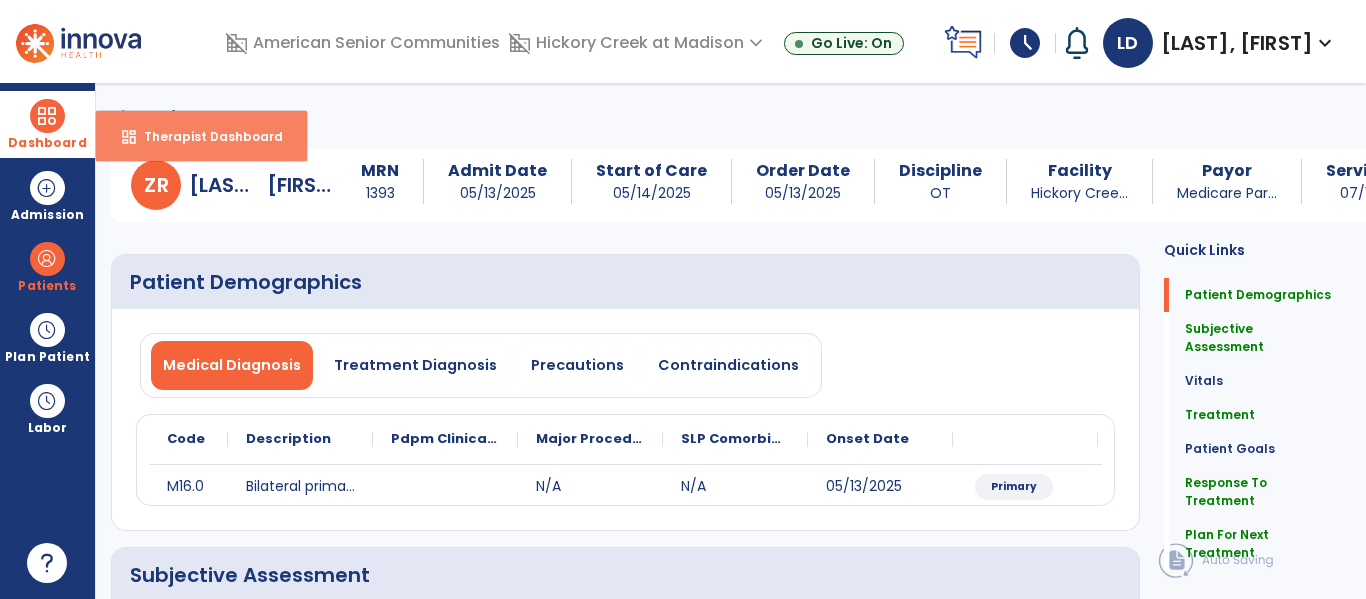 click on "Therapist Dashboard" at bounding box center (205, 136) 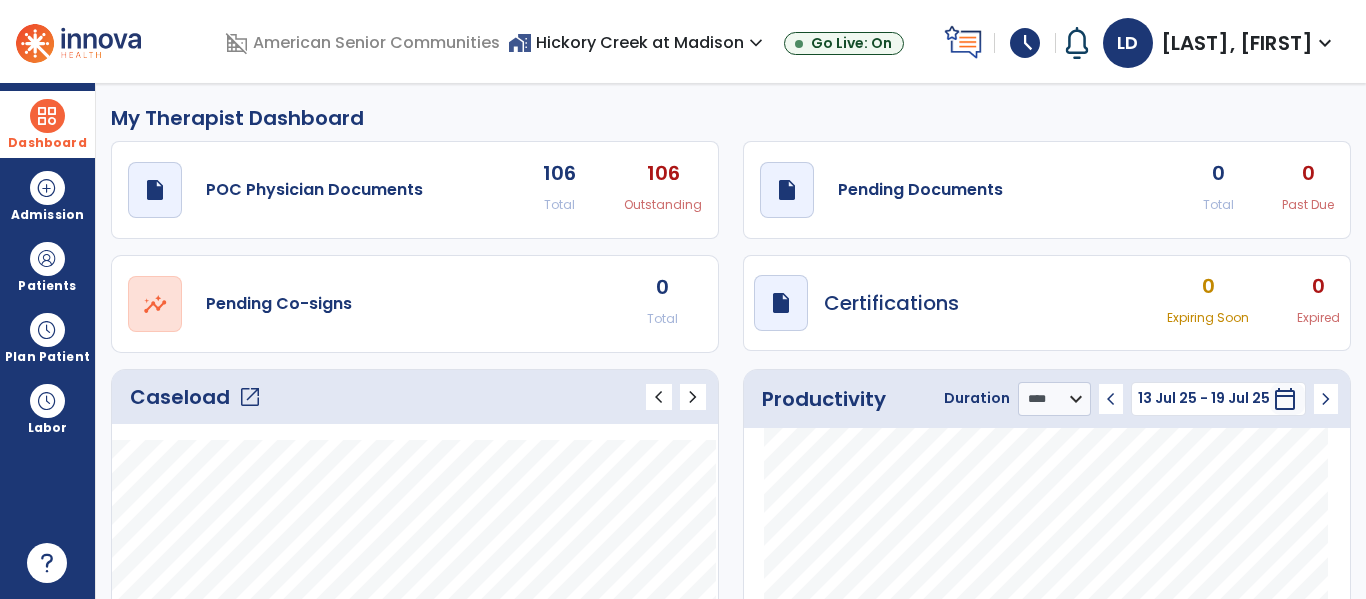click on "open_in_new" 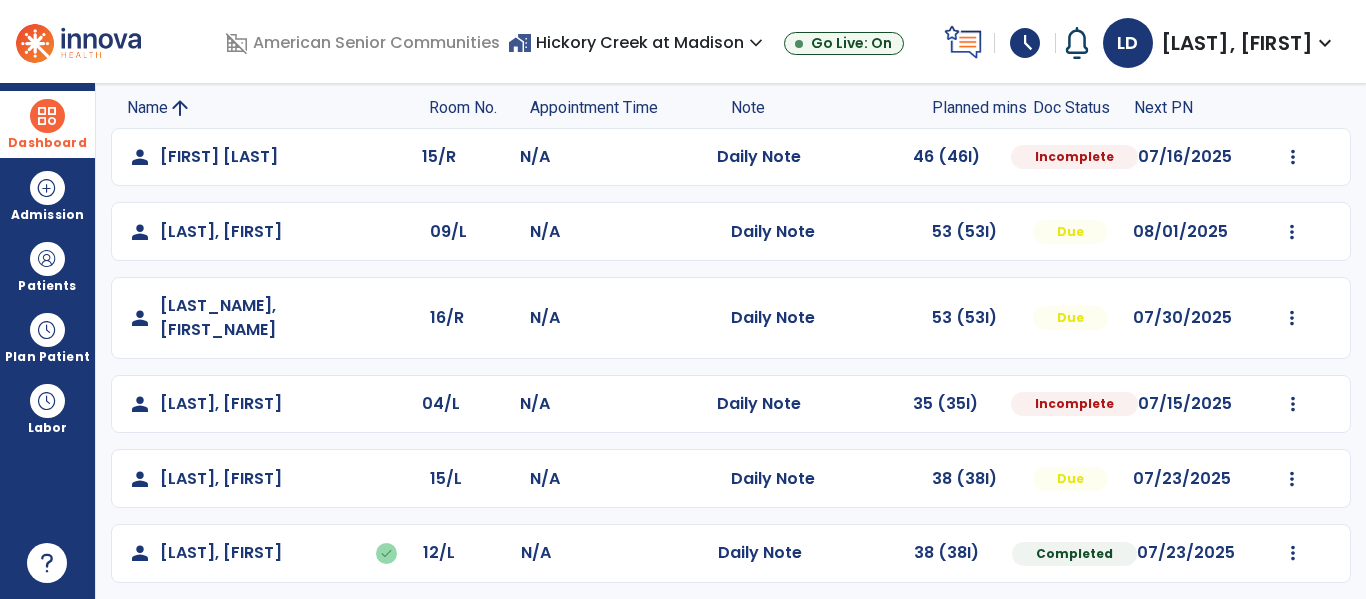 scroll, scrollTop: 119, scrollLeft: 0, axis: vertical 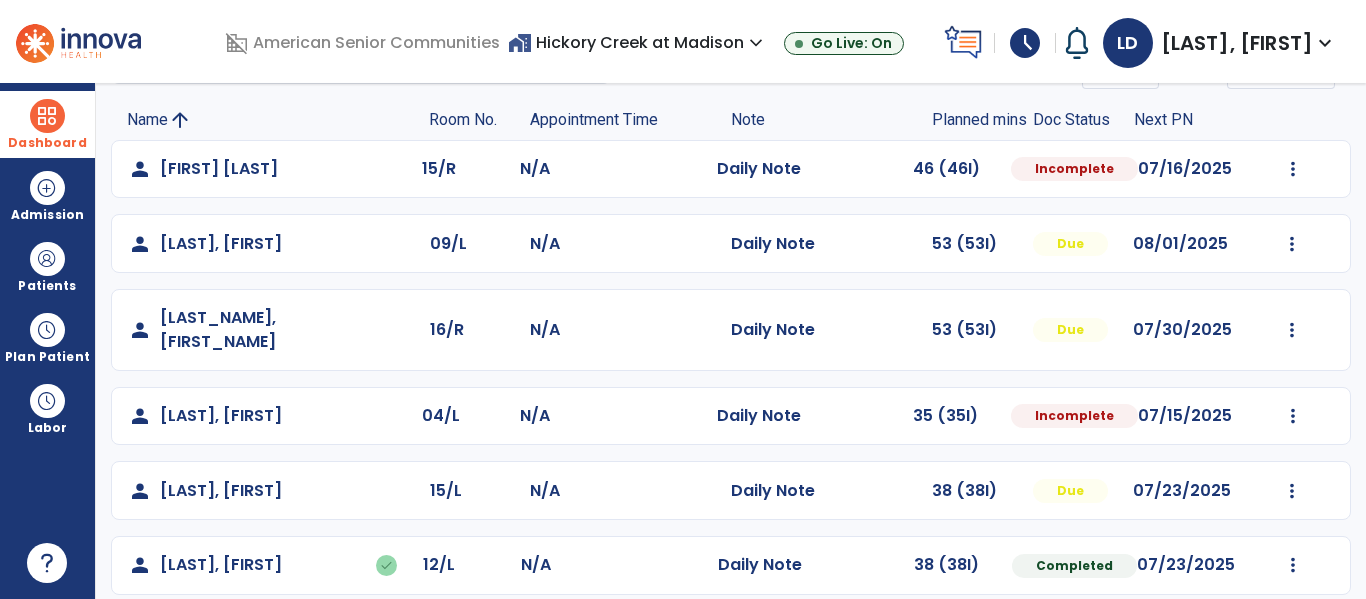 click on "home_work   [COMPANY] at [CITY]   expand_more   [COMPANY]   [COMPANY] at [CITY]   [COMPANY]  Go Live: On" at bounding box center [722, 43] 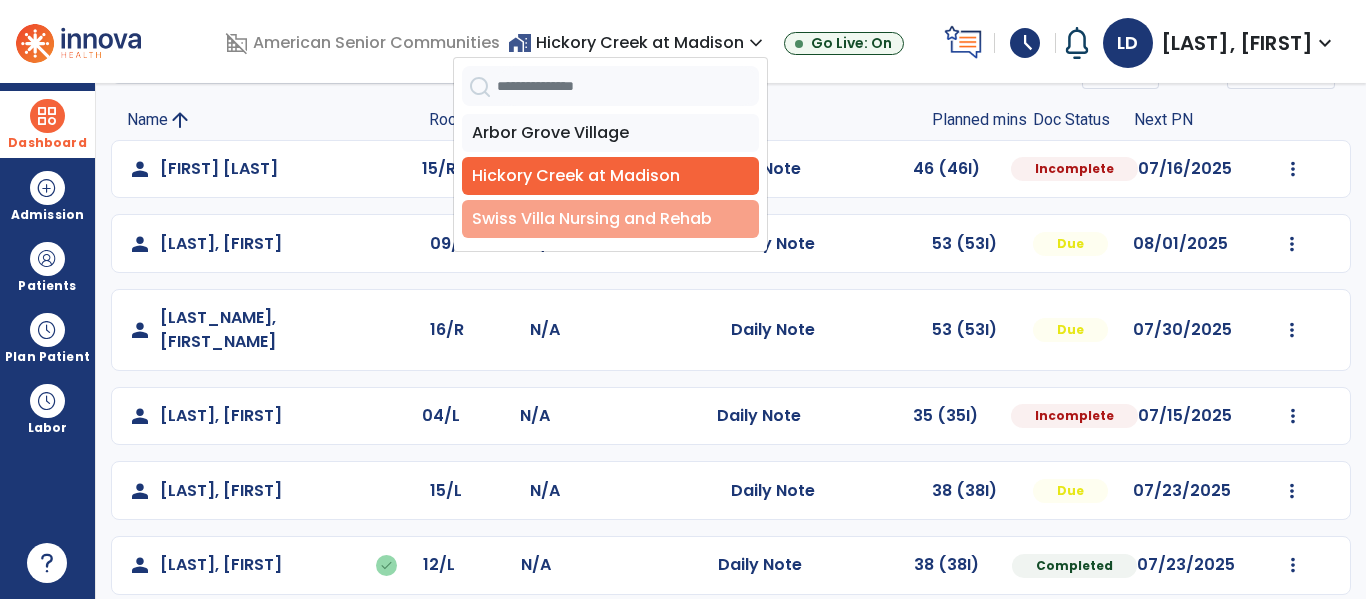 click on "Swiss Villa Nursing and Rehab" at bounding box center (610, 219) 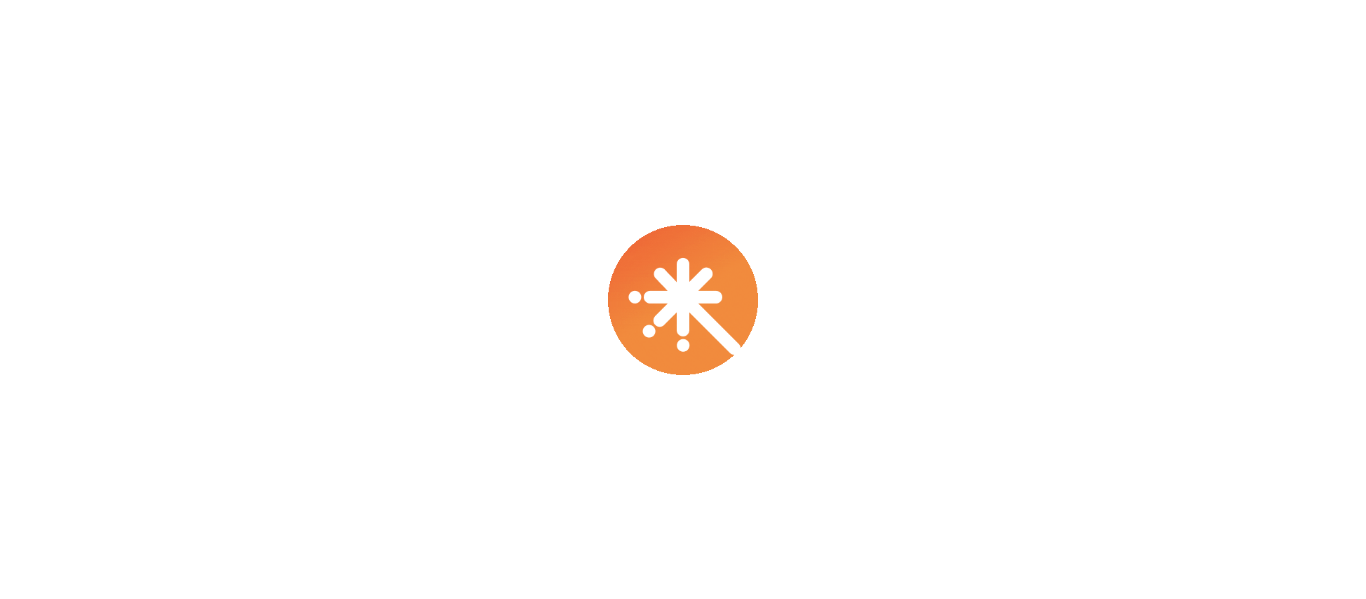 scroll, scrollTop: 0, scrollLeft: 0, axis: both 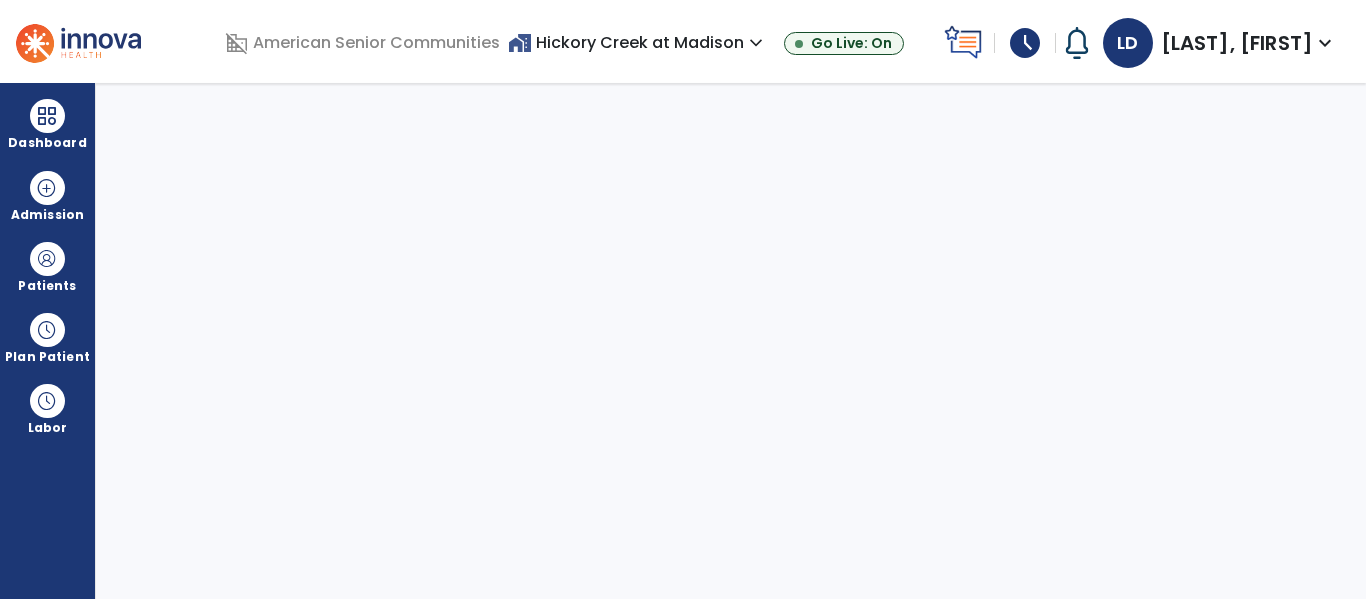 select on "****" 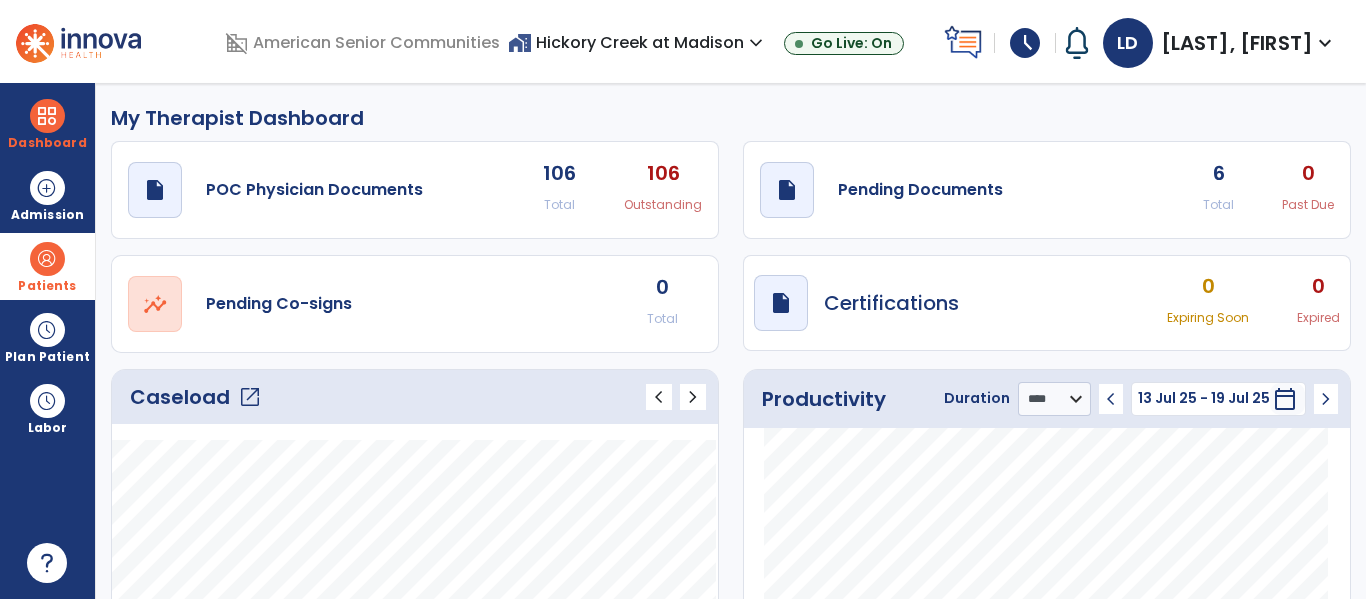 click on "Patients" at bounding box center (47, 286) 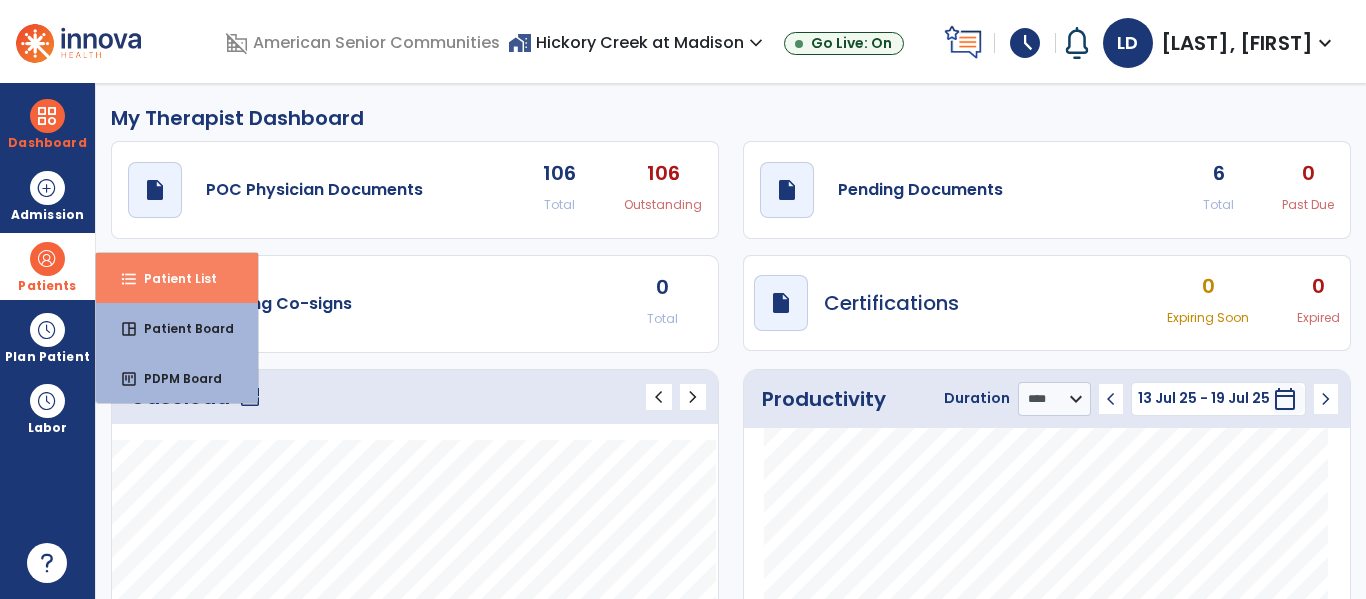 click on "format_list_bulleted  Patient List" at bounding box center (177, 278) 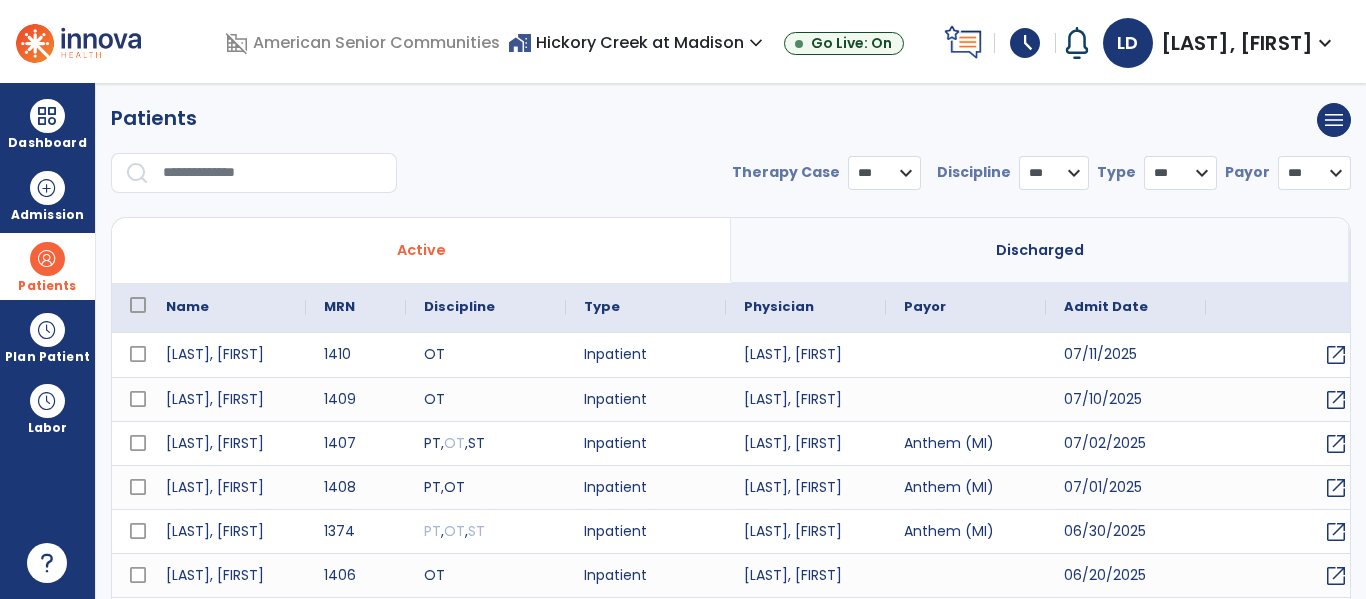 select on "***" 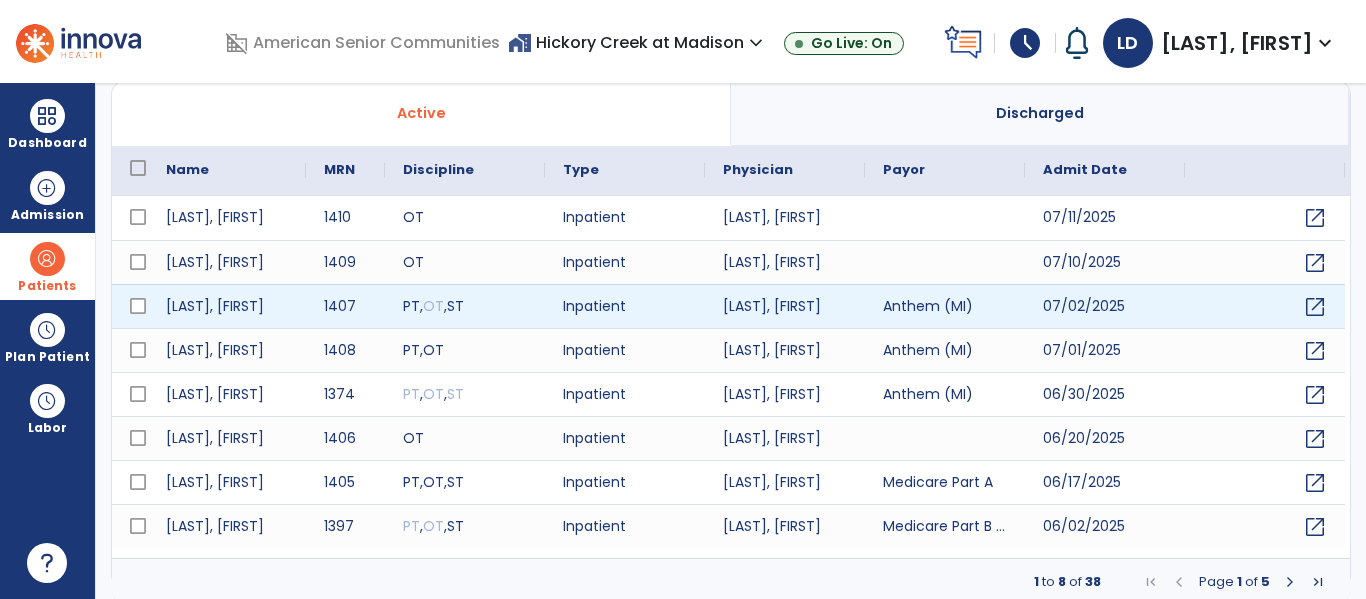 scroll, scrollTop: 143, scrollLeft: 0, axis: vertical 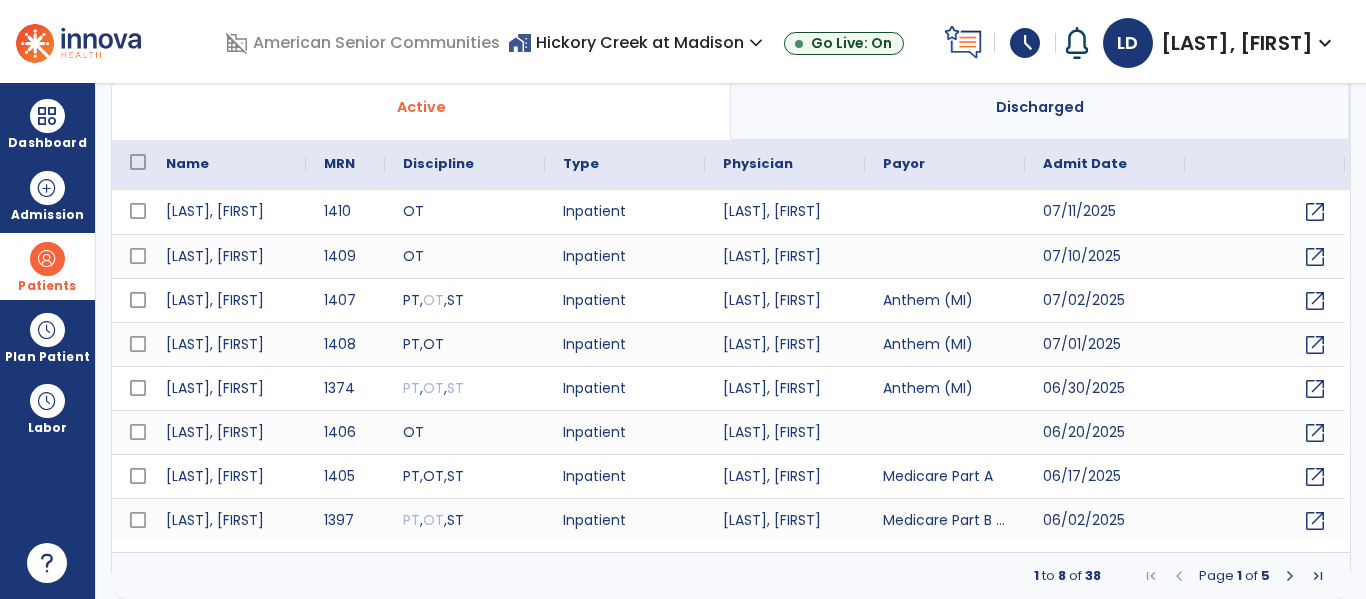 click at bounding box center (1290, 576) 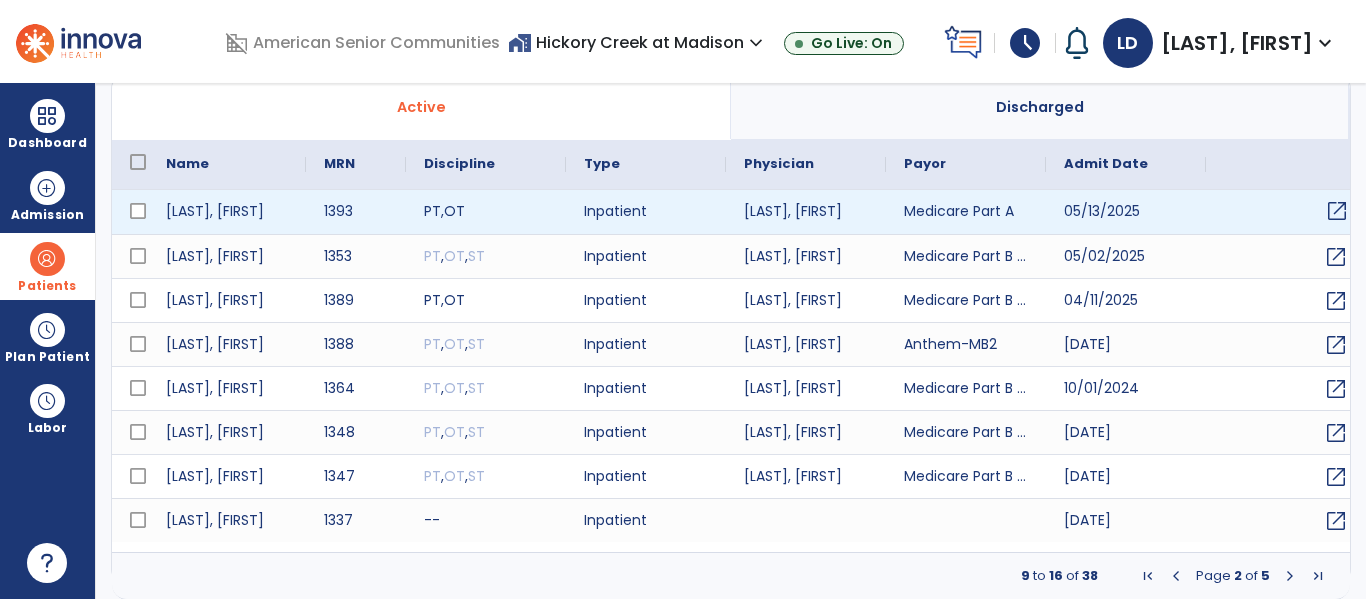 click on "open_in_new" at bounding box center [1337, 211] 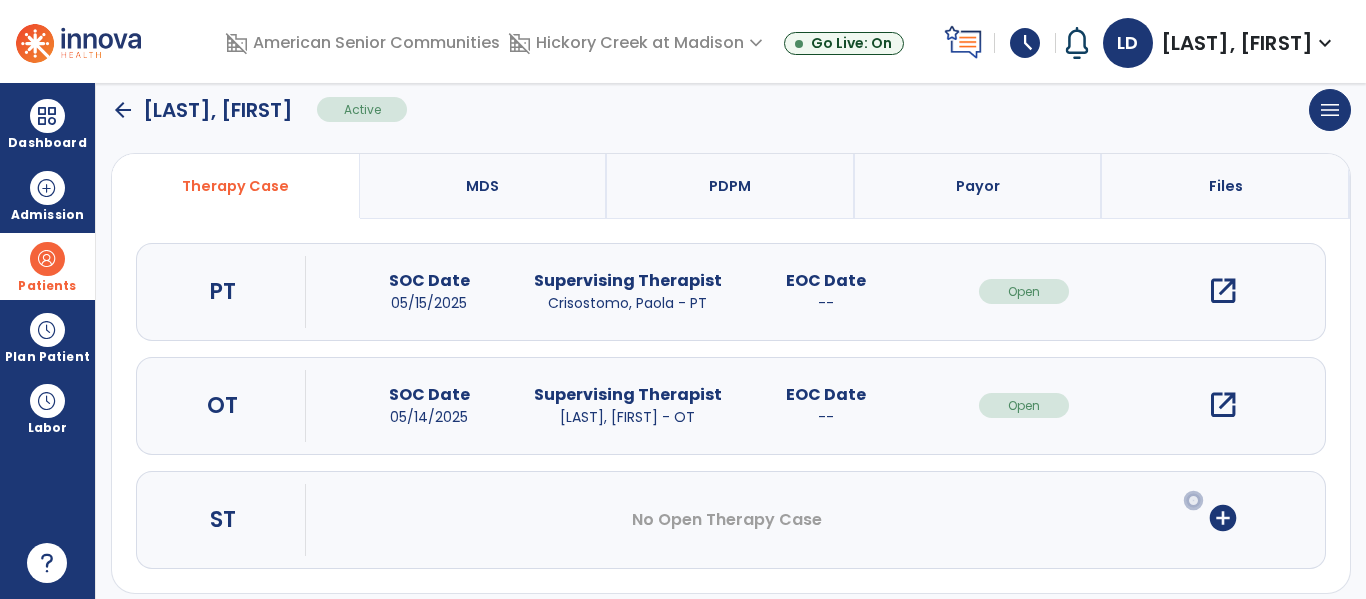 scroll, scrollTop: 162, scrollLeft: 0, axis: vertical 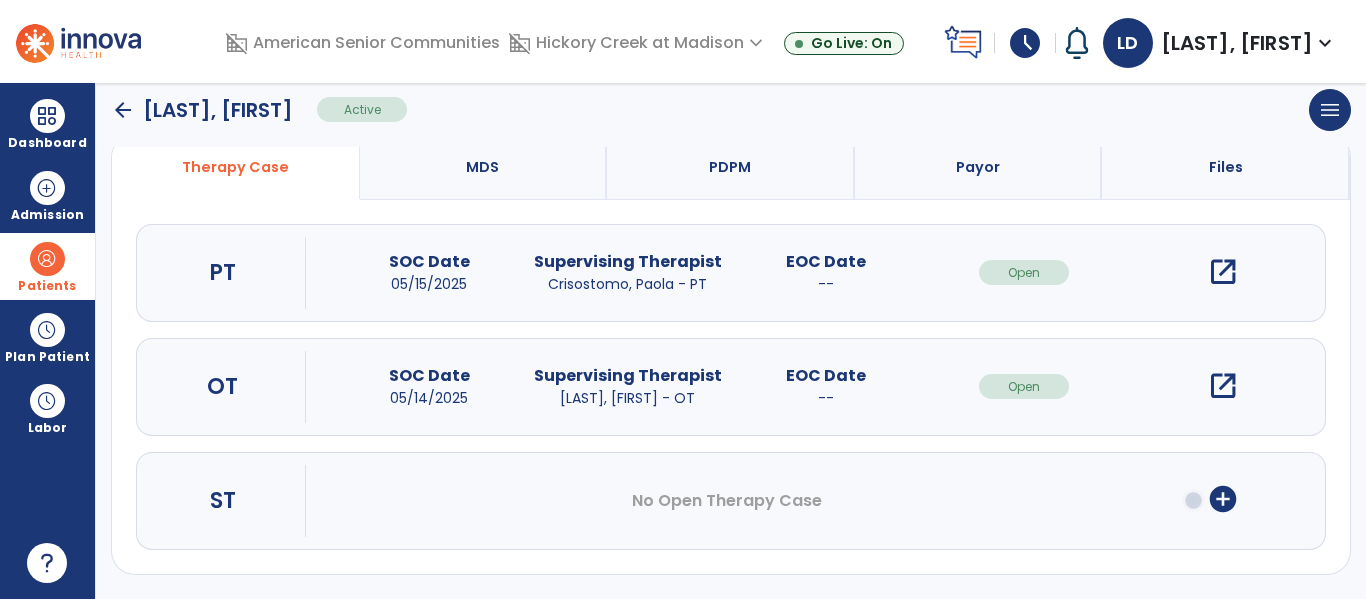 click on "open_in_new" at bounding box center [1223, 386] 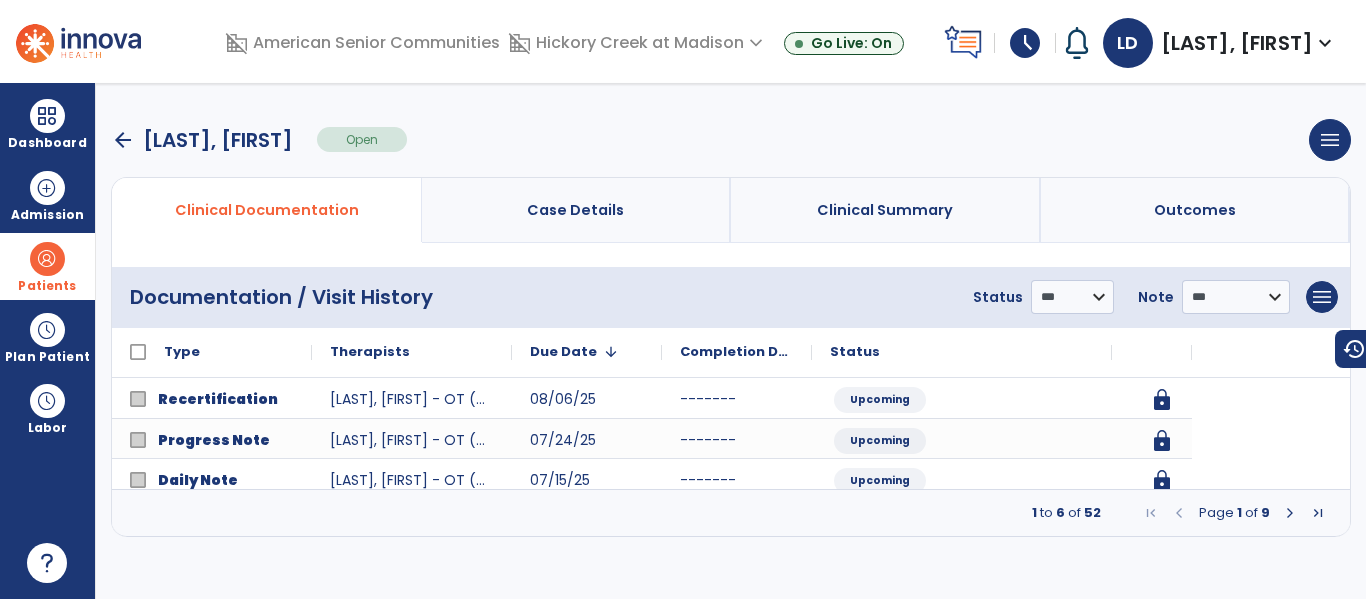 scroll, scrollTop: 0, scrollLeft: 0, axis: both 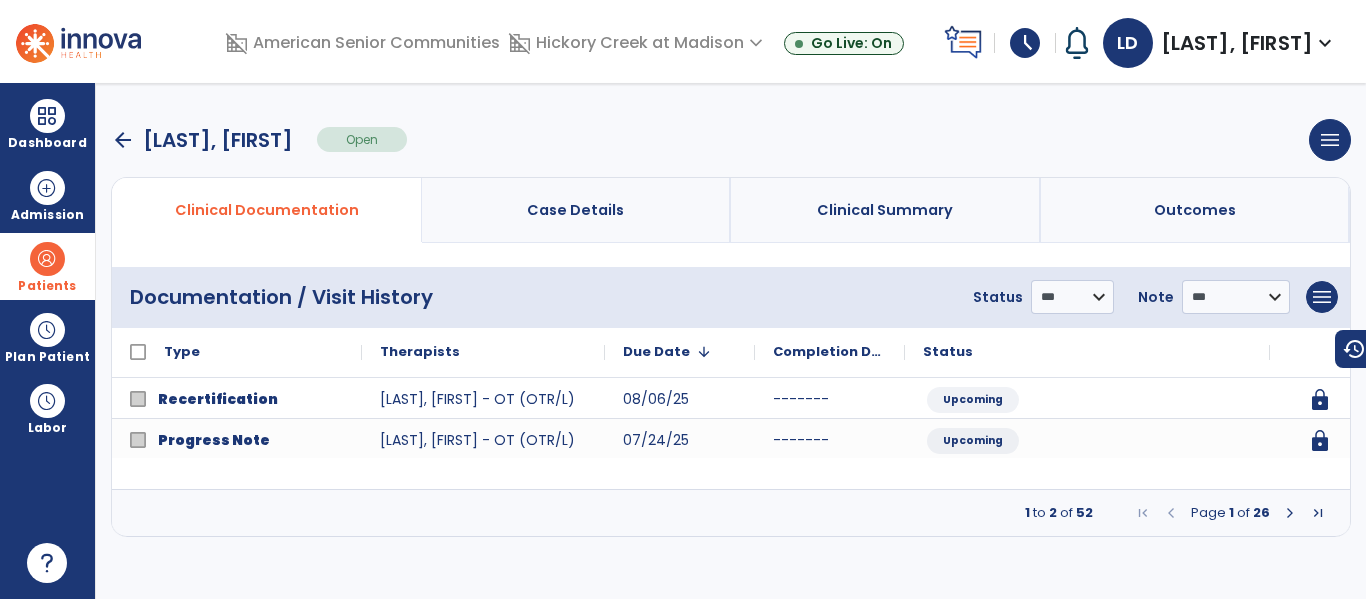 click at bounding box center [1290, 513] 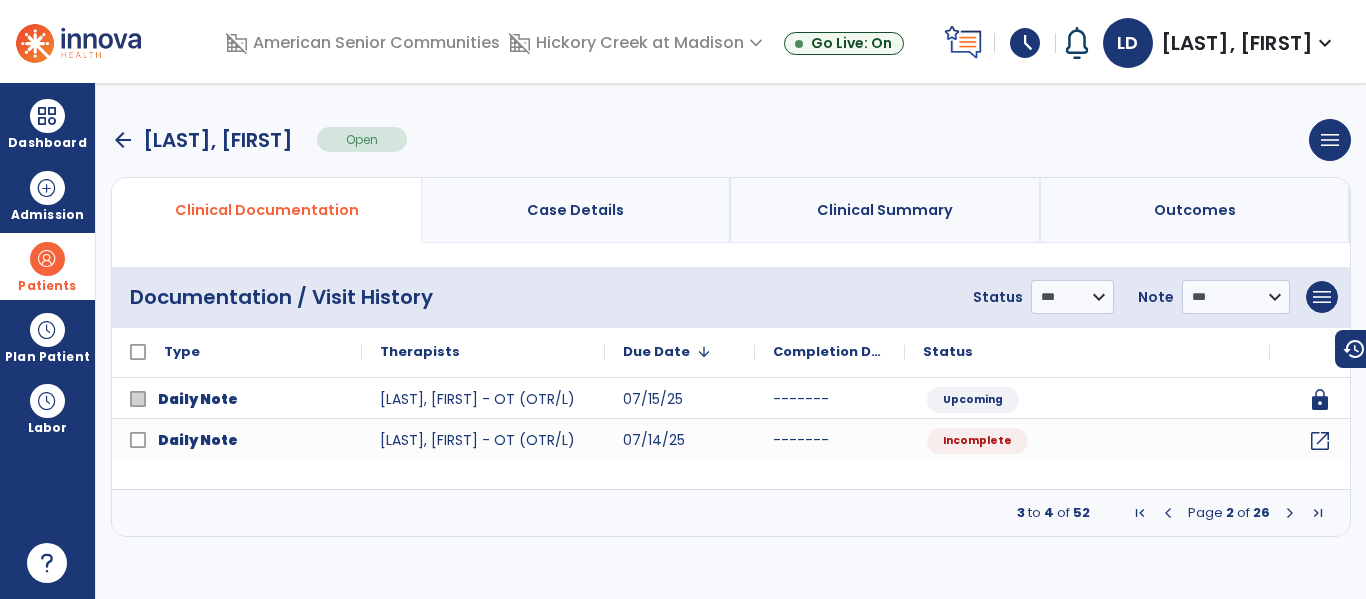 click at bounding box center (1290, 513) 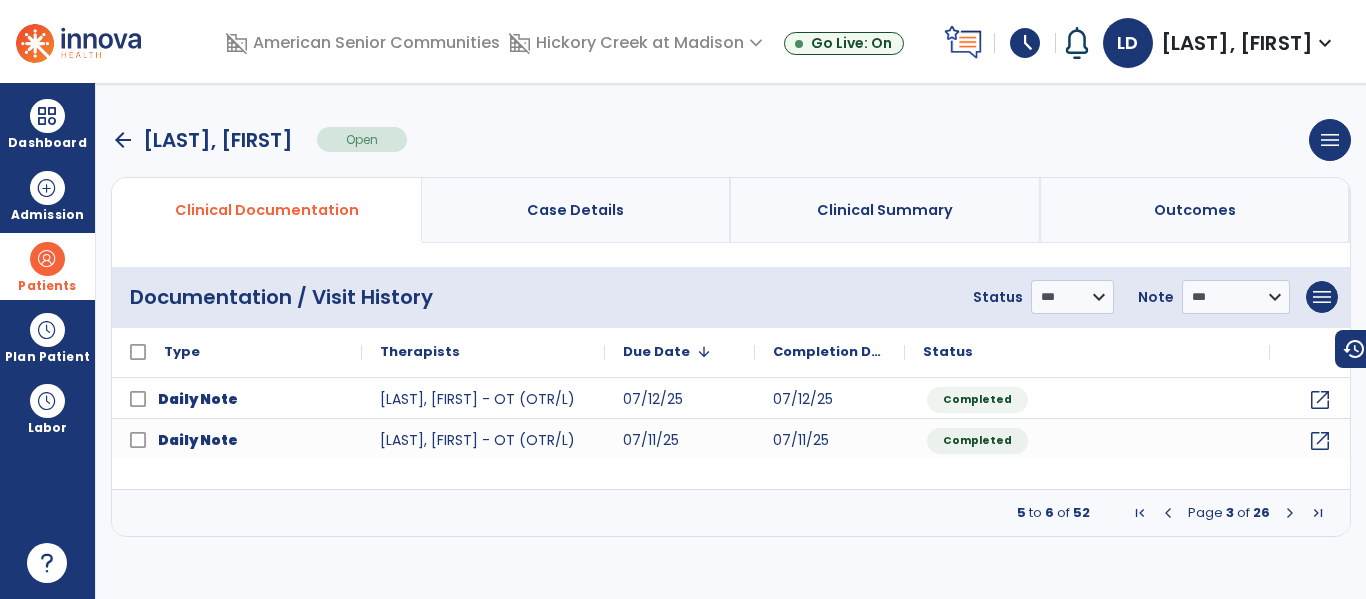 click on "5
to
6
of
52
Page
3
of
26" at bounding box center [731, 513] 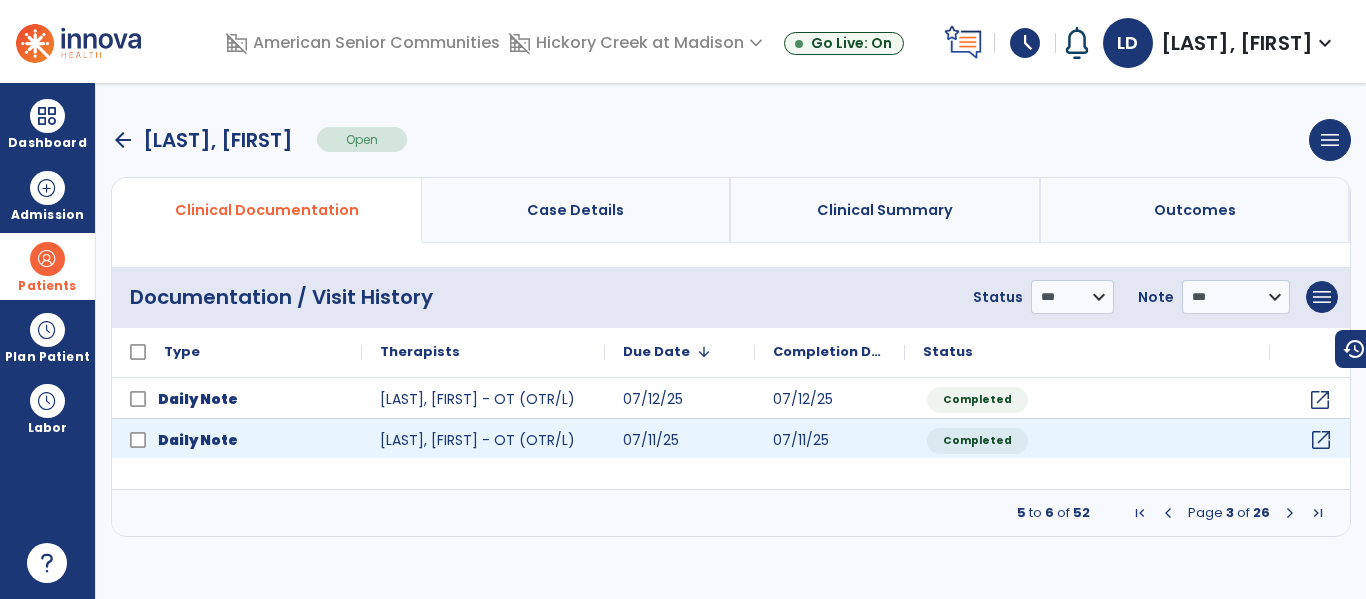 click on "open_in_new" 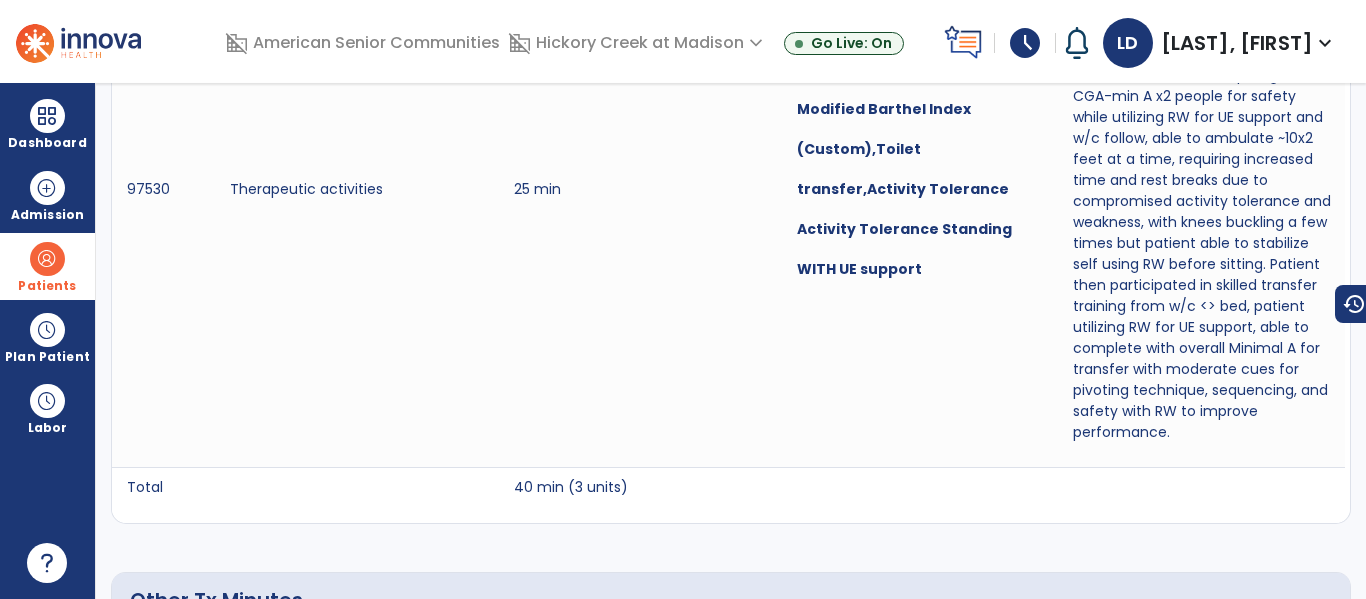 scroll, scrollTop: 0, scrollLeft: 0, axis: both 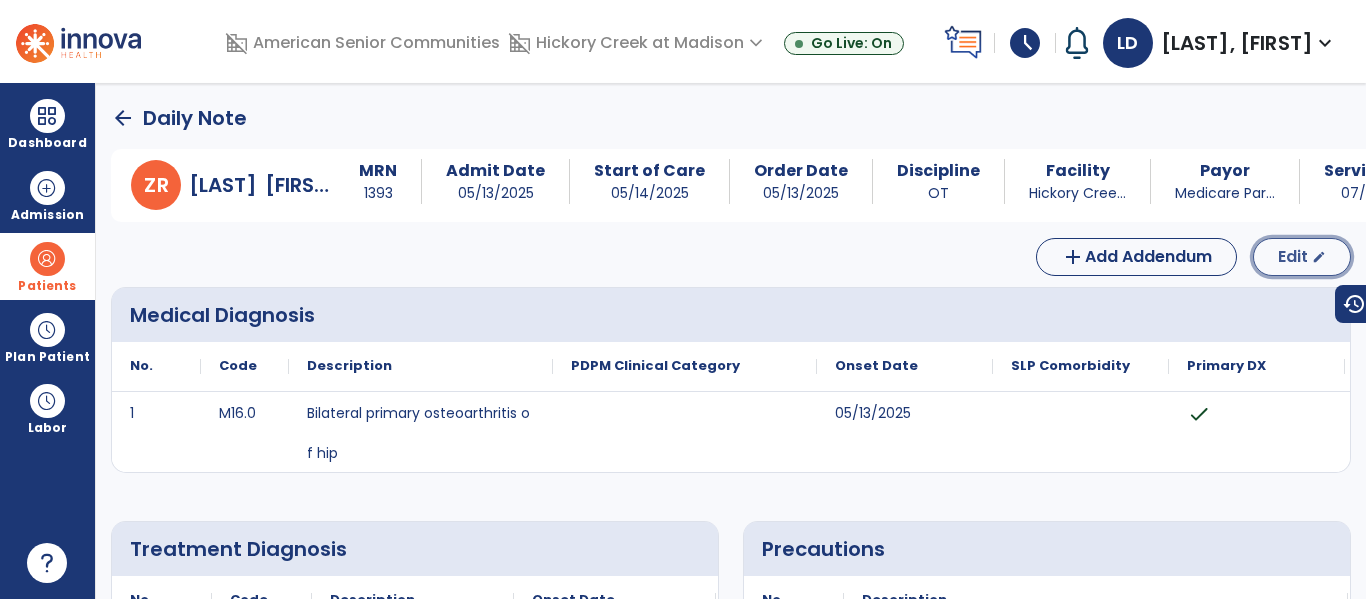 click on "Edit  edit" 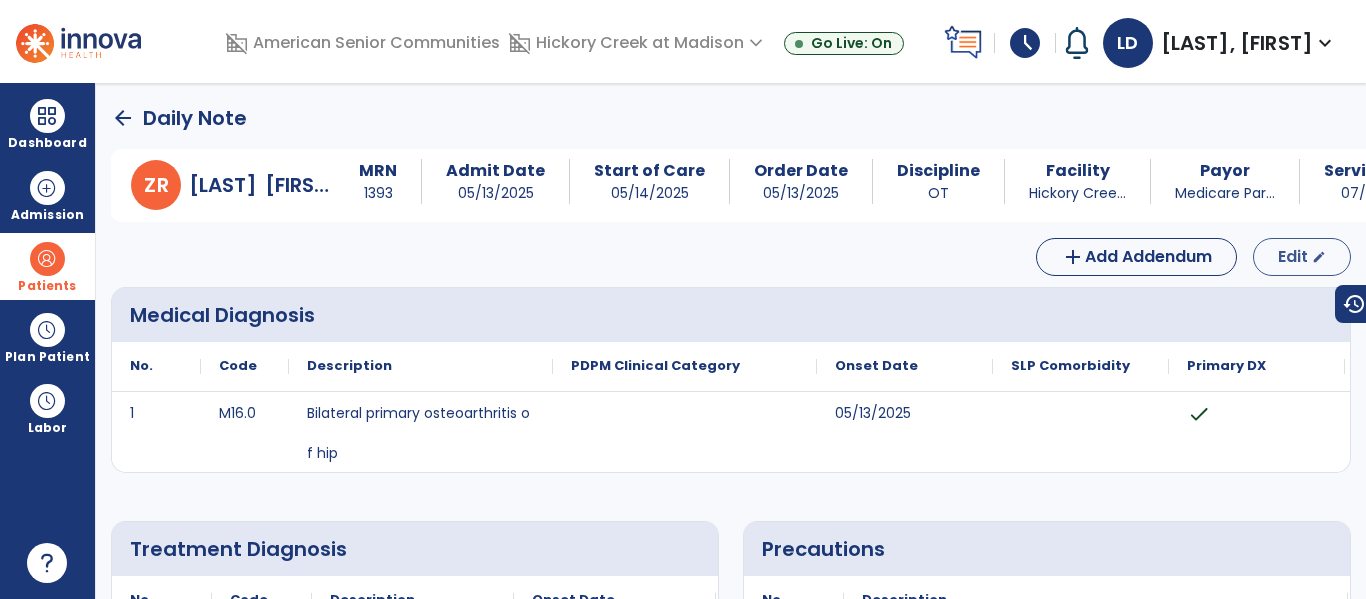 select on "*" 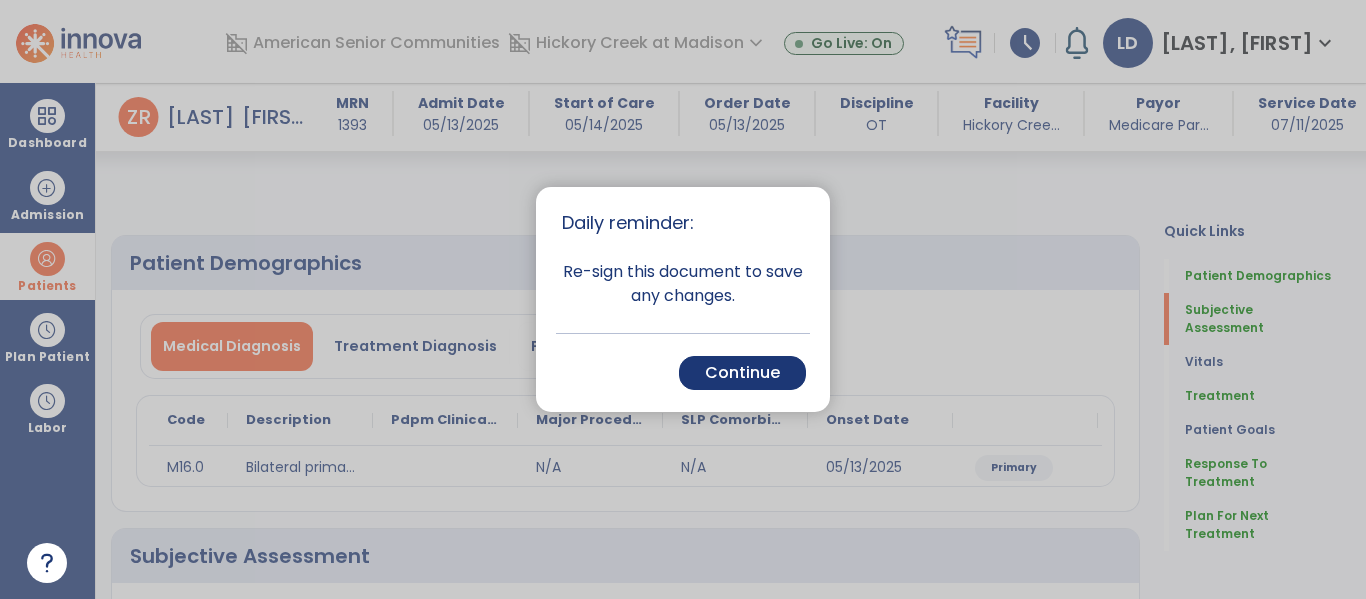 scroll, scrollTop: 515, scrollLeft: 0, axis: vertical 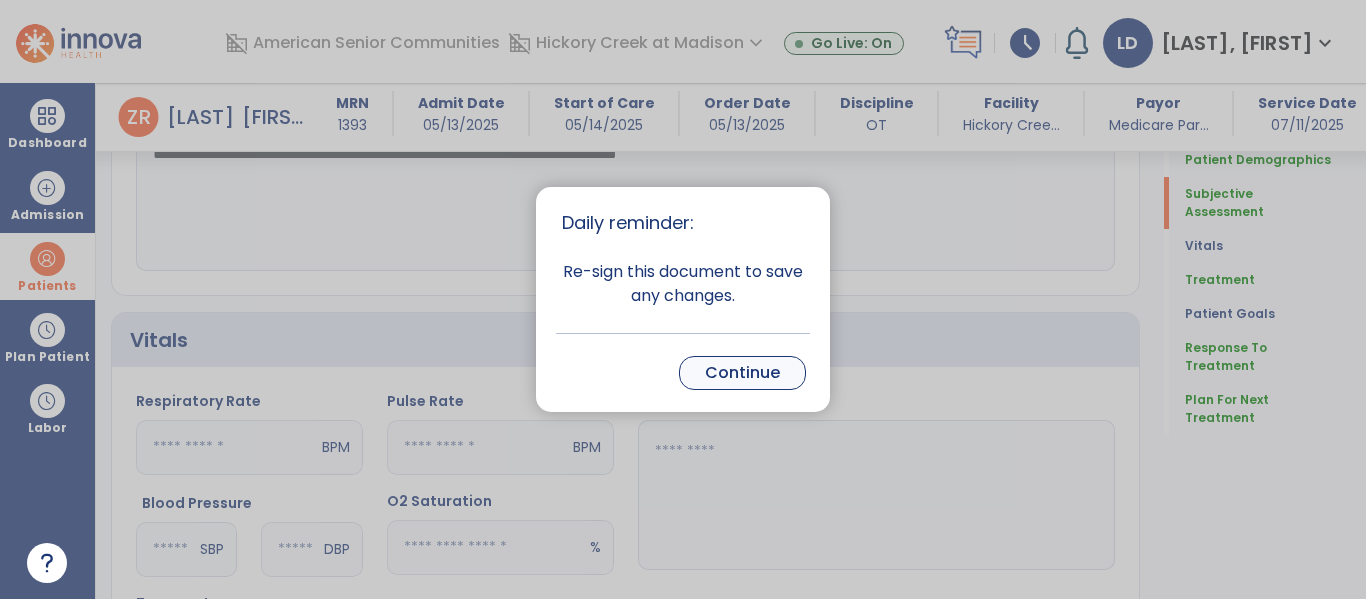 click on "Continue" at bounding box center (742, 373) 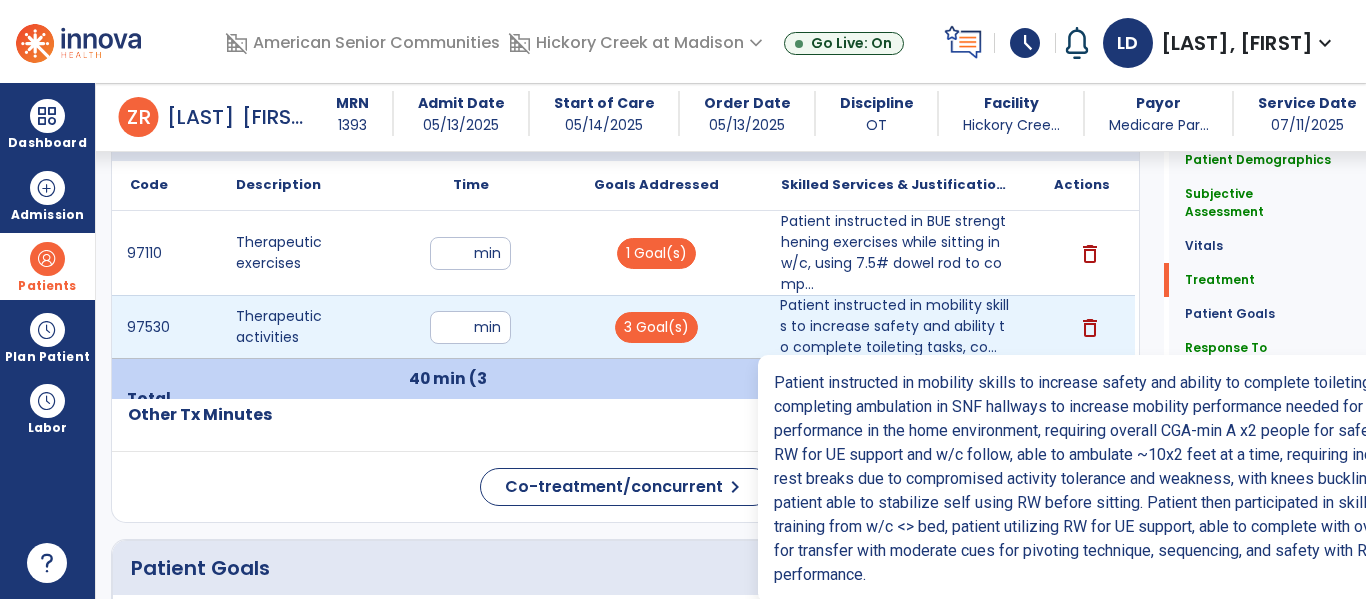 click on "Patient instructed in mobility skills to increase safety and ability to complete toileting tasks, co..." at bounding box center (896, 326) 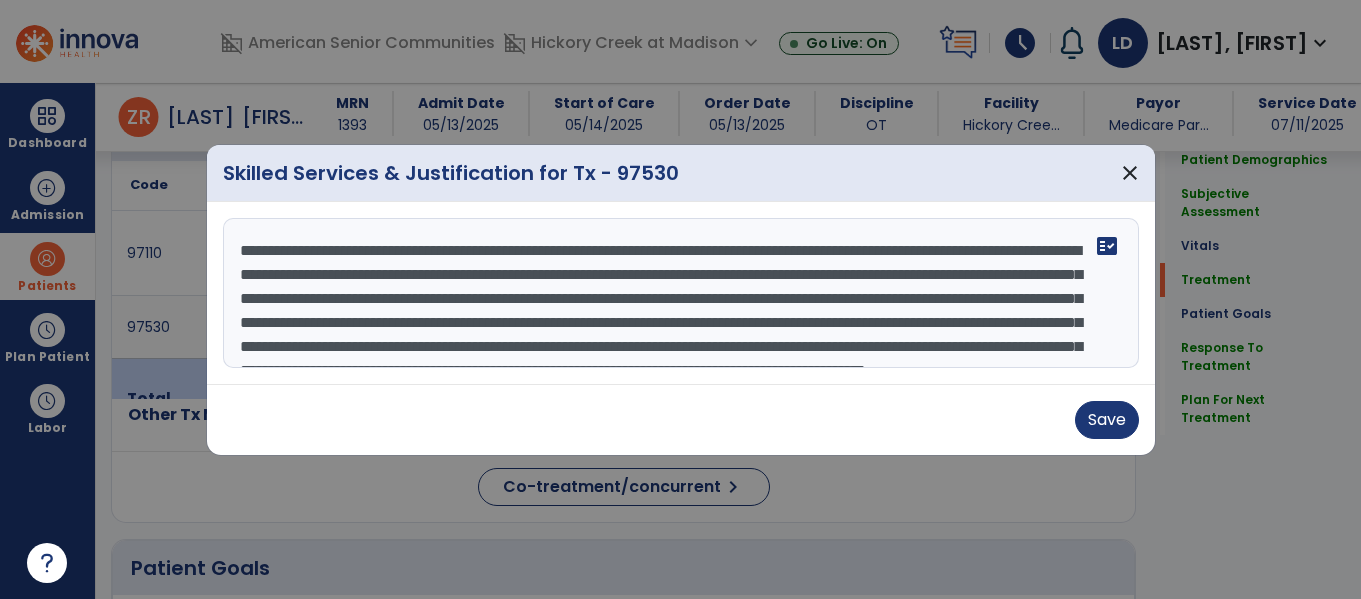 scroll, scrollTop: 1145, scrollLeft: 0, axis: vertical 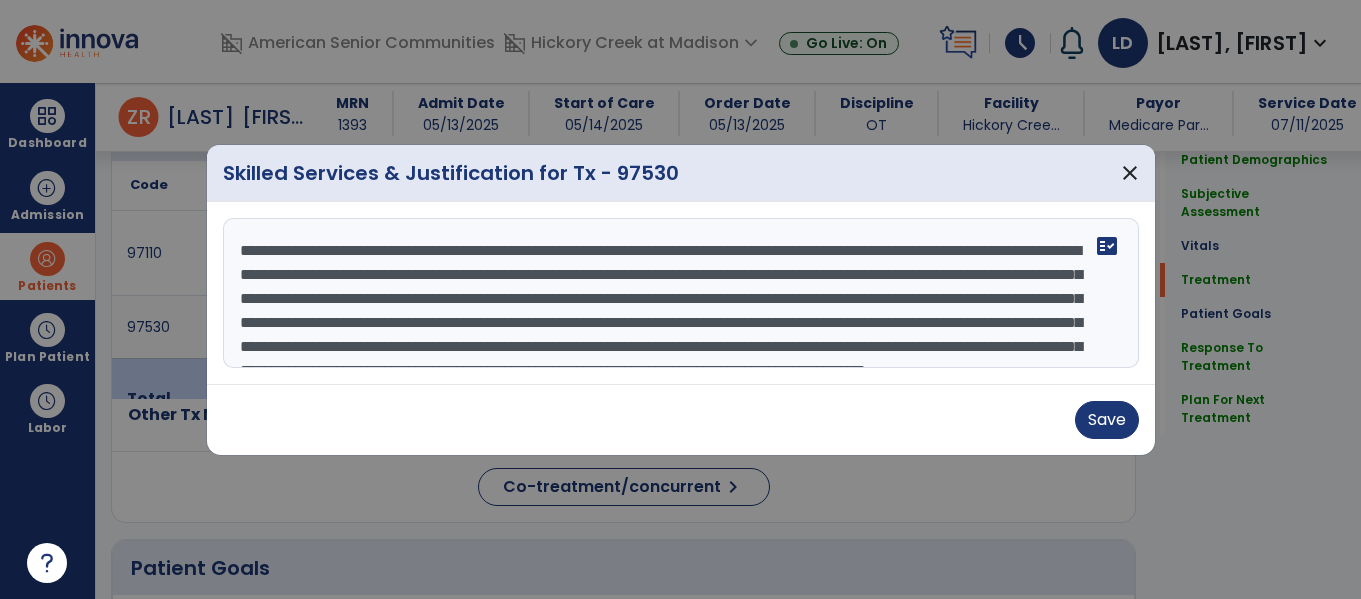 drag, startPoint x: 973, startPoint y: 346, endPoint x: 230, endPoint y: 212, distance: 754.98676 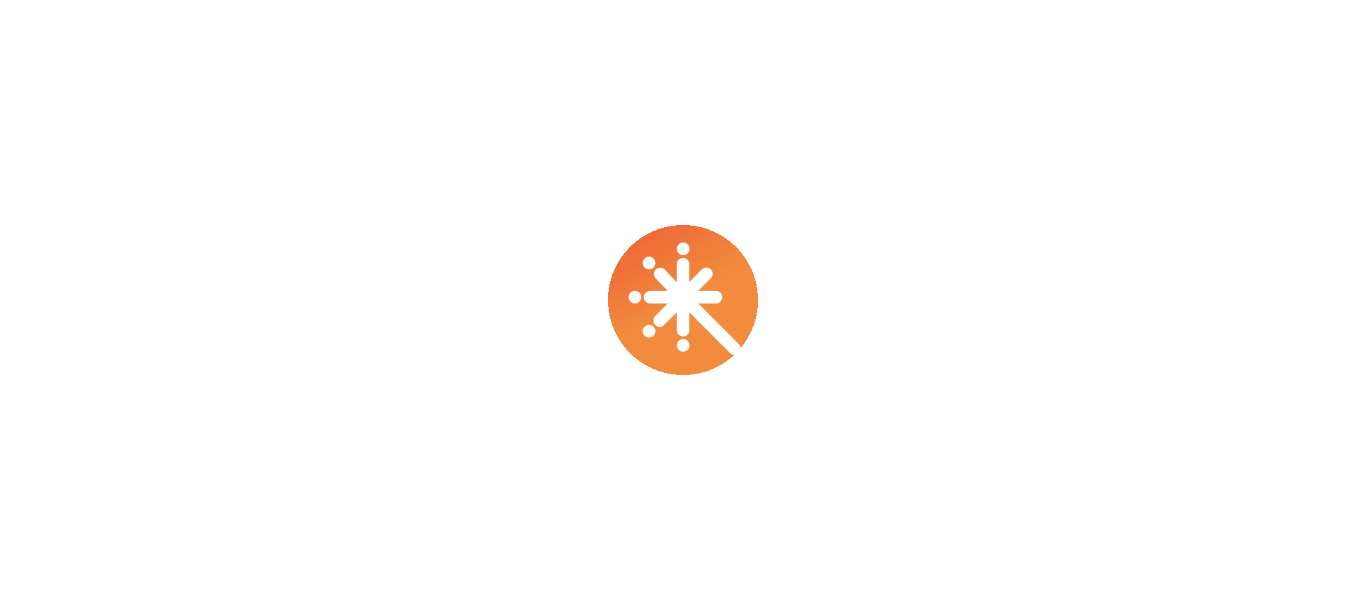scroll, scrollTop: 0, scrollLeft: 0, axis: both 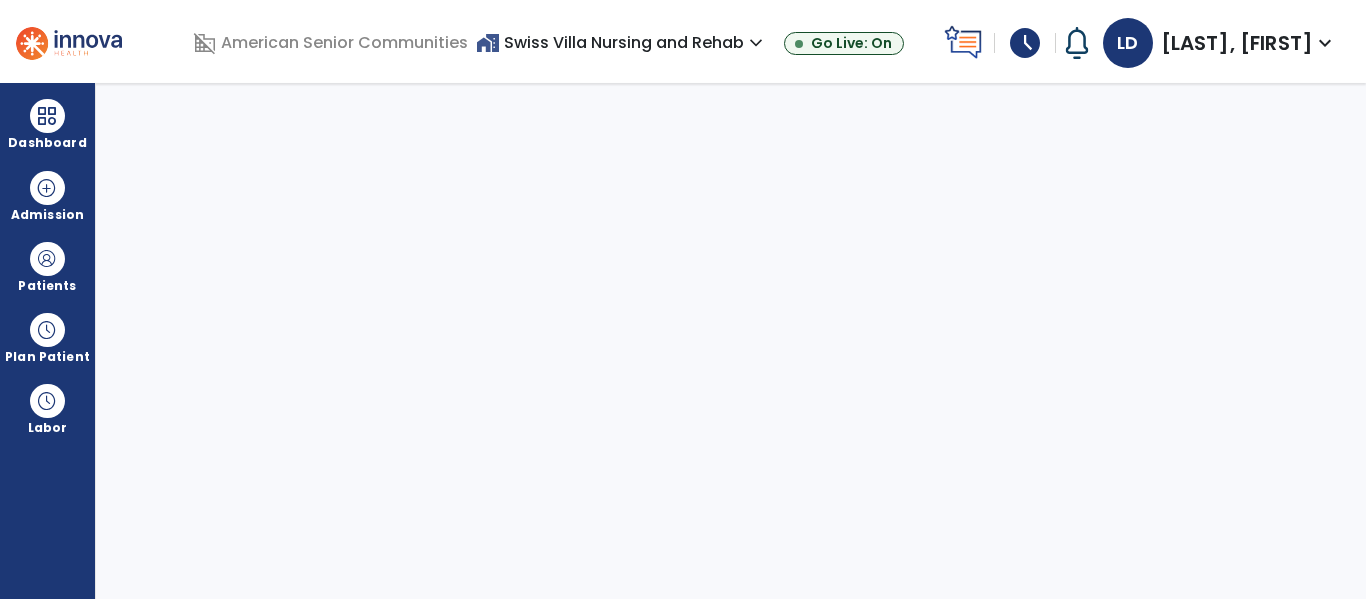 select on "****" 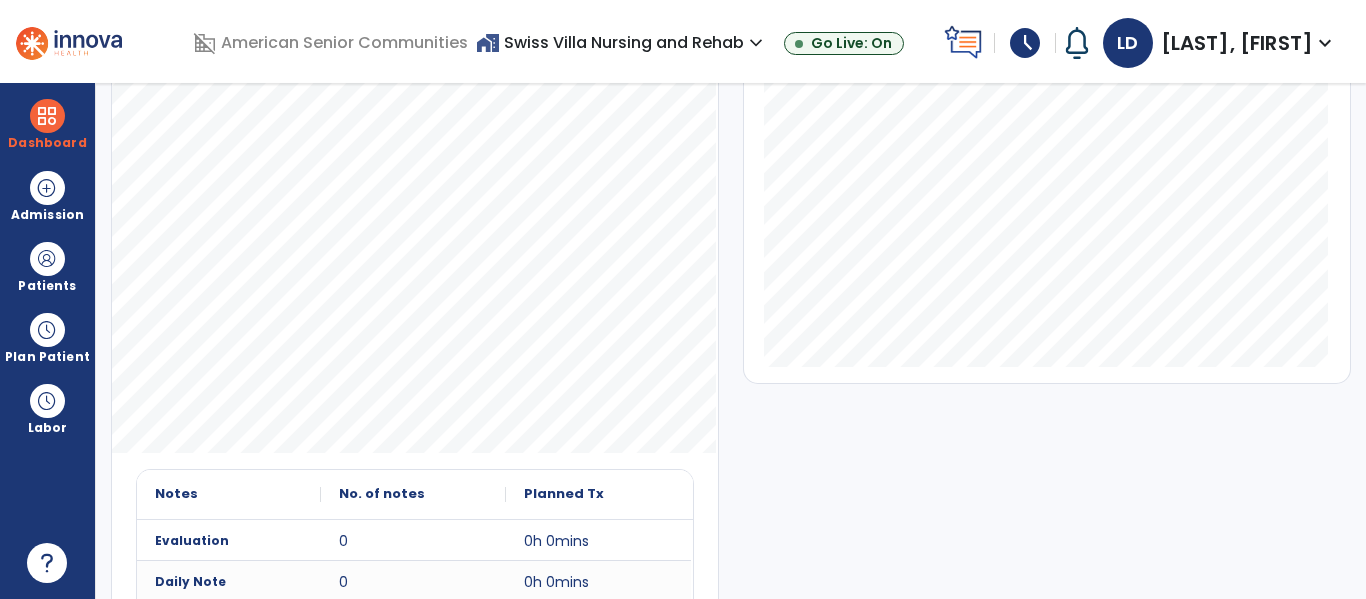 scroll, scrollTop: 386, scrollLeft: 0, axis: vertical 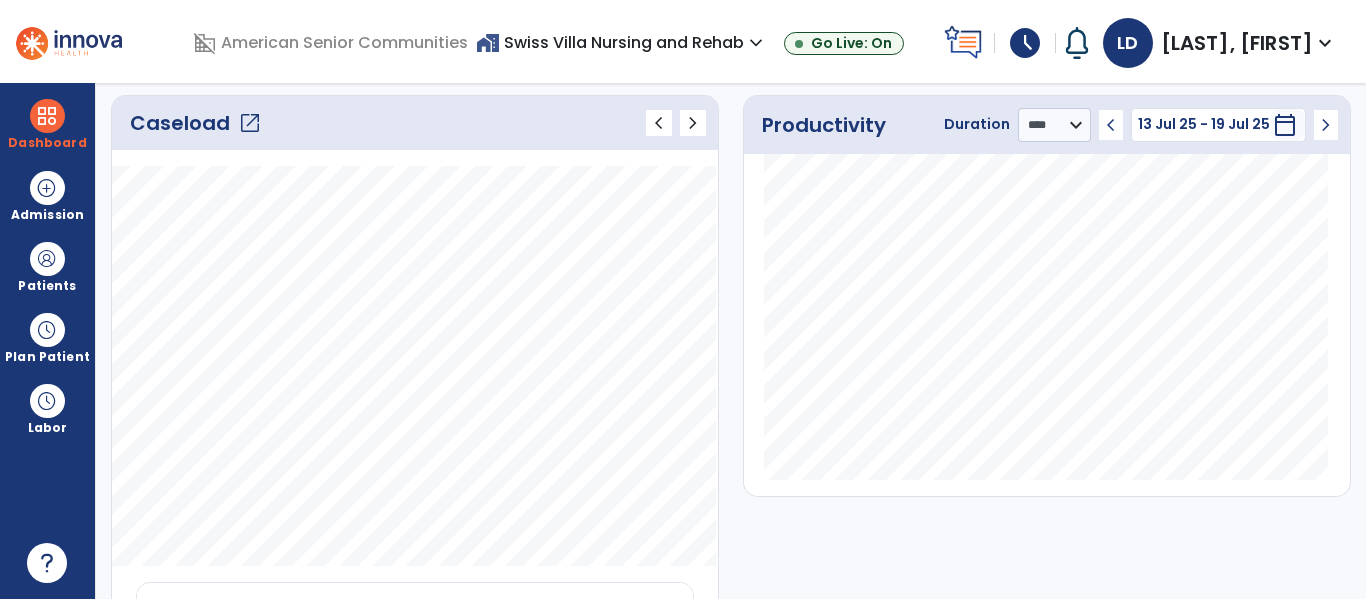 click on "open_in_new" 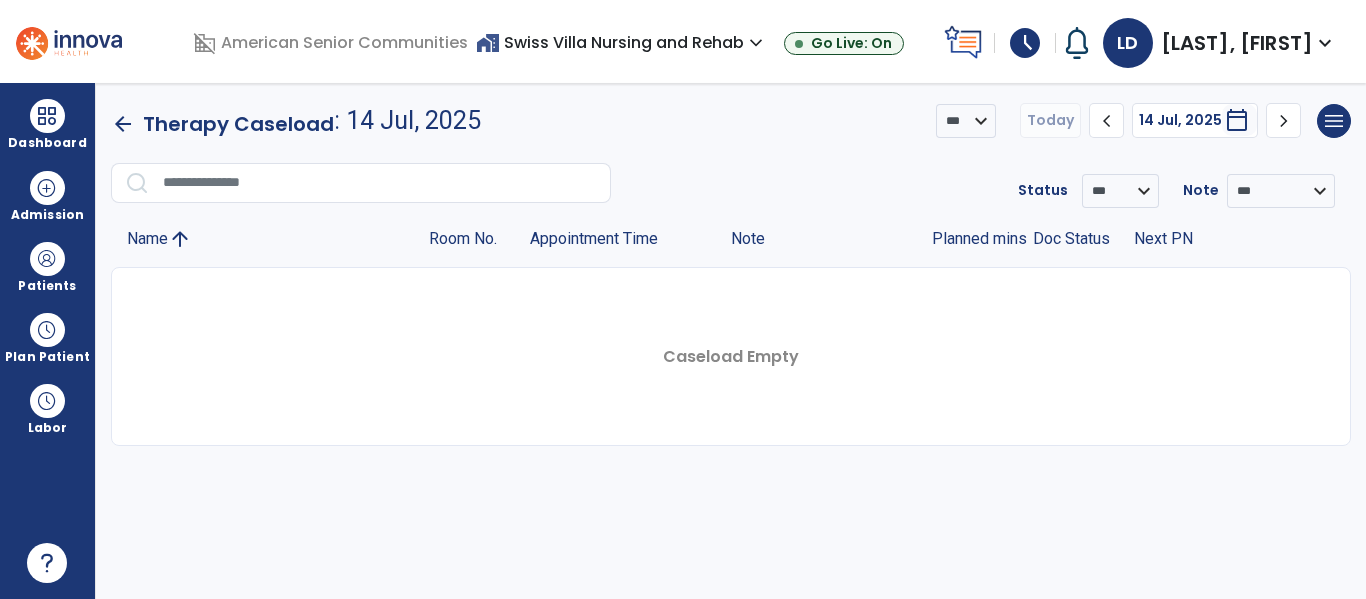 scroll, scrollTop: 0, scrollLeft: 0, axis: both 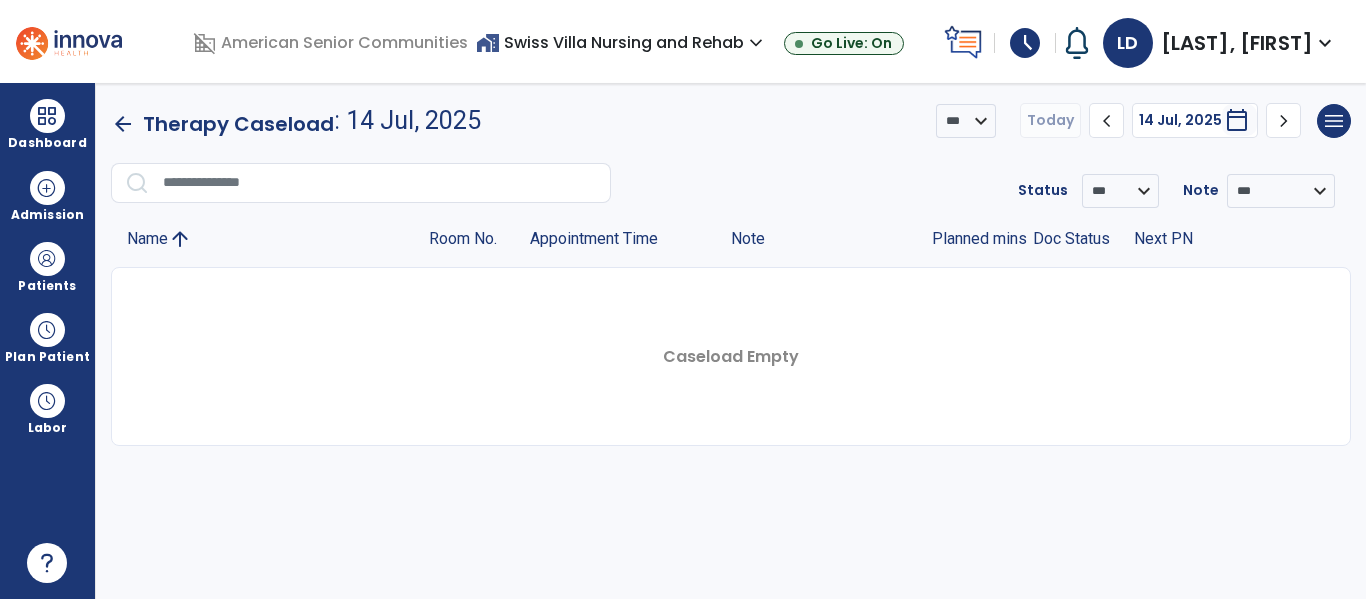 click on "chevron_right" 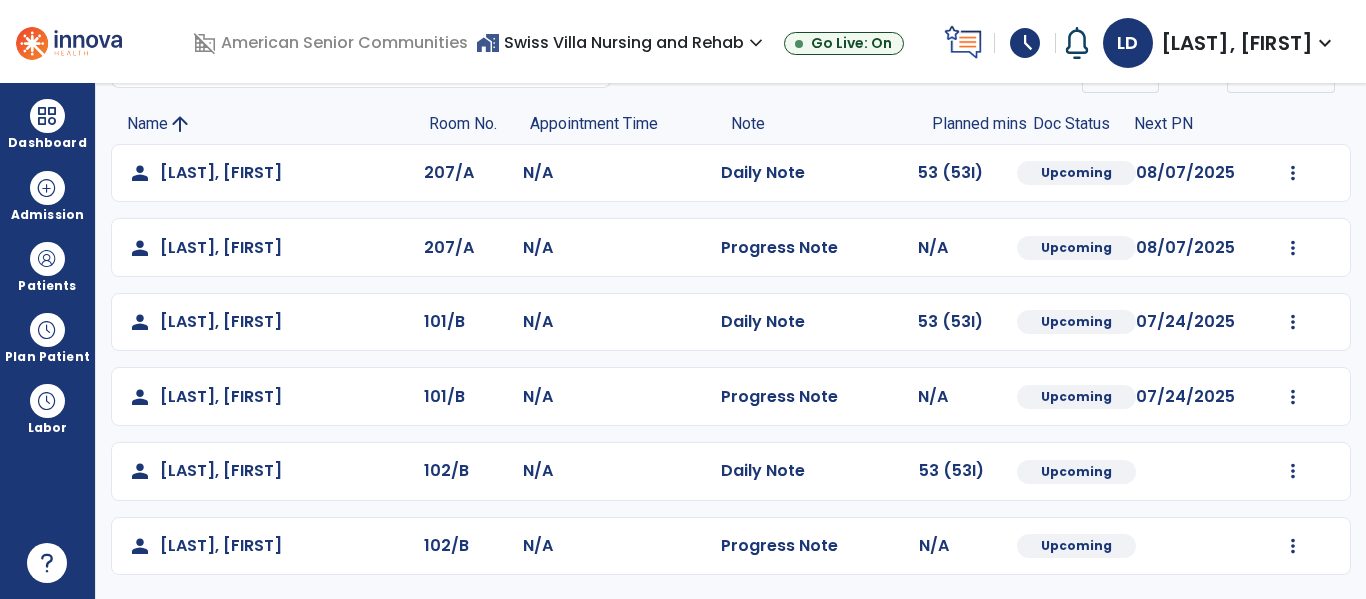 scroll, scrollTop: 0, scrollLeft: 0, axis: both 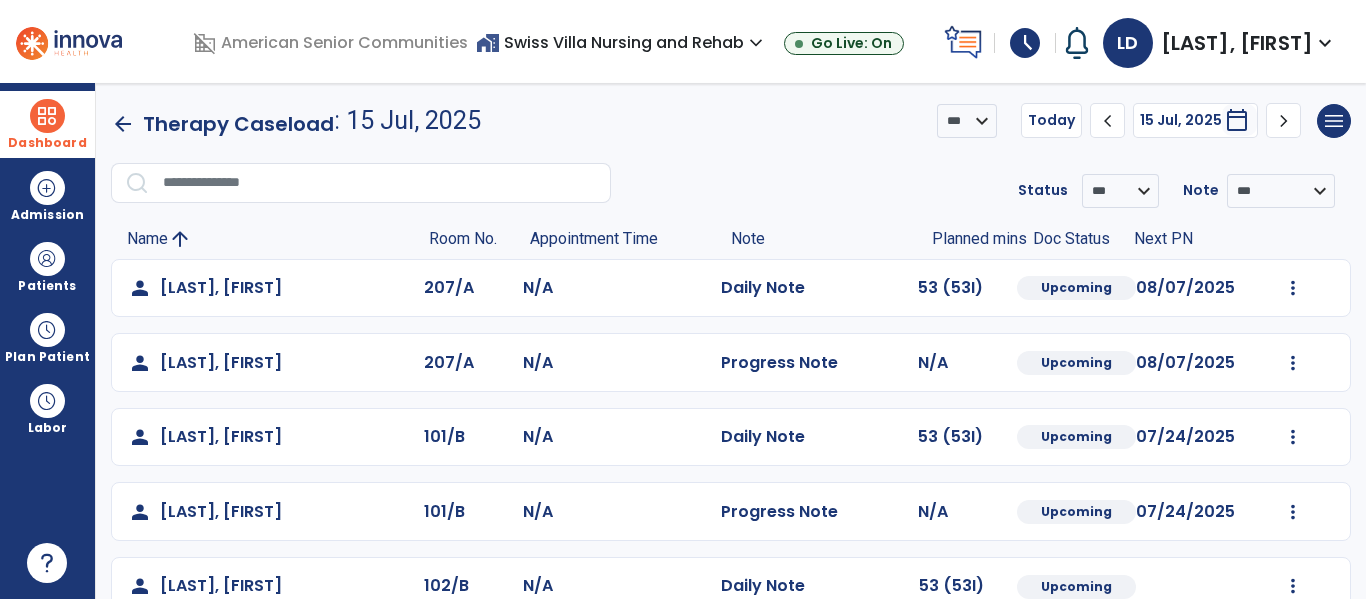 click on "Dashboard" at bounding box center (47, 143) 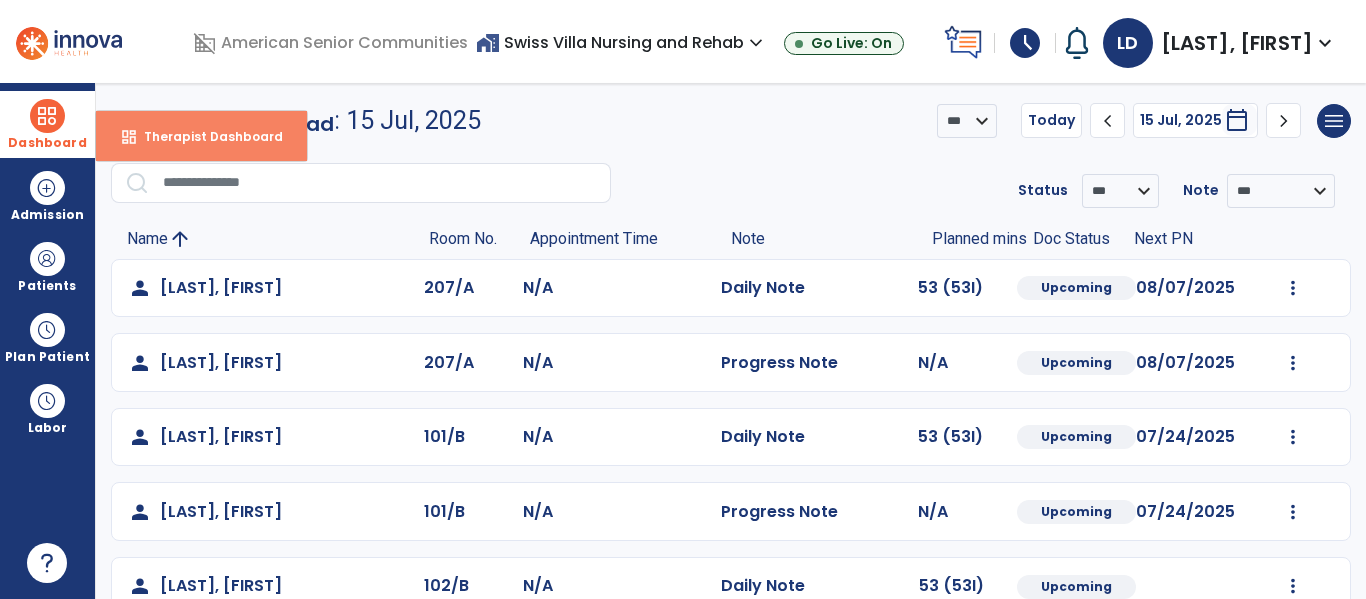 click on "Therapist Dashboard" at bounding box center [205, 136] 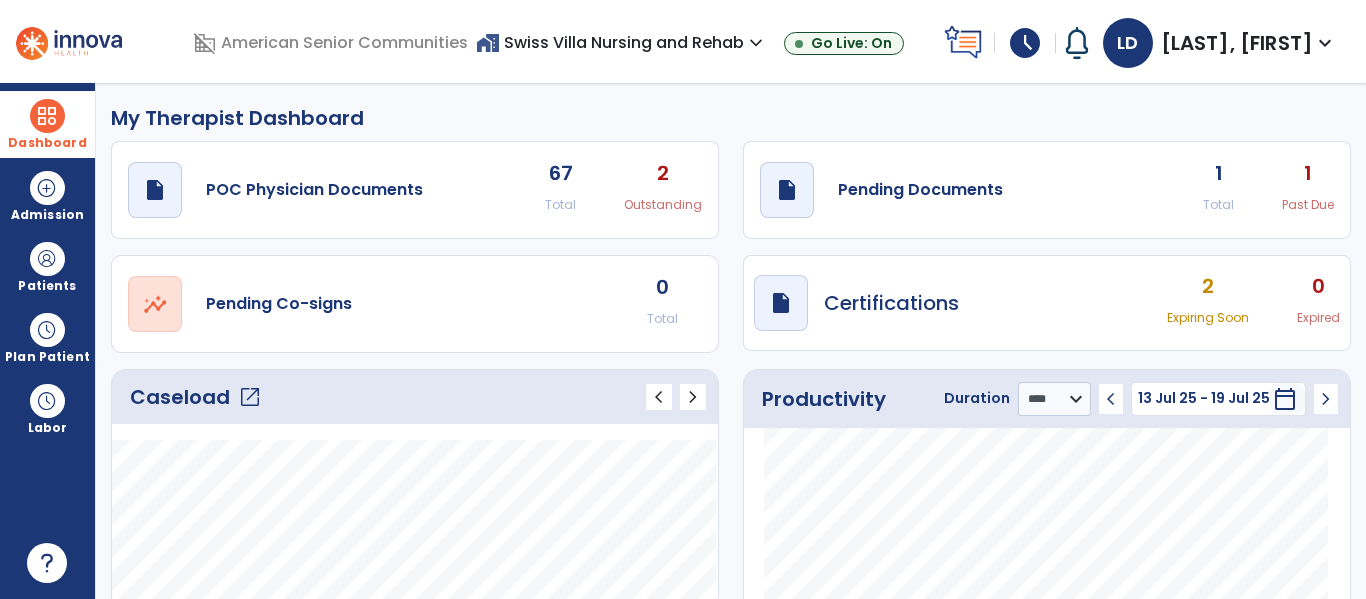 click on "2" at bounding box center (1208, 286) 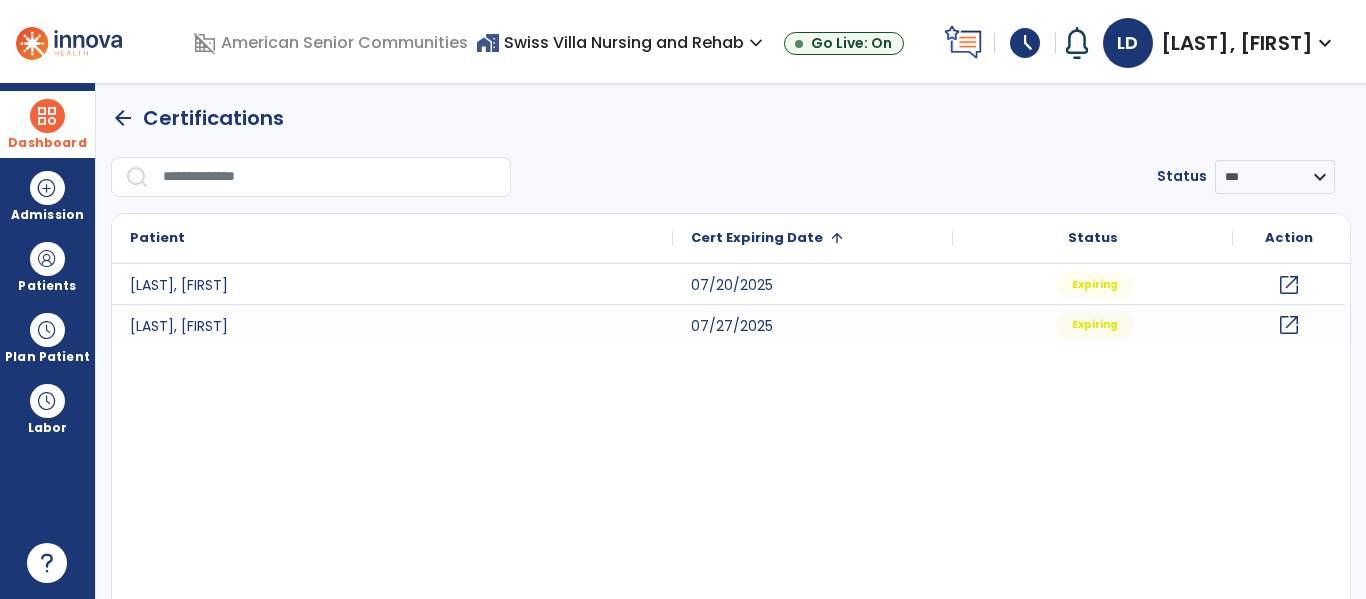 click on "arrow_back" 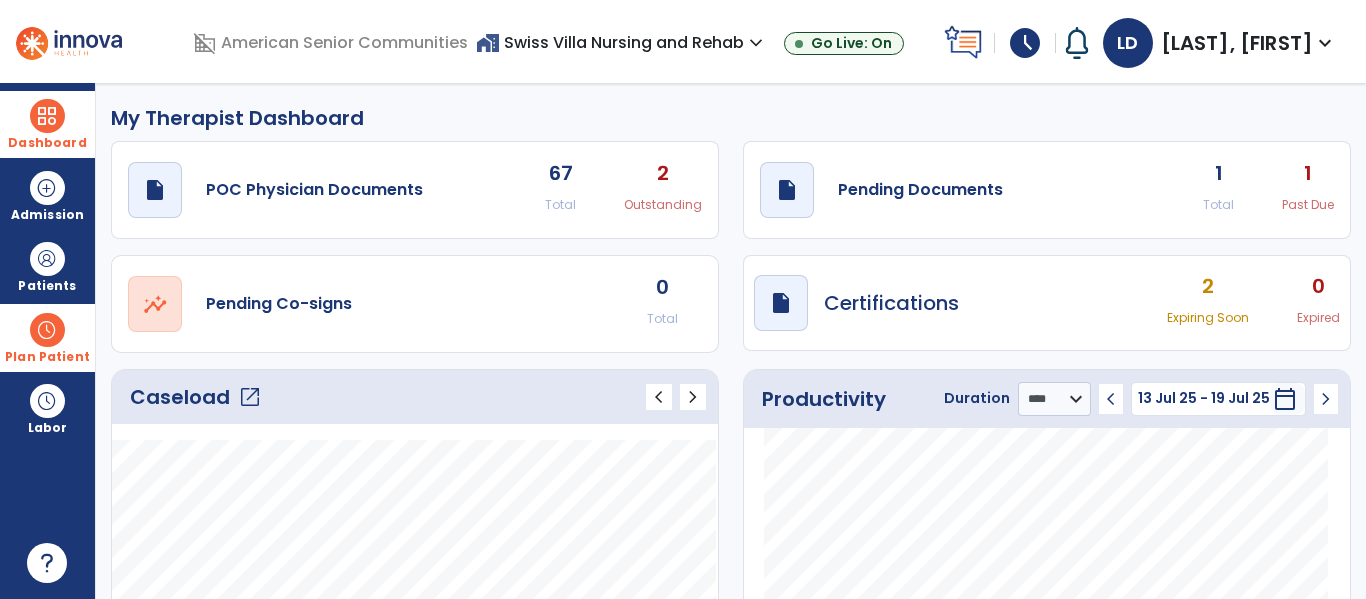 click on "Plan Patient" at bounding box center [47, 266] 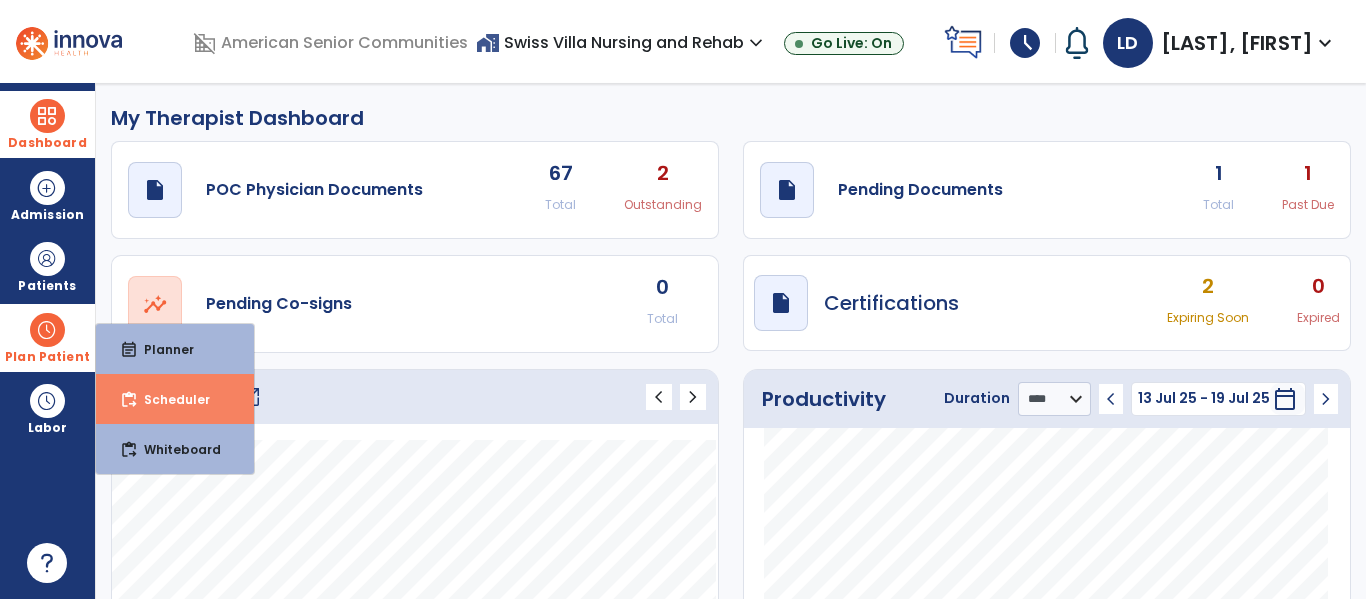 click on "content_paste_go  Scheduler" at bounding box center (175, 399) 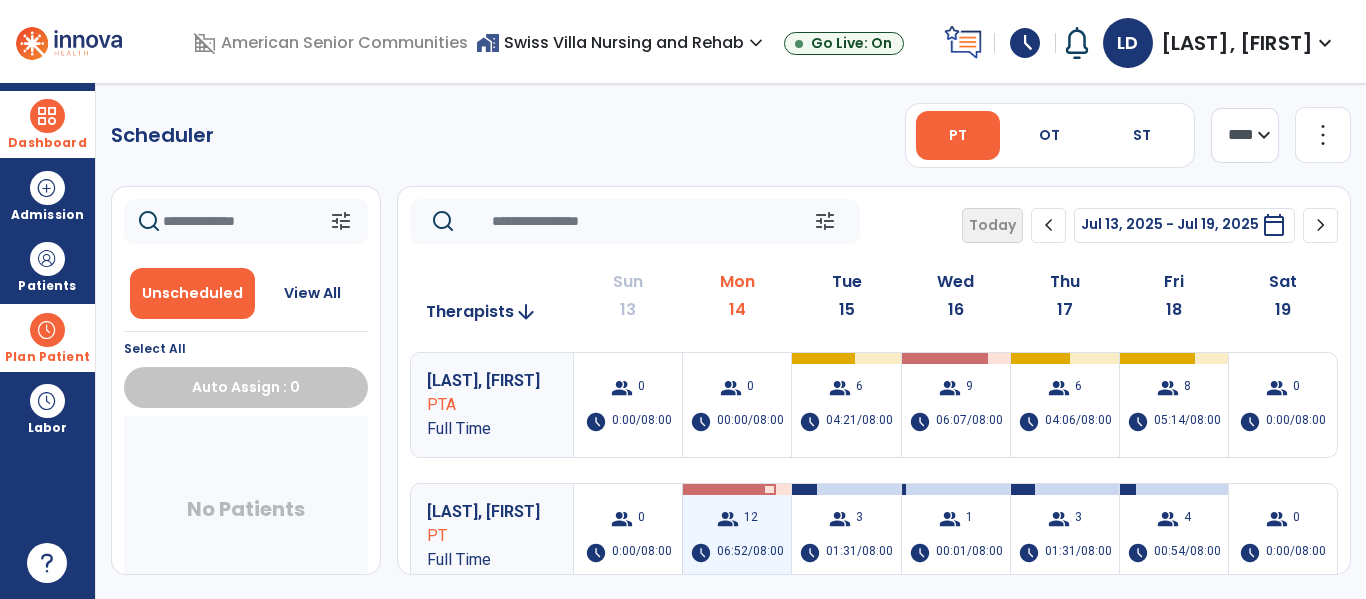 click on "06:52/08:00" at bounding box center [750, 553] 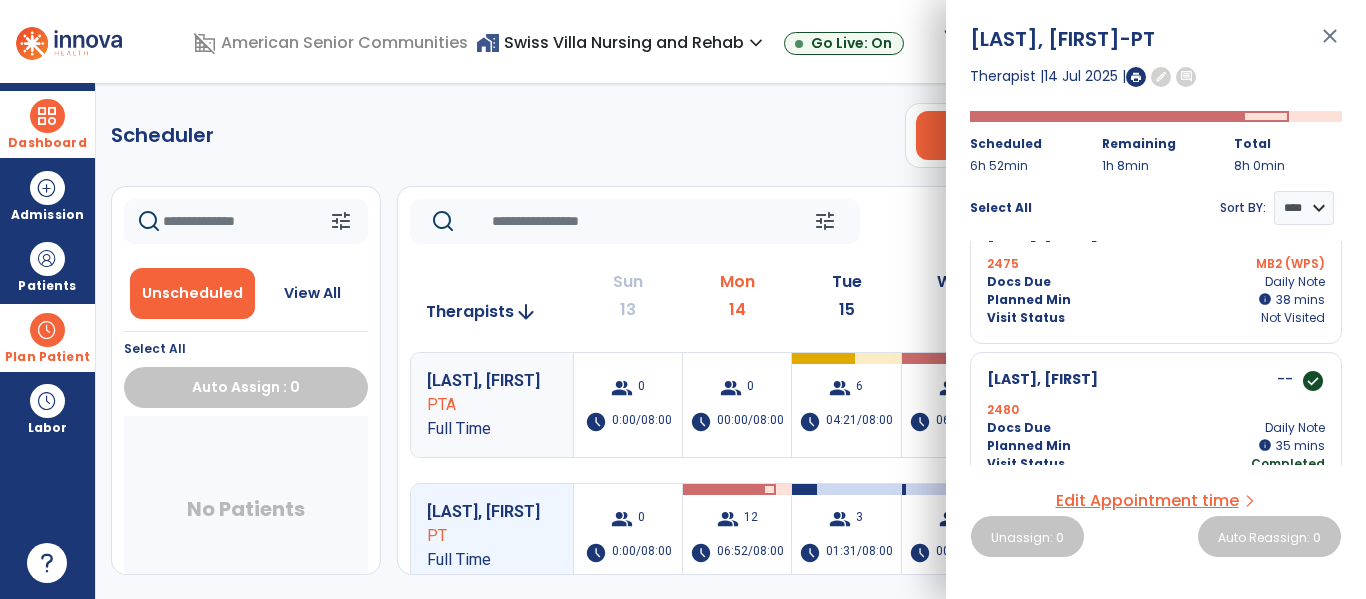 scroll, scrollTop: 909, scrollLeft: 0, axis: vertical 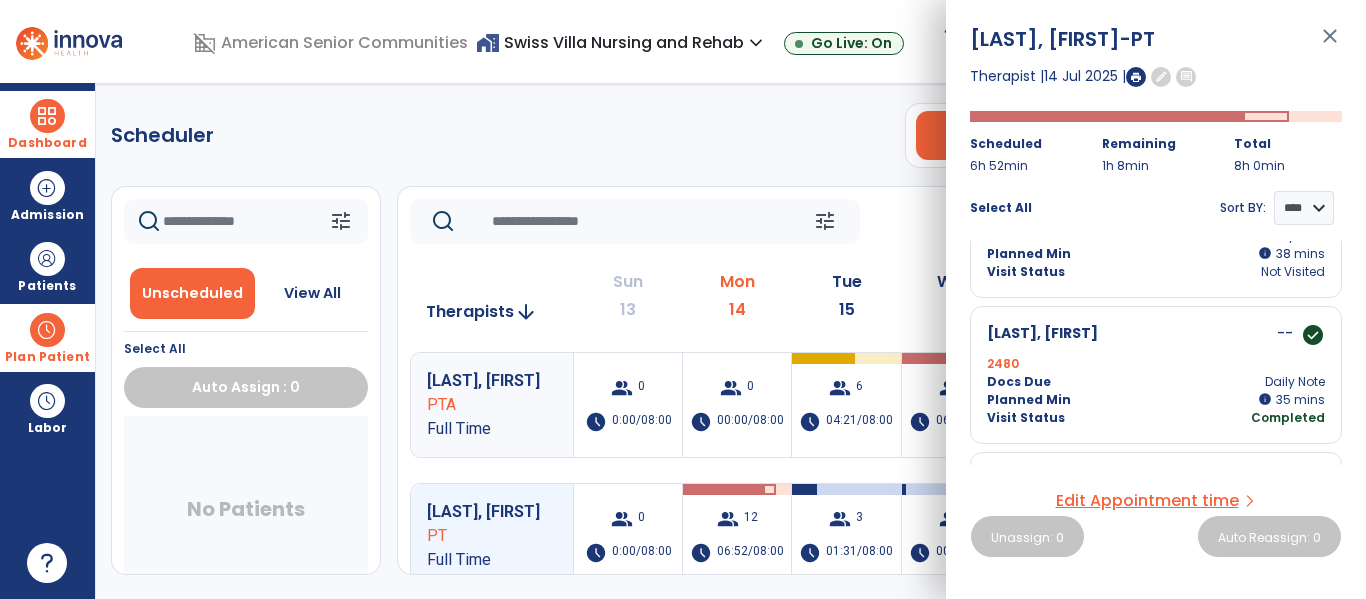 click on "close" at bounding box center (1330, 45) 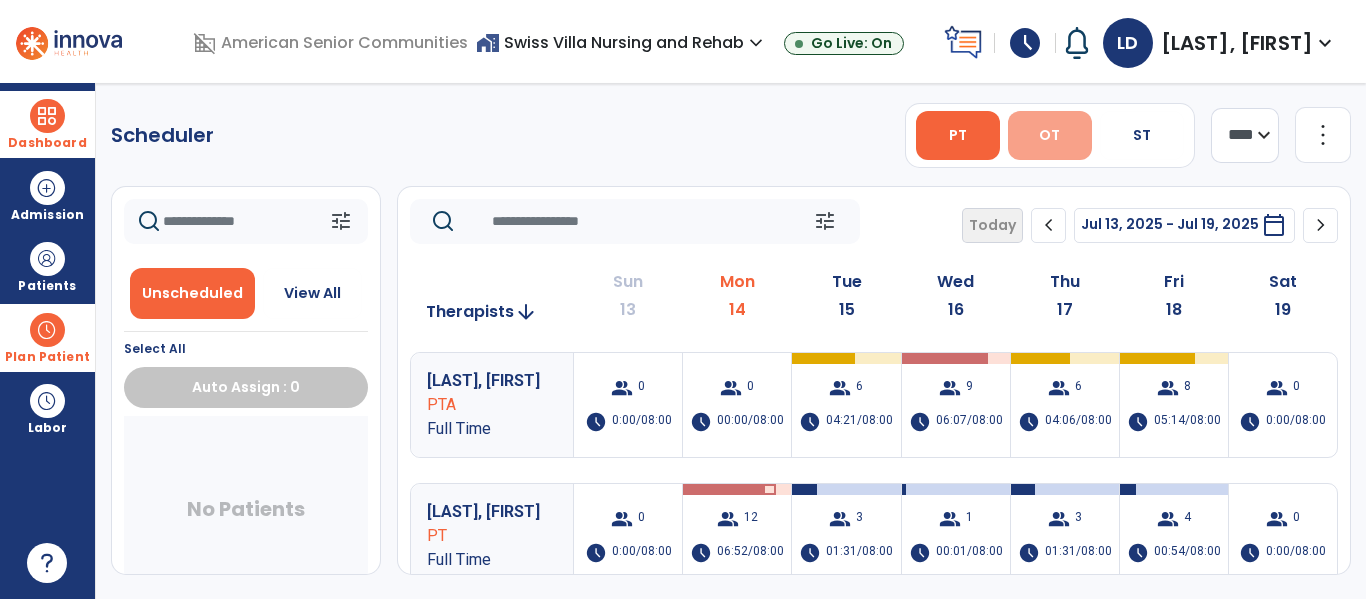 click on "OT" at bounding box center (1049, 135) 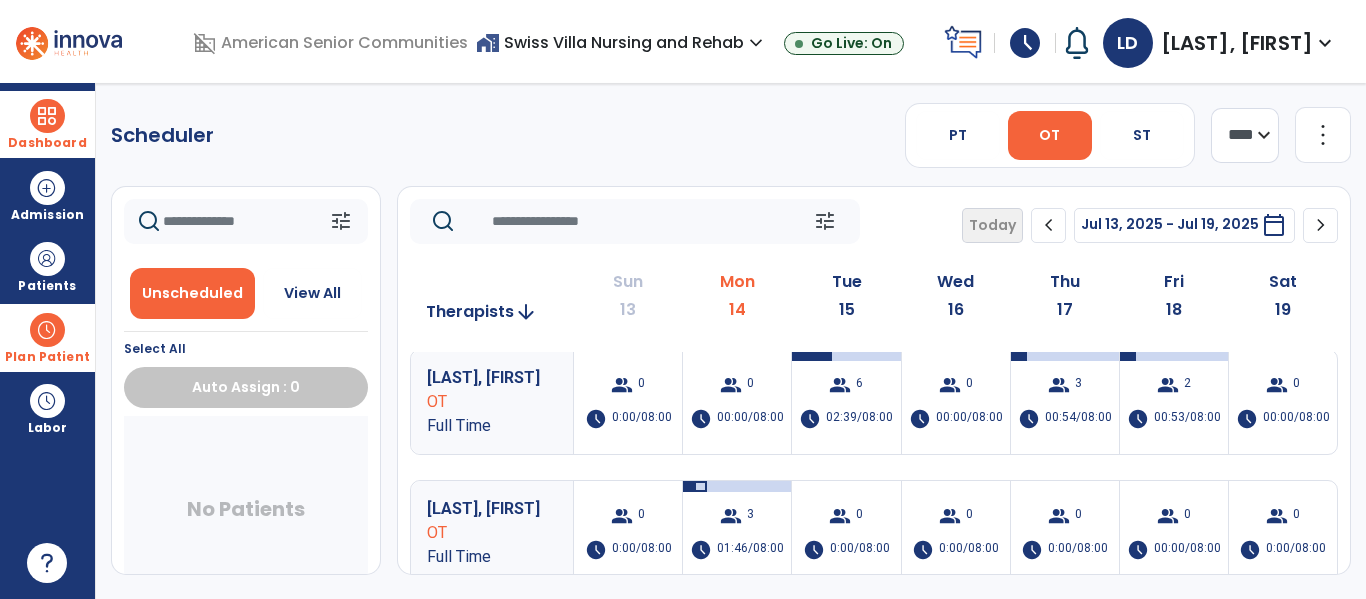 scroll, scrollTop: 142, scrollLeft: 0, axis: vertical 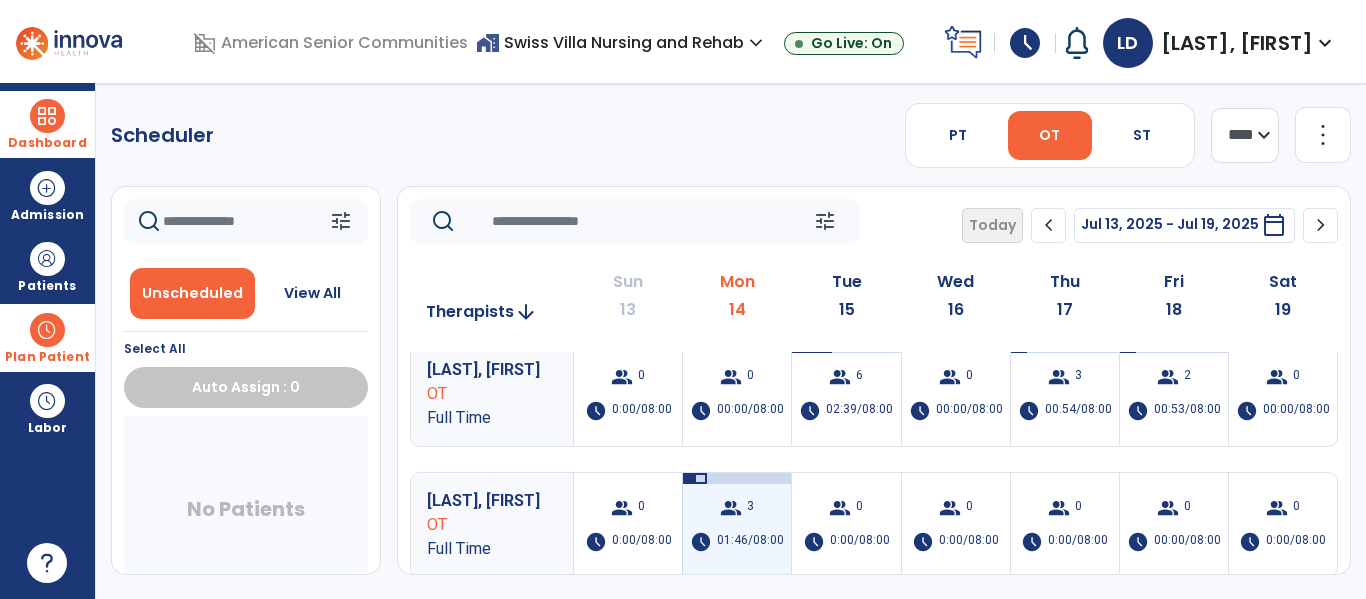 click on "group  3  schedule  01:46/08:00" at bounding box center (737, 525) 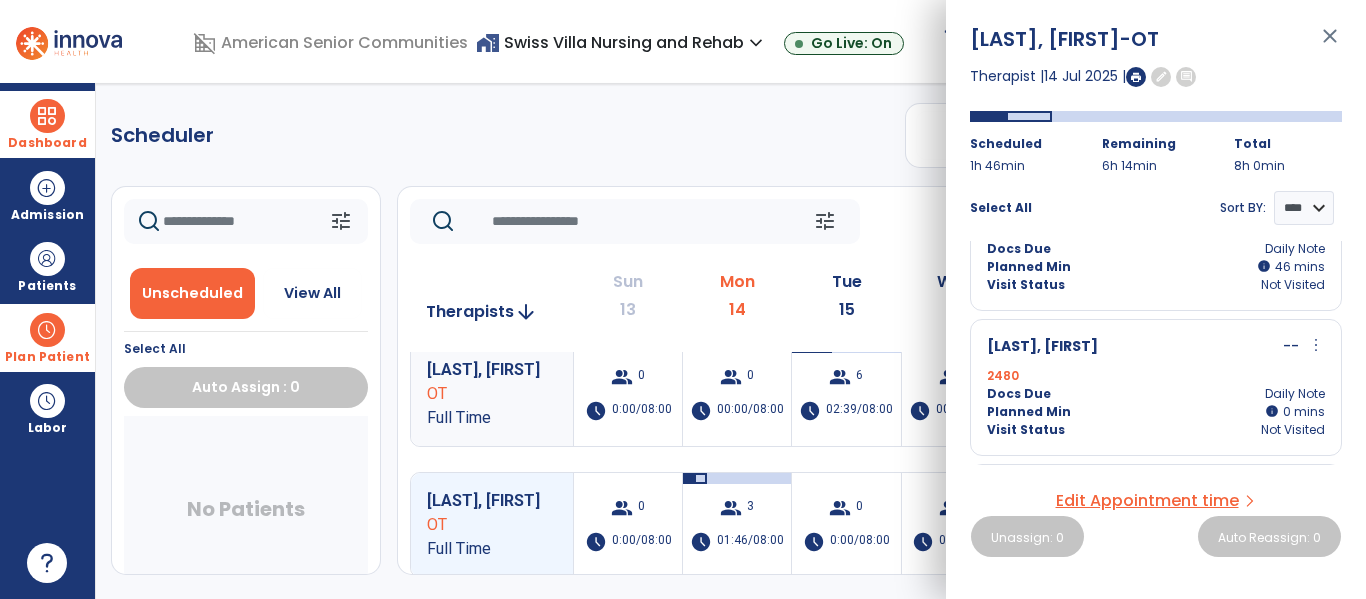 scroll, scrollTop: 0, scrollLeft: 0, axis: both 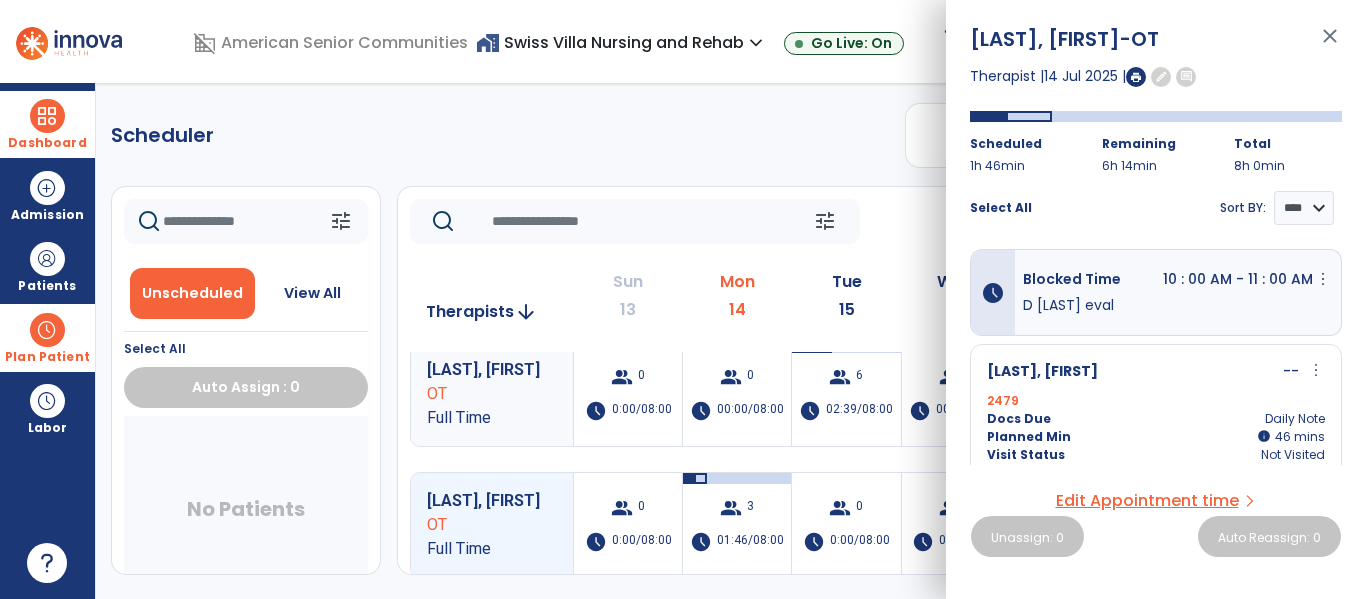 click on "close" at bounding box center (1330, 45) 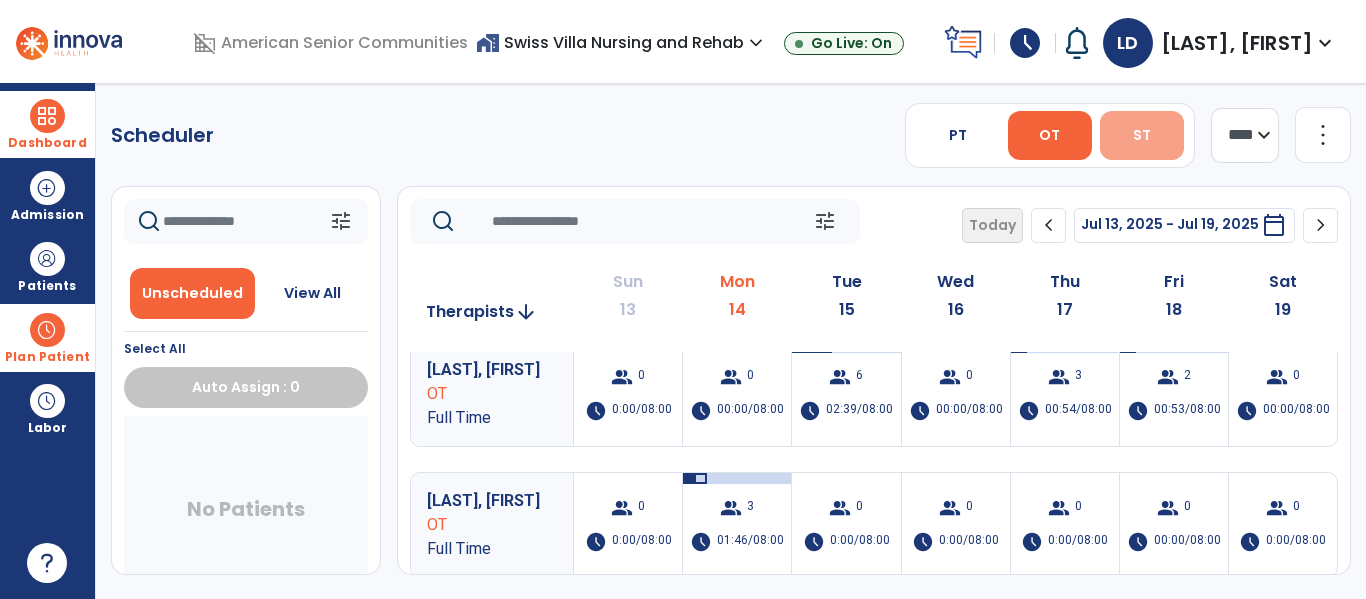 click on "ST" at bounding box center (1142, 135) 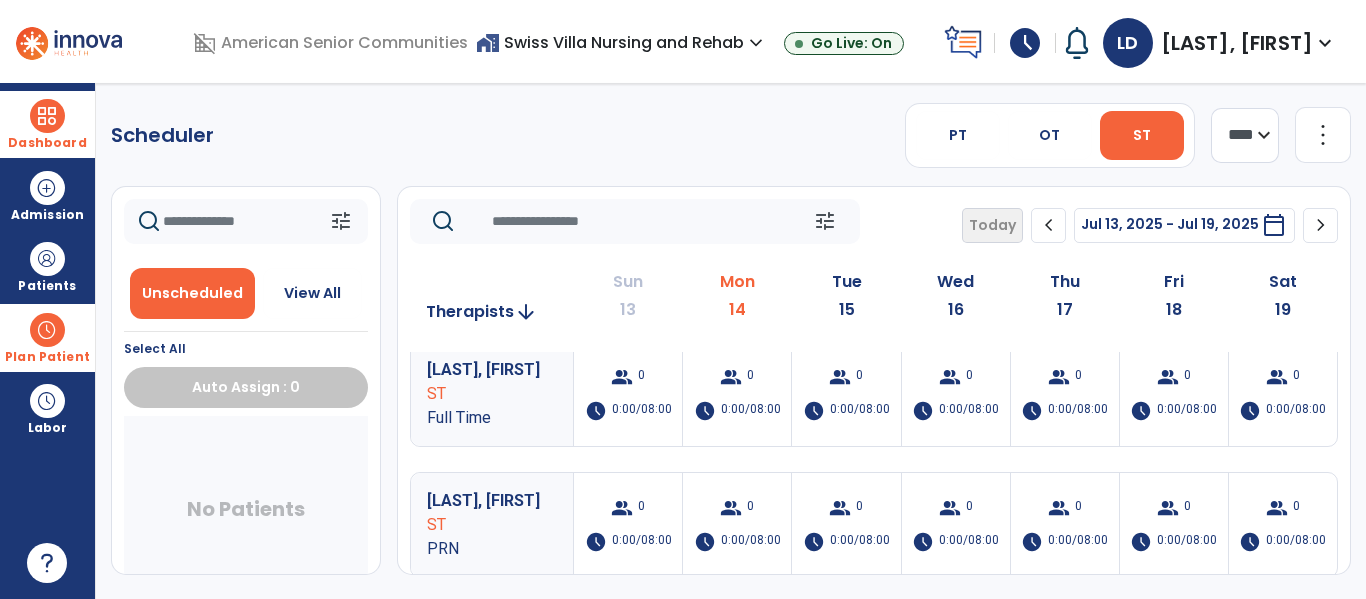 scroll, scrollTop: 0, scrollLeft: 0, axis: both 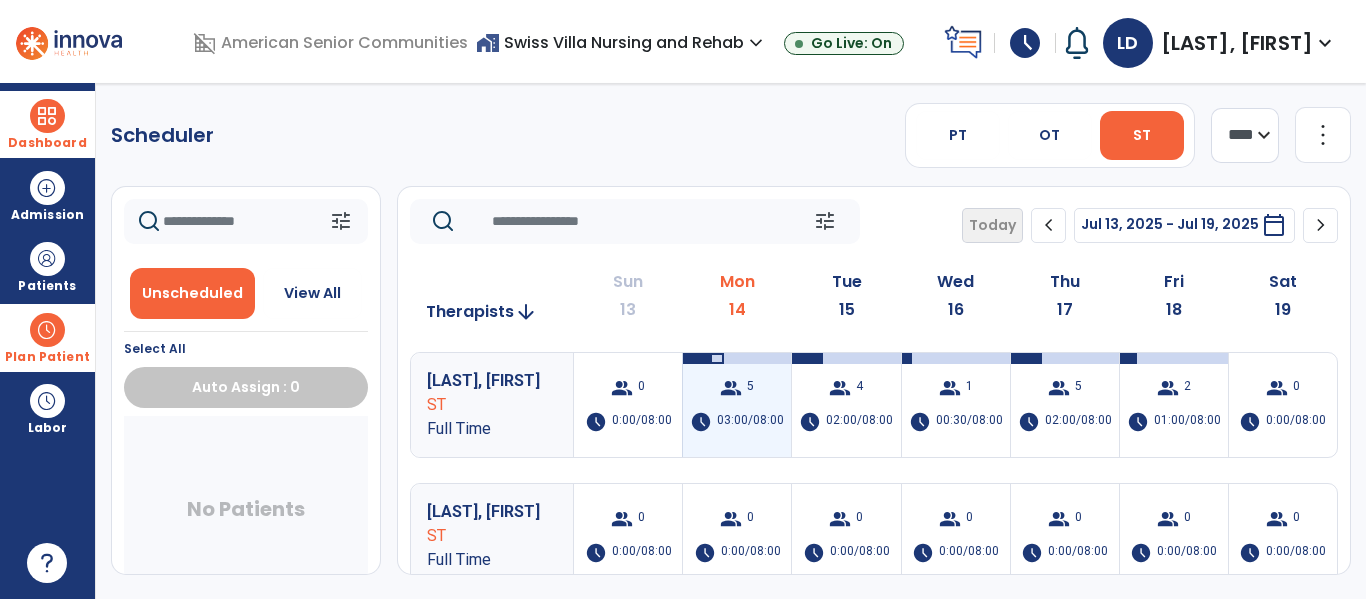 click on "03:00/08:00" at bounding box center (750, 422) 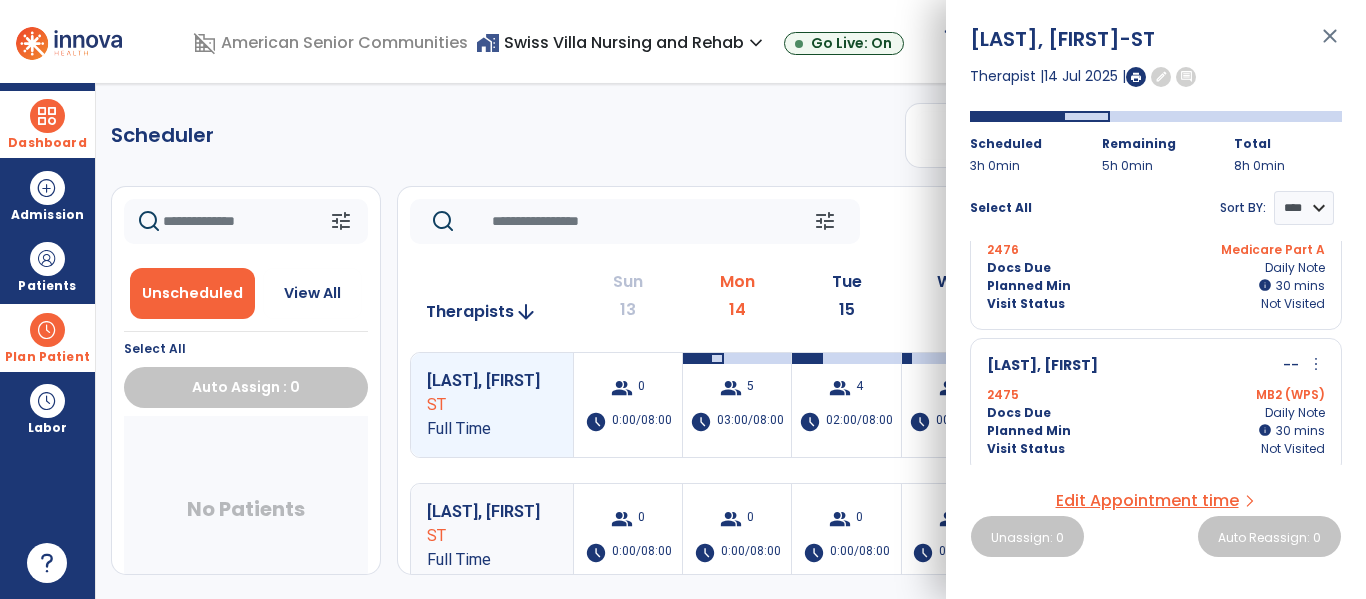 scroll, scrollTop: 186, scrollLeft: 0, axis: vertical 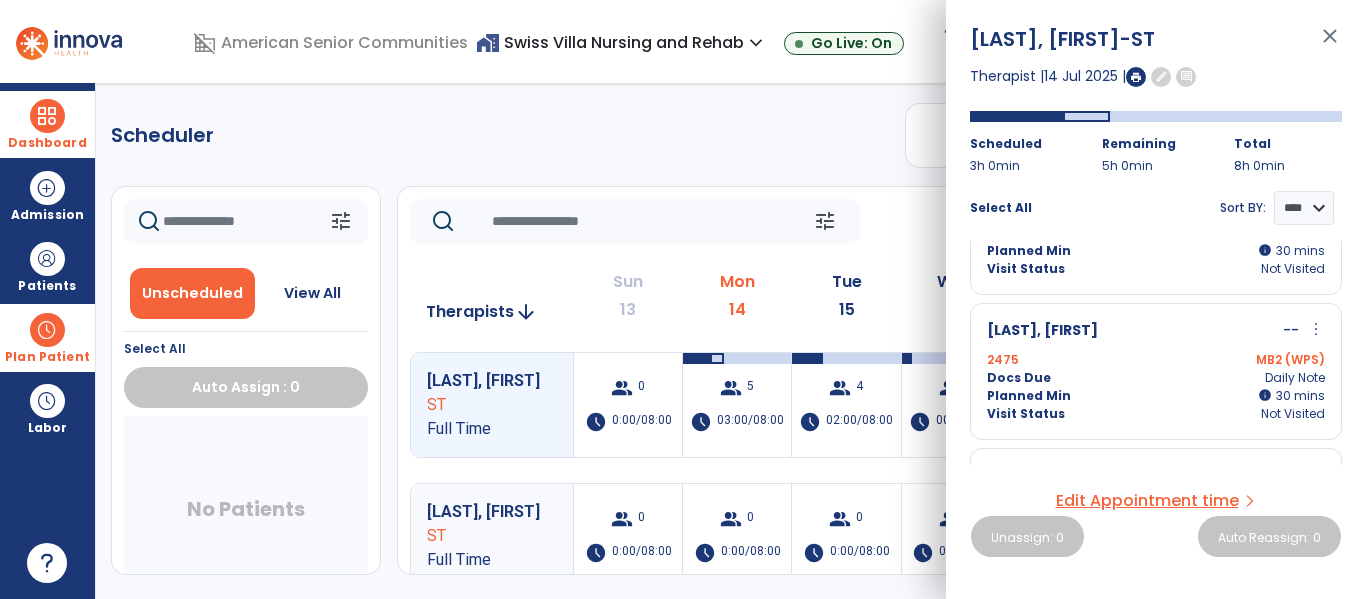 click on "close" at bounding box center (1330, 45) 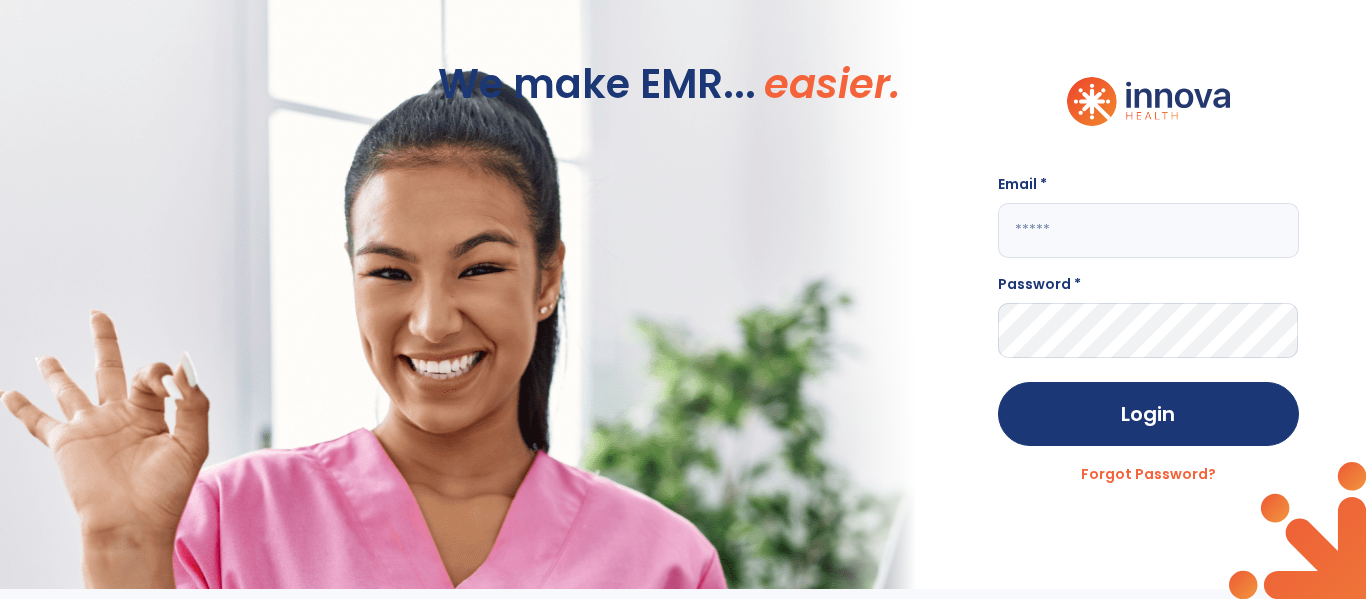 click 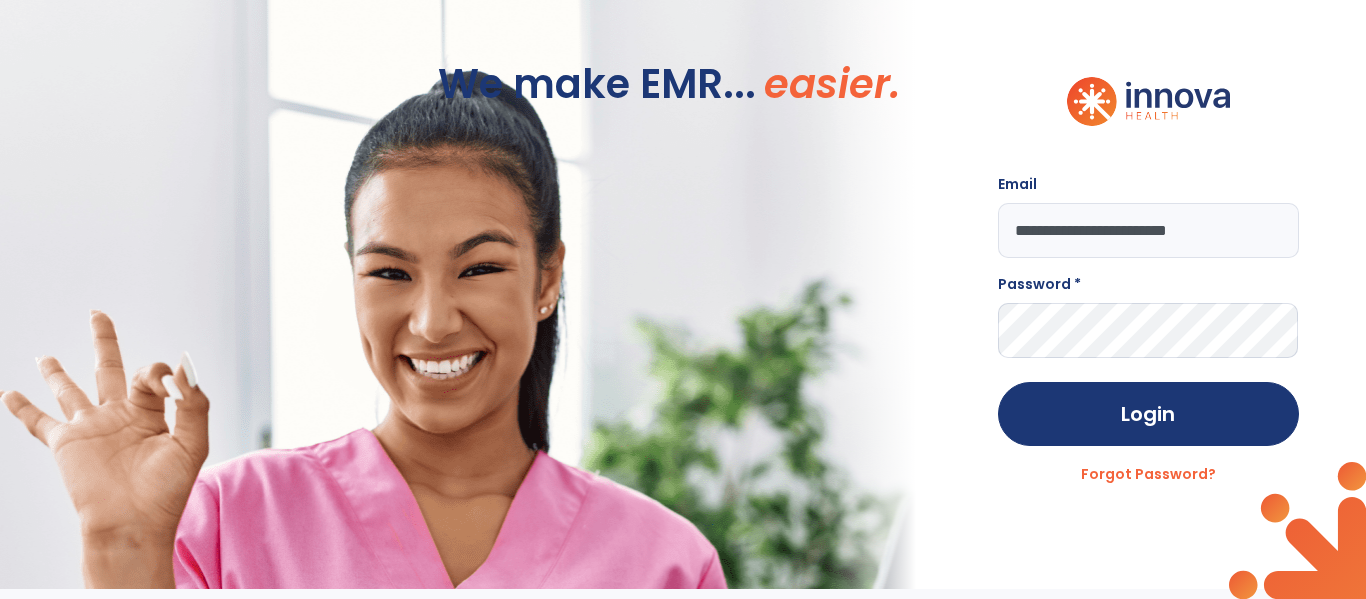 type on "**********" 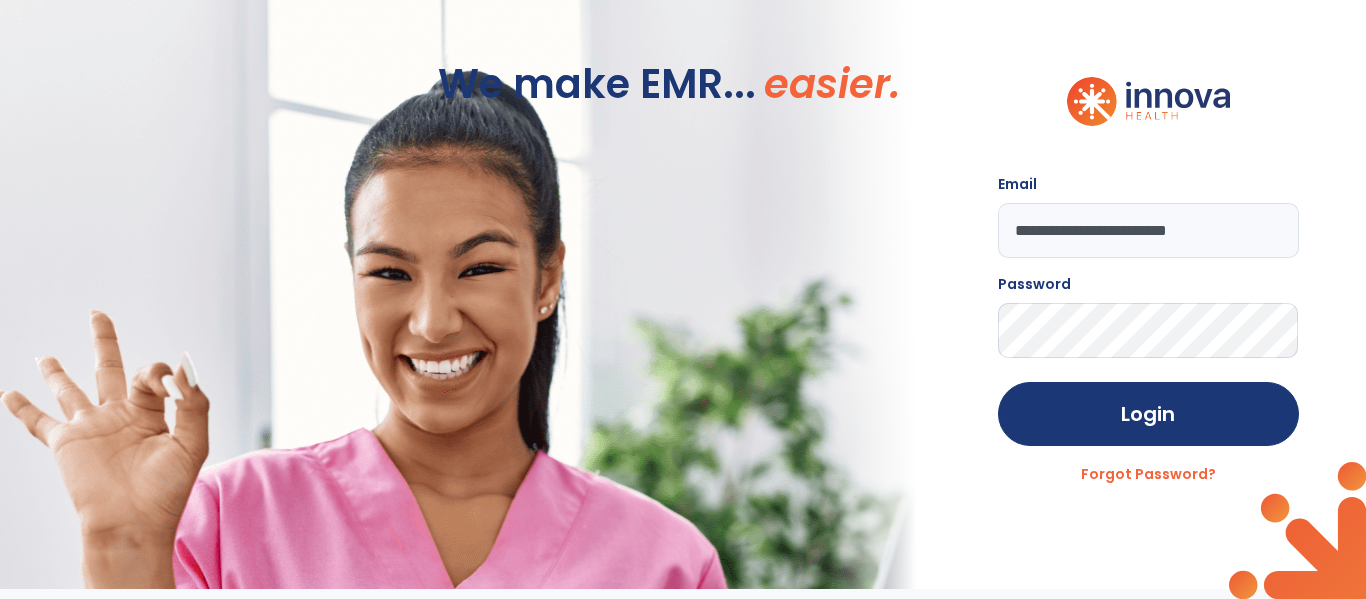 click on "Login" 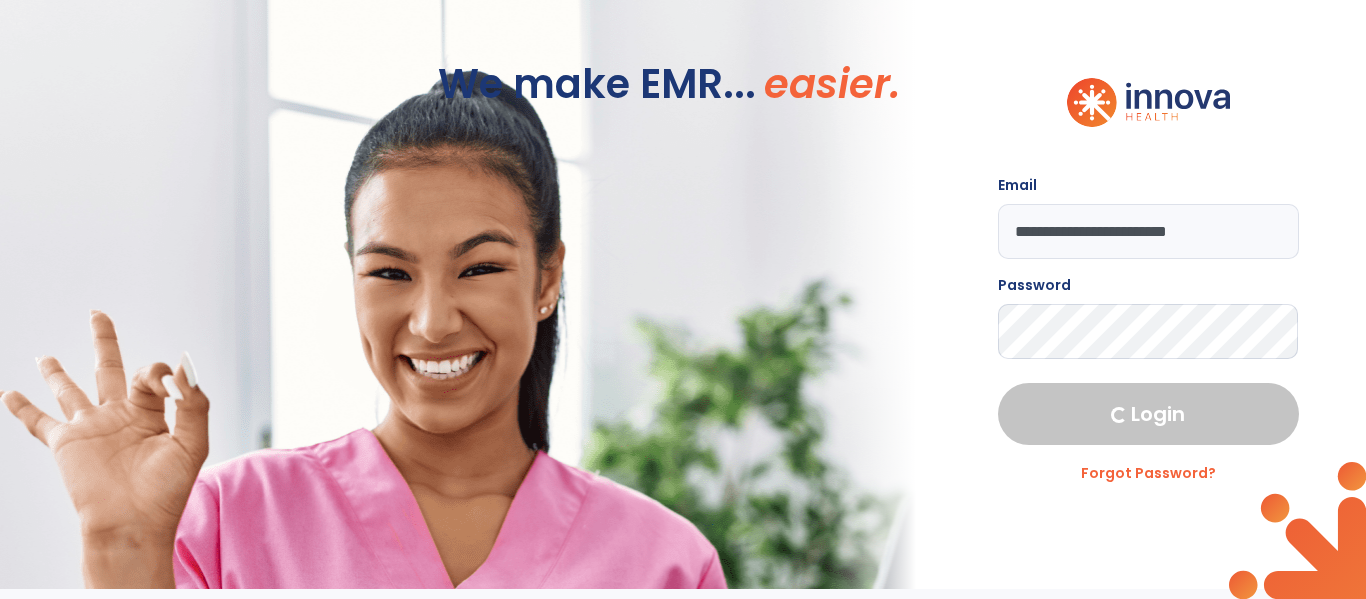 select on "****" 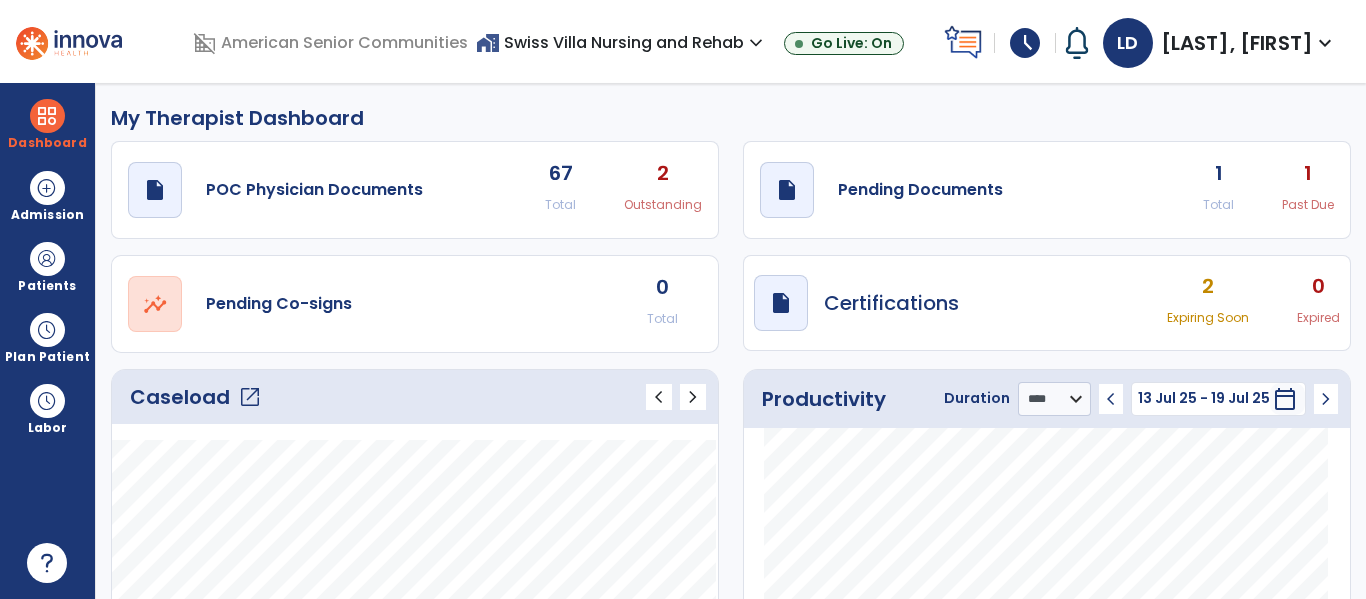 click on "open_in_new" 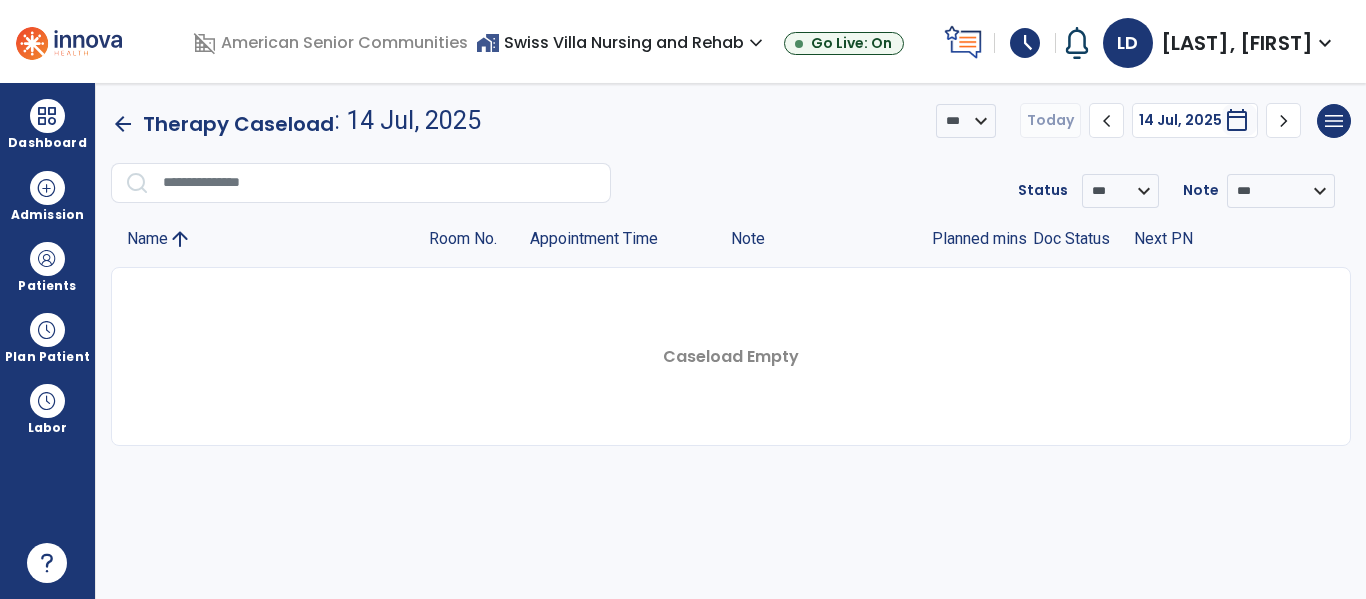 click on "home_work   Swiss Villa Nursing and Rehab   expand_more" at bounding box center (622, 42) 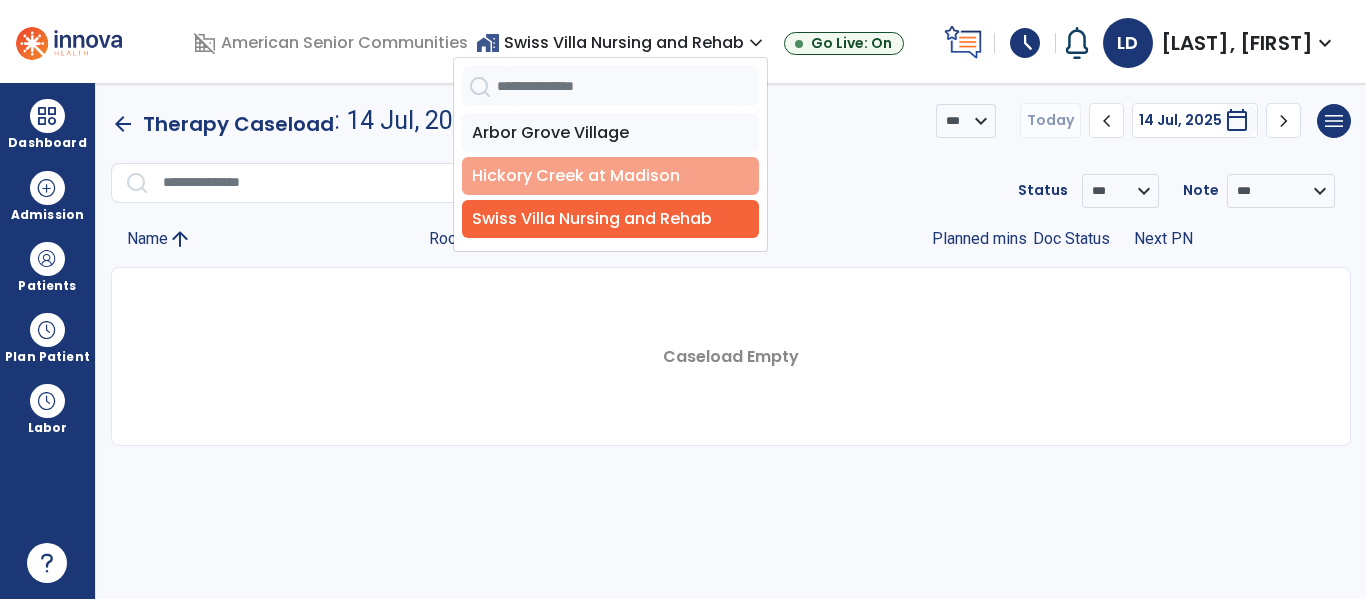 click on "Hickory Creek at Madison" at bounding box center [610, 176] 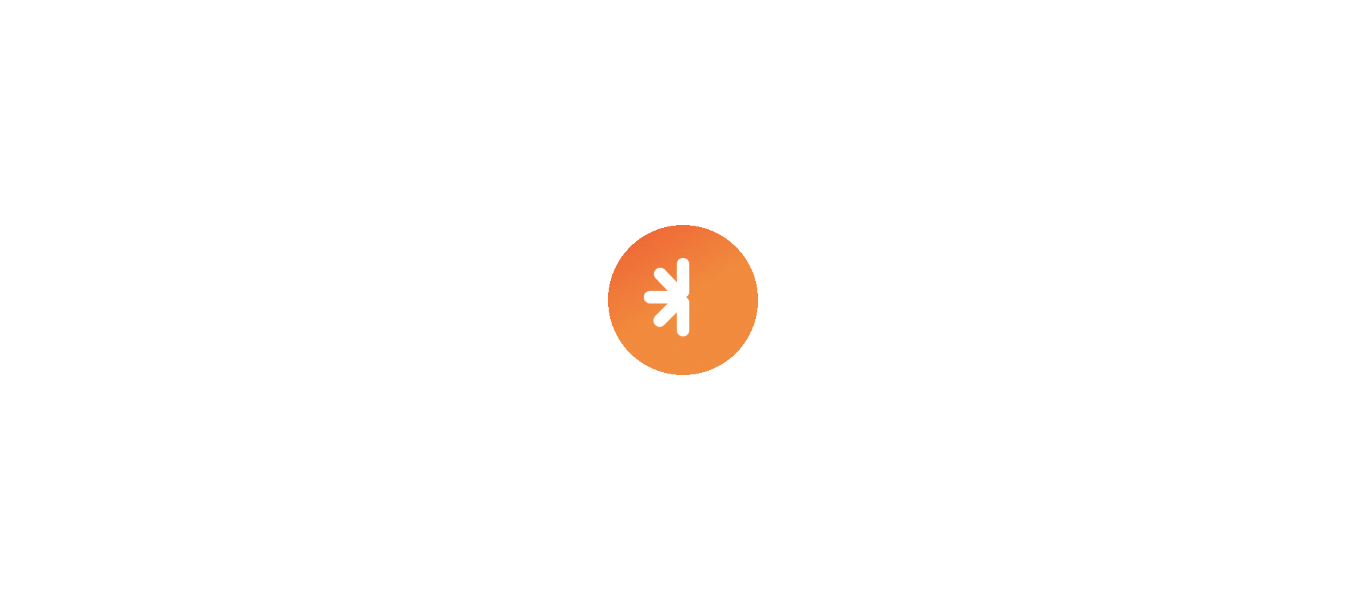 scroll, scrollTop: 0, scrollLeft: 0, axis: both 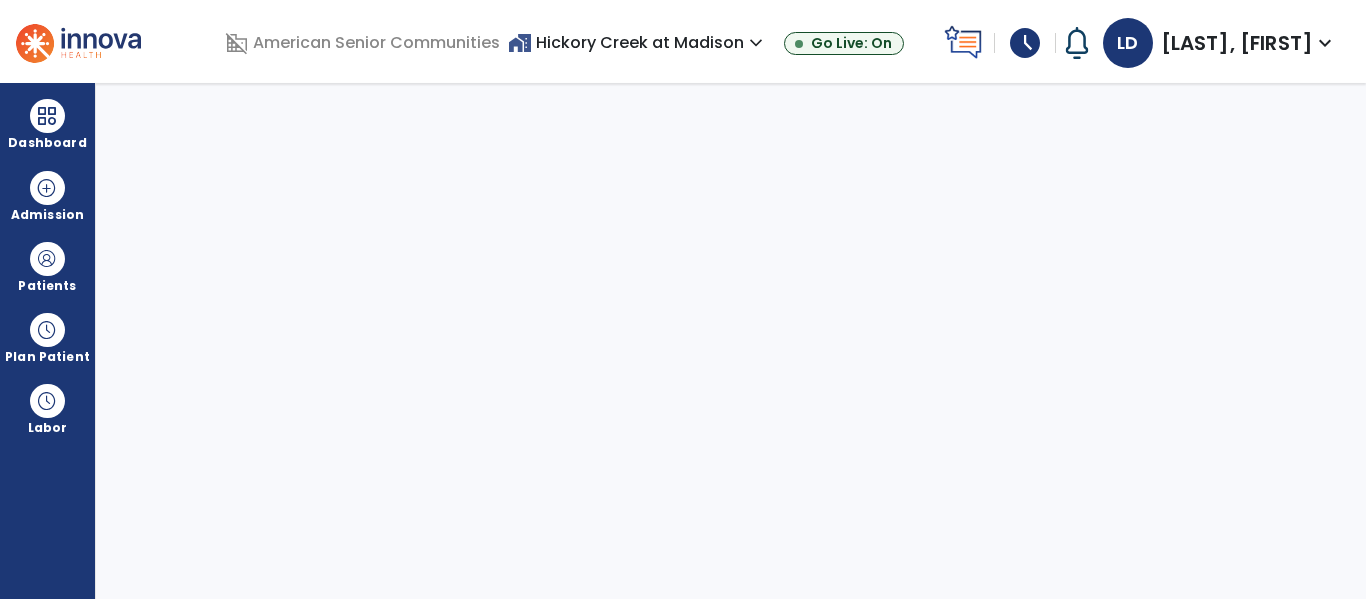 select on "****" 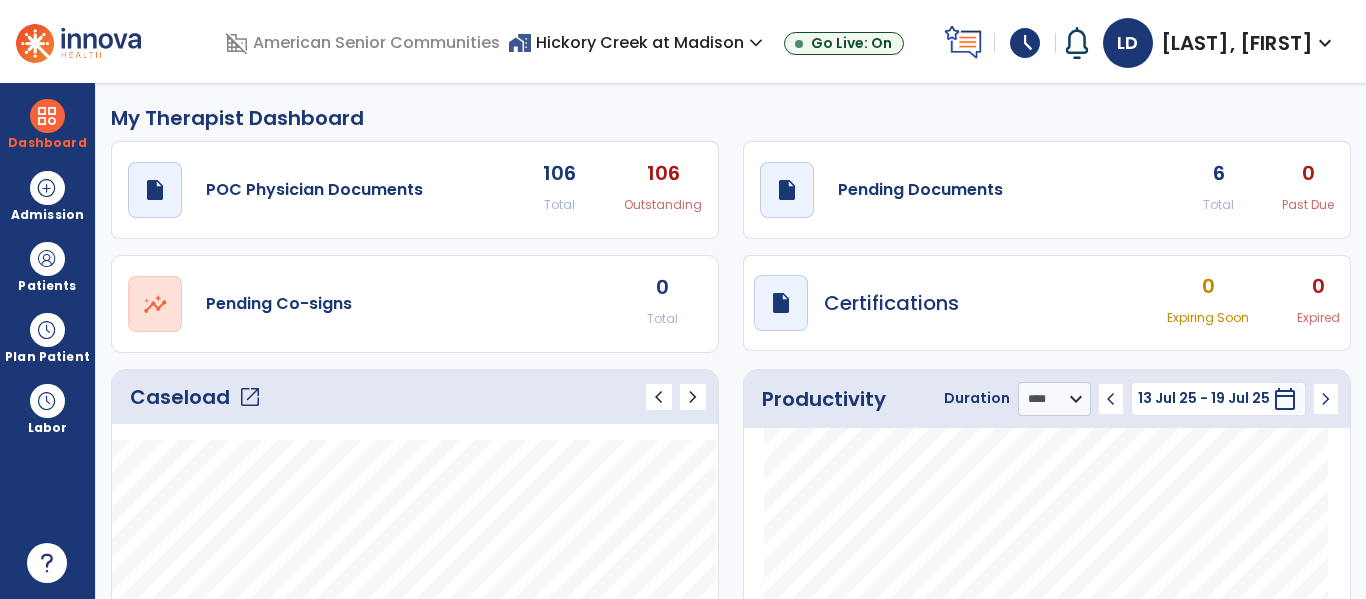 click on "Caseload   open_in_new" 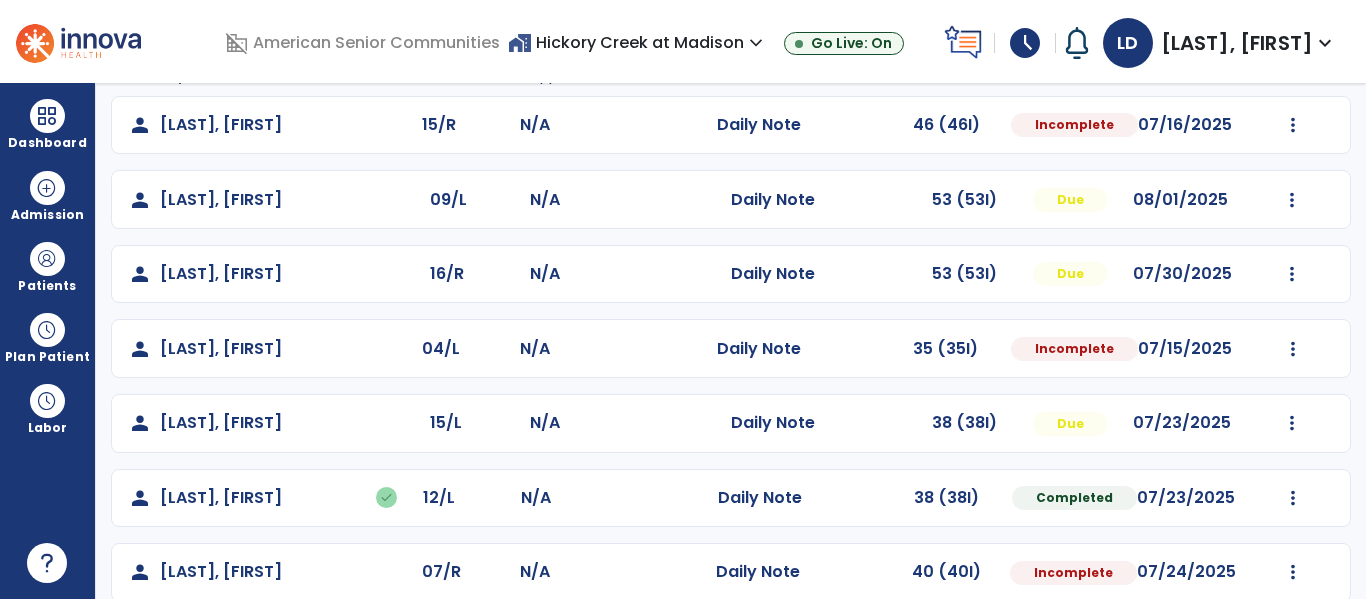 scroll, scrollTop: 190, scrollLeft: 0, axis: vertical 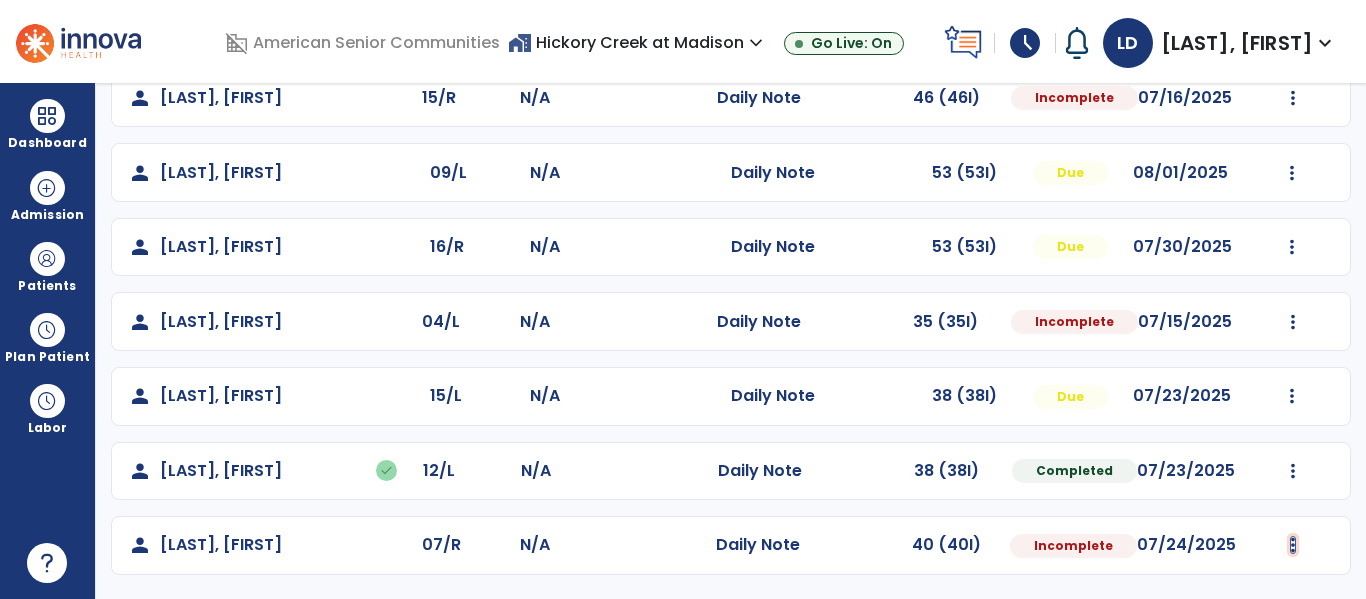 click at bounding box center [1293, 98] 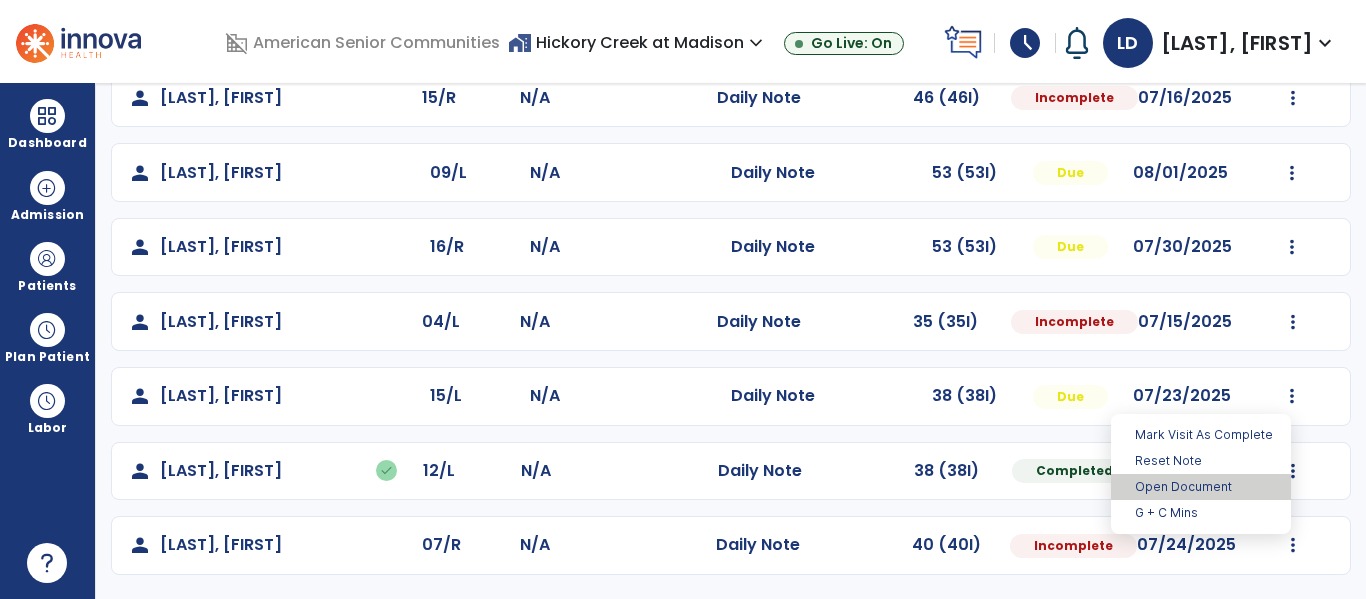 click on "Open Document" at bounding box center (1201, 487) 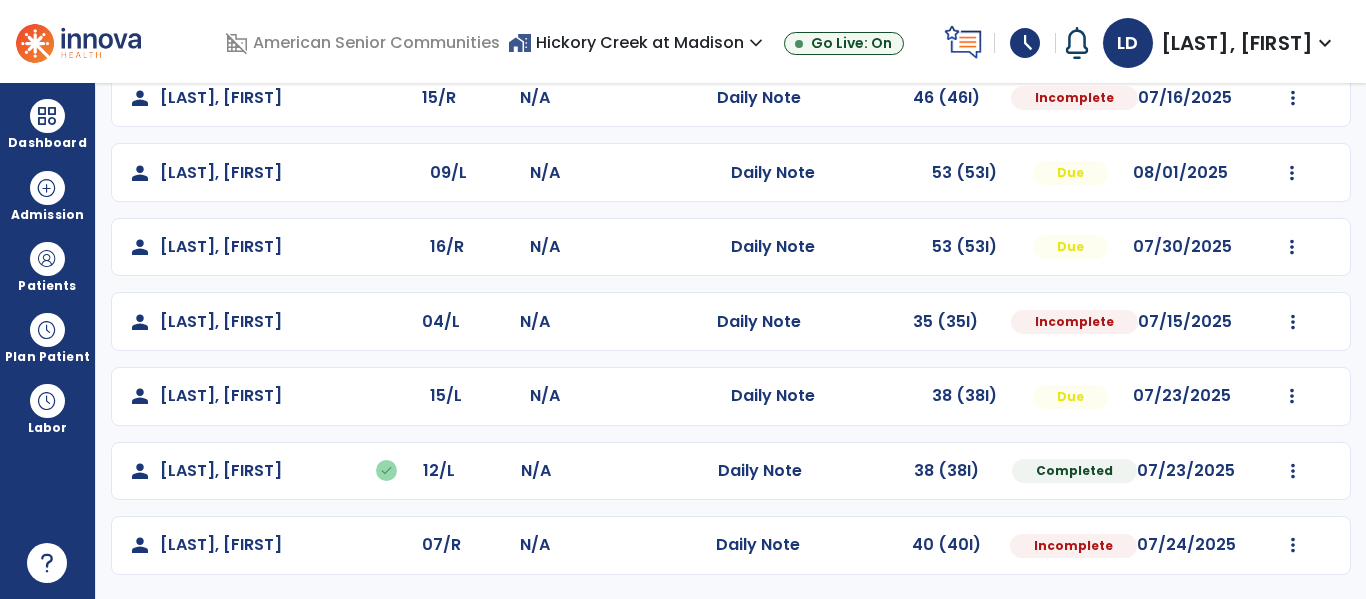select on "*" 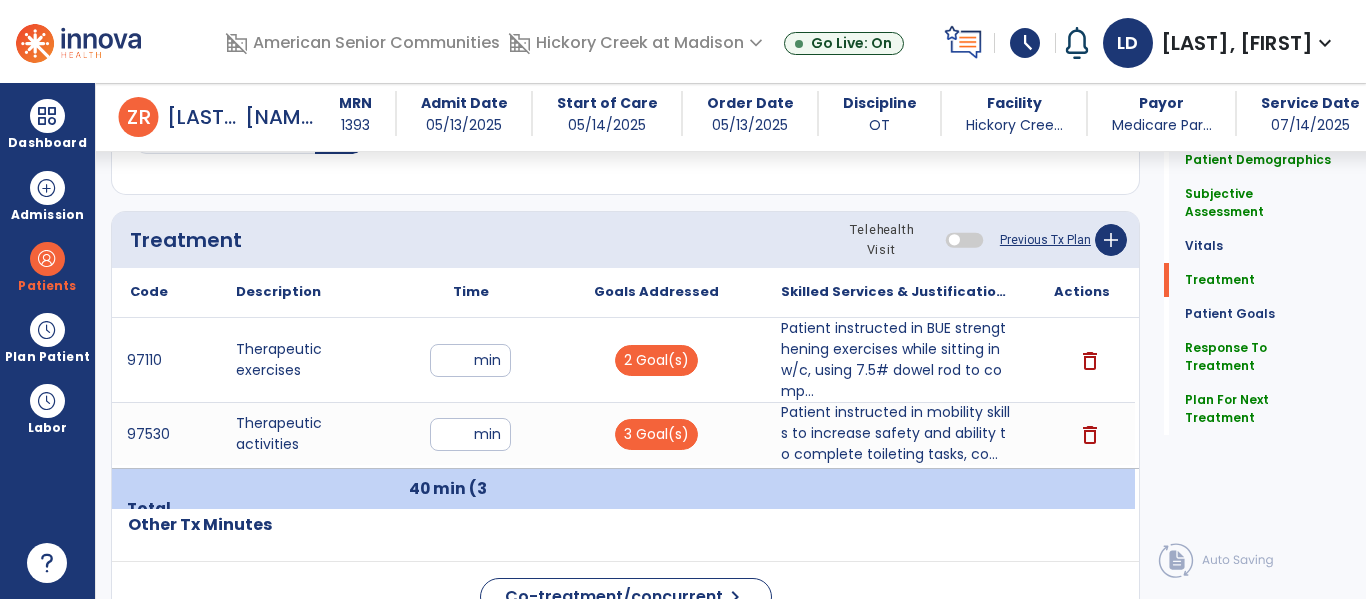 scroll, scrollTop: 1149, scrollLeft: 0, axis: vertical 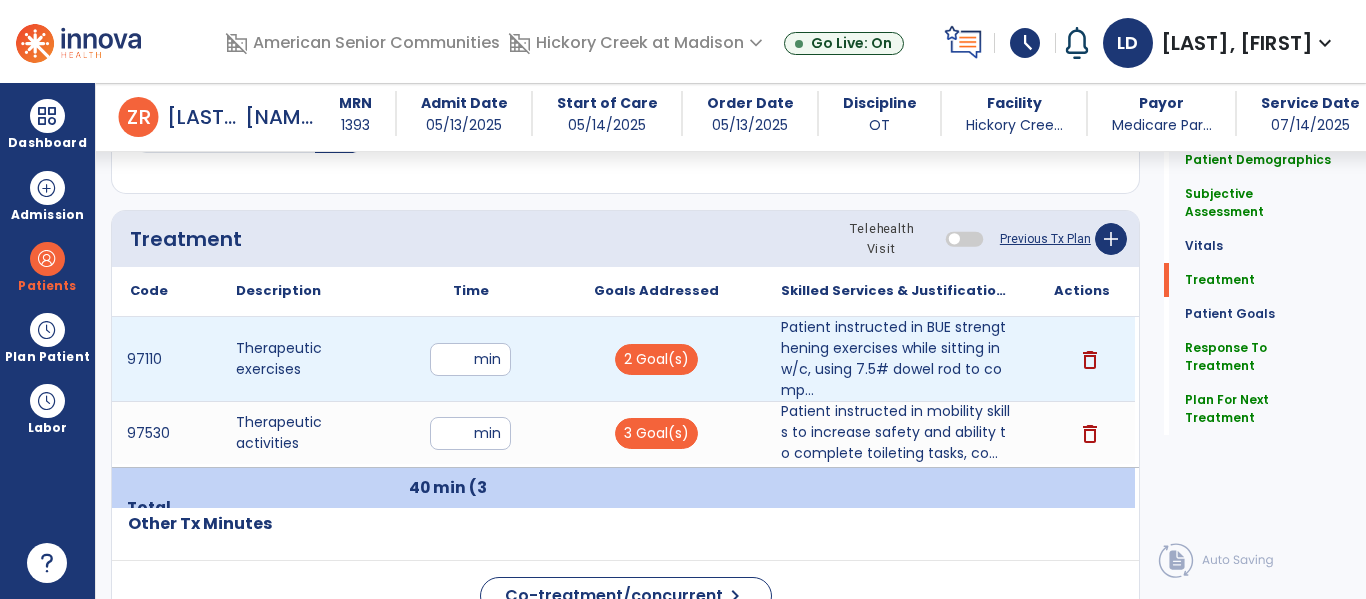 click on "**" at bounding box center (470, 359) 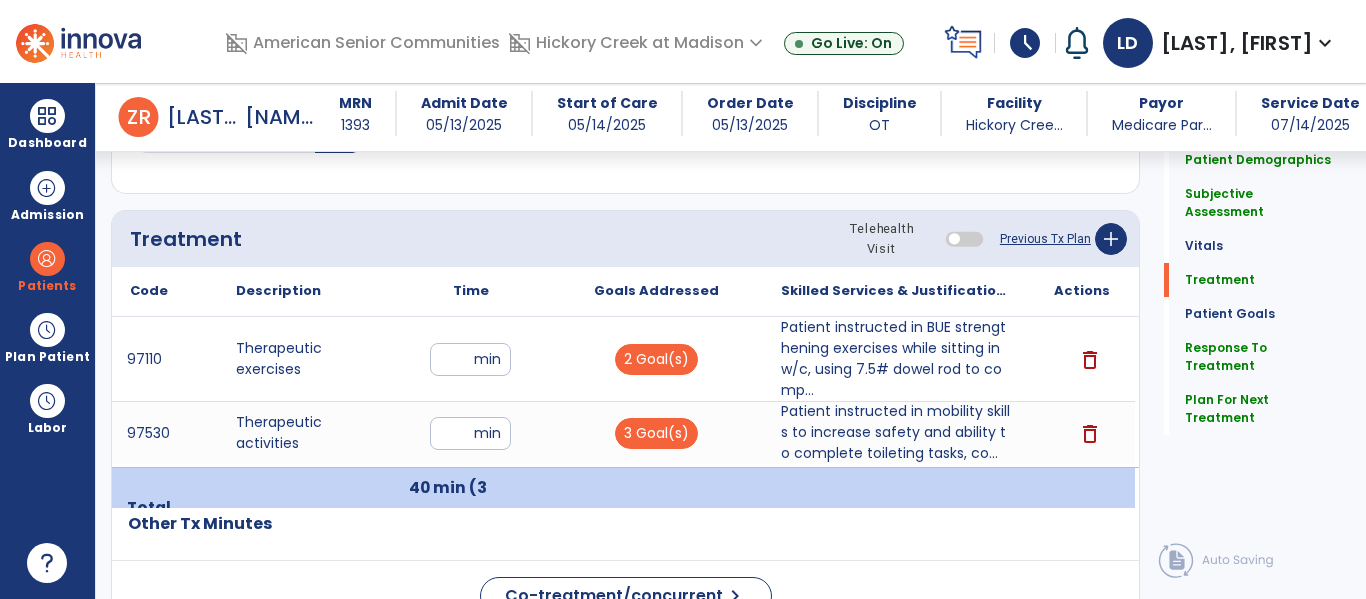 click on "Other Tx Minutes" 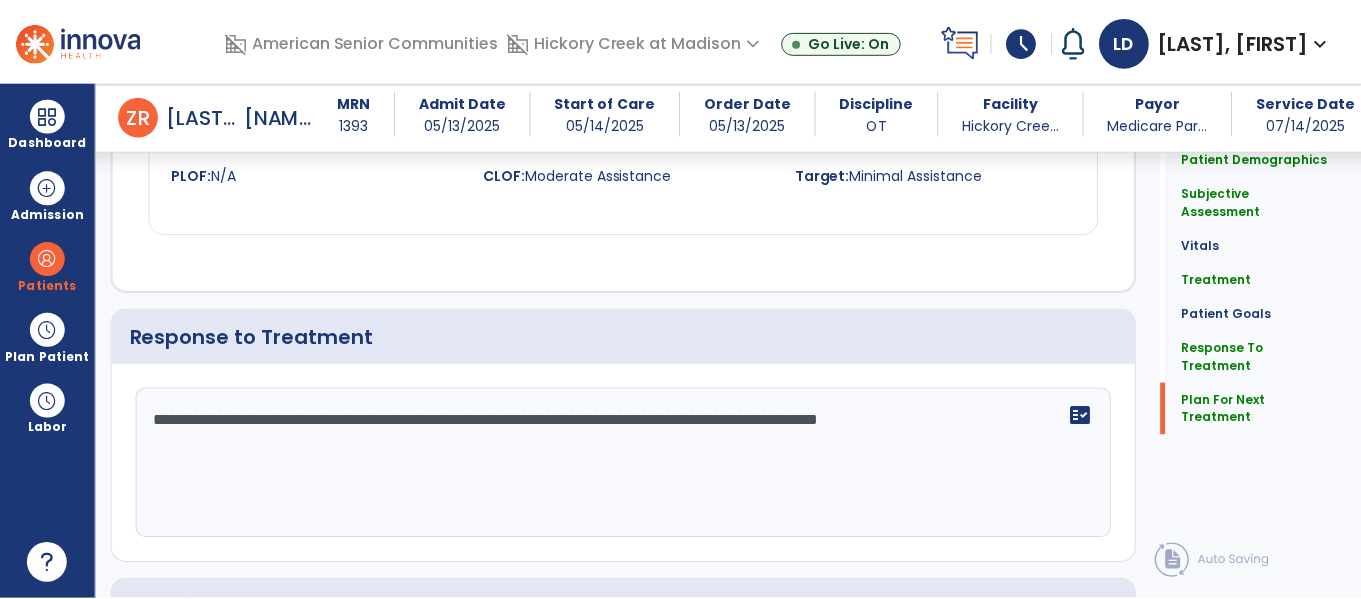 scroll, scrollTop: 3119, scrollLeft: 0, axis: vertical 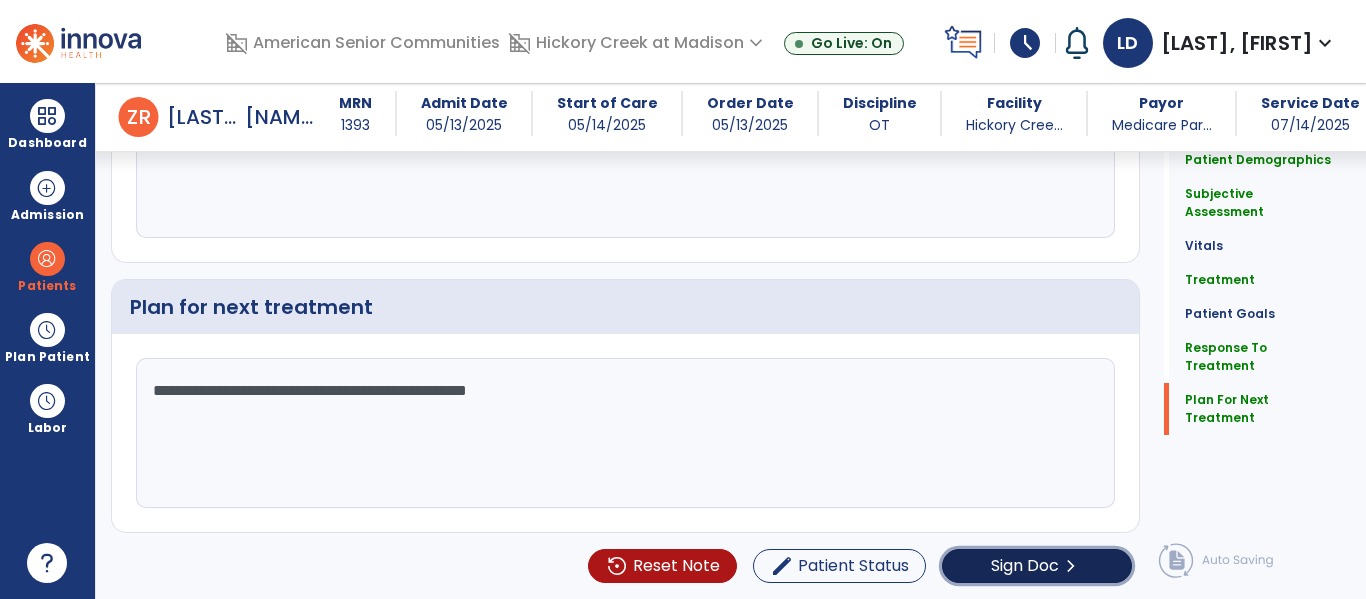click on "Sign Doc  chevron_right" 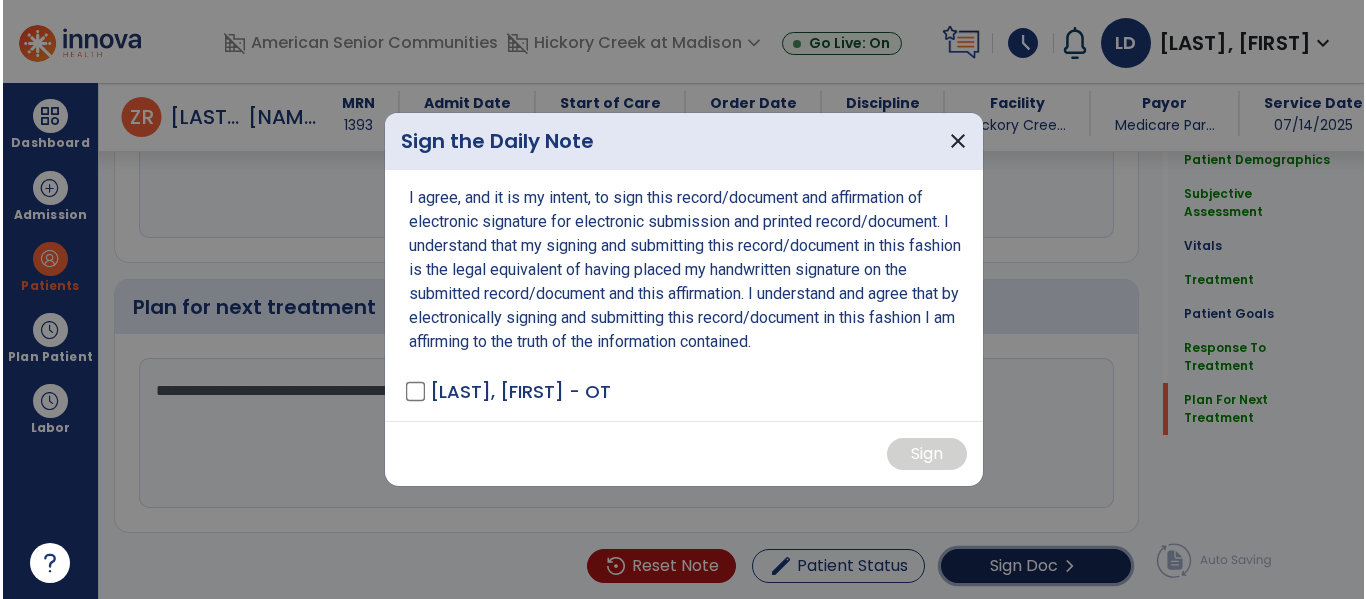 scroll, scrollTop: 3119, scrollLeft: 0, axis: vertical 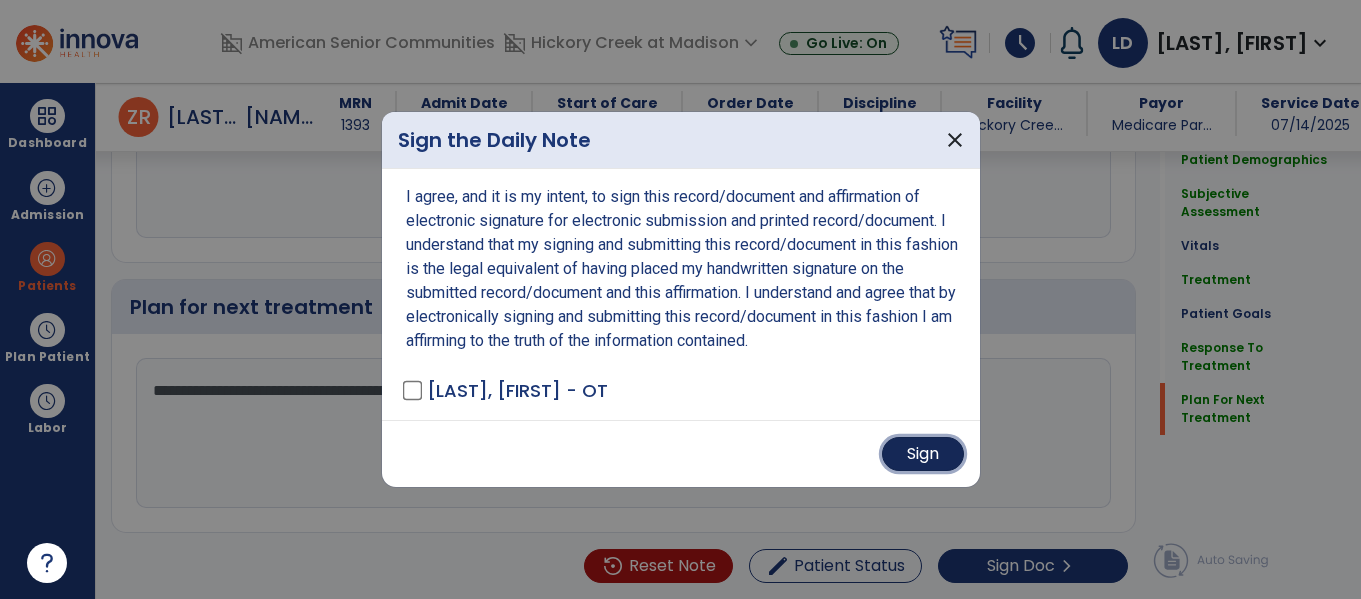 click on "Sign" at bounding box center [923, 454] 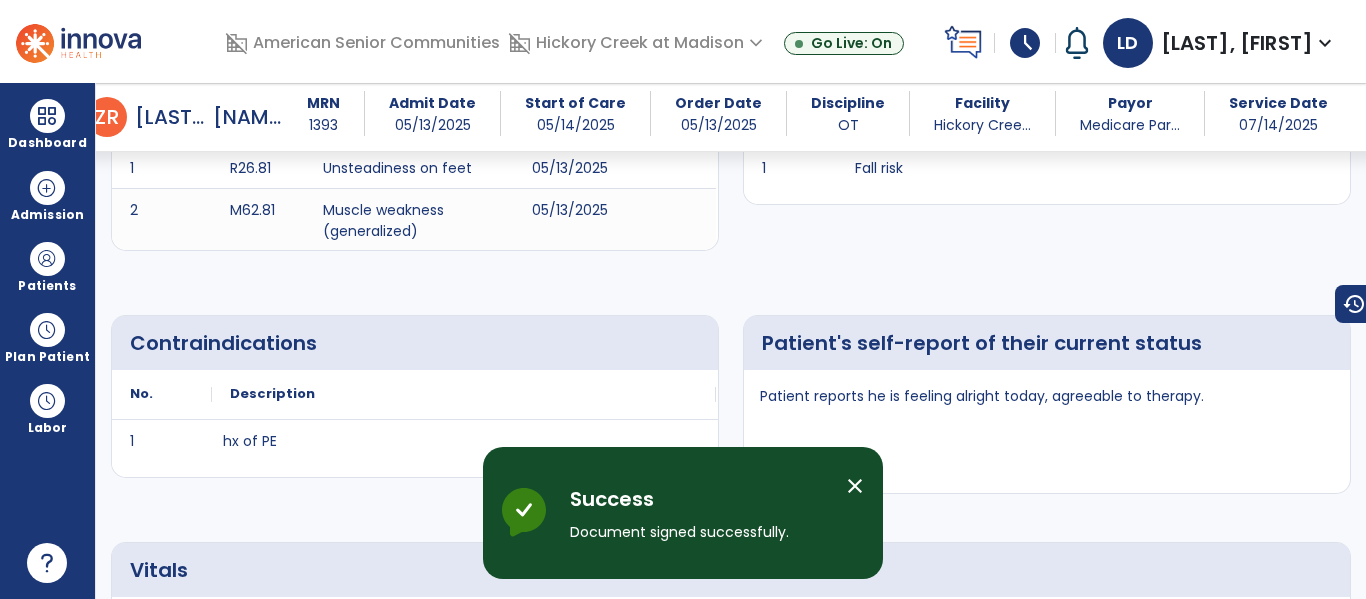scroll, scrollTop: 0, scrollLeft: 0, axis: both 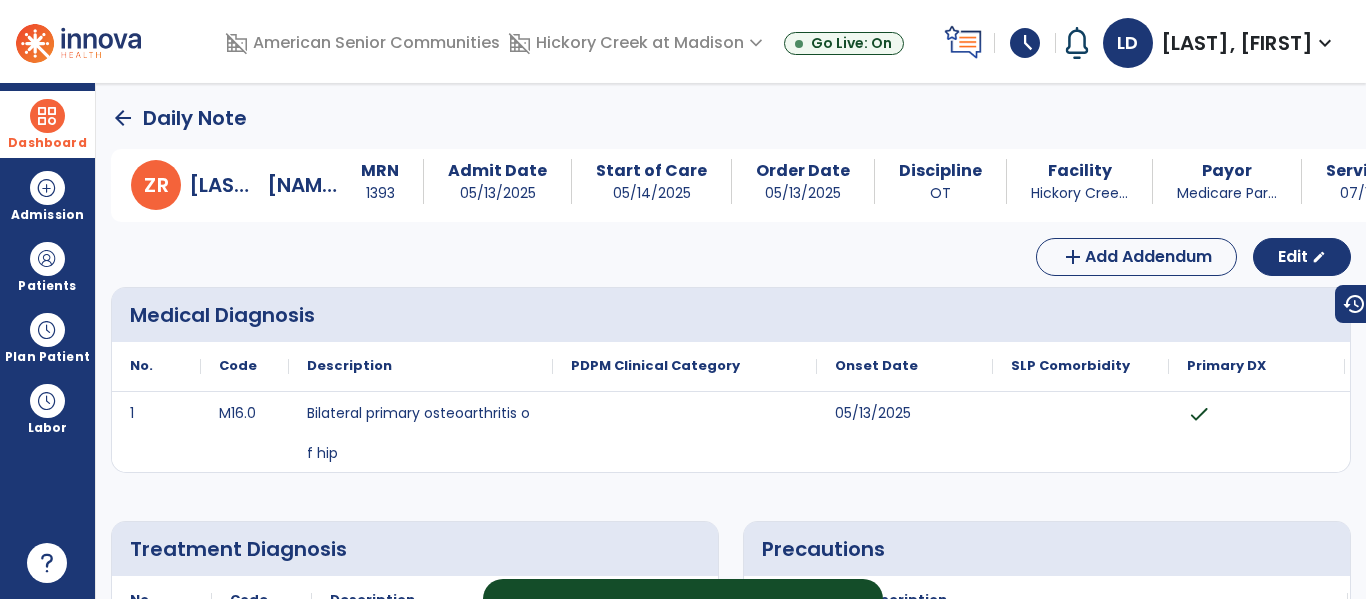 click at bounding box center (47, 116) 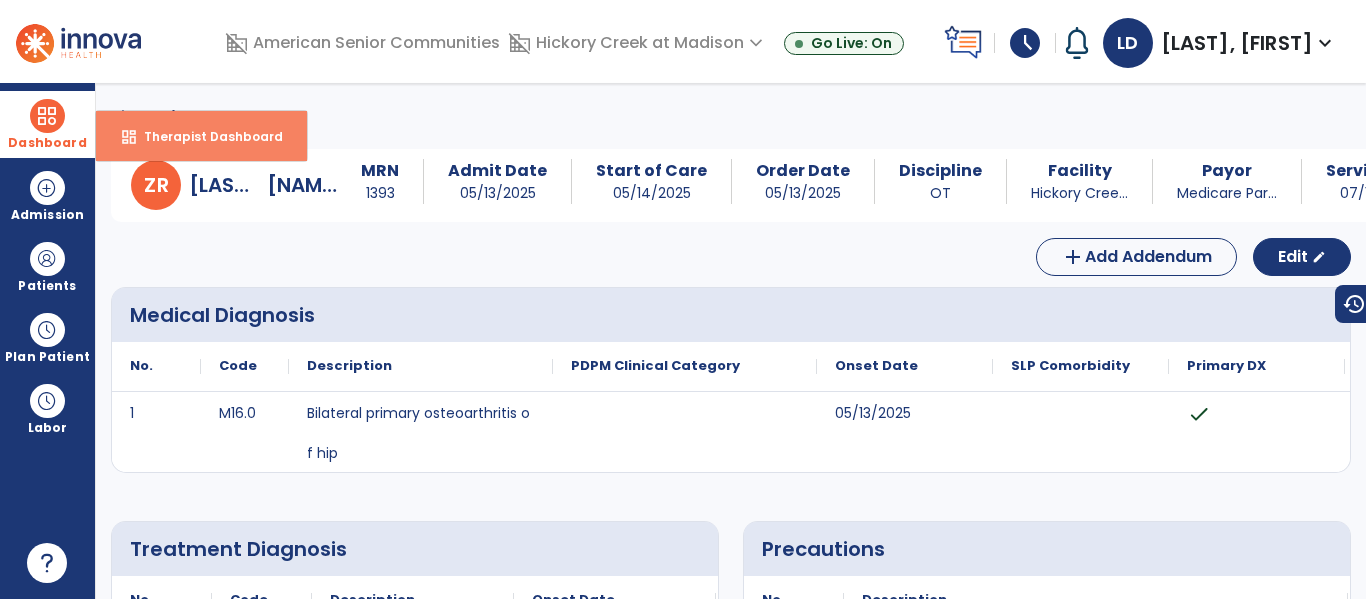 click on "dashboard  Therapist Dashboard" at bounding box center (201, 136) 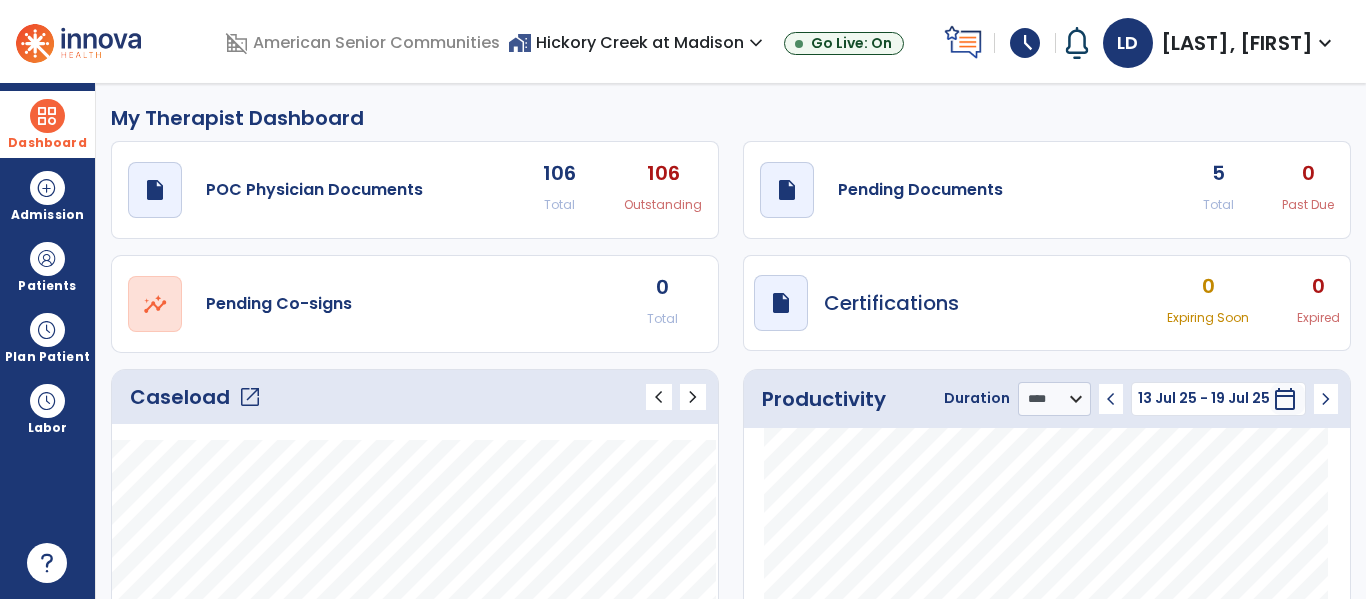click on "open_in_new" 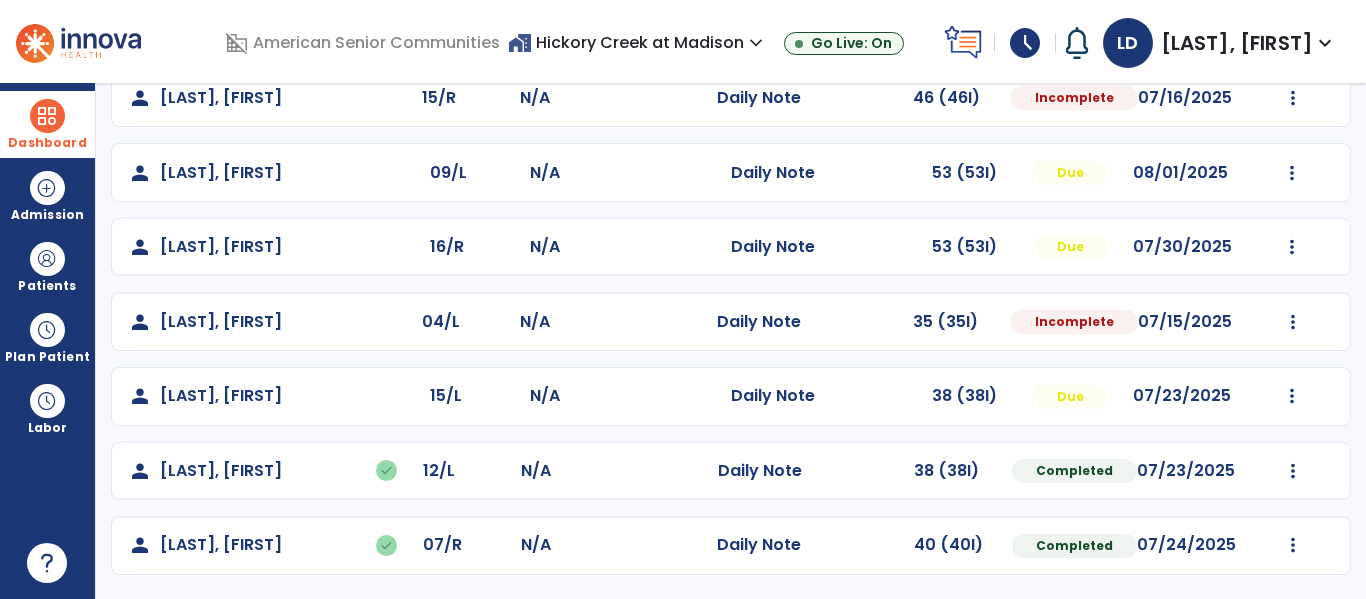 scroll, scrollTop: 0, scrollLeft: 0, axis: both 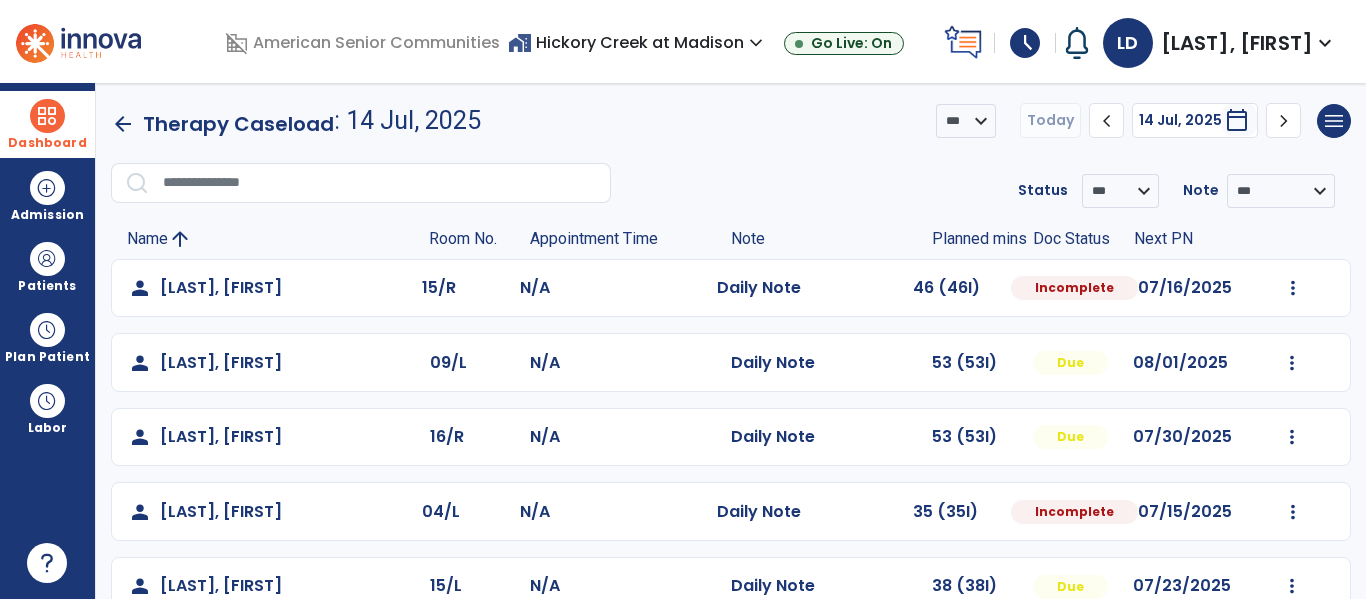 click on "Dashboard" at bounding box center (47, 124) 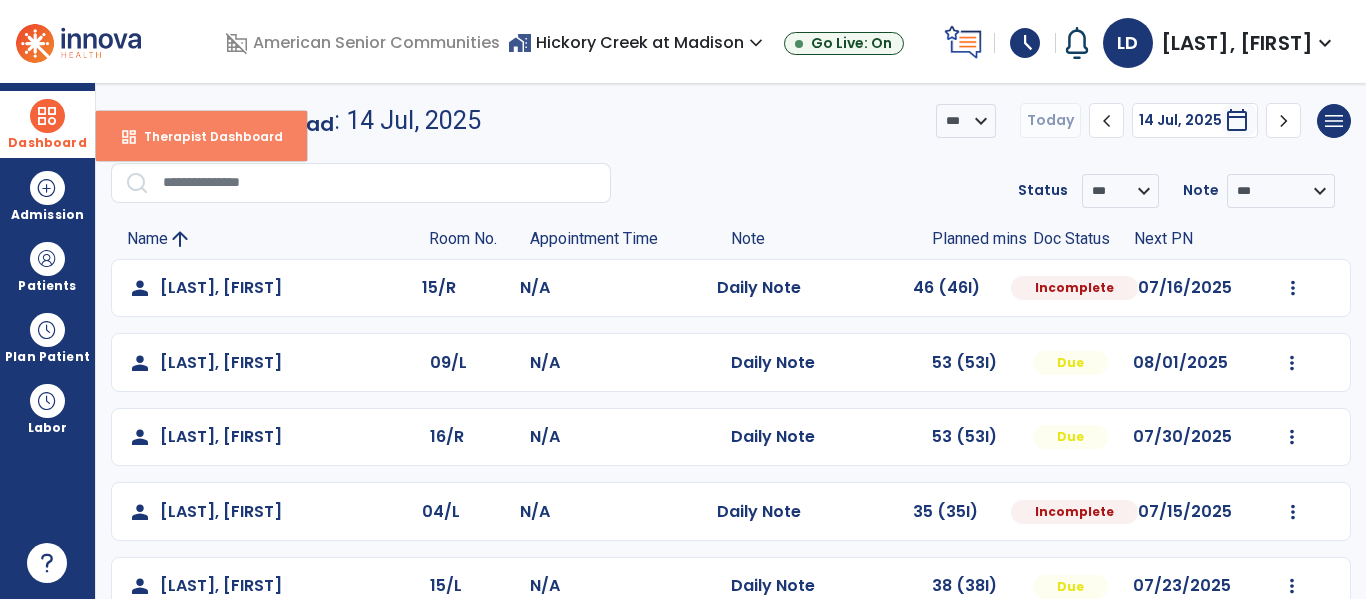 click on "dashboard  Therapist Dashboard" at bounding box center [201, 136] 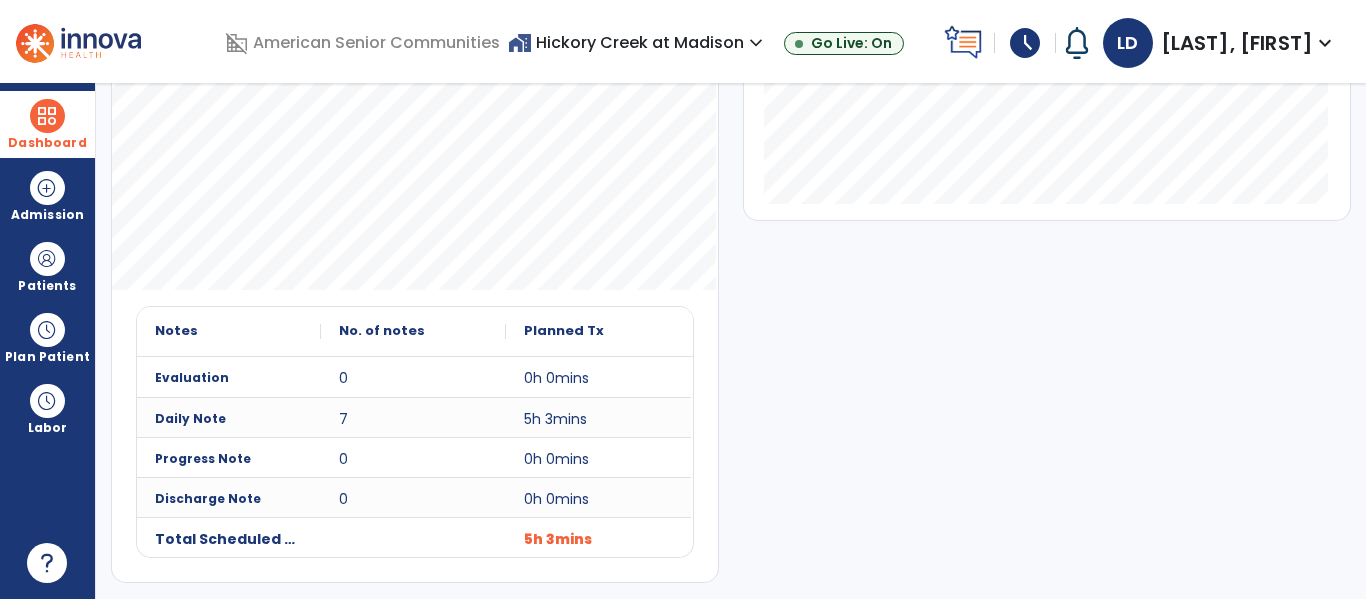 scroll, scrollTop: 0, scrollLeft: 0, axis: both 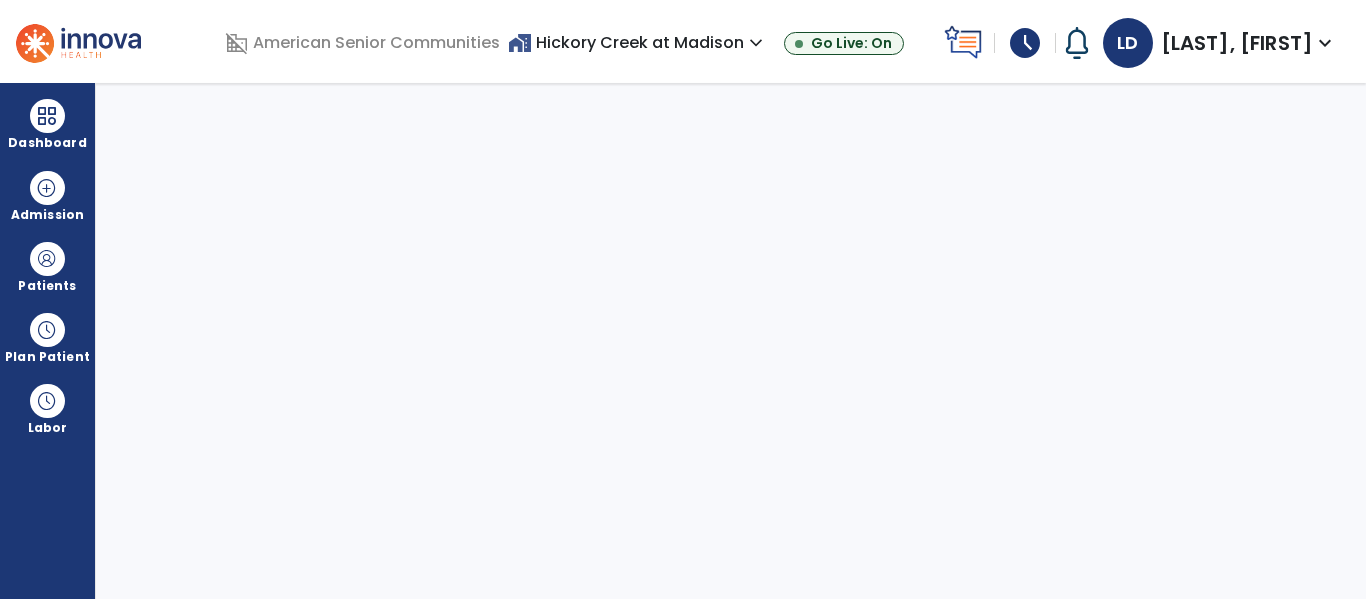 select on "****" 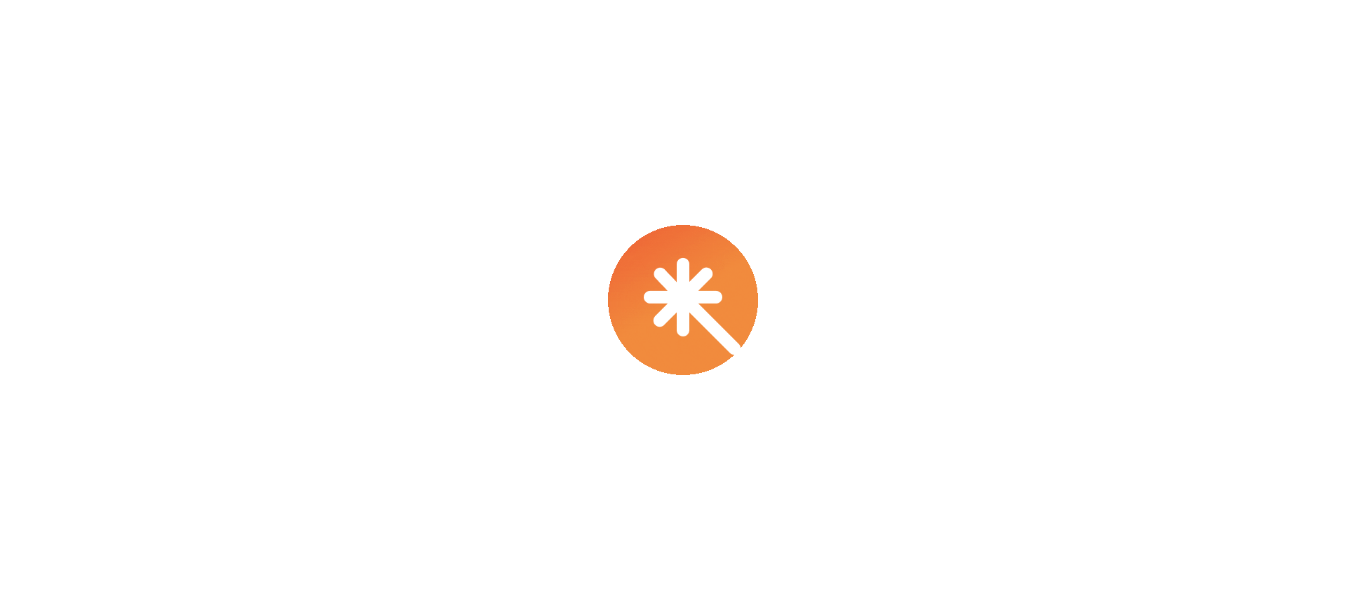 scroll, scrollTop: 0, scrollLeft: 0, axis: both 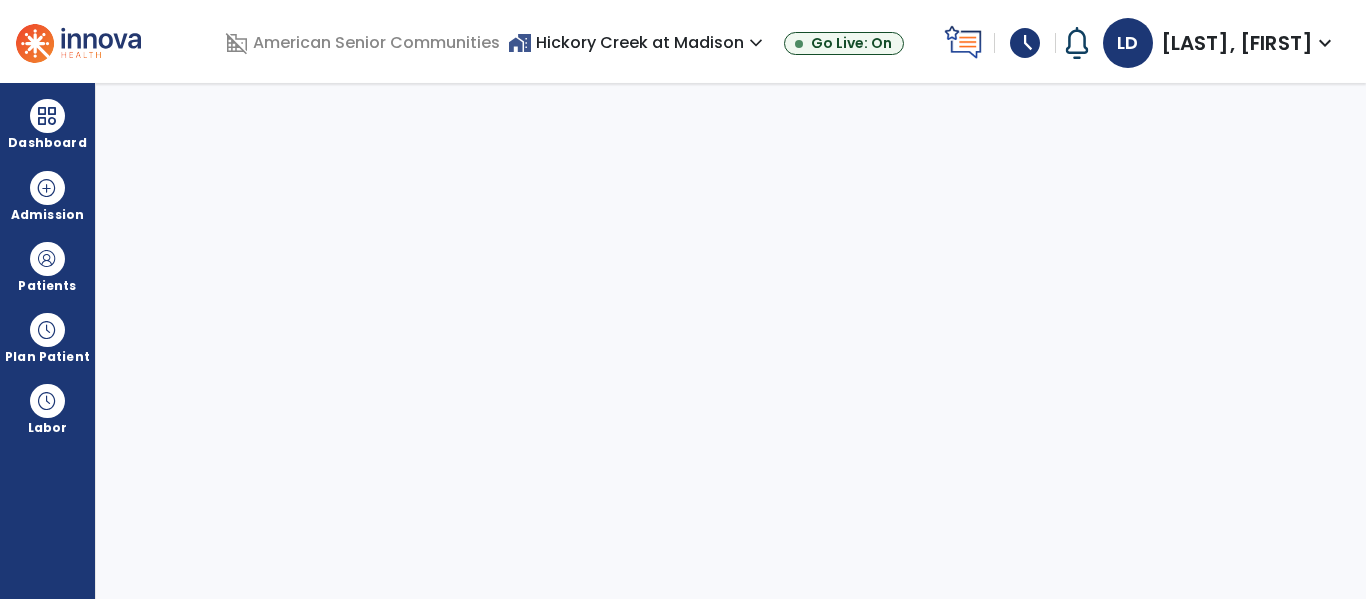 select on "****" 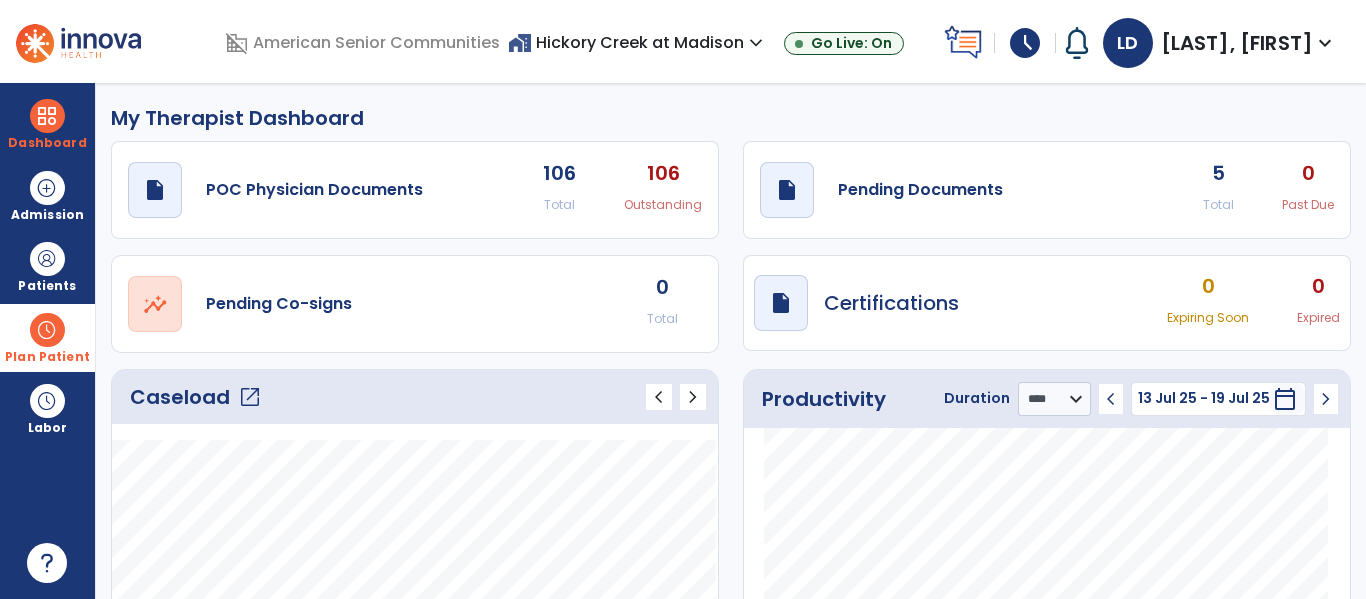 click at bounding box center [47, 330] 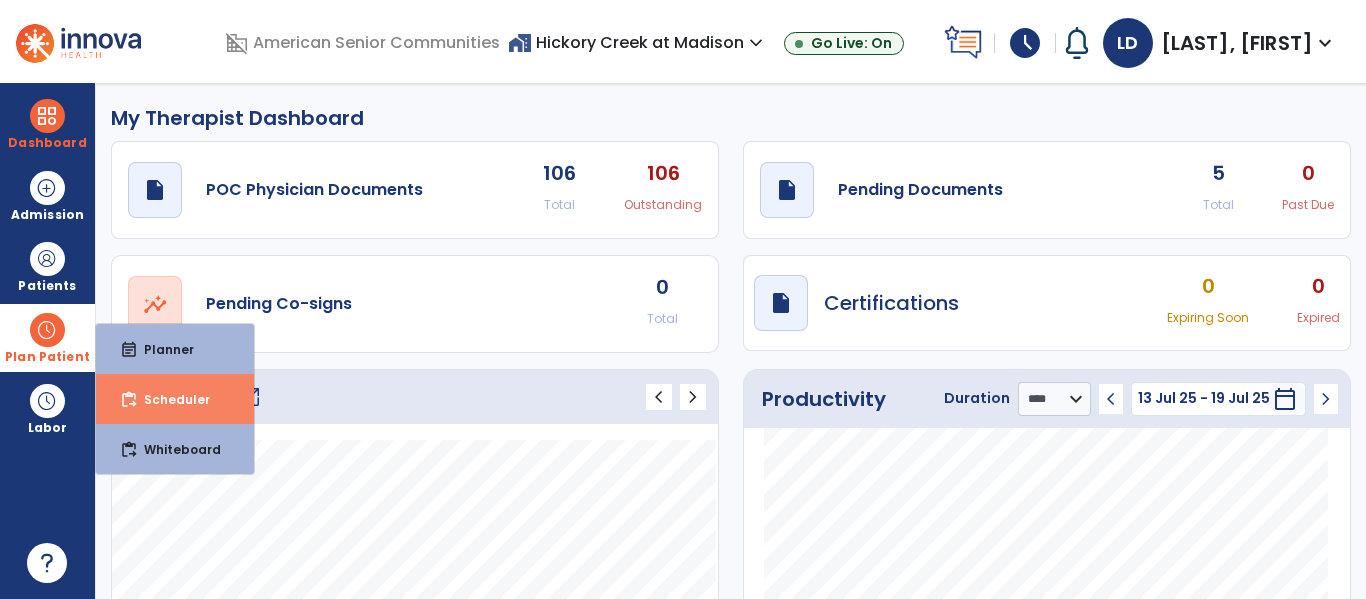 click on "Scheduler" at bounding box center (169, 399) 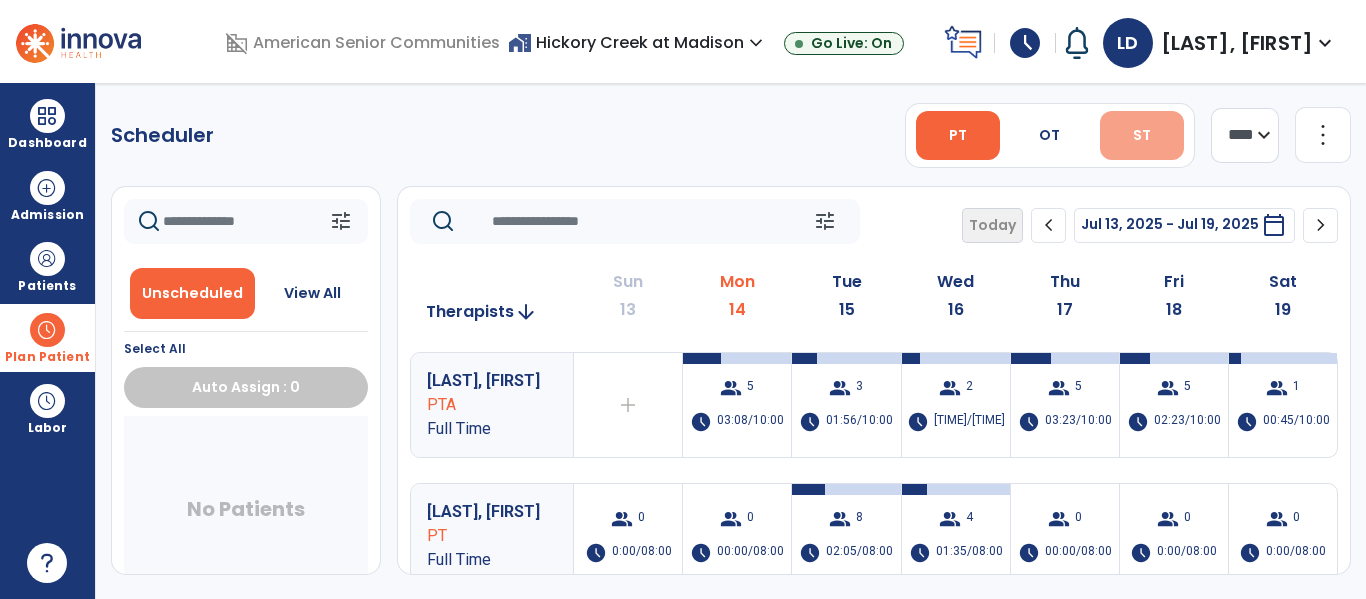 click on "ST" at bounding box center (1142, 135) 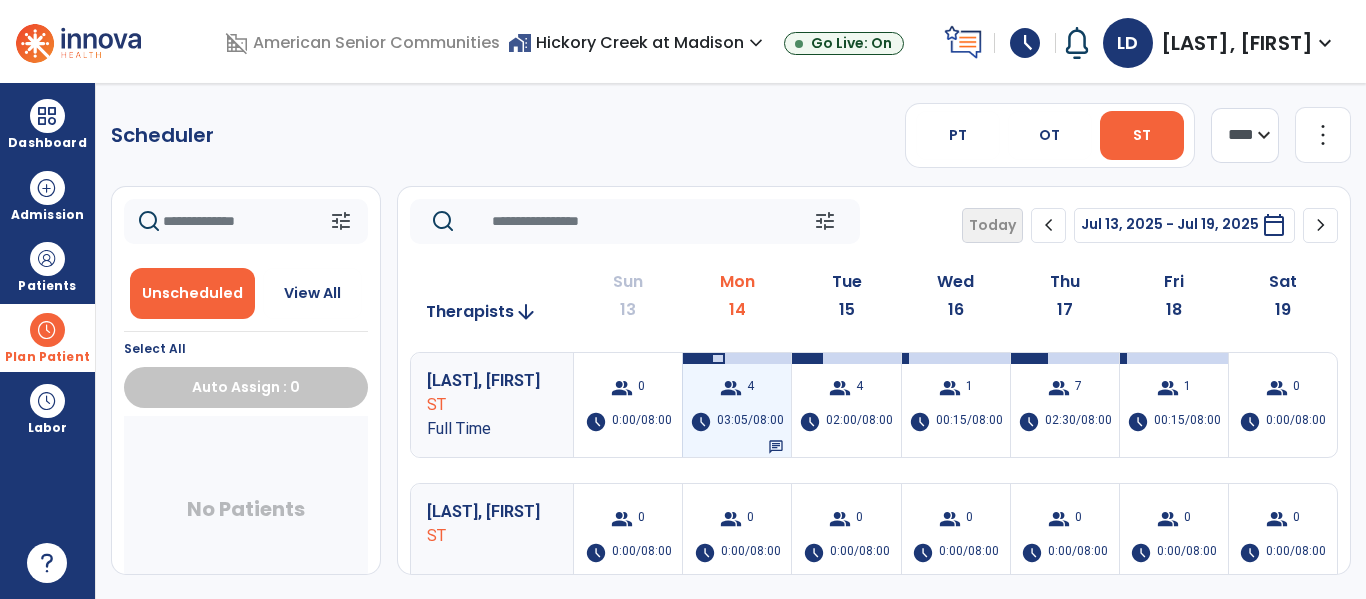 click on "03:05/08:00" at bounding box center [750, 422] 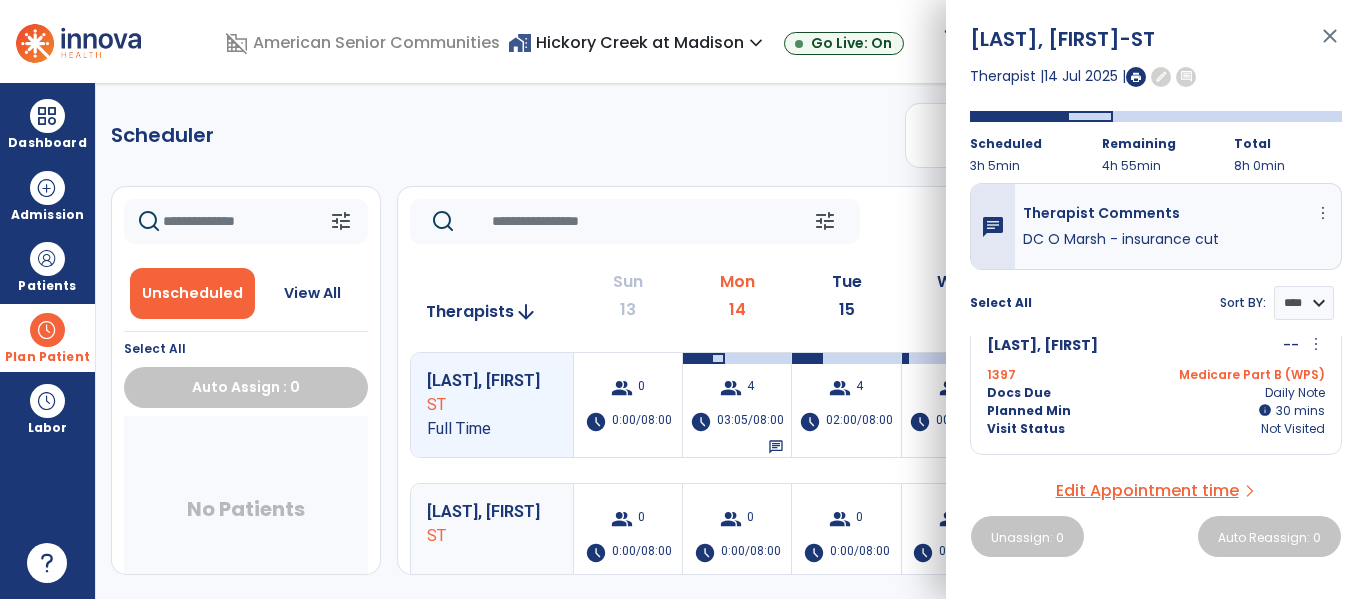 scroll, scrollTop: 0, scrollLeft: 0, axis: both 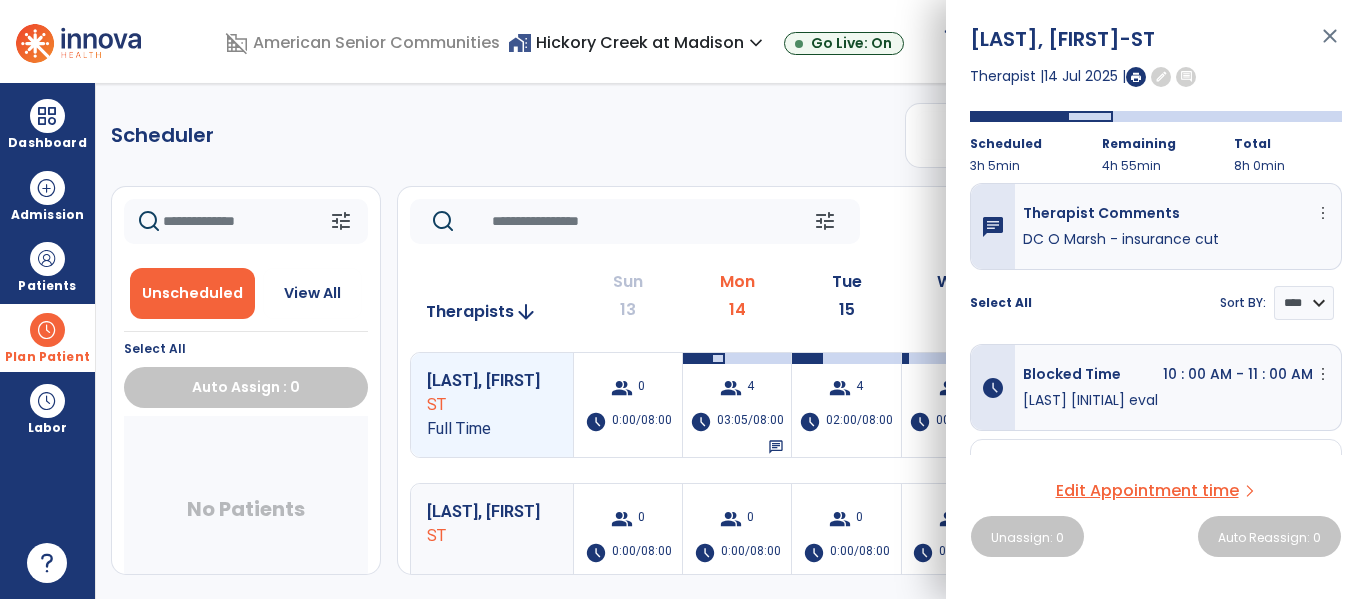 click on "close" at bounding box center (1330, 45) 